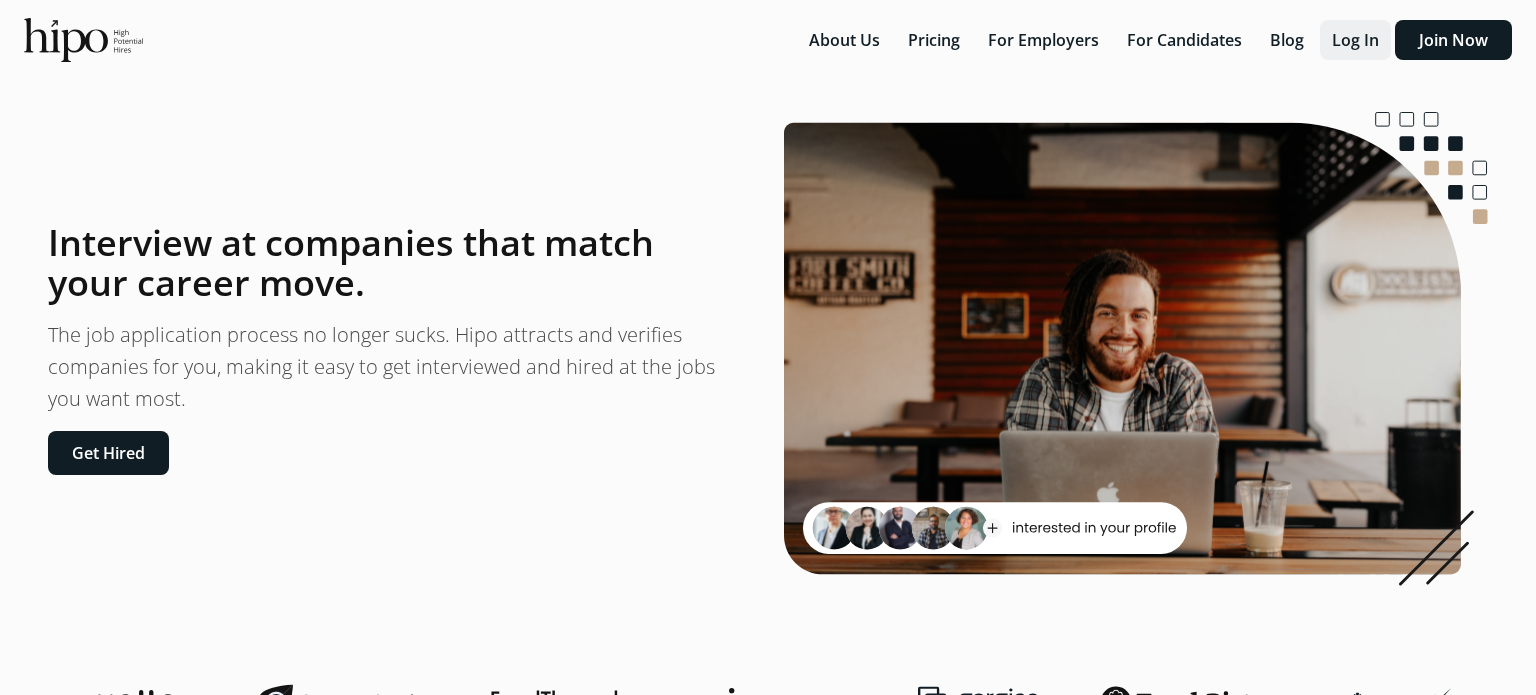 scroll, scrollTop: 0, scrollLeft: 0, axis: both 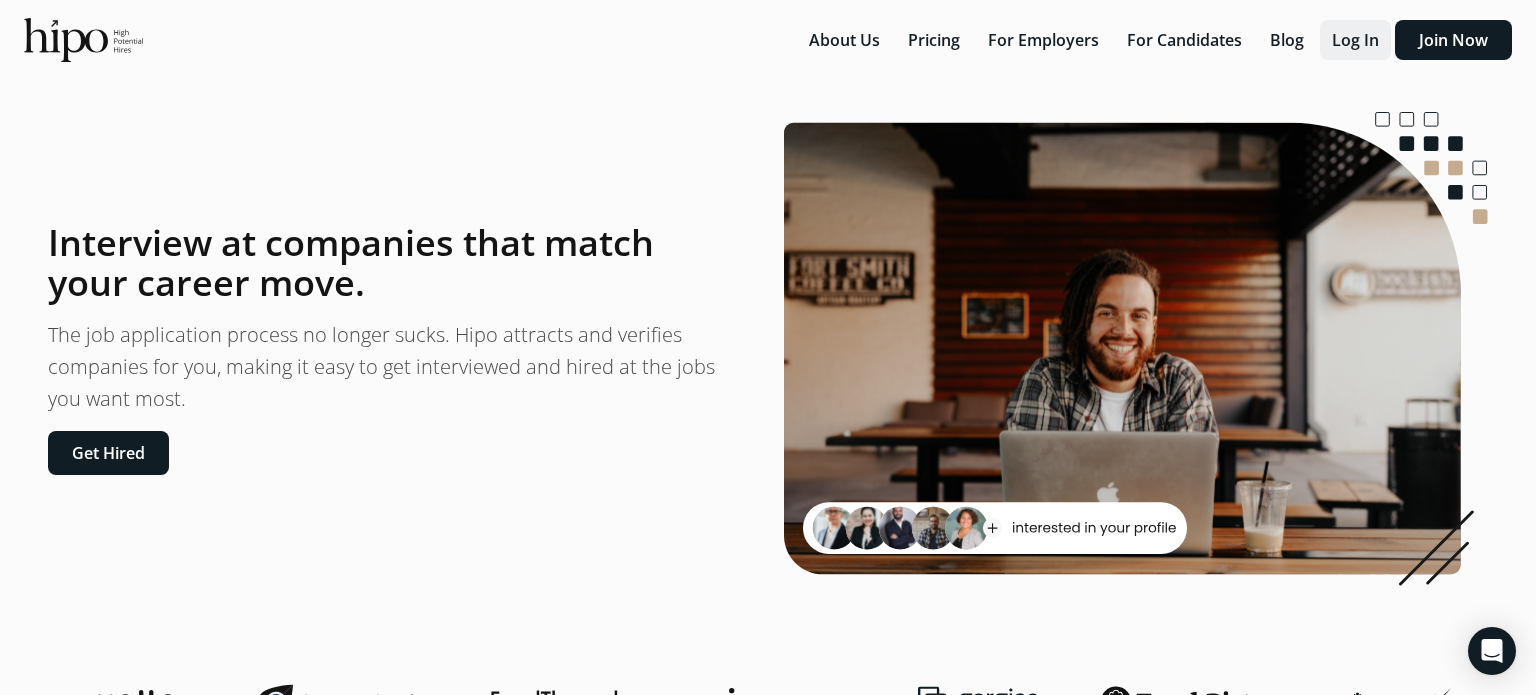 click on "Log In" at bounding box center [1355, 40] 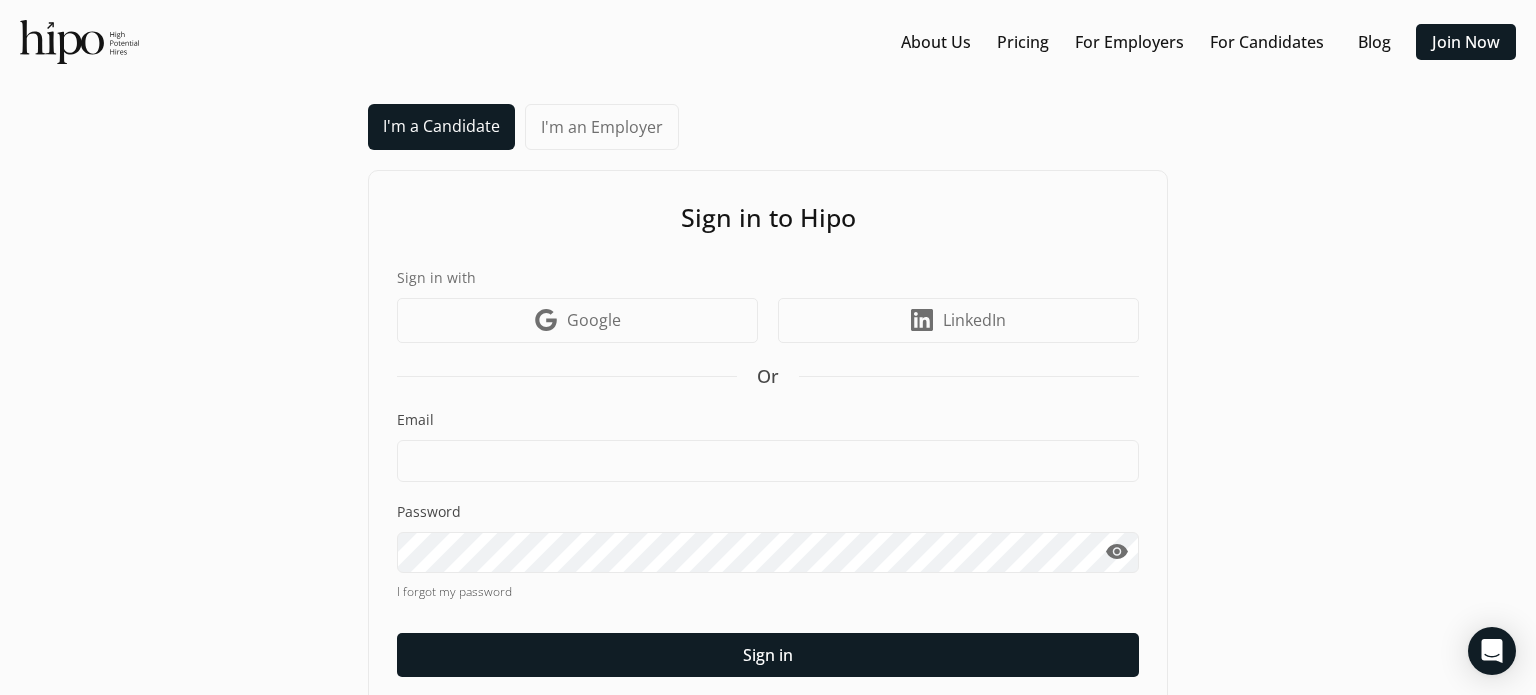 scroll, scrollTop: 0, scrollLeft: 0, axis: both 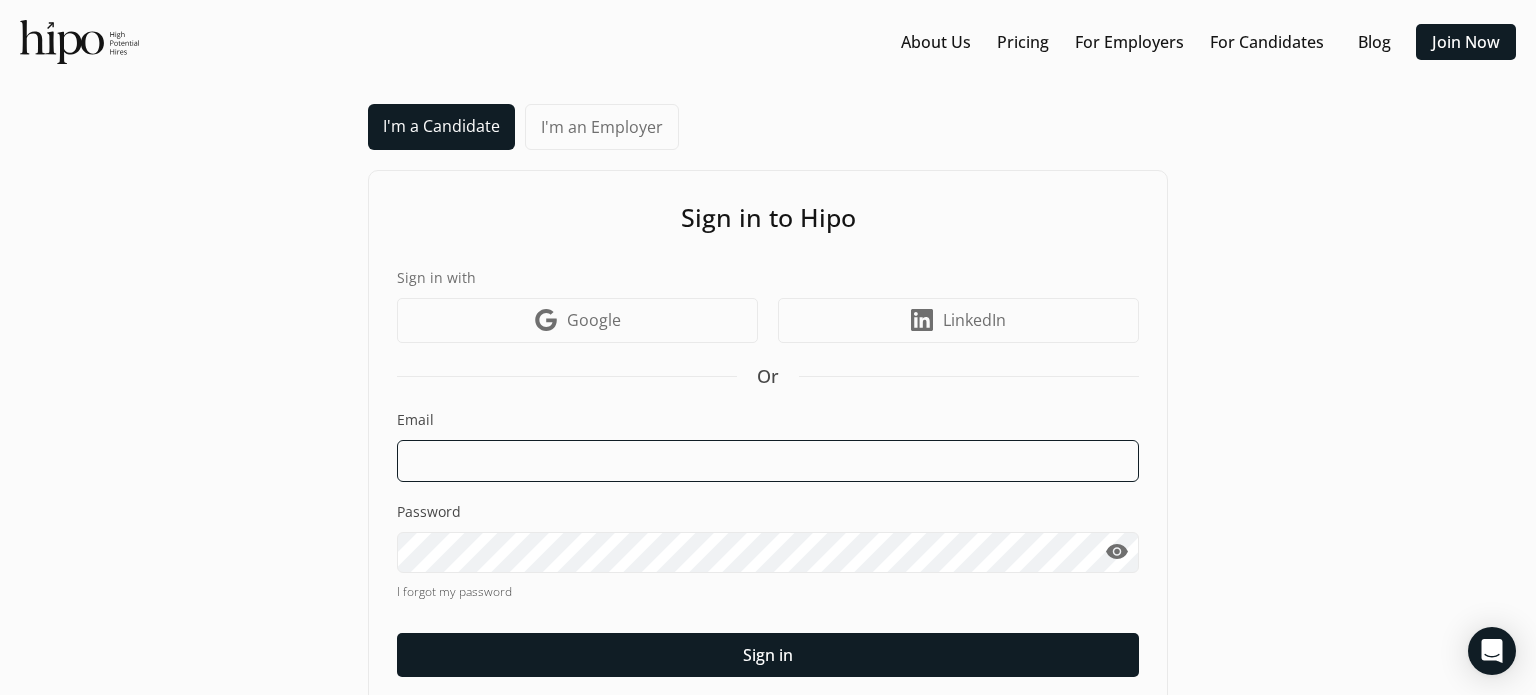 click at bounding box center [768, 461] 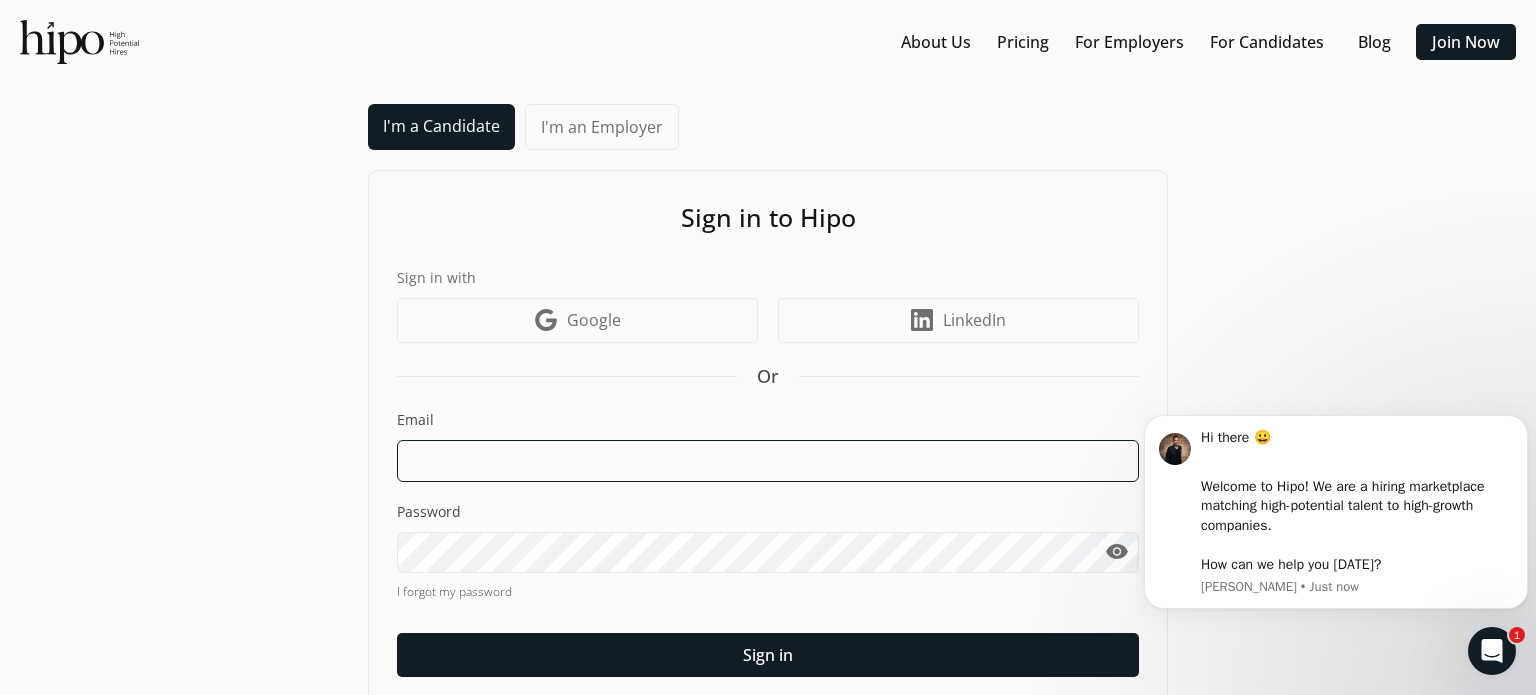 scroll, scrollTop: 0, scrollLeft: 0, axis: both 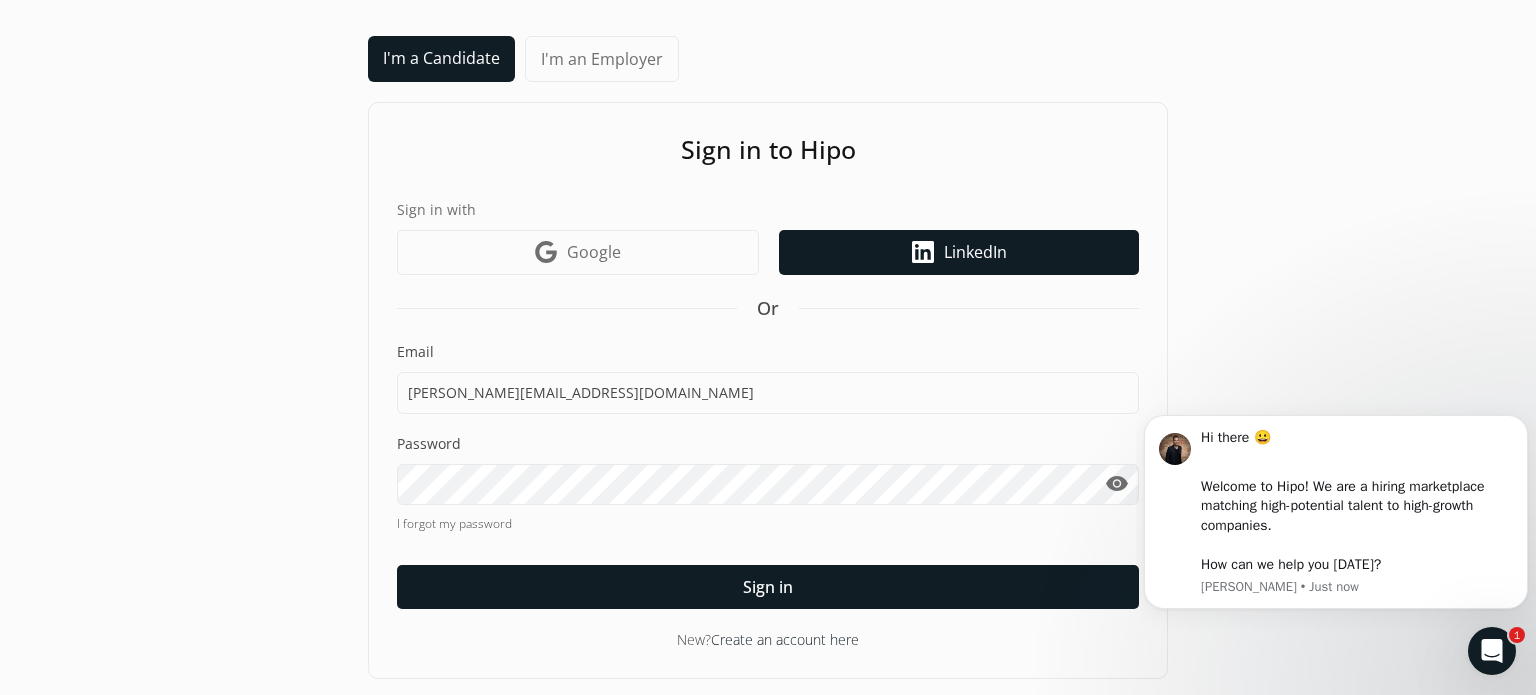click on "LinkedIn" at bounding box center (975, 252) 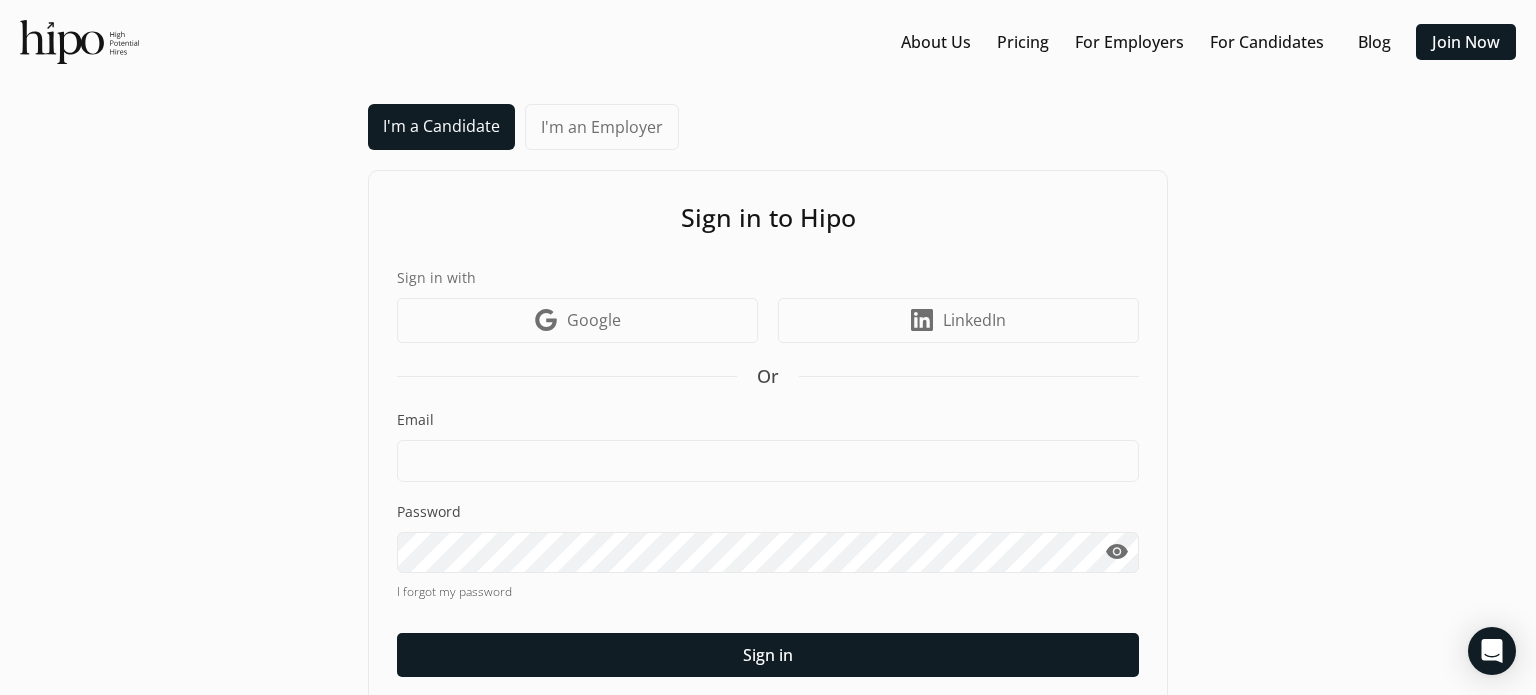 scroll, scrollTop: 0, scrollLeft: 0, axis: both 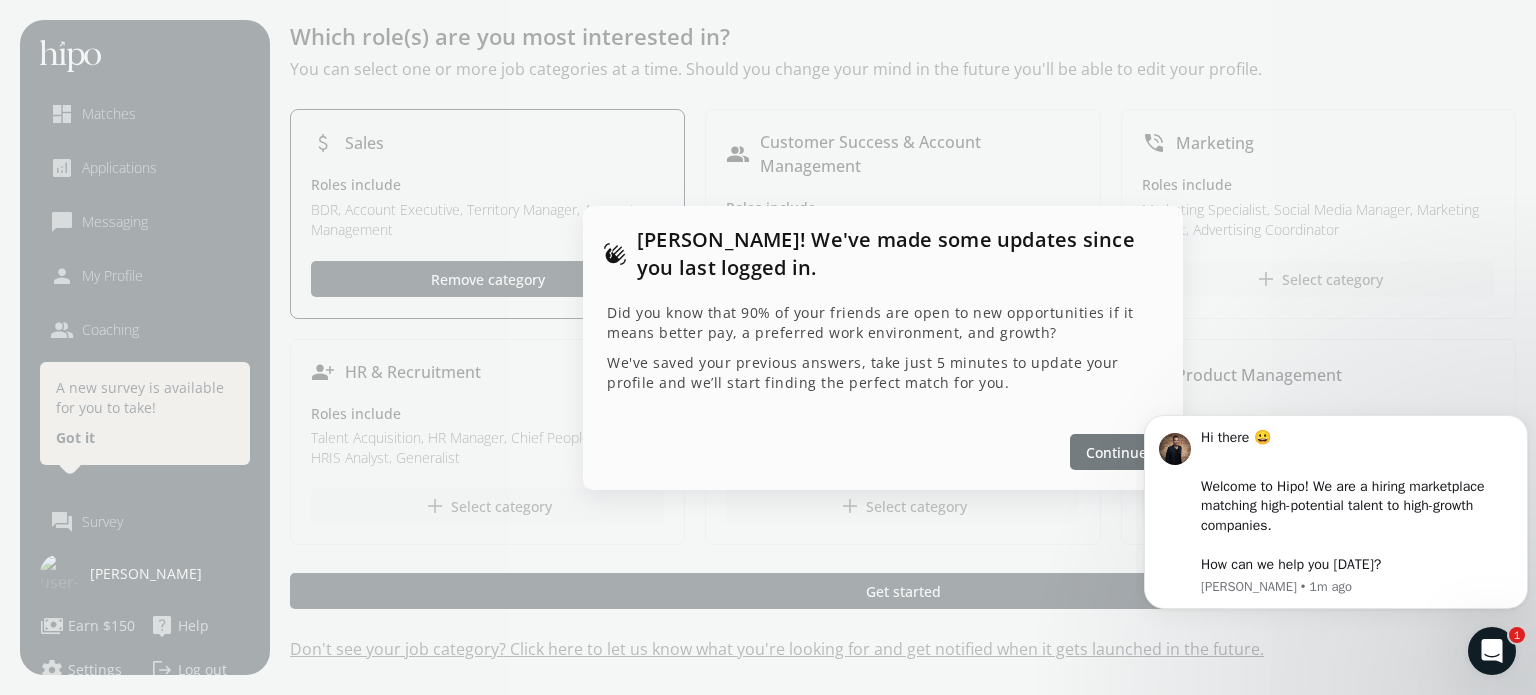click on "Continue" at bounding box center [1116, 451] 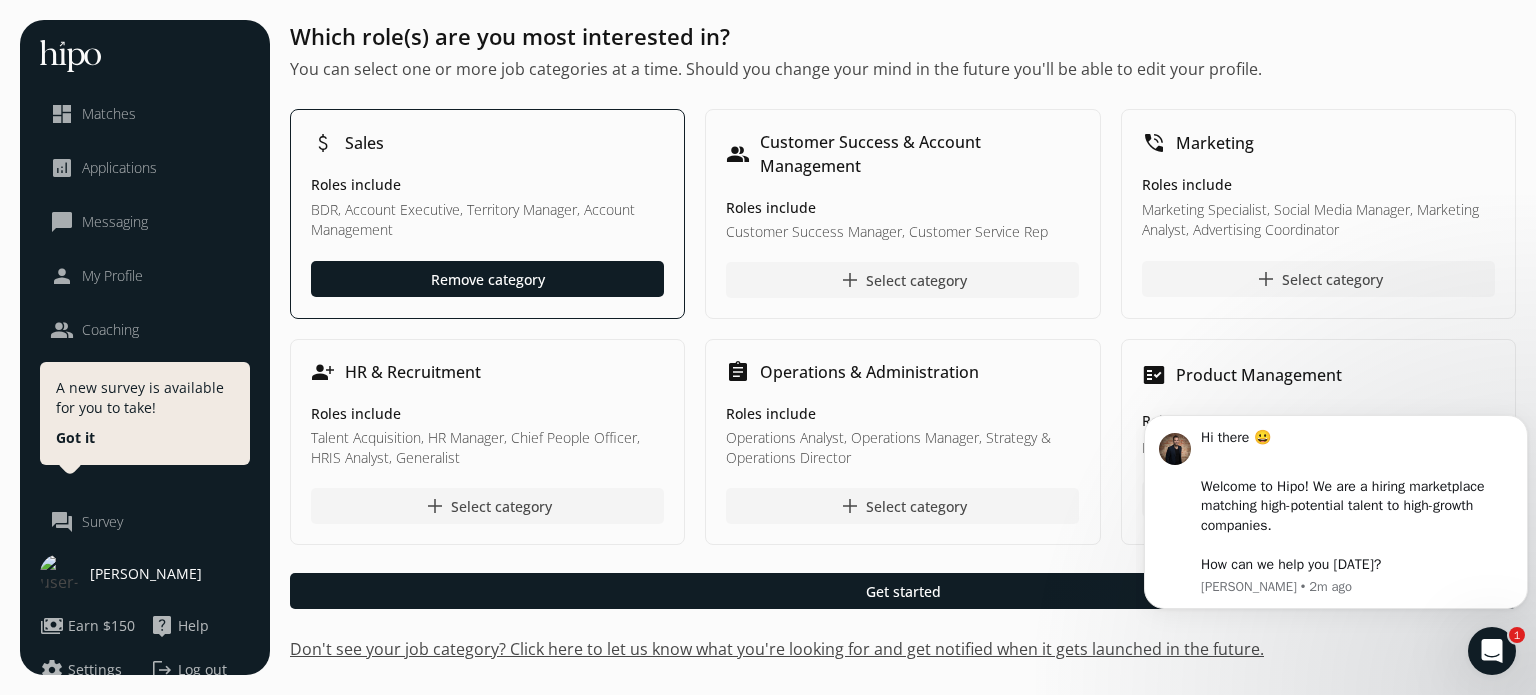 click on "Which role(s) are you most interested in?" at bounding box center [903, 36] 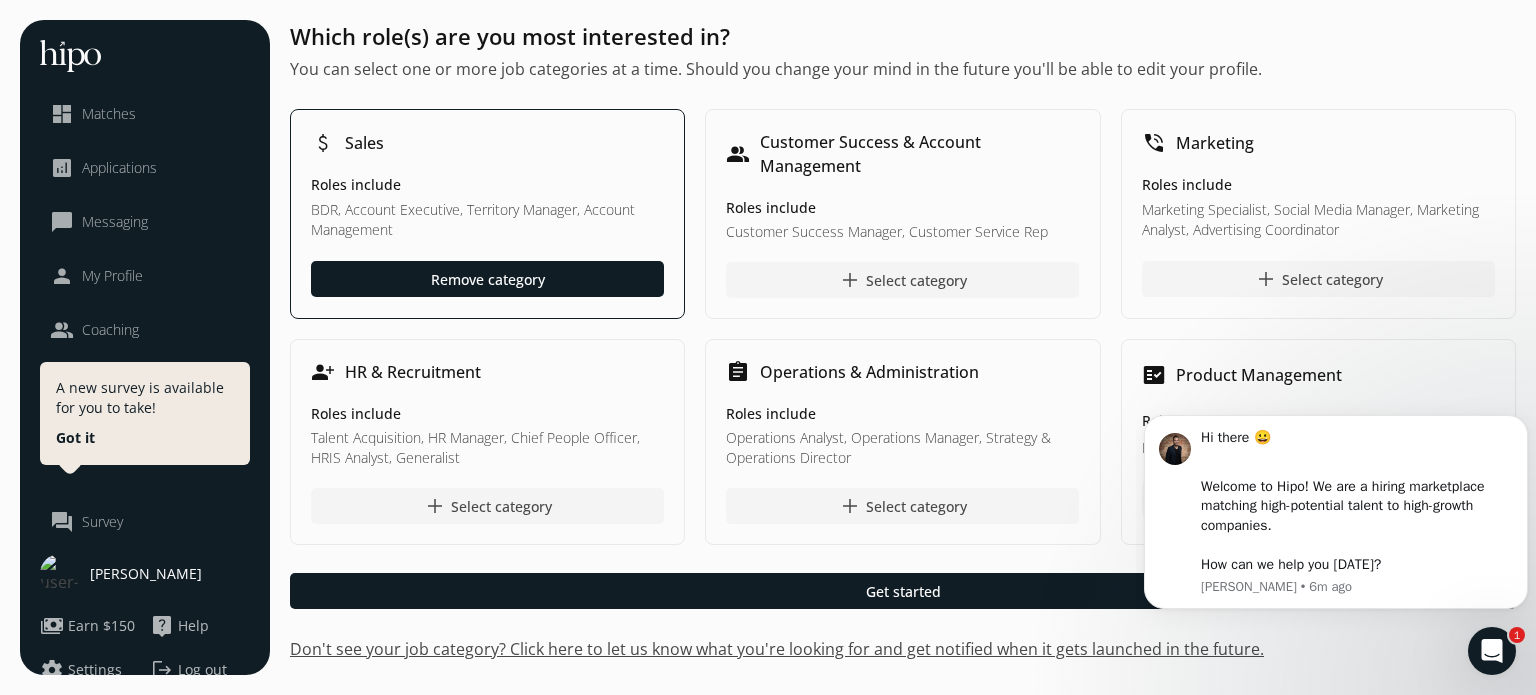click on "Which role(s) are you most interested in?  You can select one or more job categories at a time. Should you change your mind in the future you'll be able to edit your profile.  attach_money Sales Roles include BDR, Account Executive, Territory Manager, Account Management  Remove category  people Customer Success & Account Management Roles include Customer Success Manager, Customer Service Rep add  Select category  phone_in_talk Marketing Roles include Marketing Specialist, Social Media Manager, Marketing Analyst, Advertising Coordinator add  Select category  person_add HR & Recruitment Roles include Talent Acquisition, HR Manager, Chief People Officer, HRIS Analyst, Generalist add  Select category  assignment Operations & Administration Roles include Operations Analyst, Operations Manager, Strategy & Operations Director add  Select category  fact_check Product Management Roles include Product Manager, Product Lead, Product Director add  Select category   Get started" at bounding box center (903, 340) 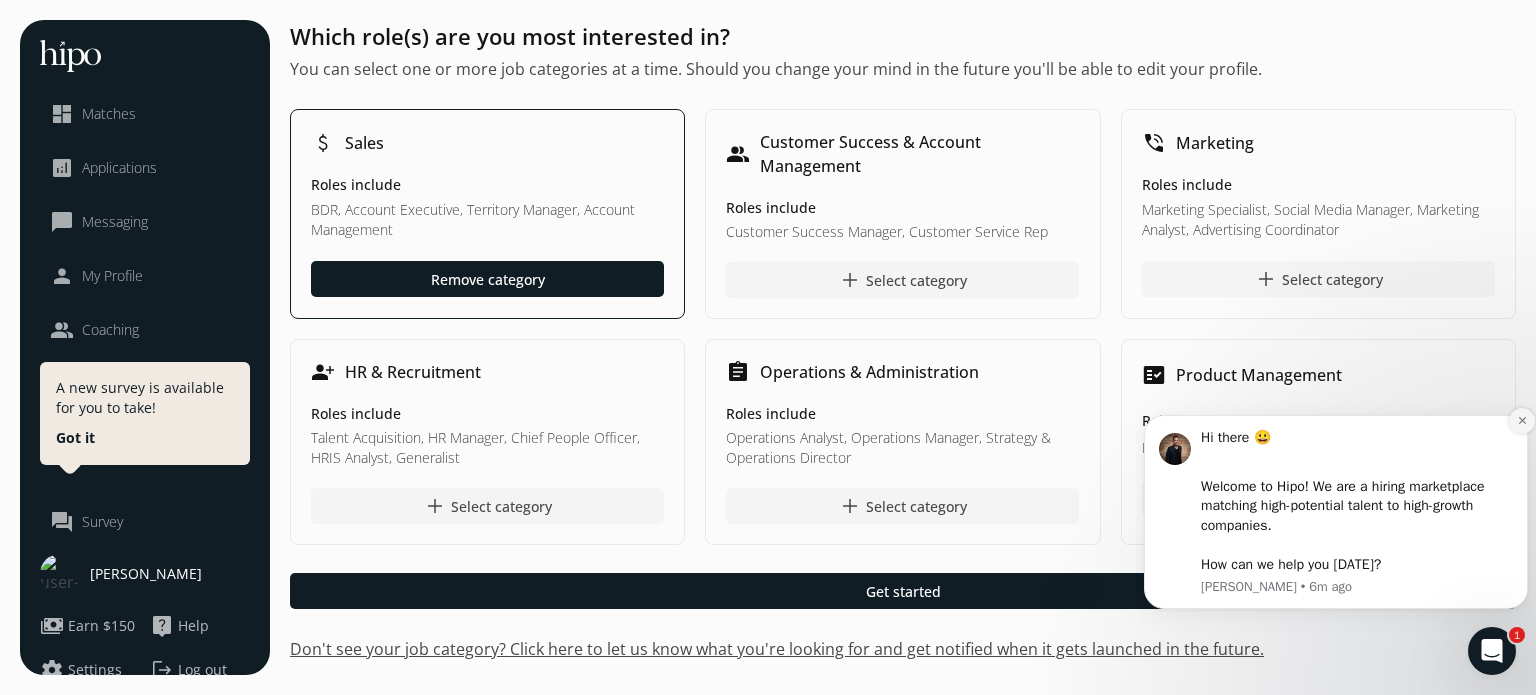 click 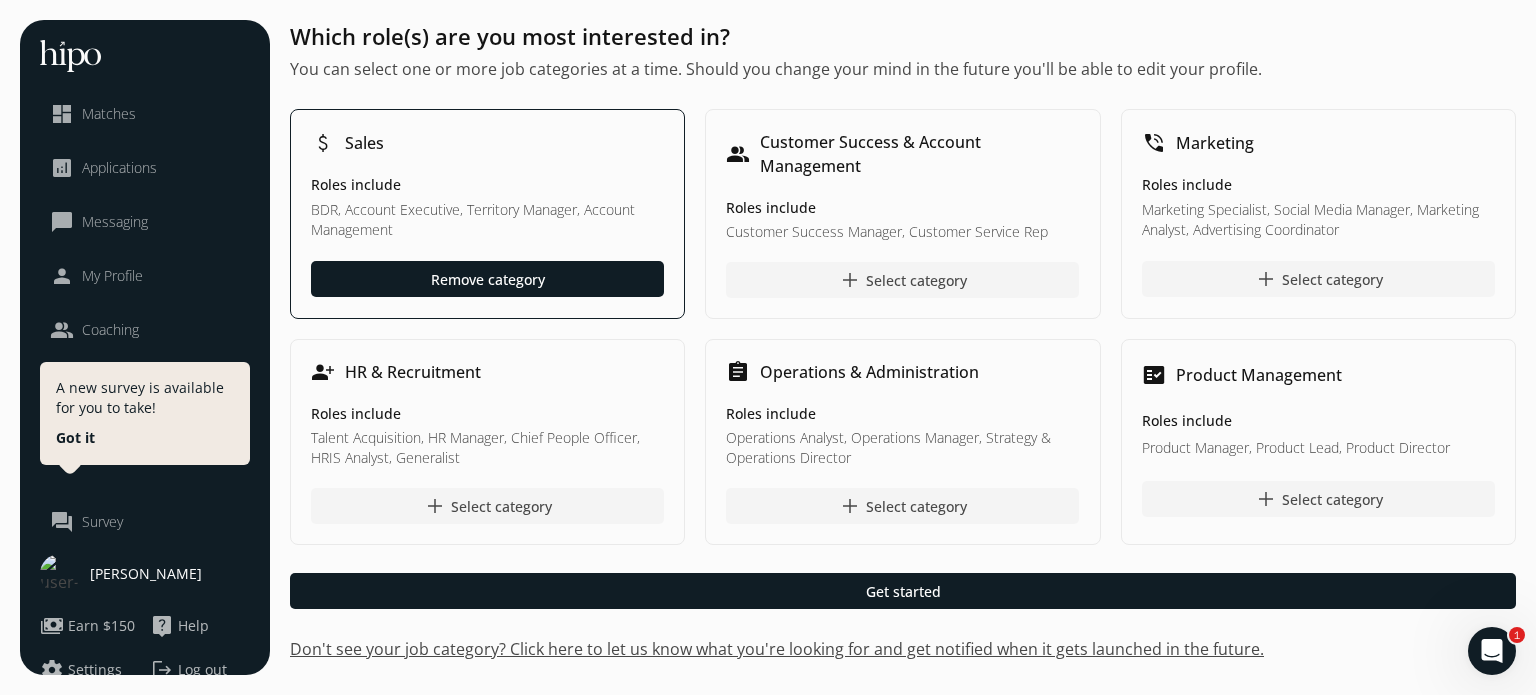 click on "BDR, Account Executive, Territory Manager, Account Management" at bounding box center [487, 220] 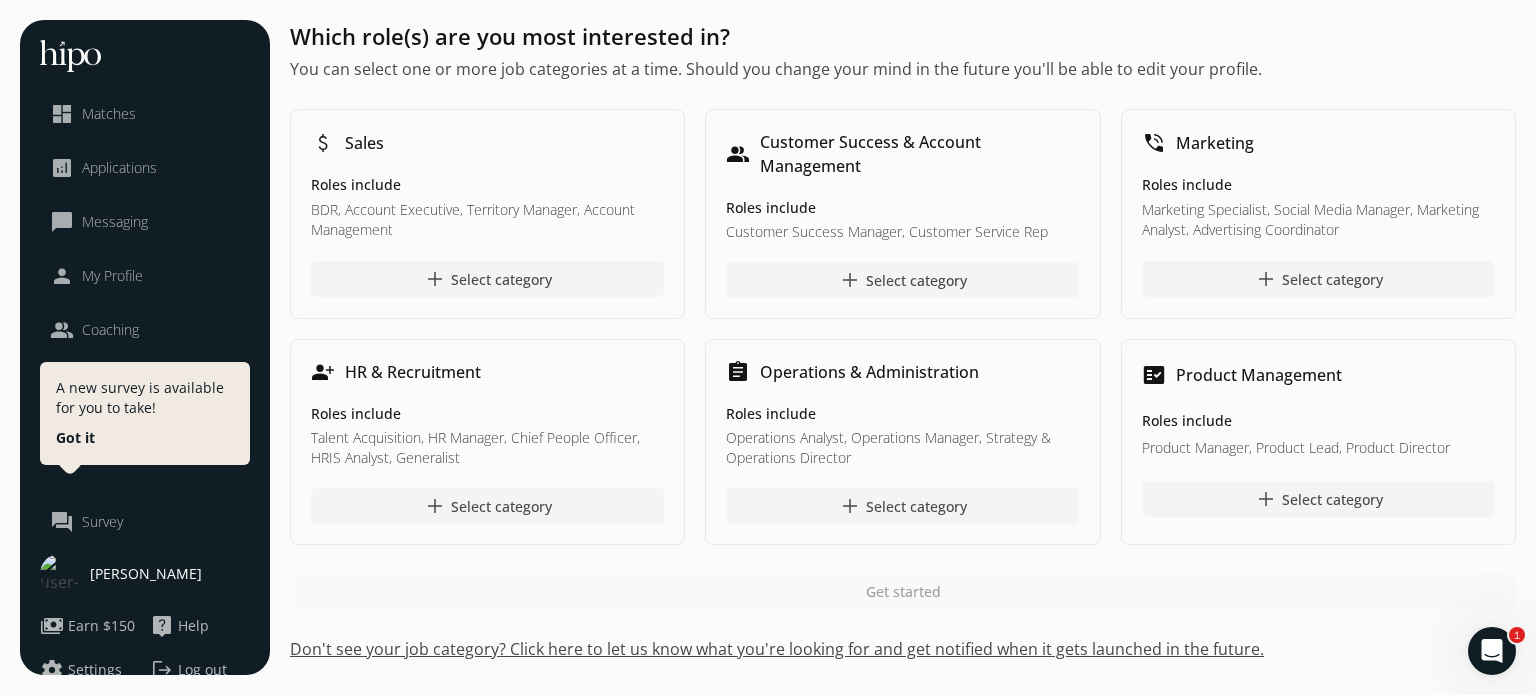 click on "BDR, Account Executive, Territory Manager, Account Management" at bounding box center (487, 220) 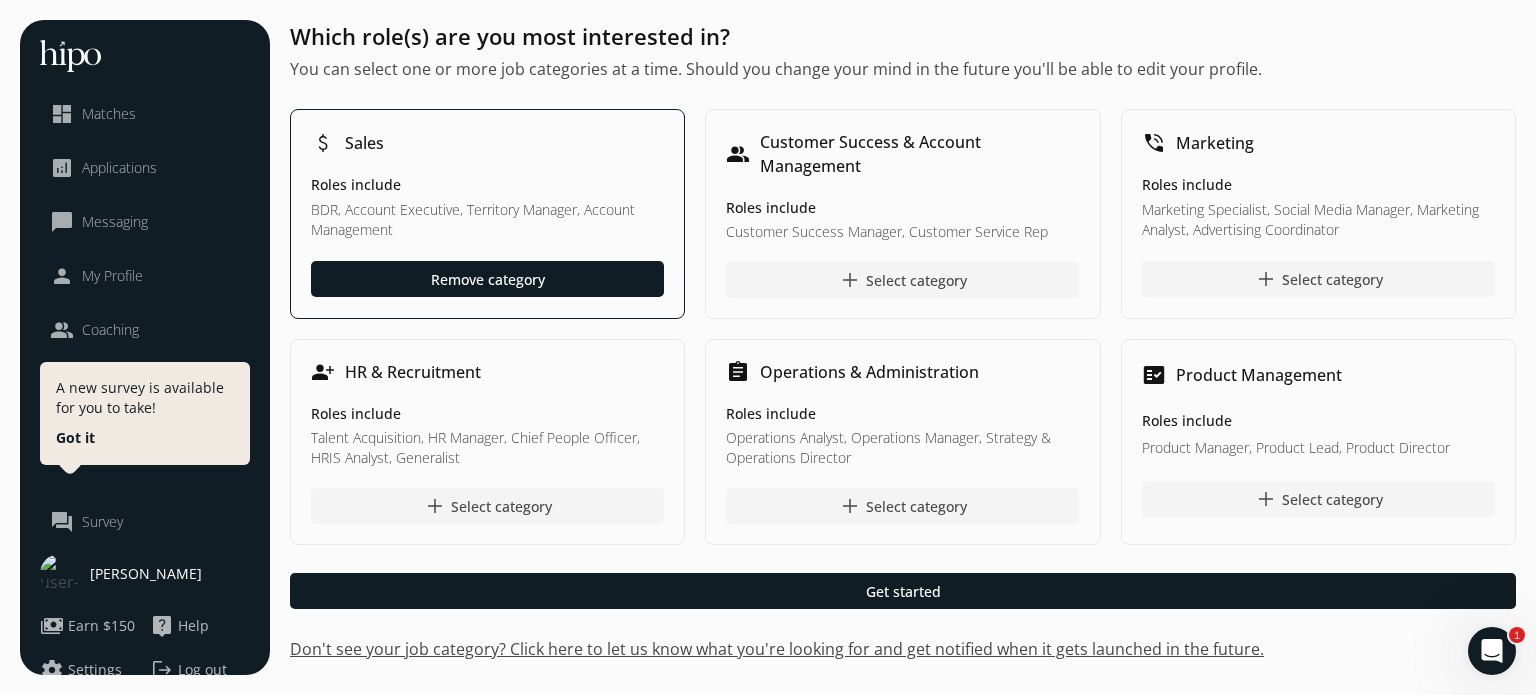 click on "Customer Success & Account Management" at bounding box center [919, 154] 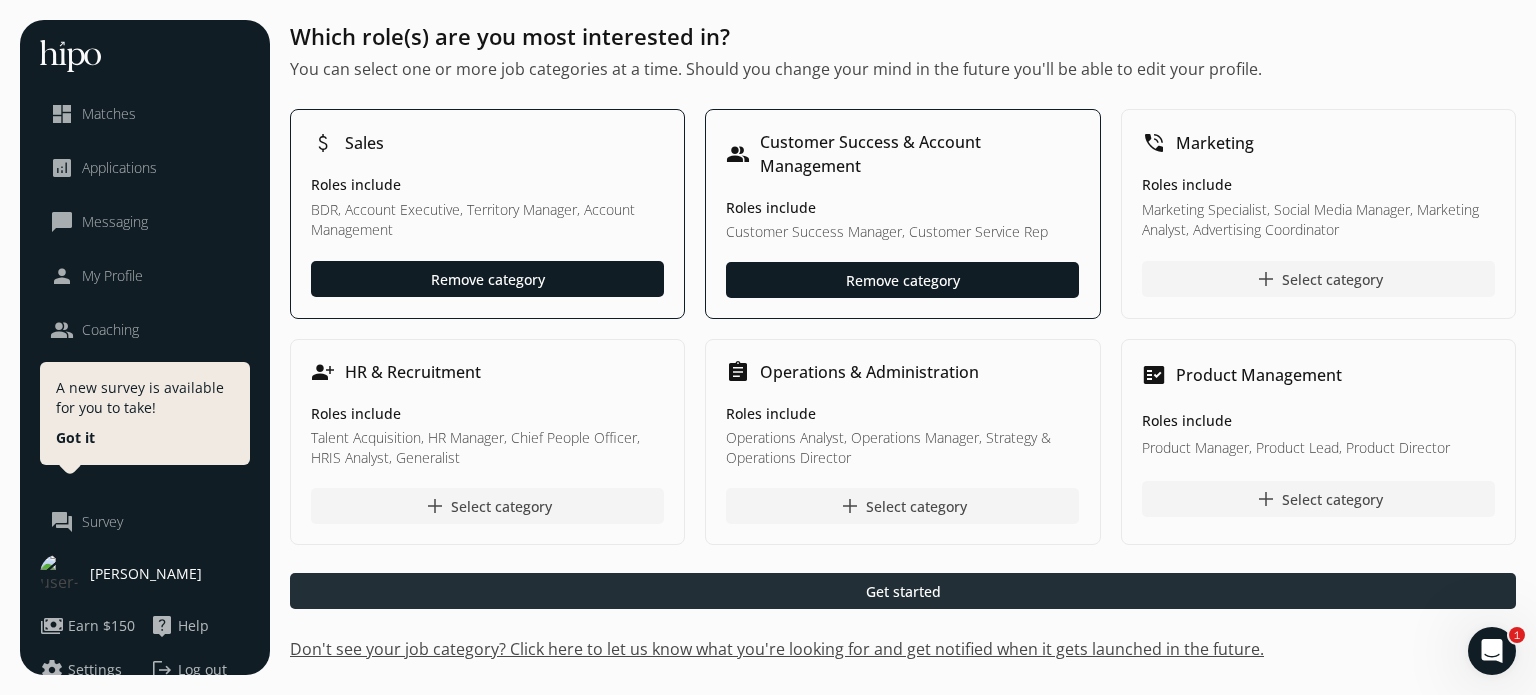 click on "Get started" at bounding box center (903, 591) 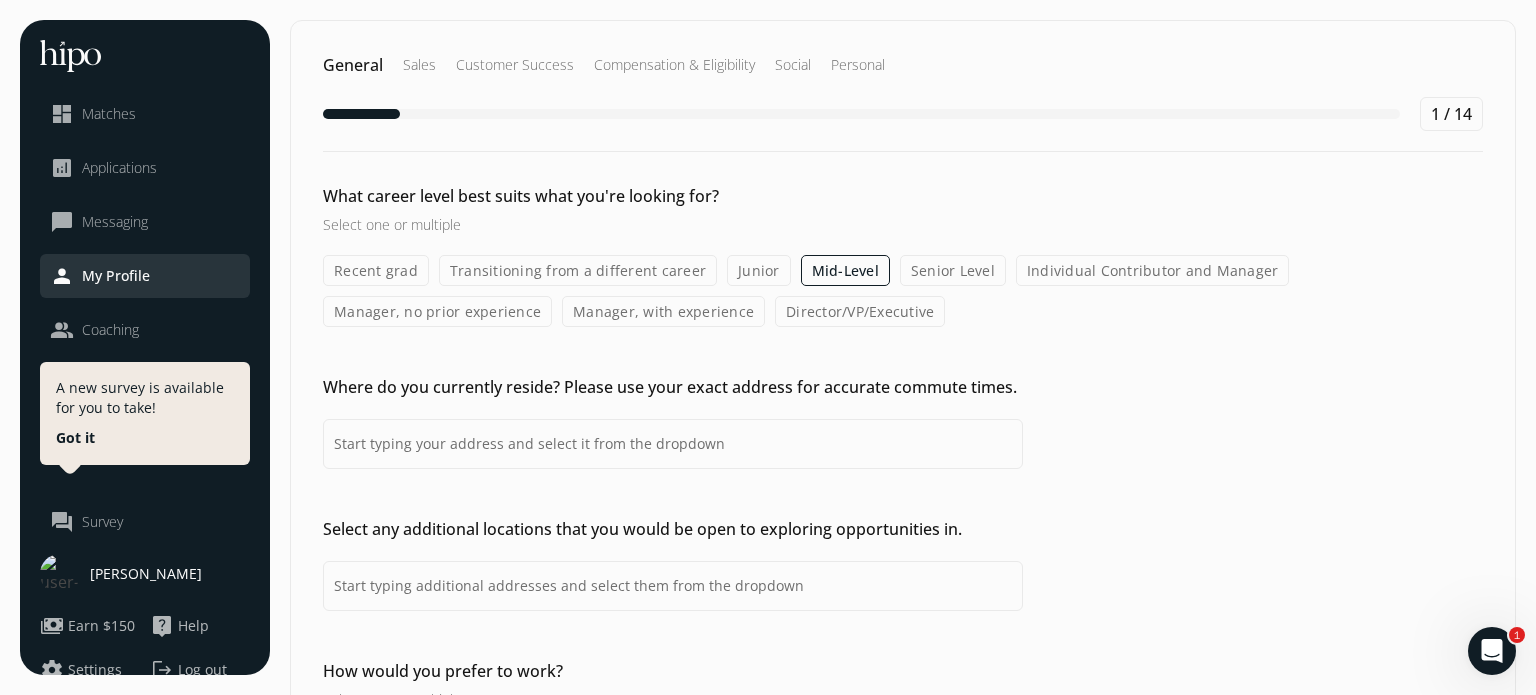 click 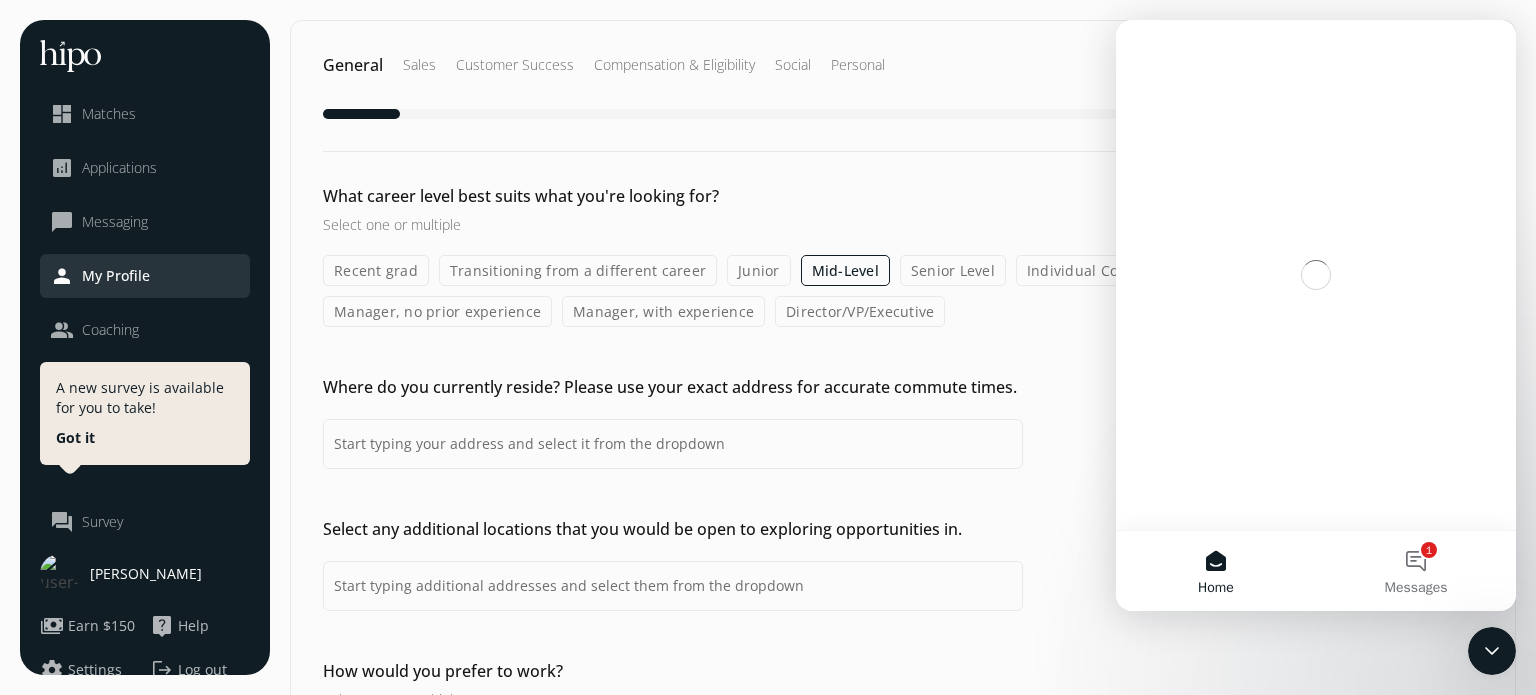 scroll, scrollTop: 0, scrollLeft: 0, axis: both 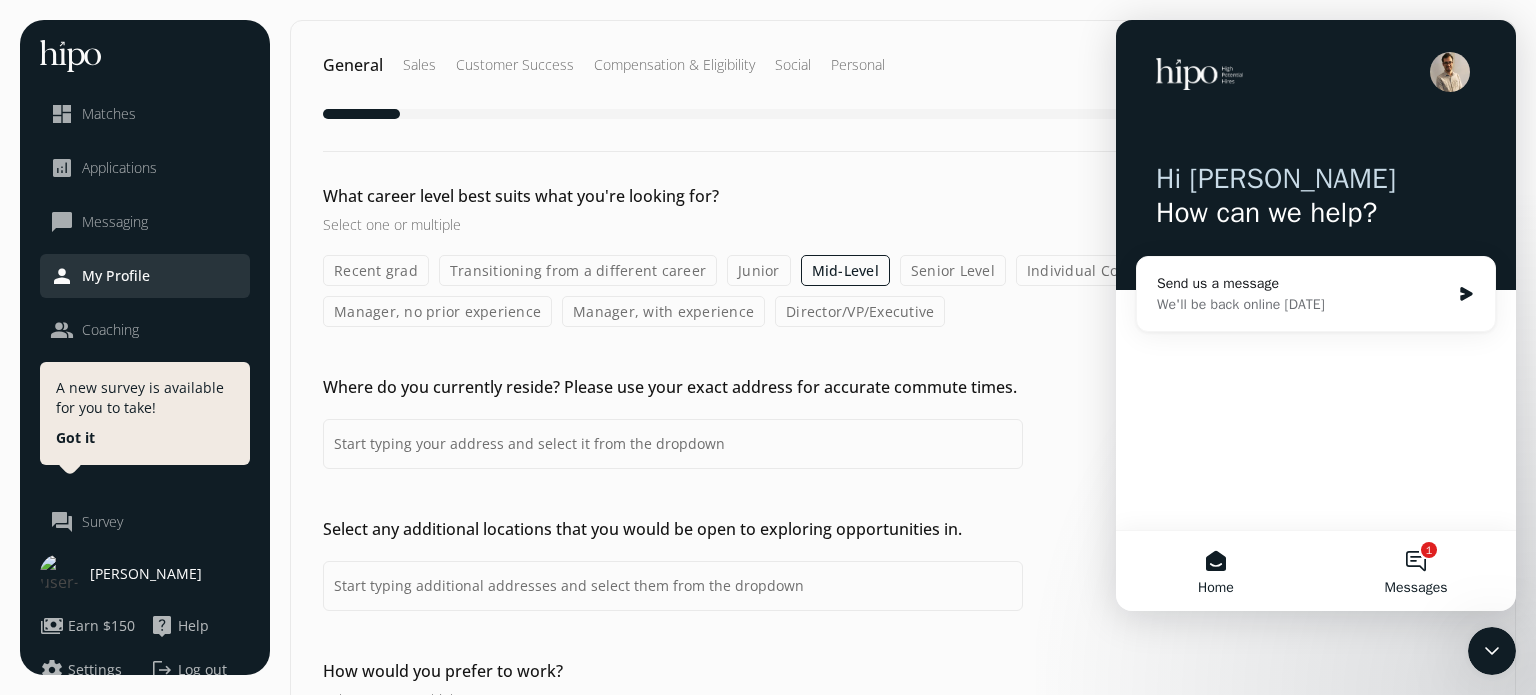 click on "1 Messages" at bounding box center (1416, 571) 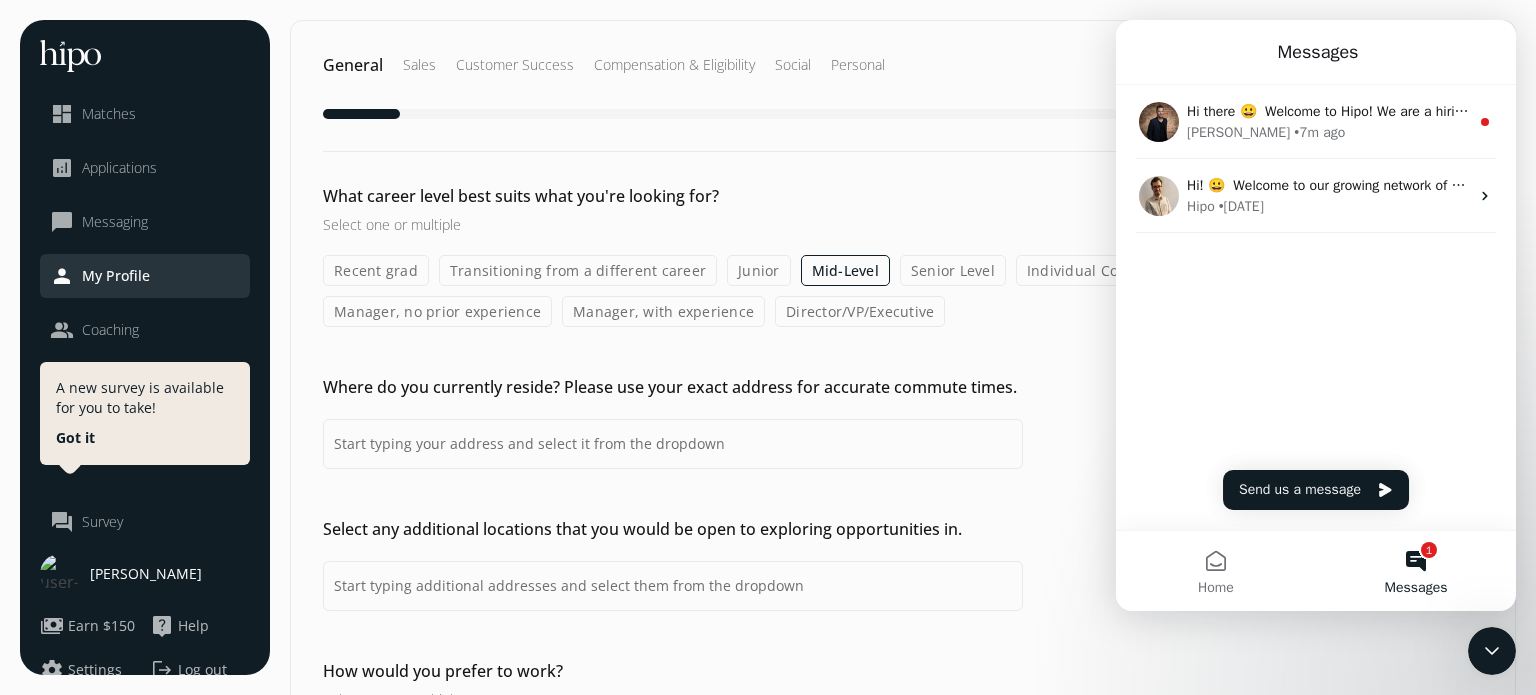 click on "What career level best suits what you're looking for? Select one or multiple  Recent grad Transitioning from a different career Junior Mid-Level Senior Level Individual Contributor and Manager Manager, no prior experience Manager, with experience Director/VP/Executive Where do you currently reside? Please use your exact address for accurate commute times. Select any additional locations that you would be open to exploring opportunities in. How would you prefer to work? Select one or multiple  Remote In-Office Hybrid" 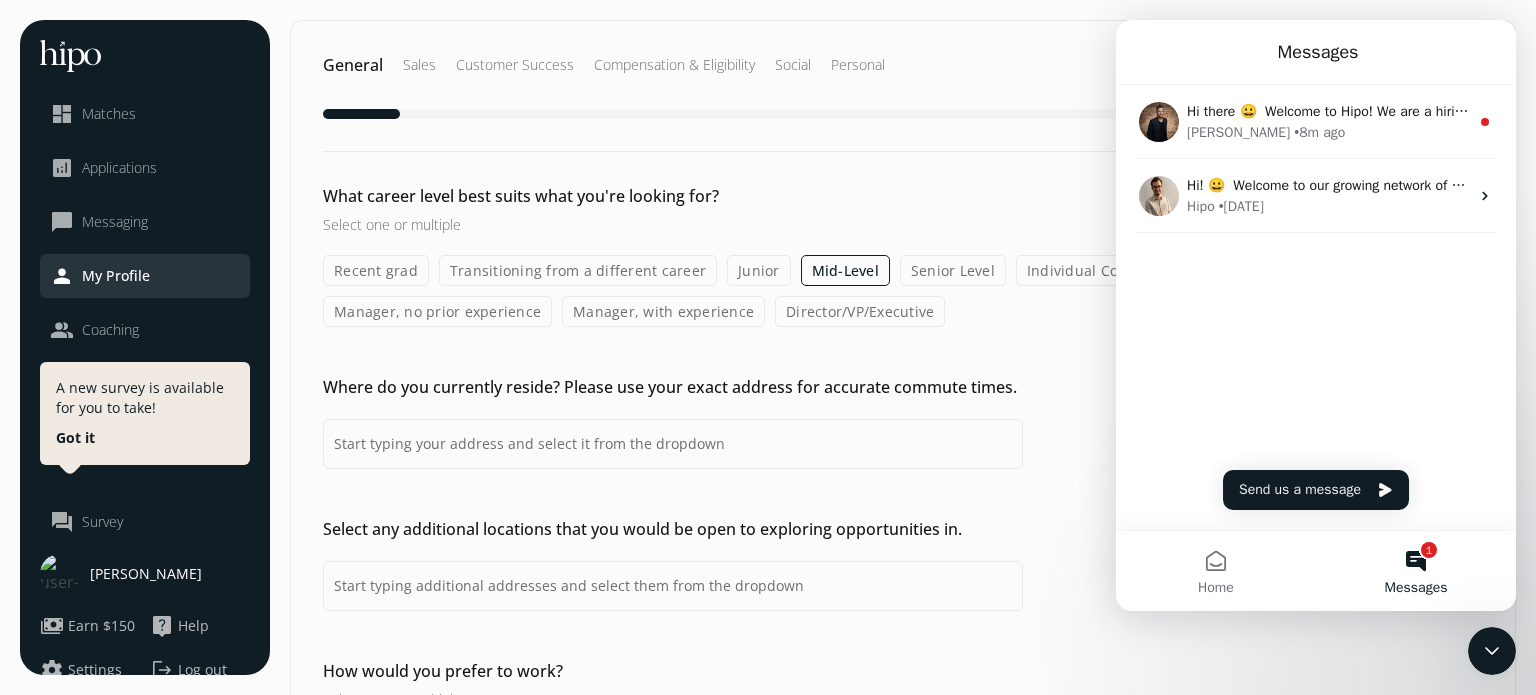 click 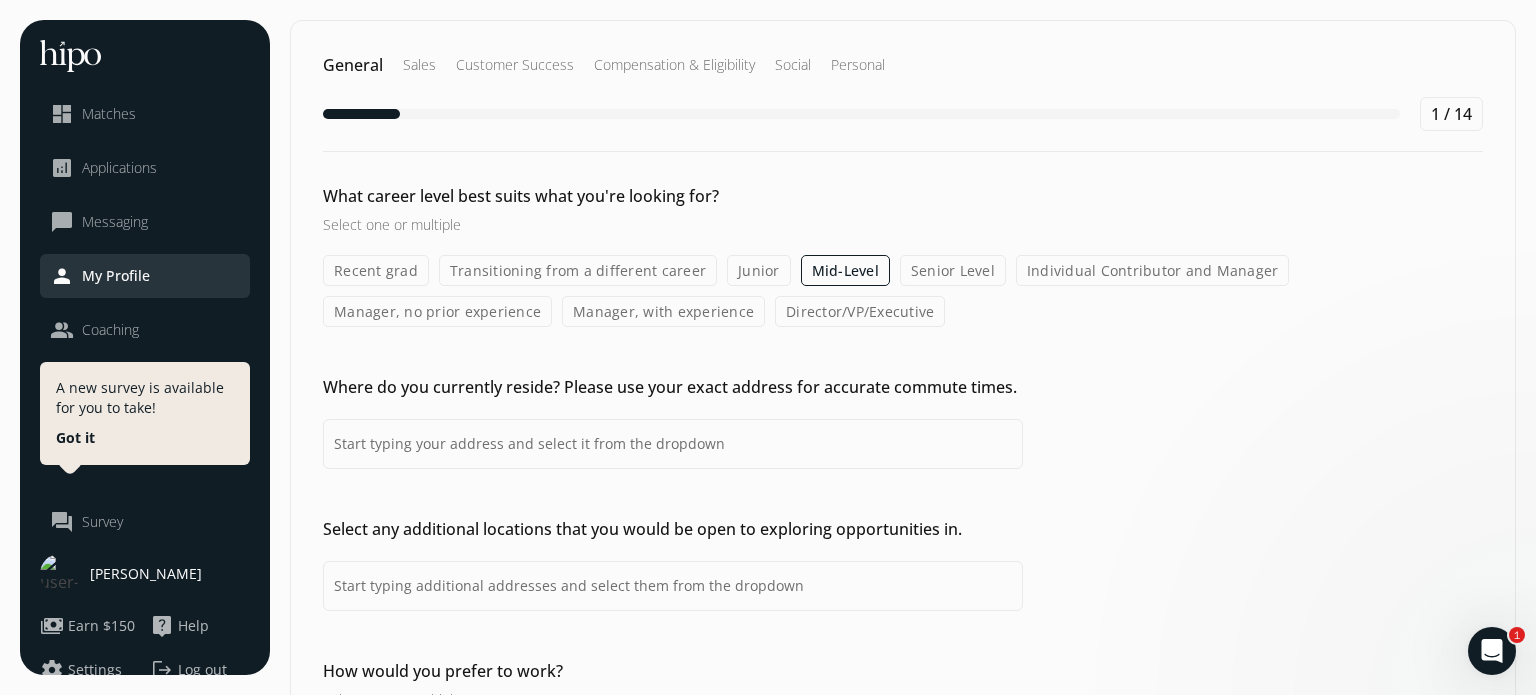 scroll, scrollTop: 0, scrollLeft: 0, axis: both 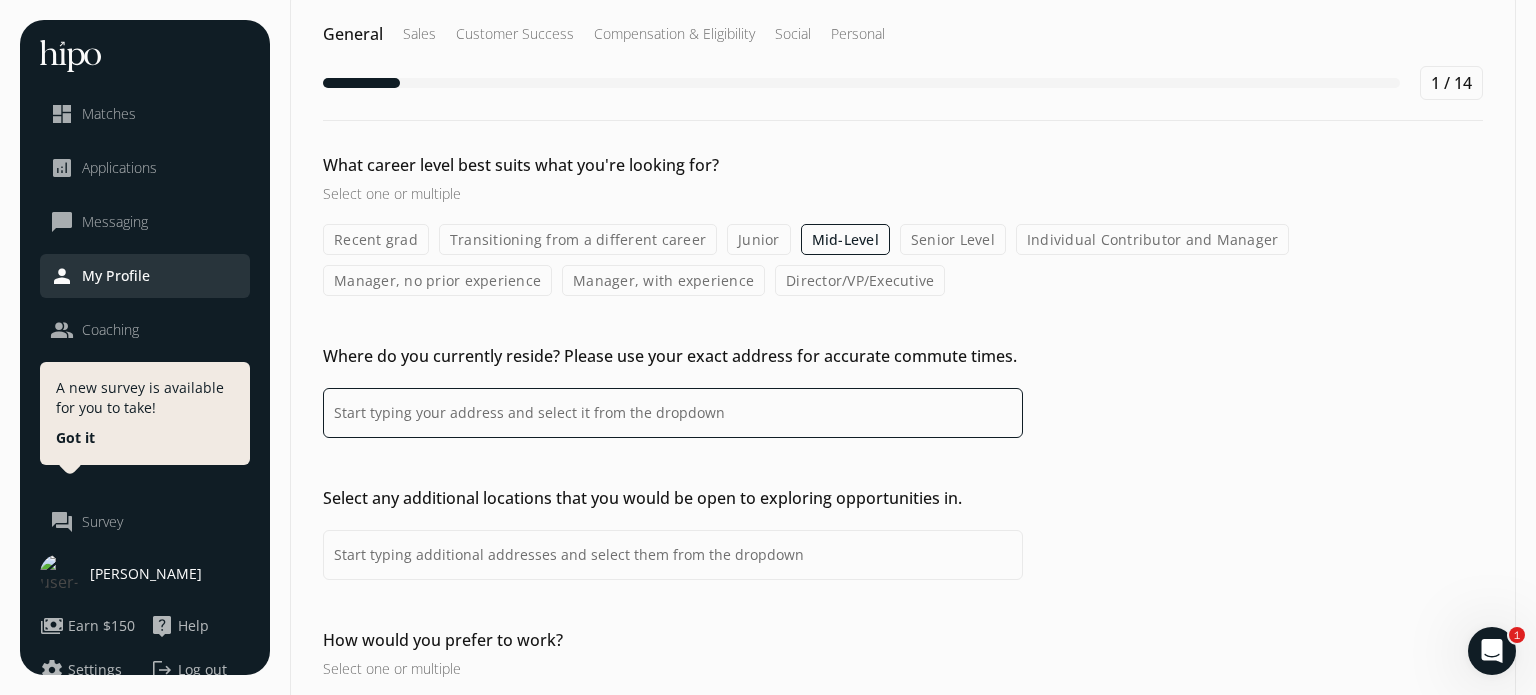 click at bounding box center [673, 413] 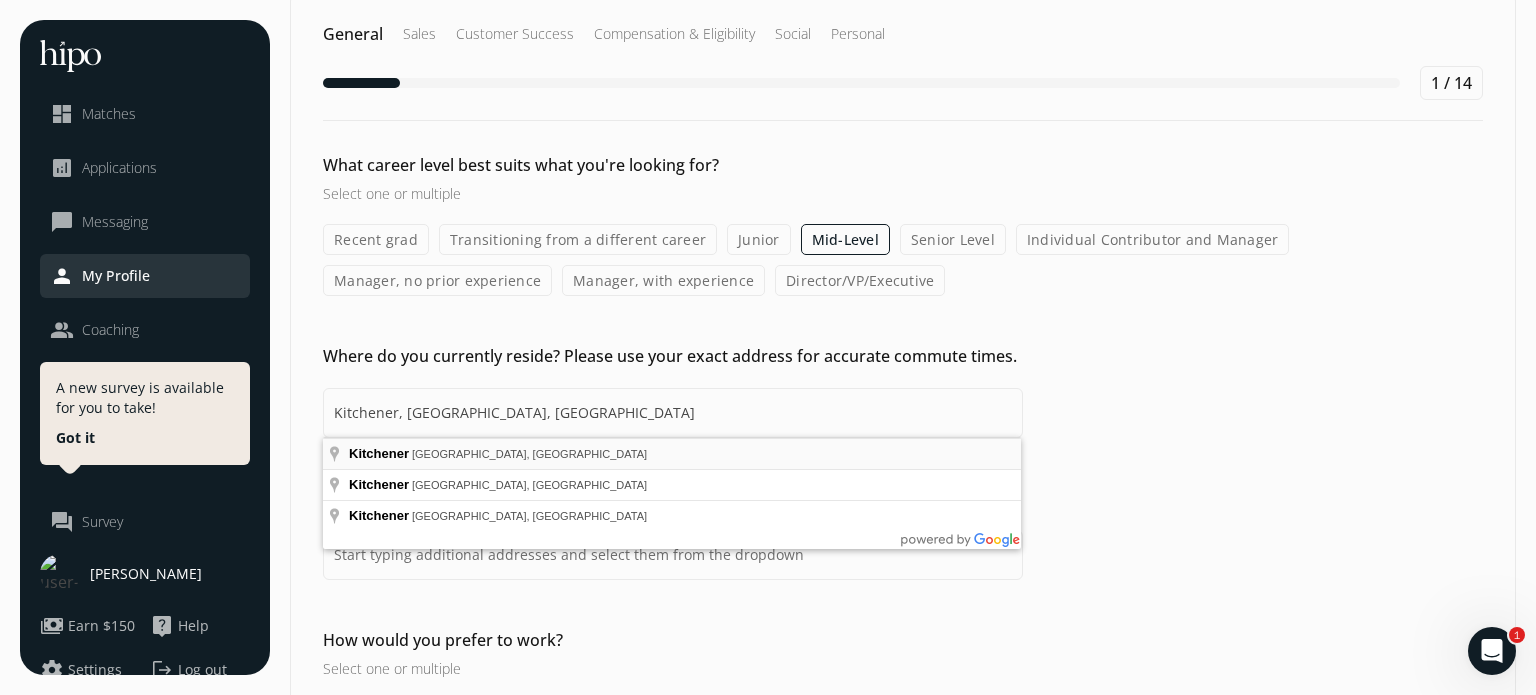type on "Kitchener, ON, Canada" 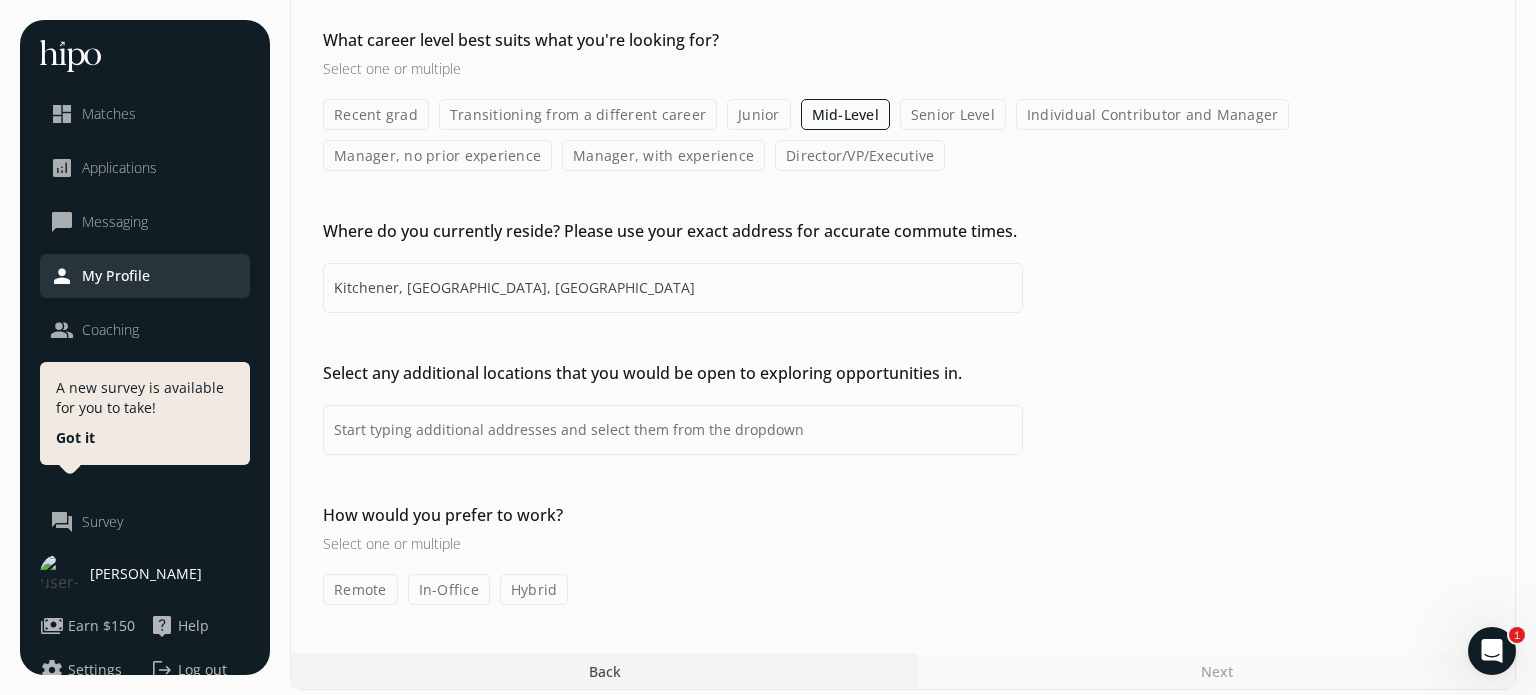 scroll, scrollTop: 168, scrollLeft: 0, axis: vertical 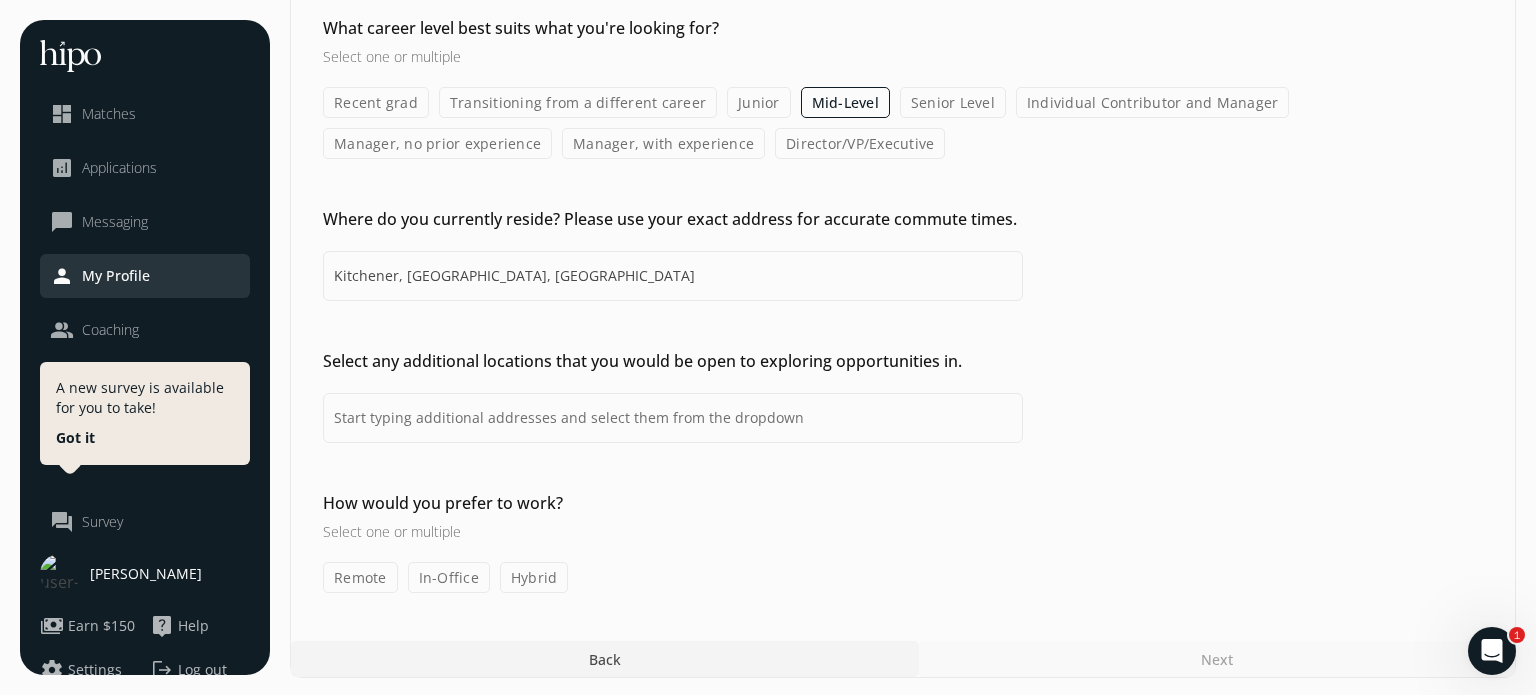 click on "Remote" 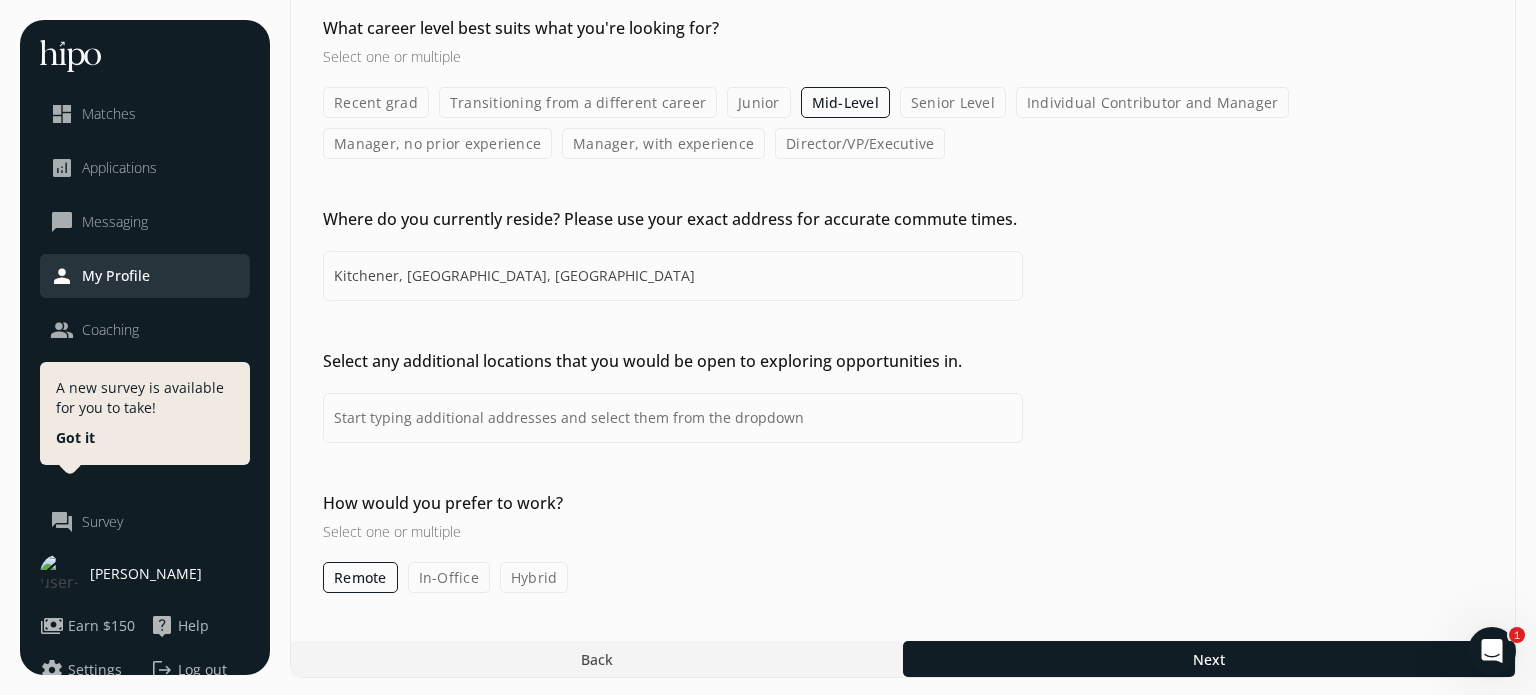 click on "In-Office" 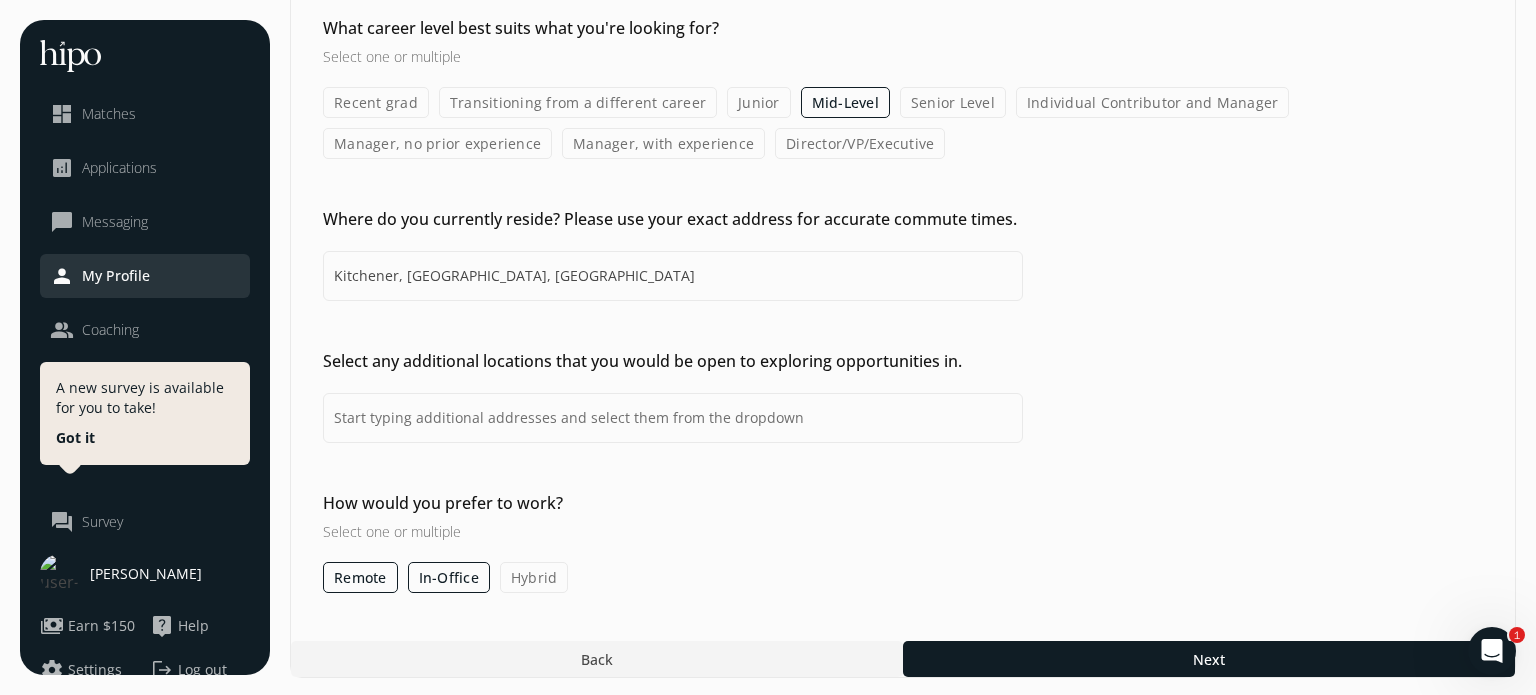click on "In-Office" 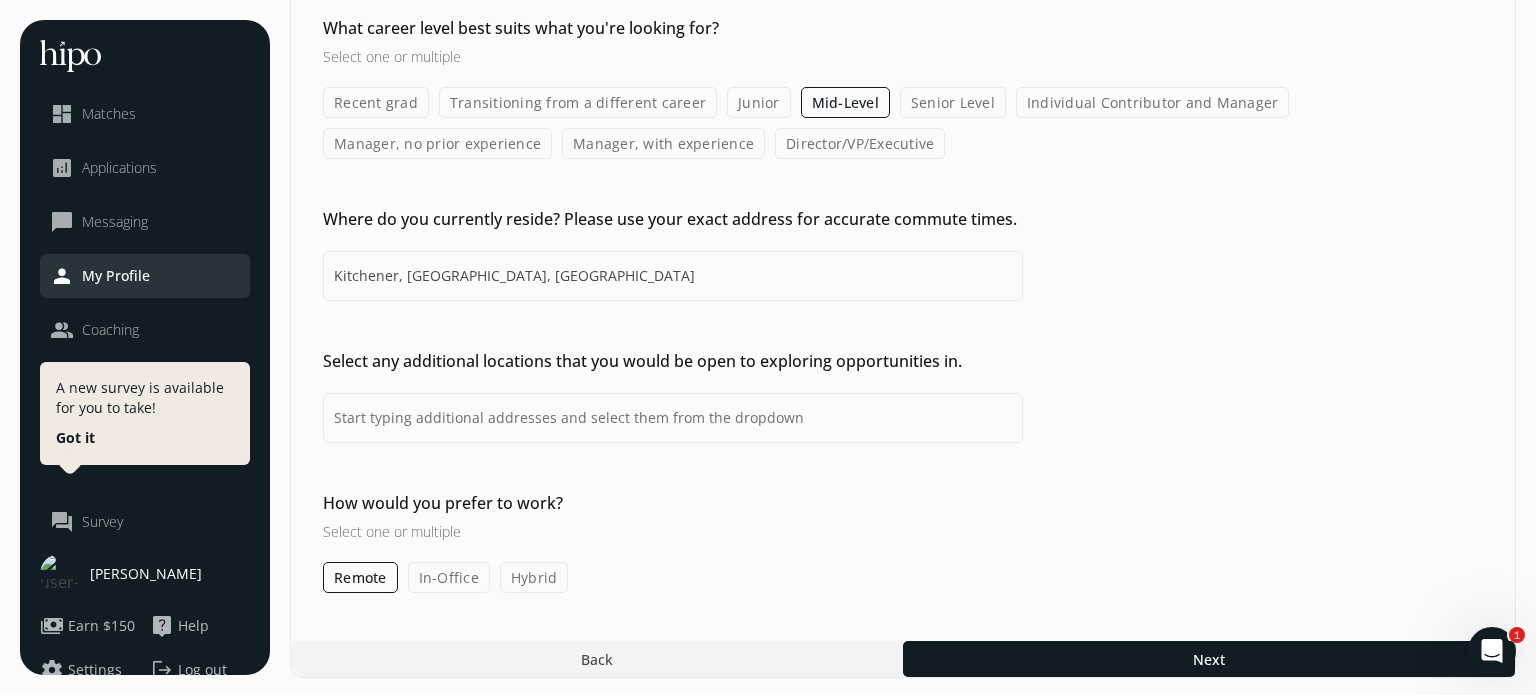 click on "Hybrid" 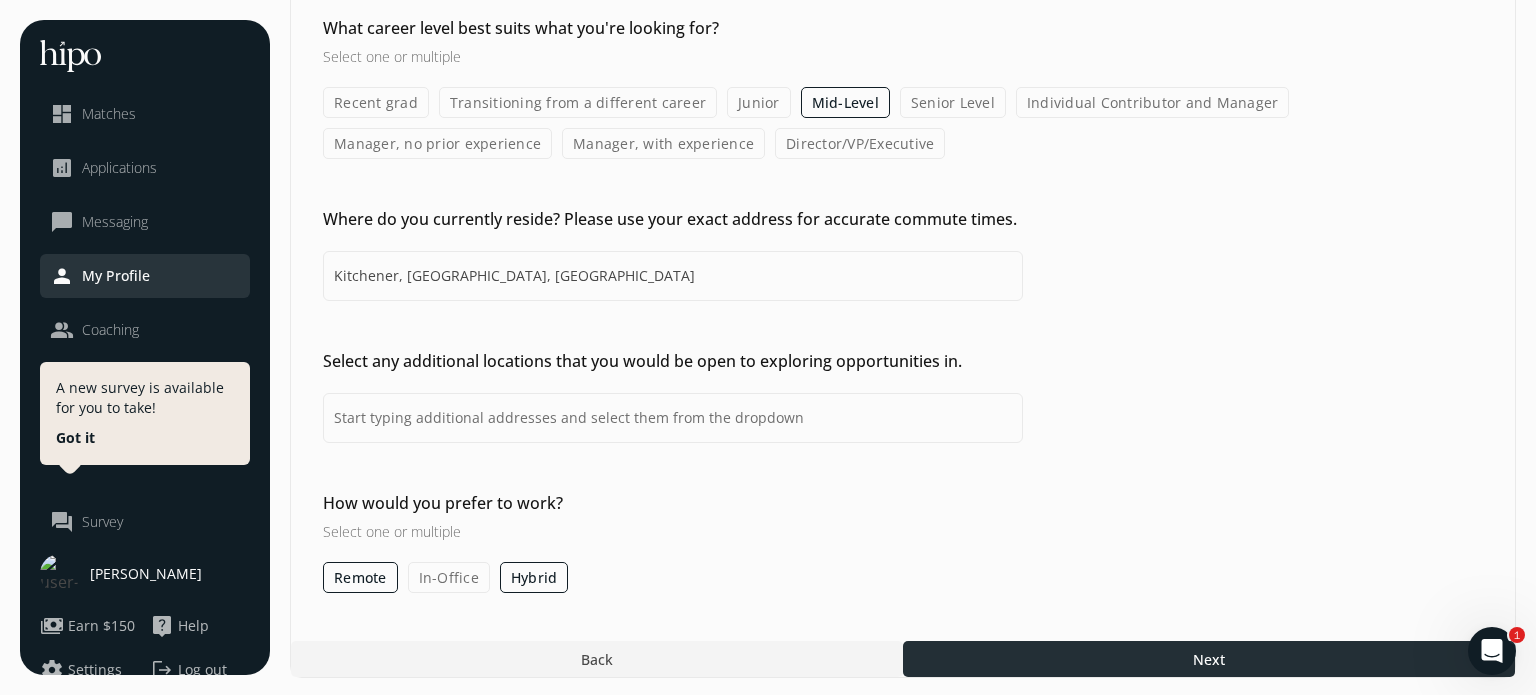 click at bounding box center (1209, 659) 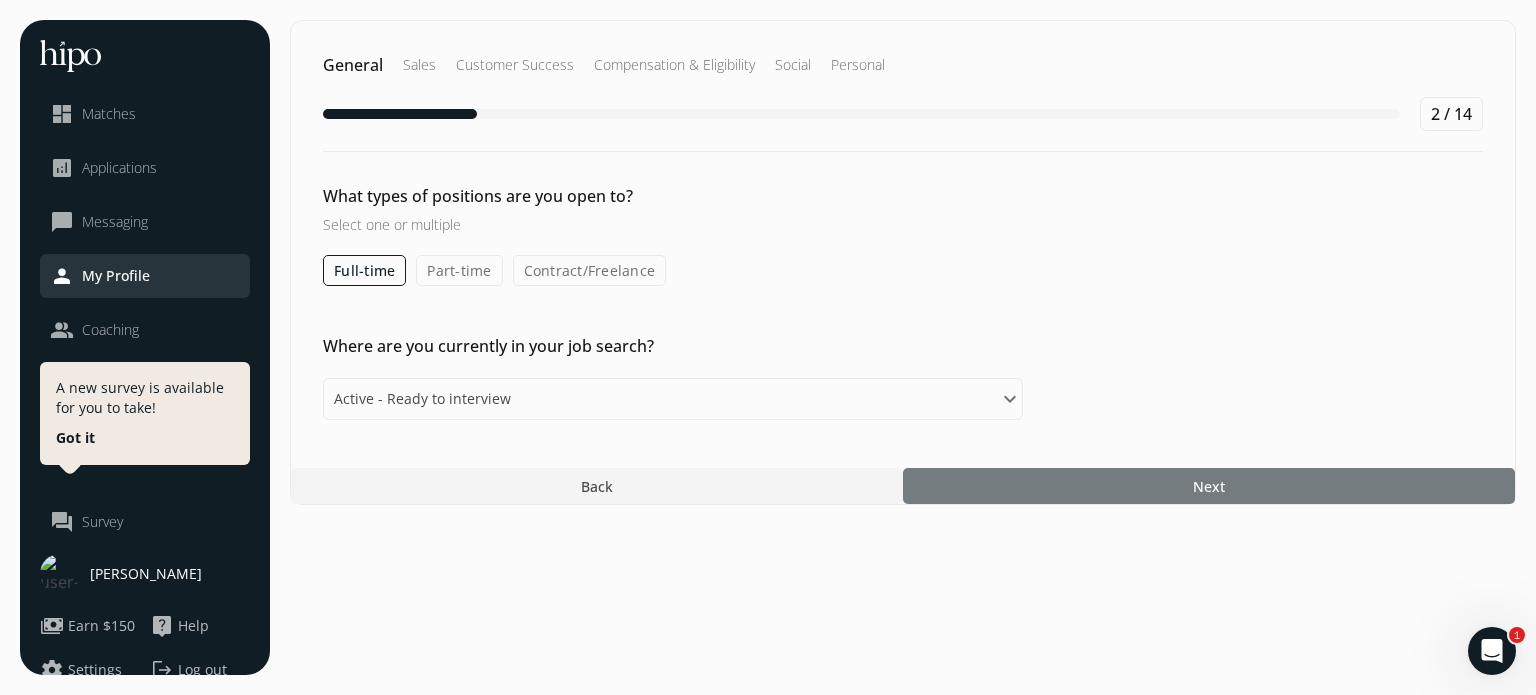 scroll, scrollTop: 0, scrollLeft: 0, axis: both 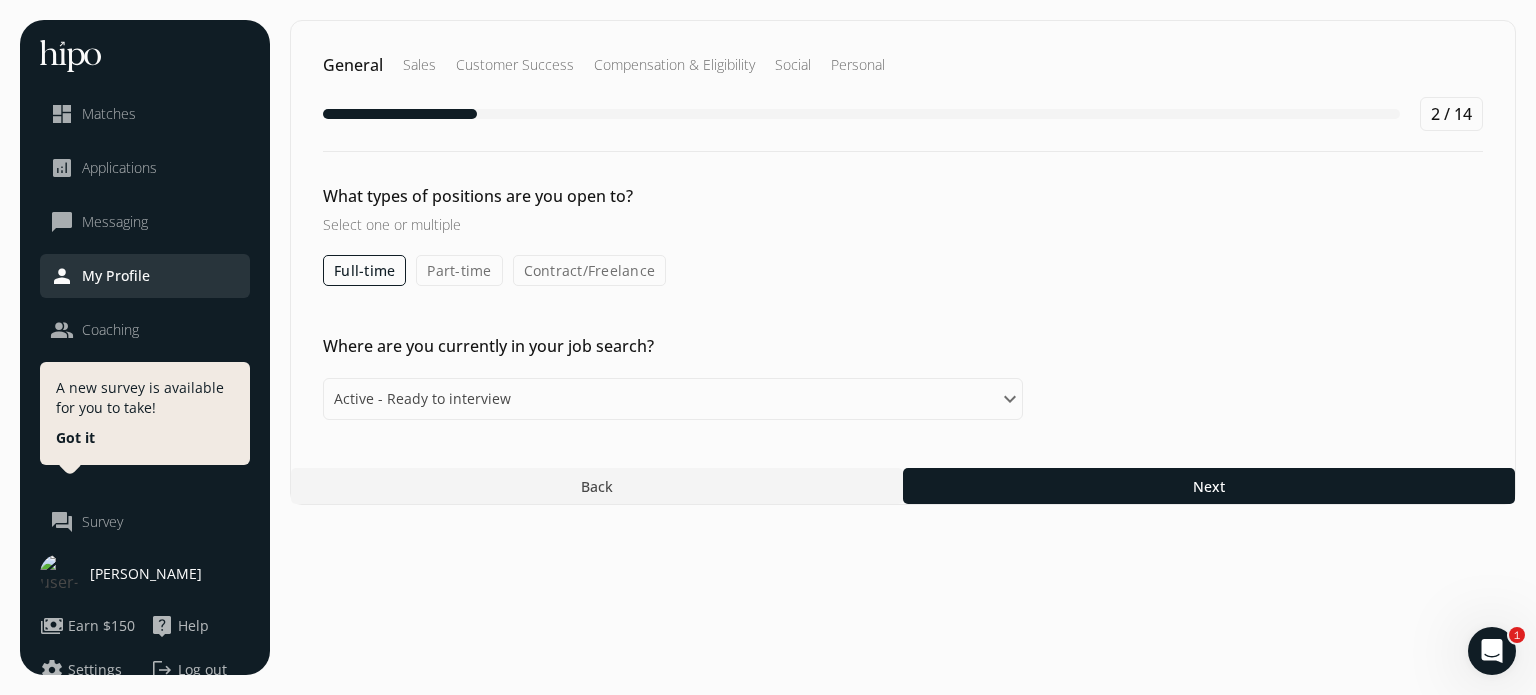 click on "Contract/Freelance" 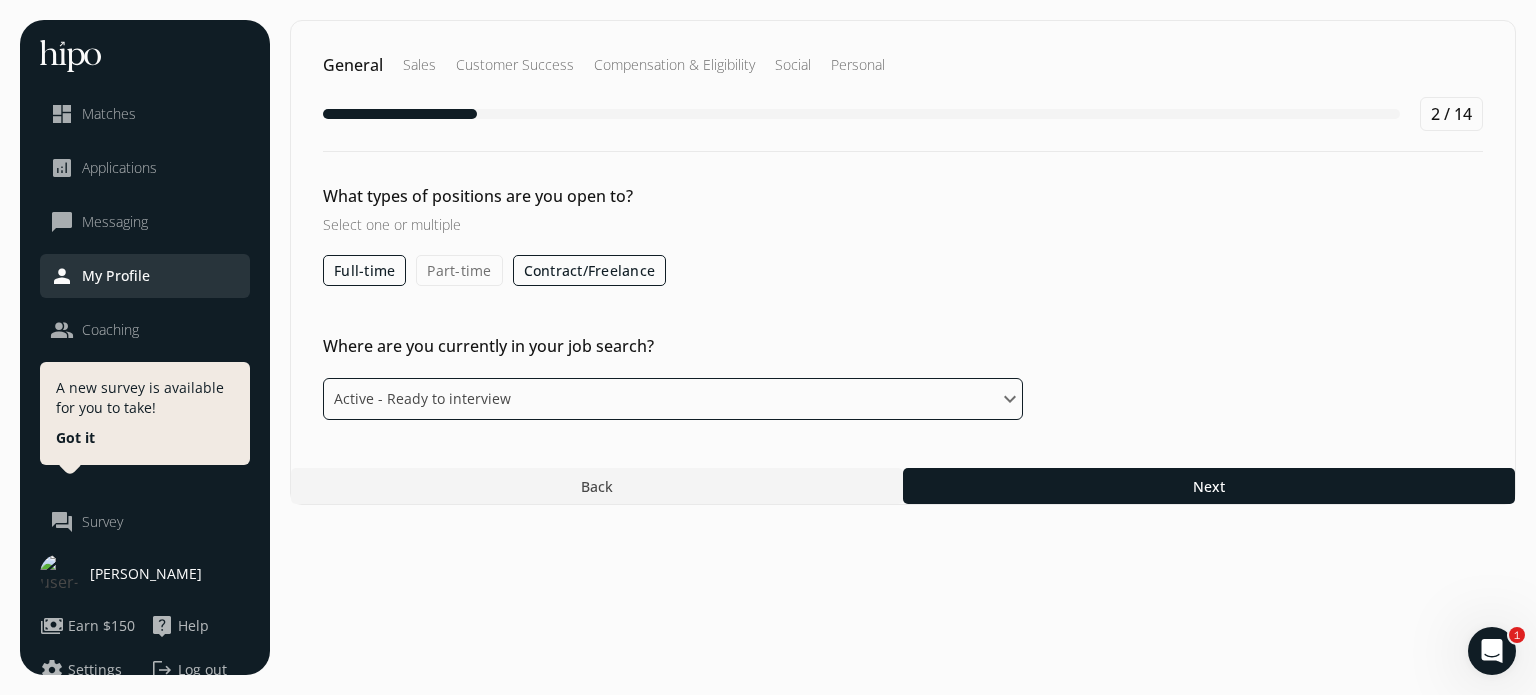 click on "Please select an option Active - Ready to interview Passive - Open to exploring opportunities Not looking - Change my mind" 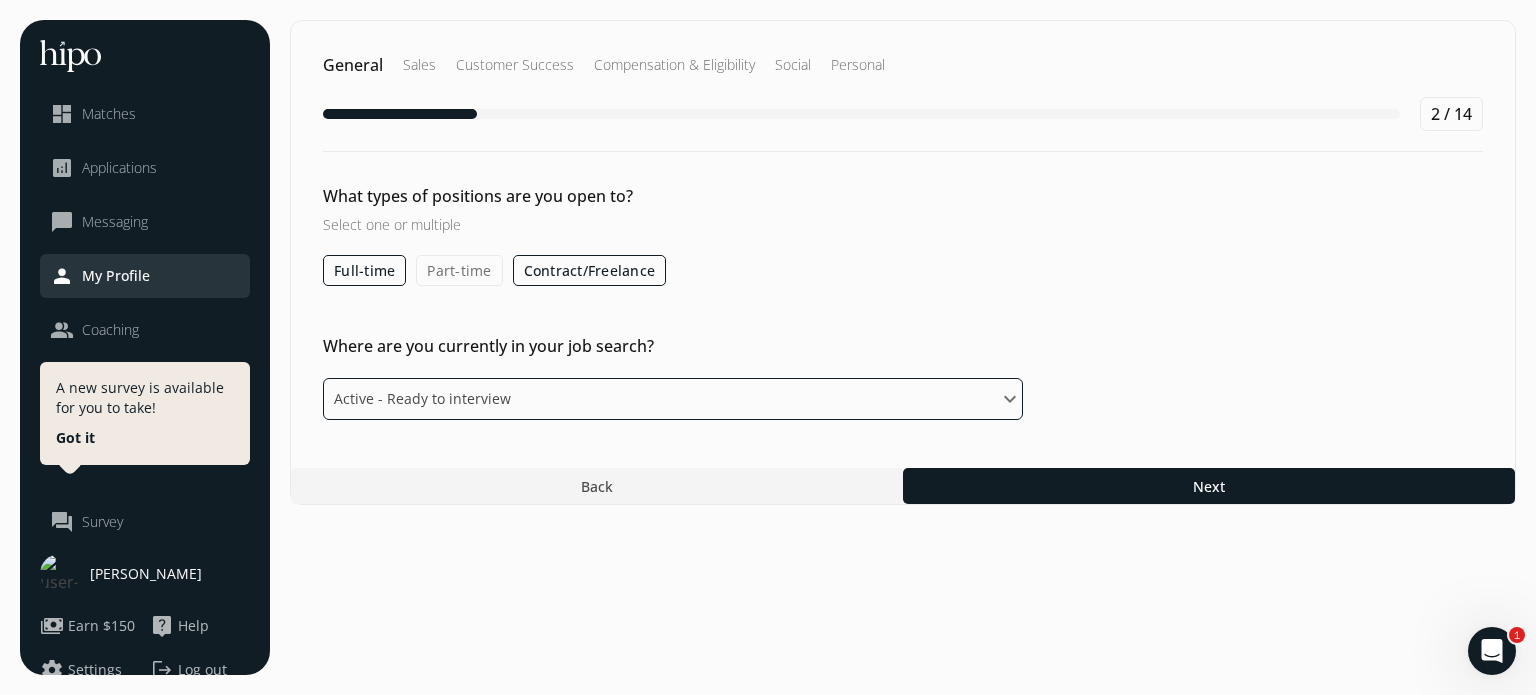 click on "Please select an option Active - Ready to interview Passive - Open to exploring opportunities Not looking - Change my mind" 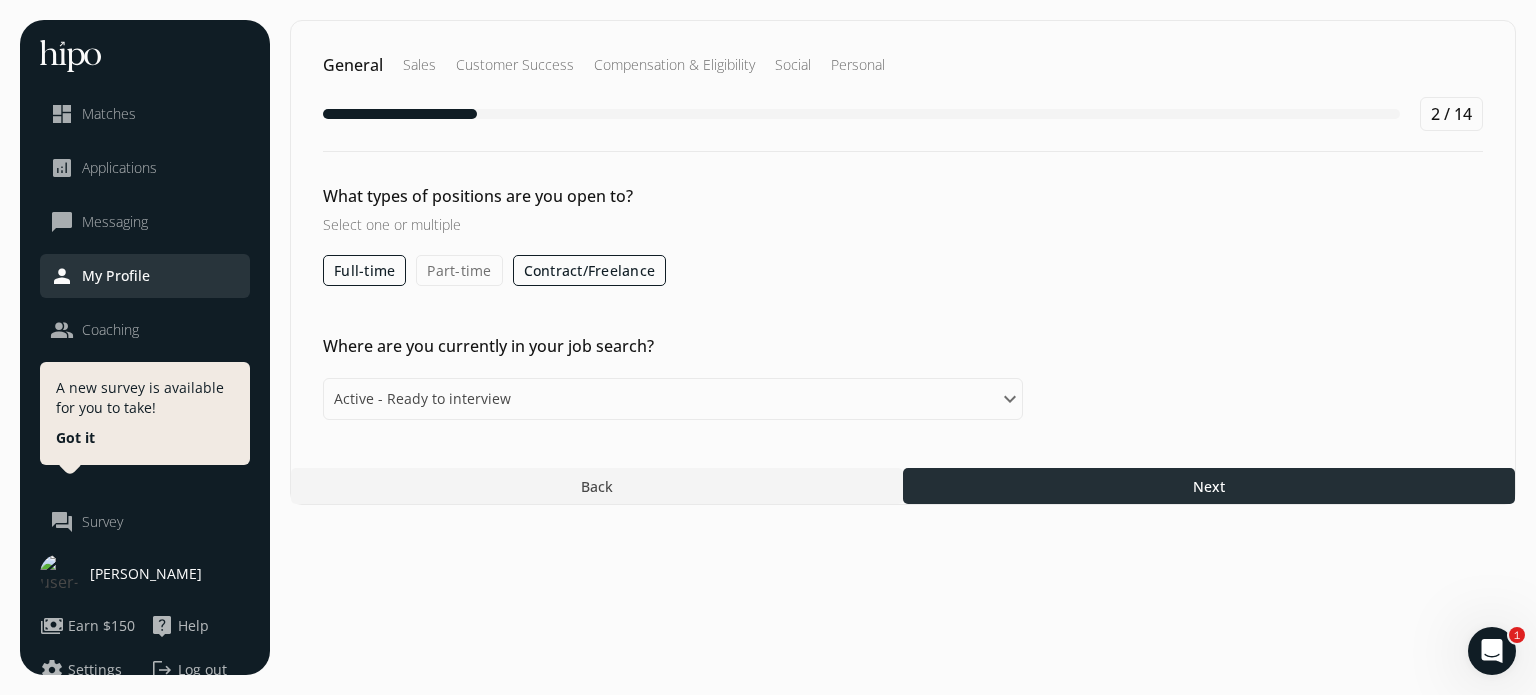 click at bounding box center (1209, 486) 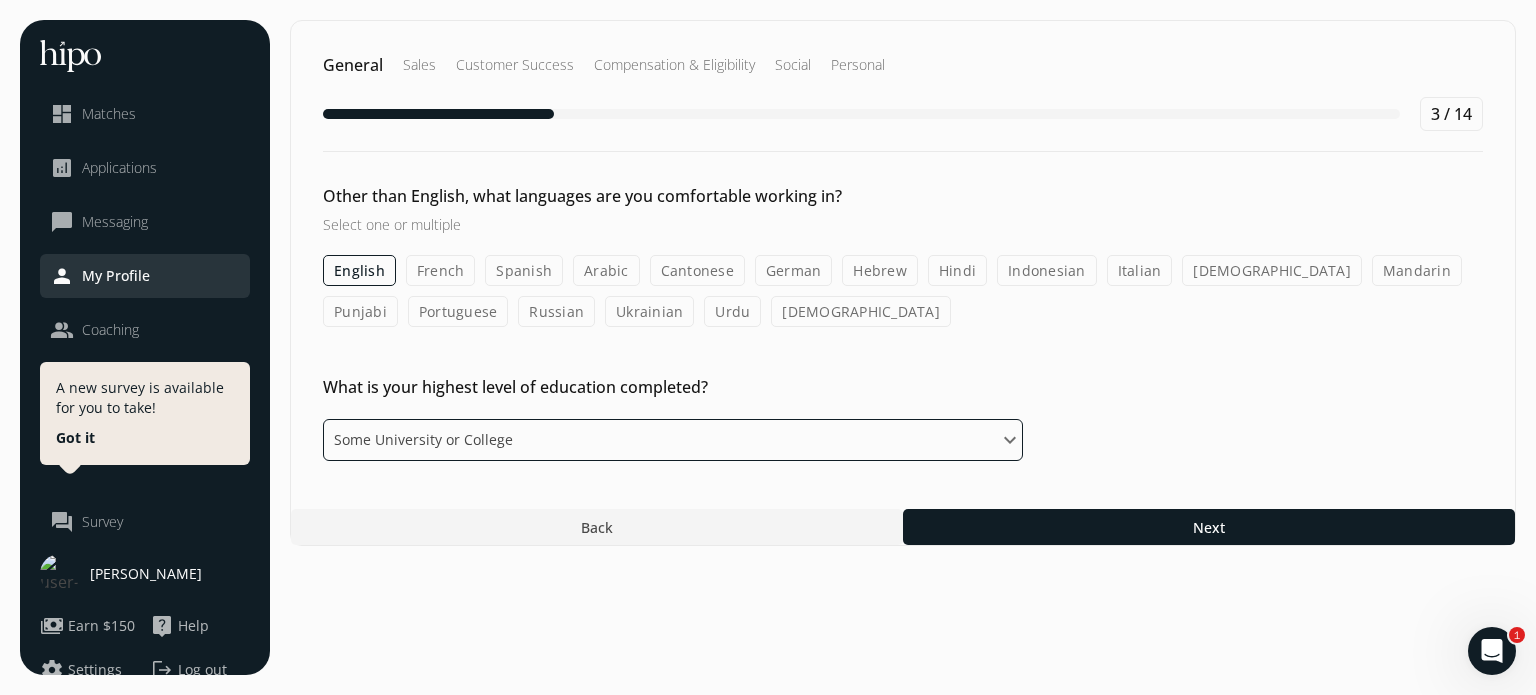click on "Please select an option Some High School High School Diploma Some University or College Diploma Bachelors Degree Masters Ph. D." 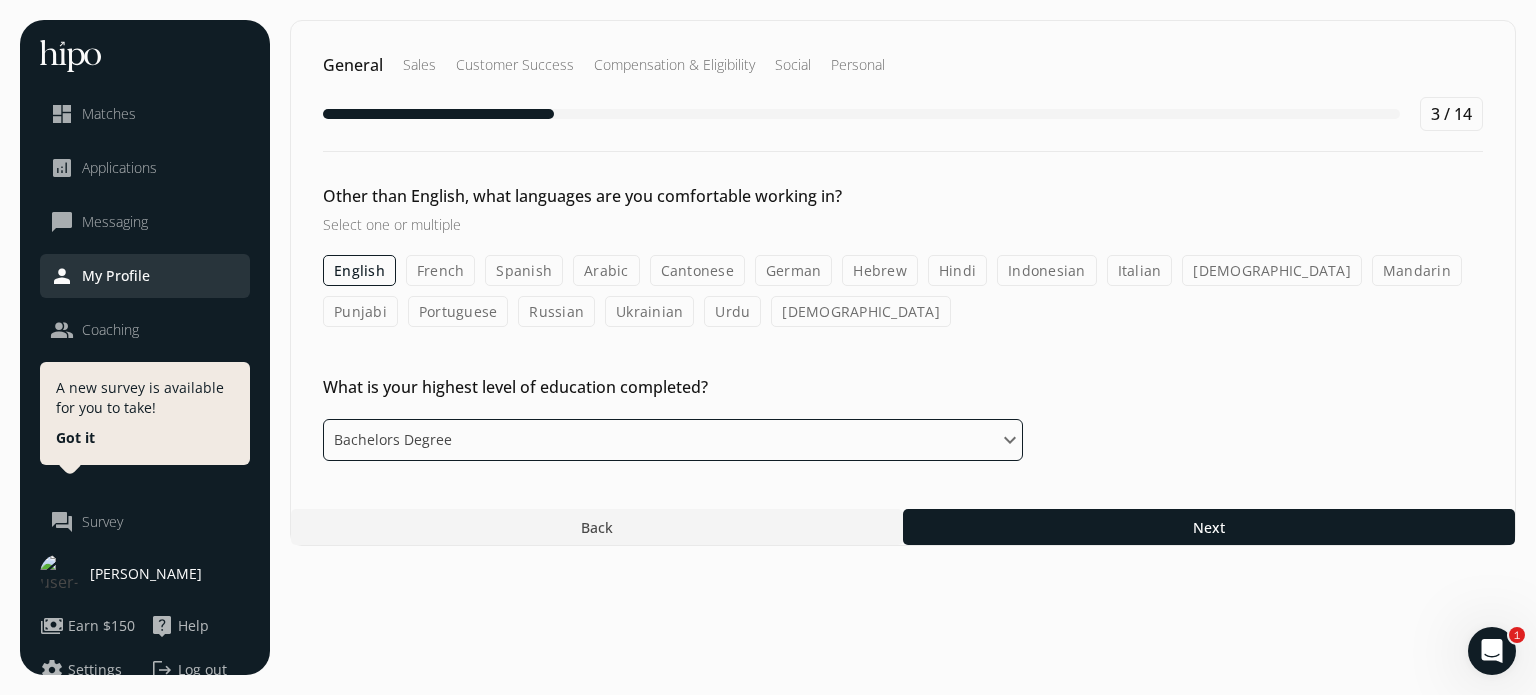 click on "Please select an option Some High School High School Diploma Some University or College Diploma Bachelors Degree Masters Ph. D." 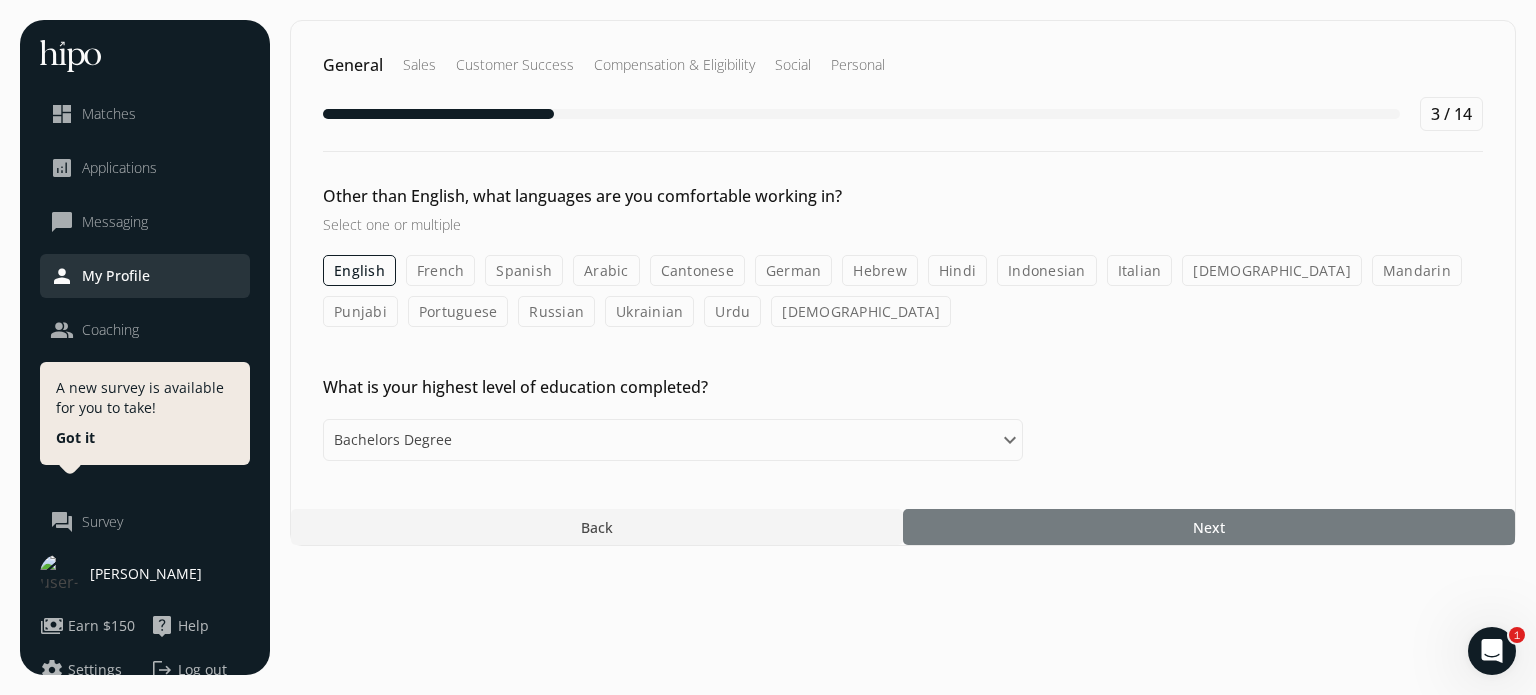 click at bounding box center (1209, 527) 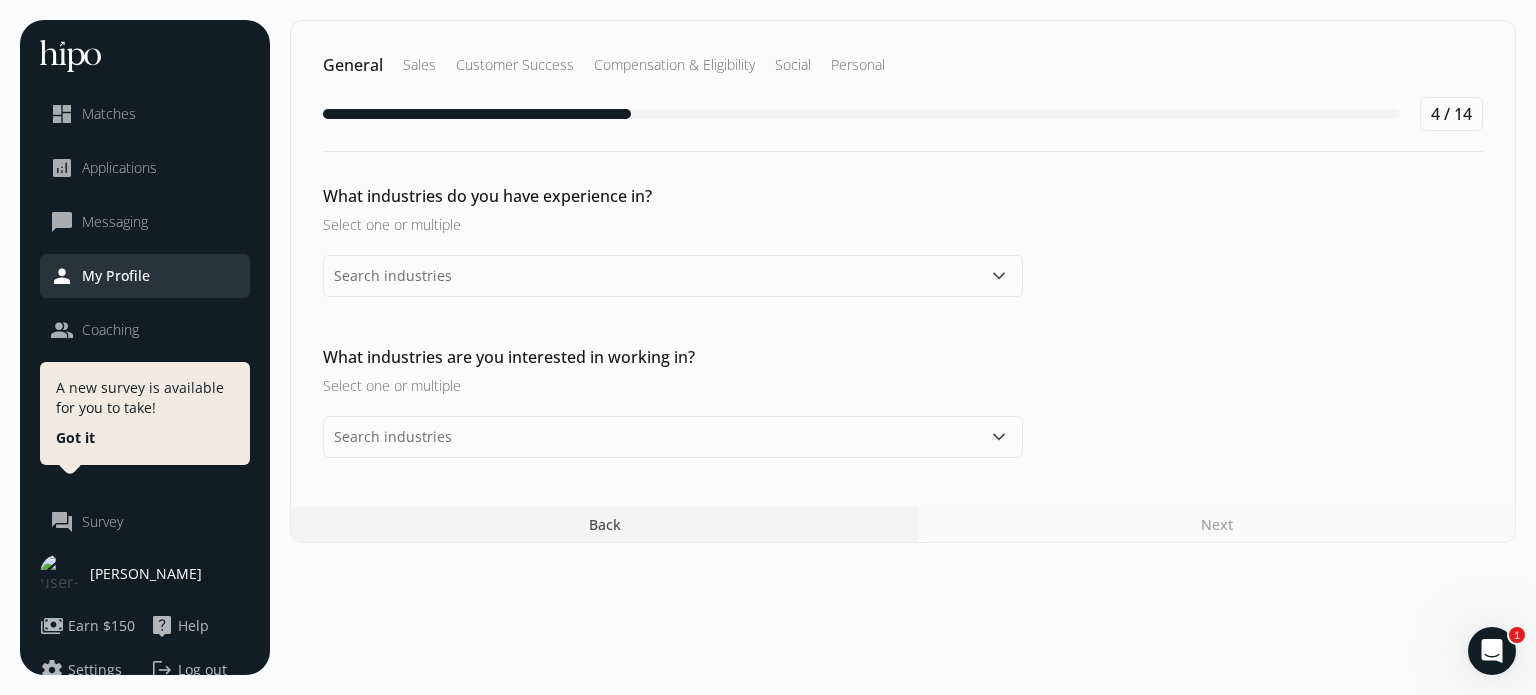 click on "keyboard_arrow_down" at bounding box center [999, 276] 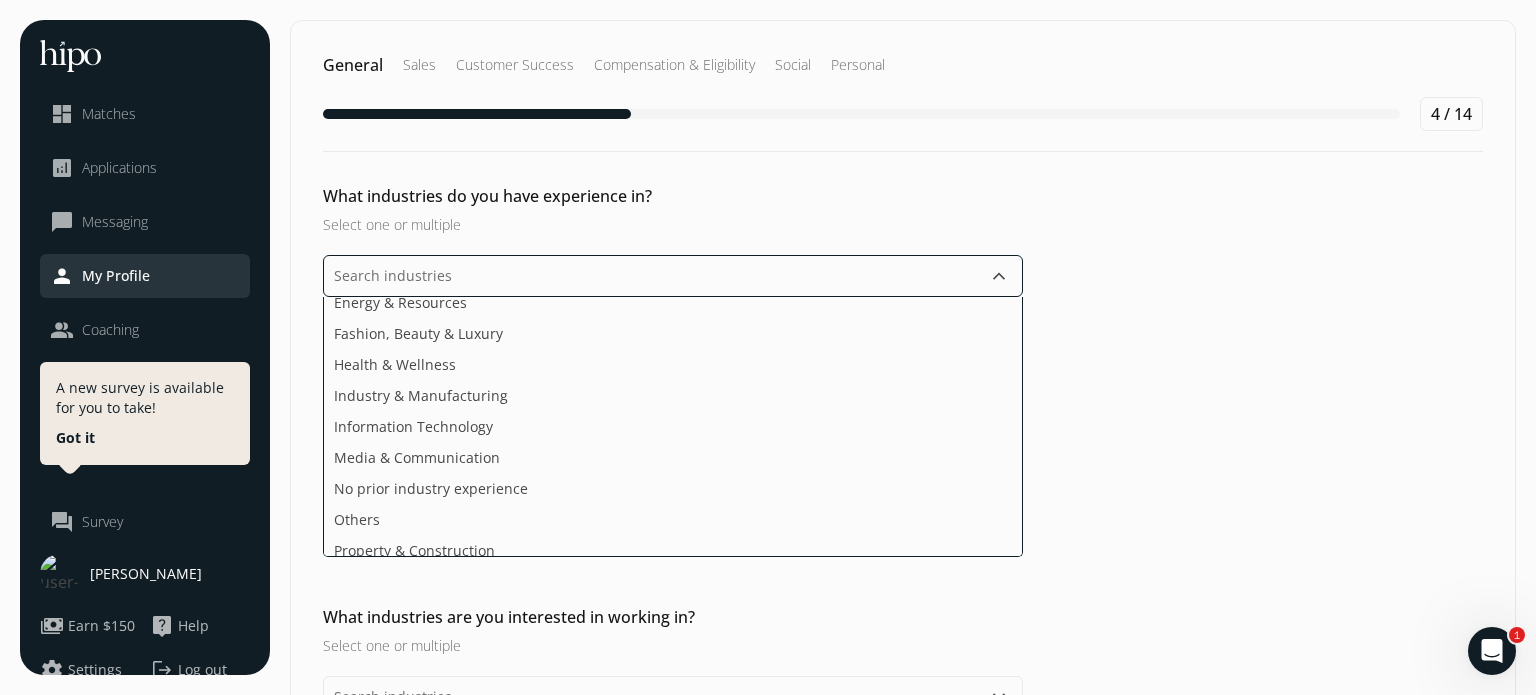 scroll, scrollTop: 208, scrollLeft: 0, axis: vertical 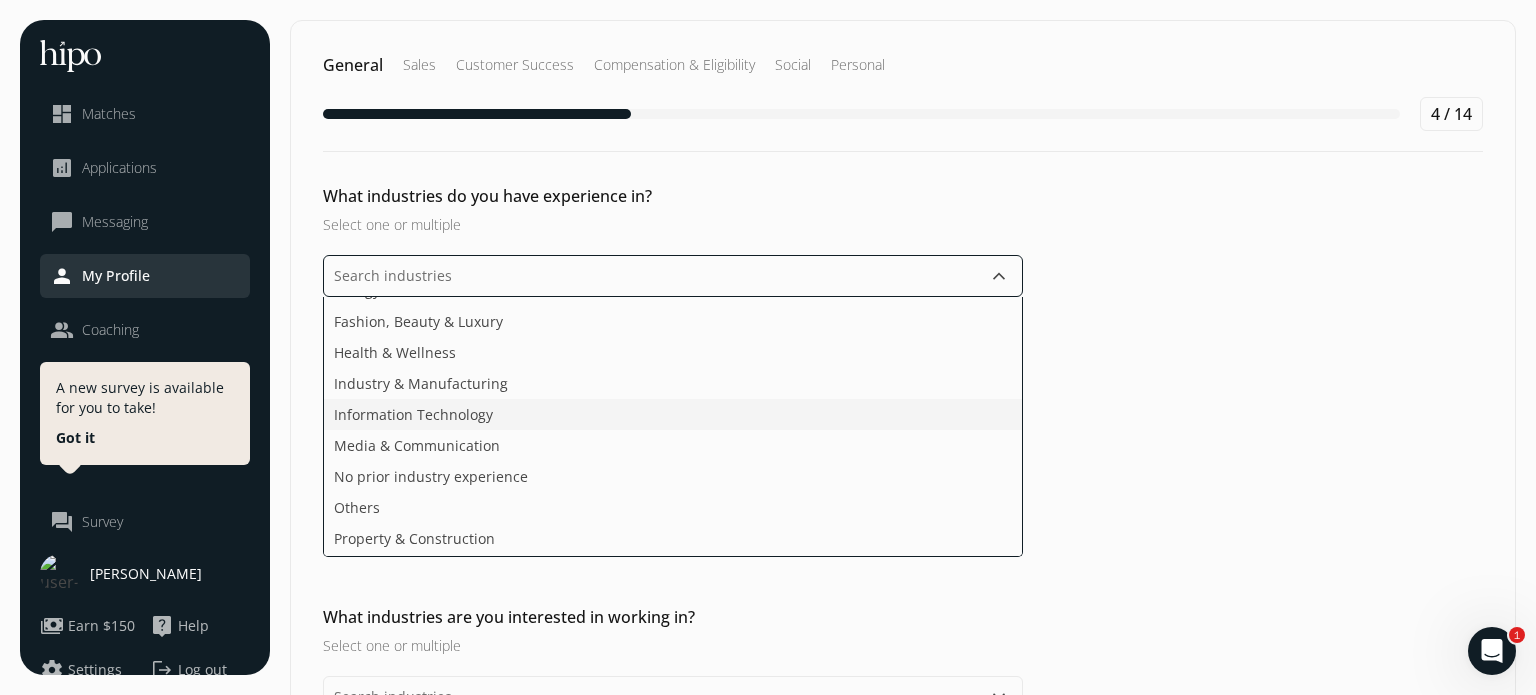 click on "Information Technology" 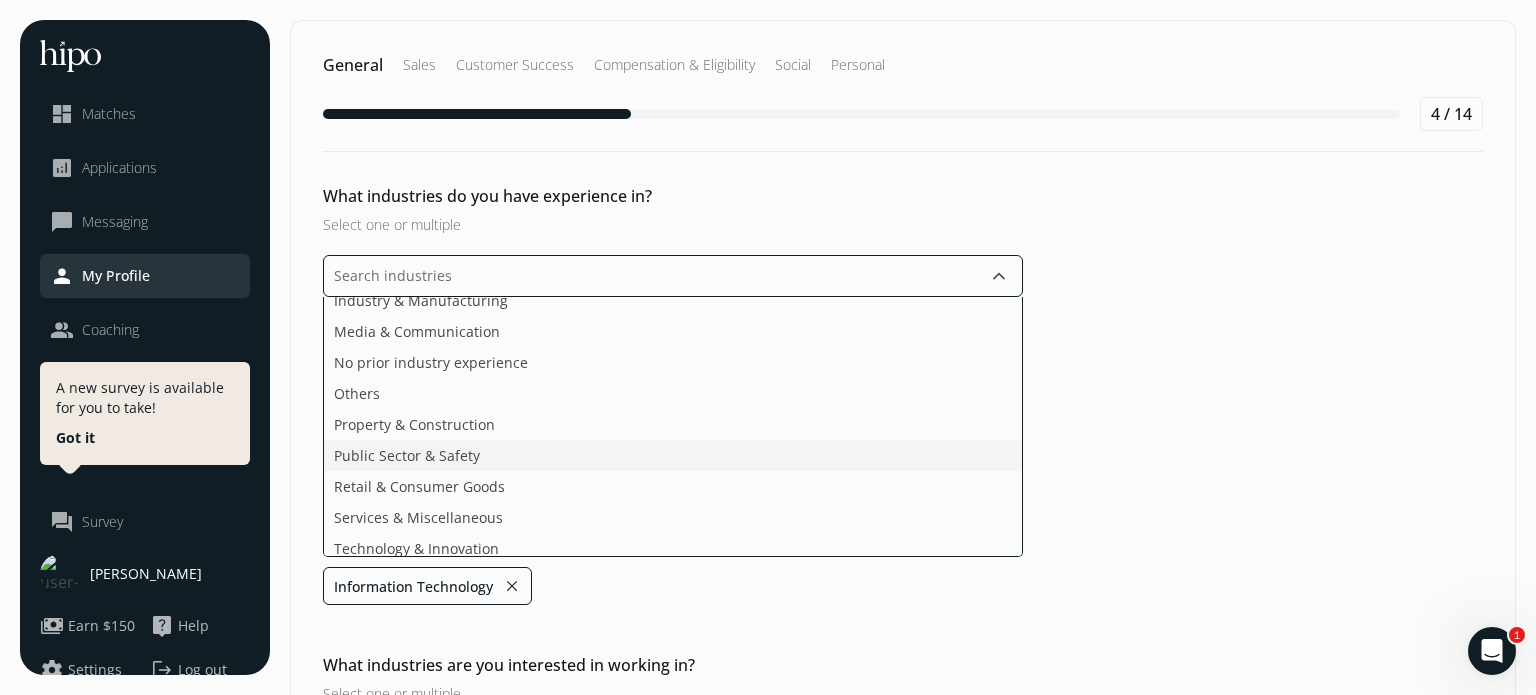 scroll, scrollTop: 276, scrollLeft: 0, axis: vertical 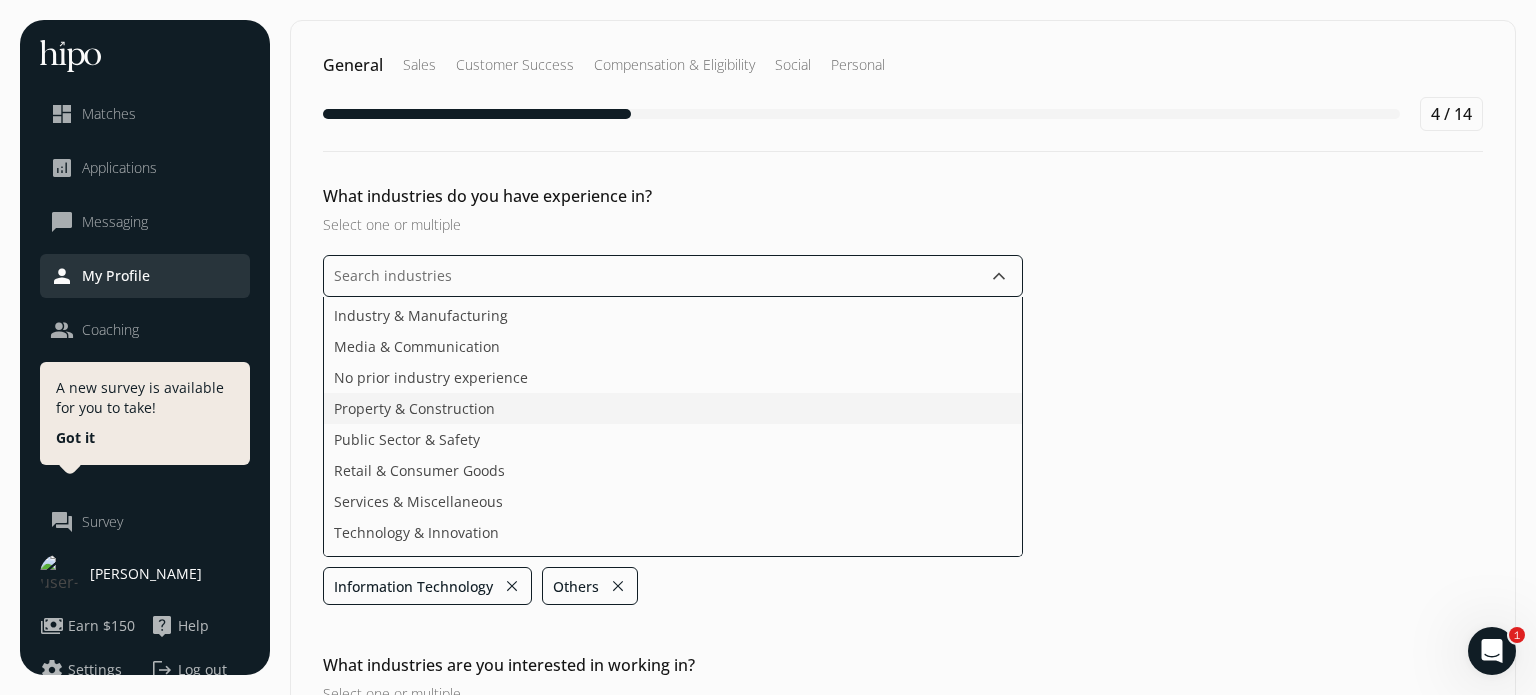 click on "Property & Construction" 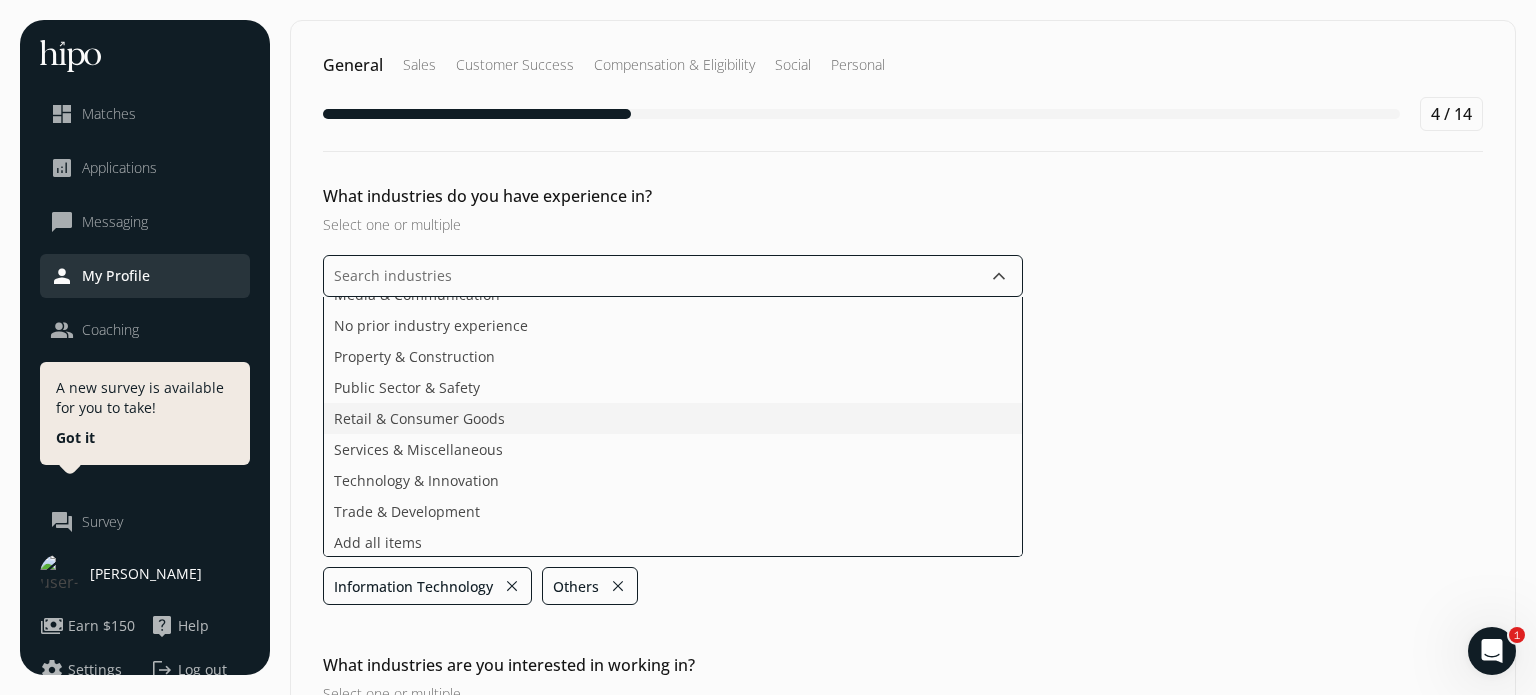scroll, scrollTop: 329, scrollLeft: 0, axis: vertical 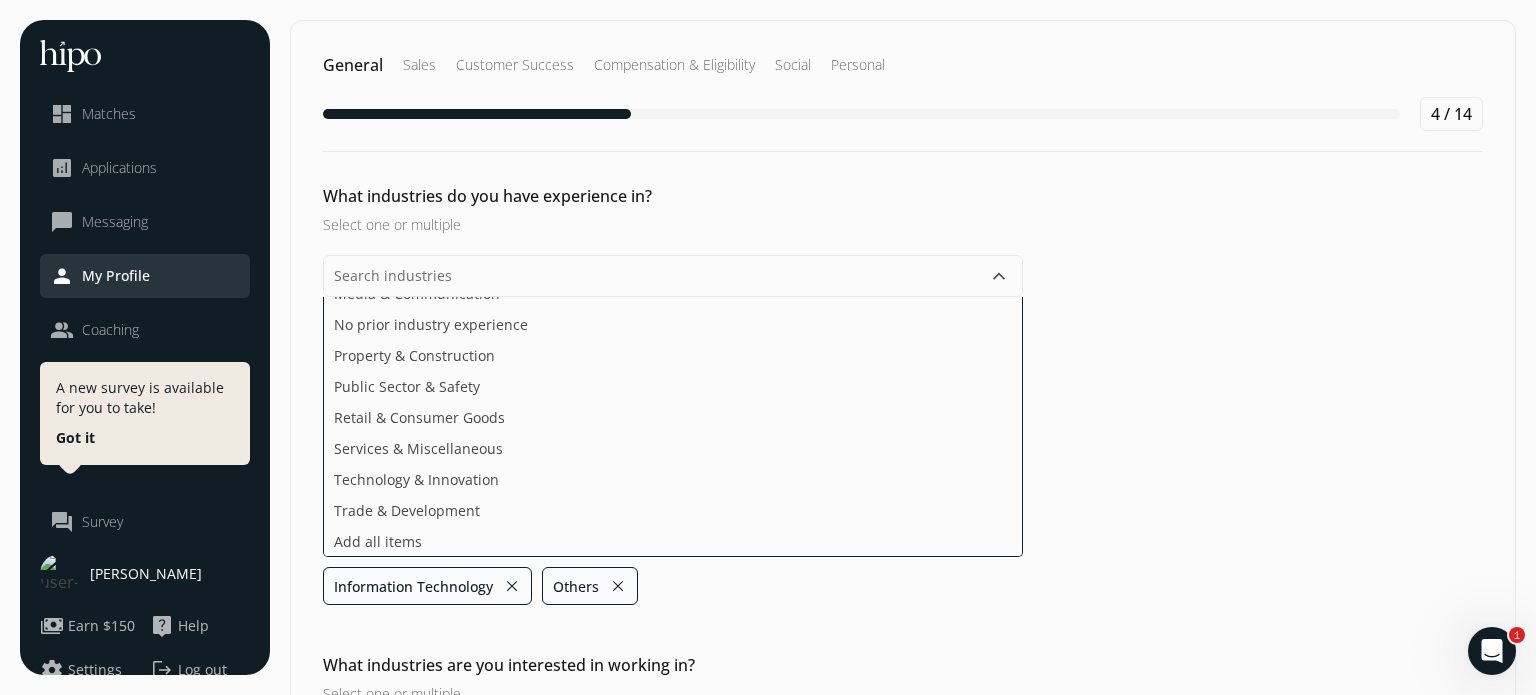 click on "keyboard_arrow_down Information Technology close Others close" at bounding box center (673, 769) 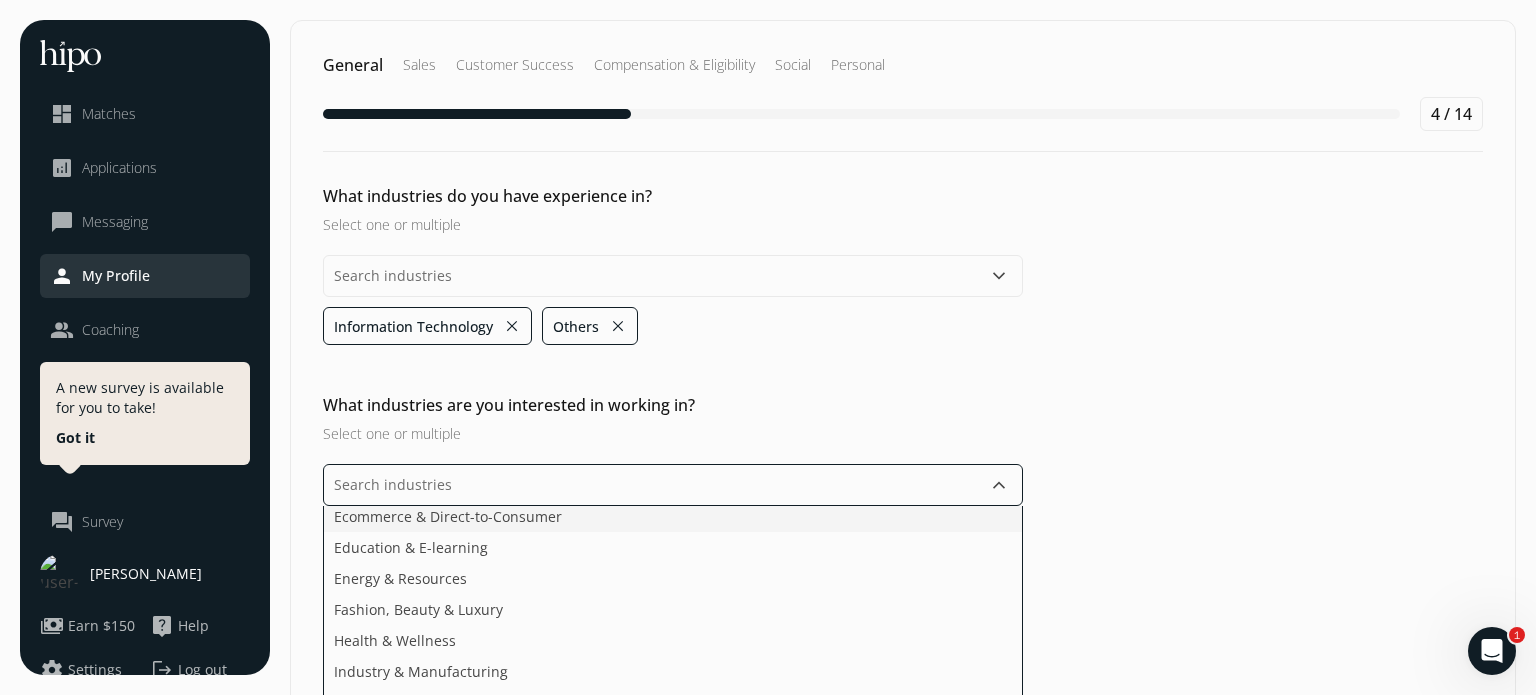 scroll, scrollTop: 132, scrollLeft: 0, axis: vertical 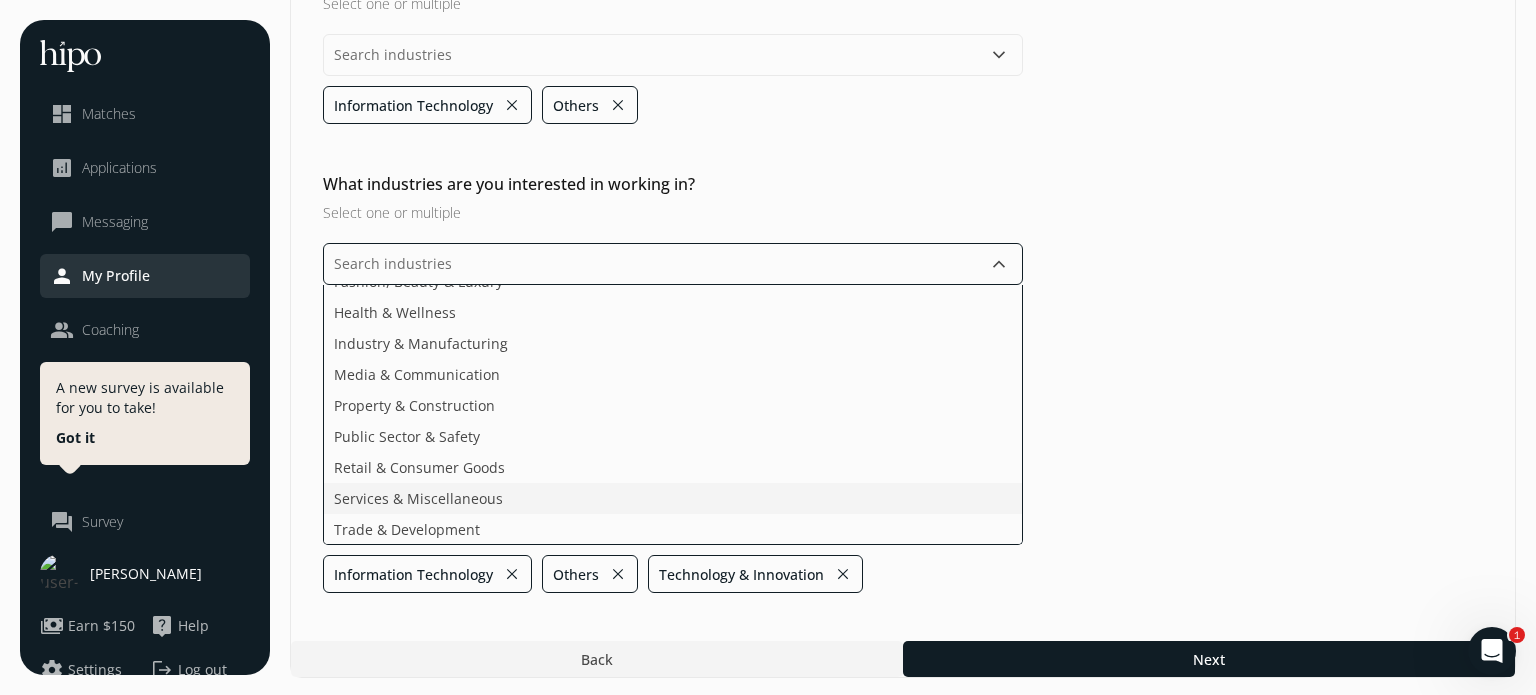 click on "Agriculture & Food Arts, Media & Entertainment Business & Financial Services Design & Creative Ecommerce & Direct-to-Consumer Education & E-learning Energy & Resources Fashion, Beauty & Luxury Health & Wellness Industry & Manufacturing Media & Communication Property & Construction Public Sector & Safety Retail & Consumer Goods Services & Miscellaneous Trade & Development" at bounding box center (673, 415) 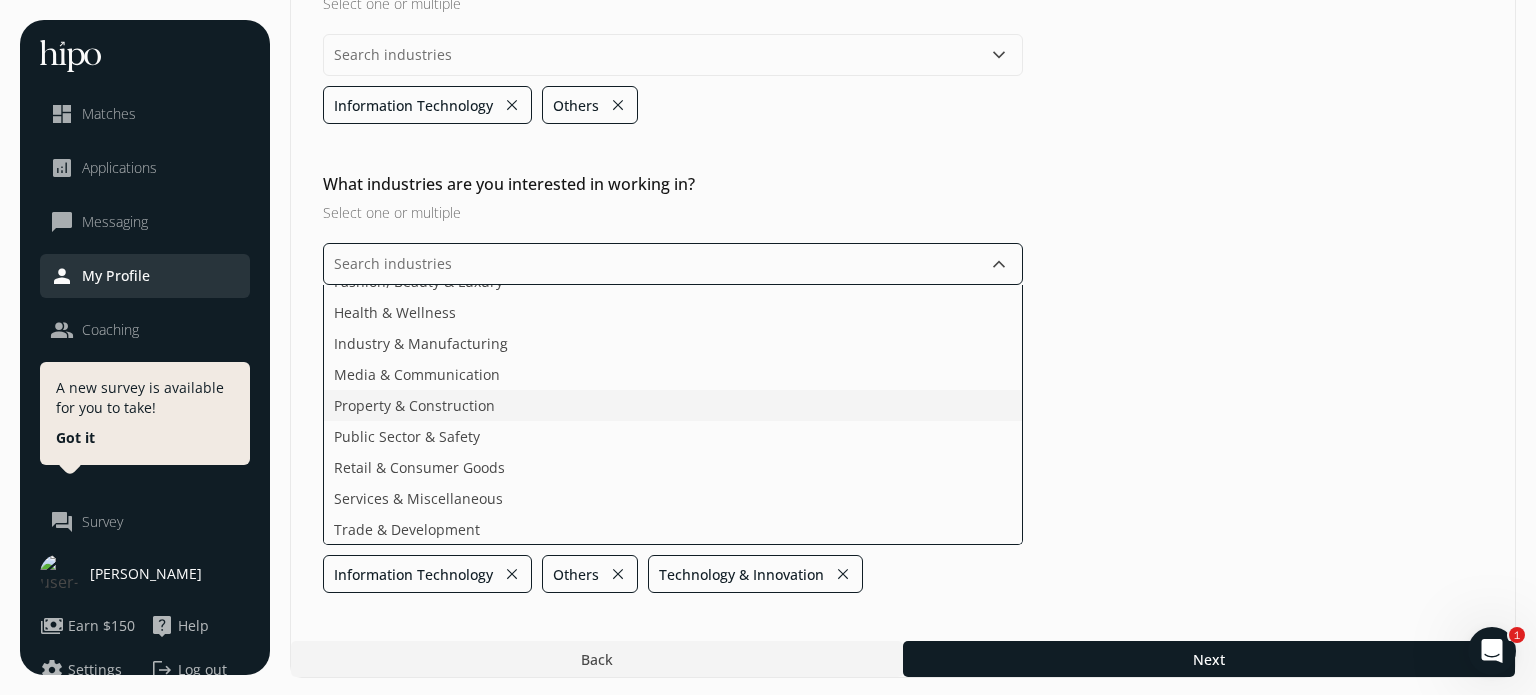 scroll, scrollTop: 236, scrollLeft: 0, axis: vertical 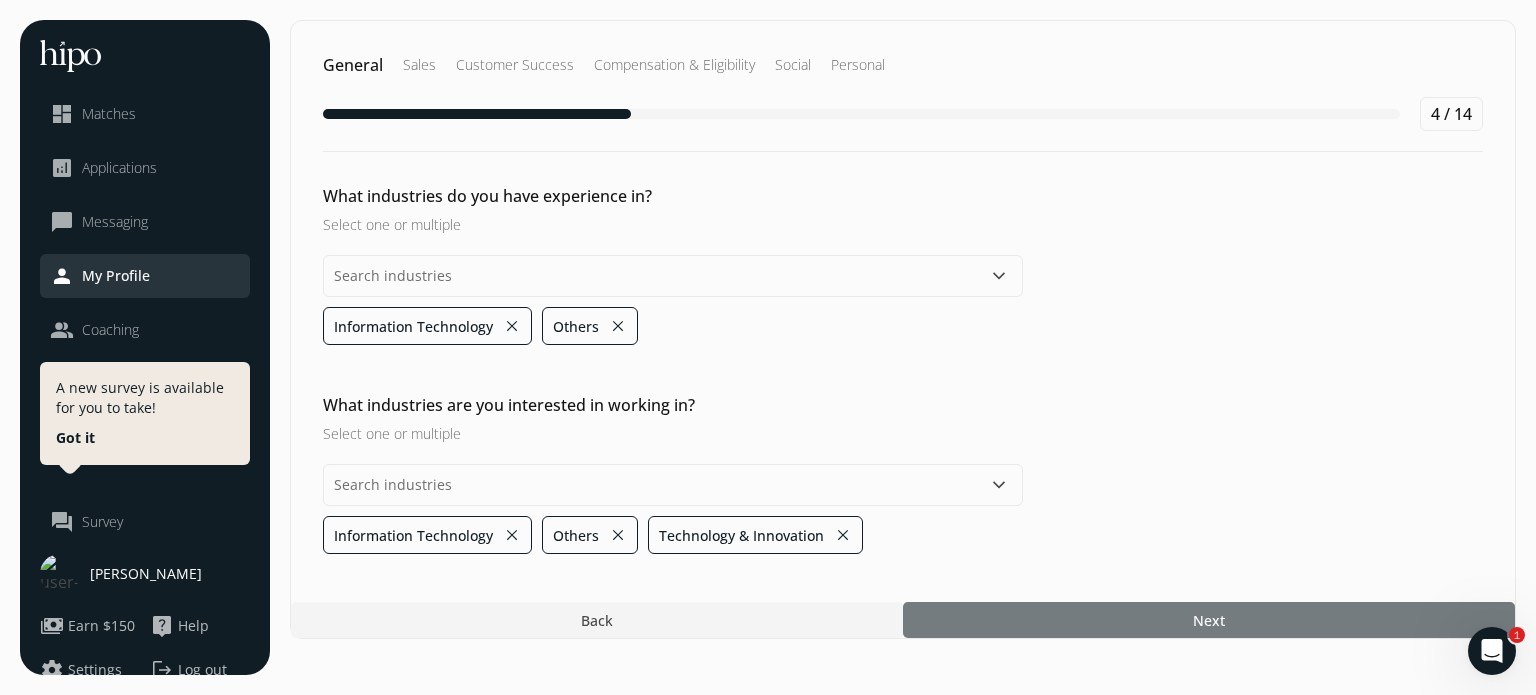 click on "General Sales Customer Success Compensation & Eligibility Social Personal 4 / 14 What industries do you have experience in? Select one or multiple  keyboard_arrow_down Information Technology close Others close What industries are you interested in working in? Select one or multiple  keyboard_arrow_down Information Technology close Others close Technology & Innovation close Back Next" 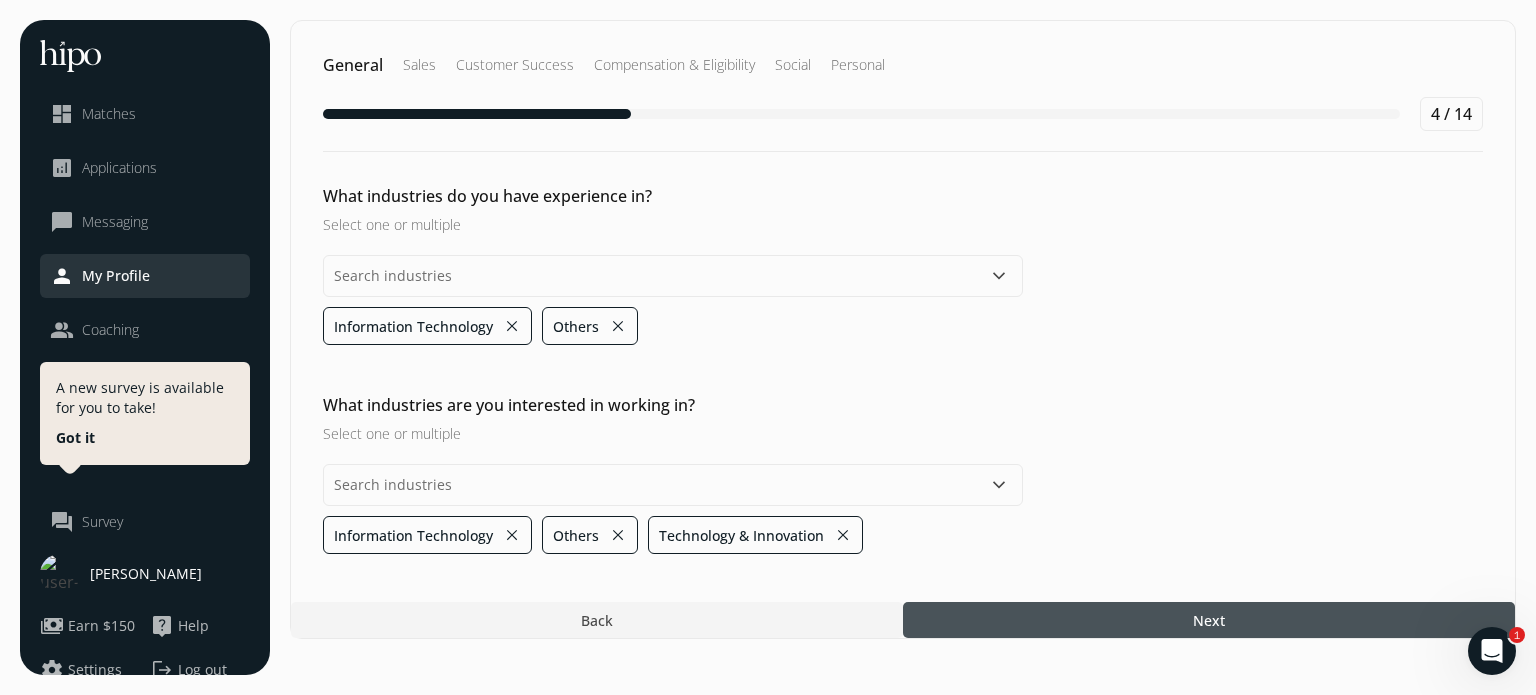 click at bounding box center [1209, 620] 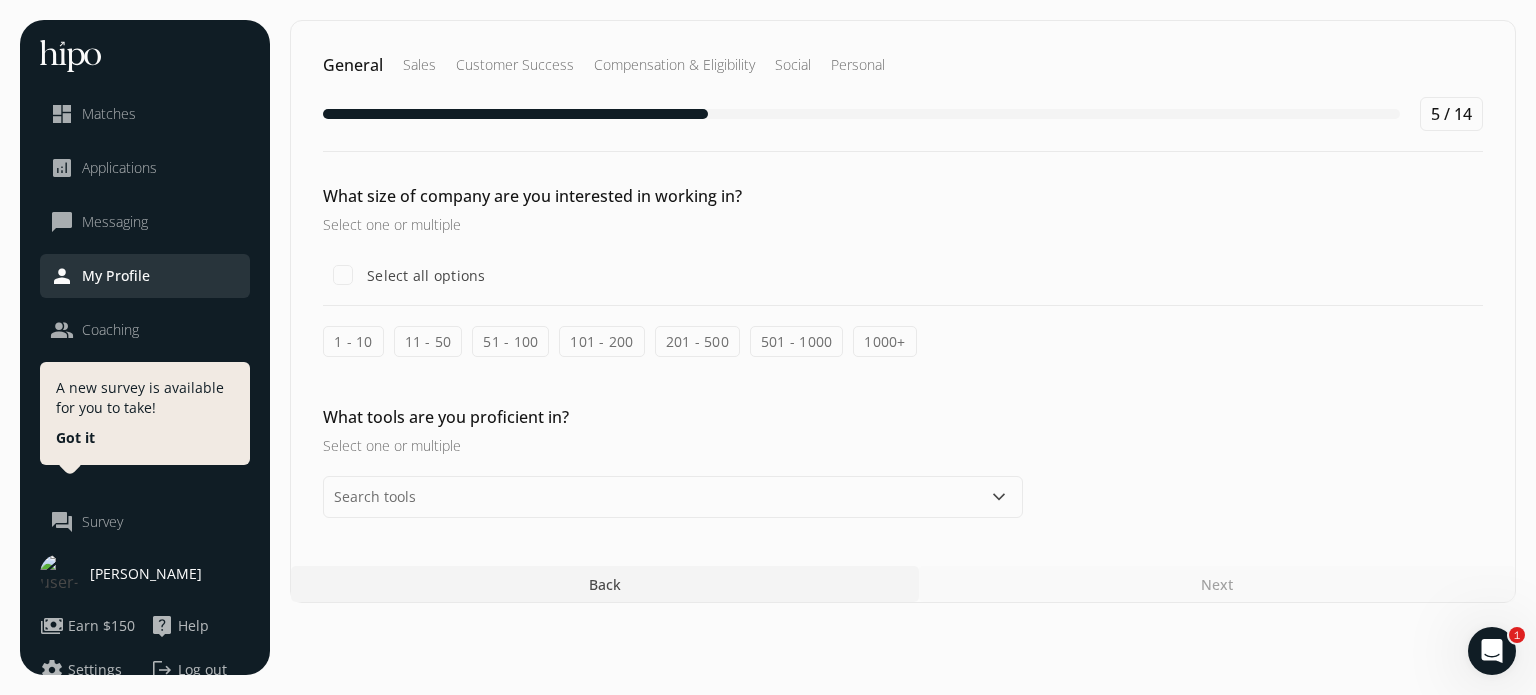 click on "51 - 100" 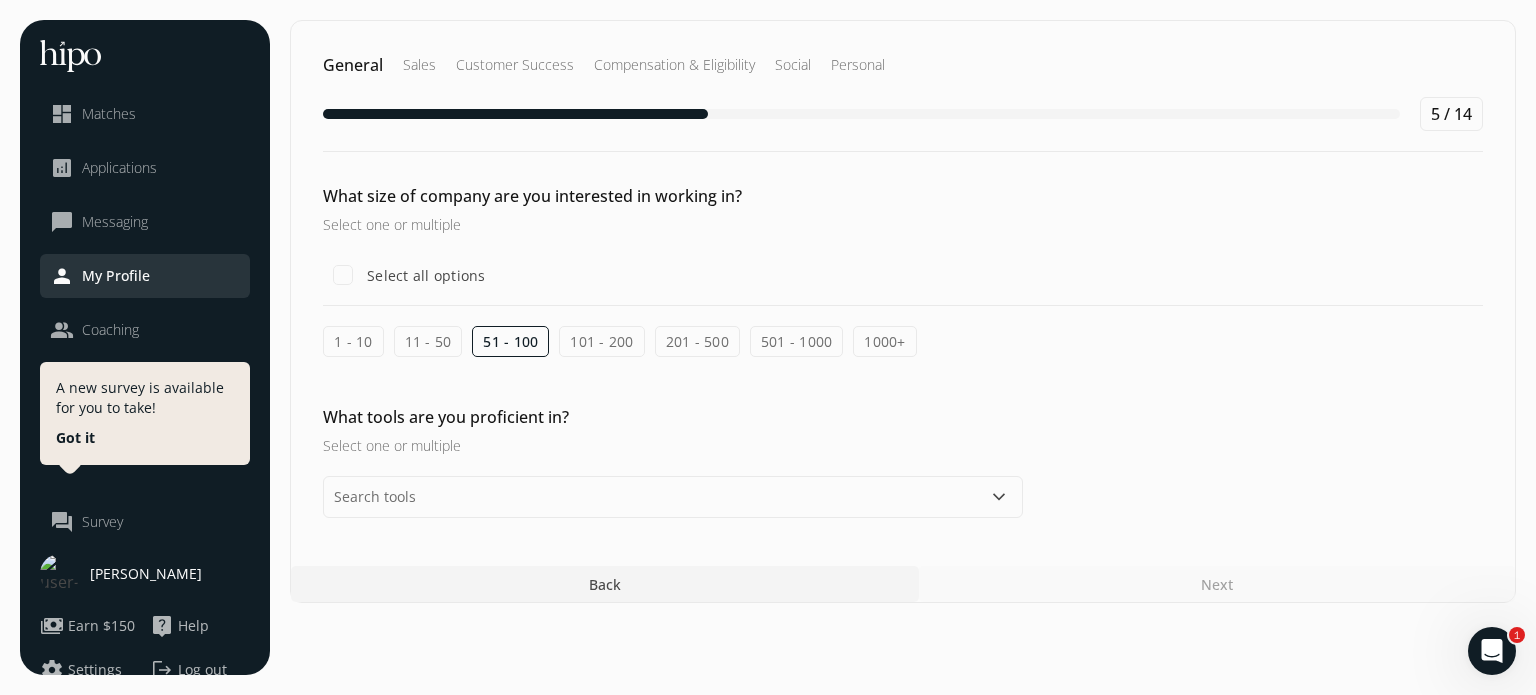 click on "101 - 200" 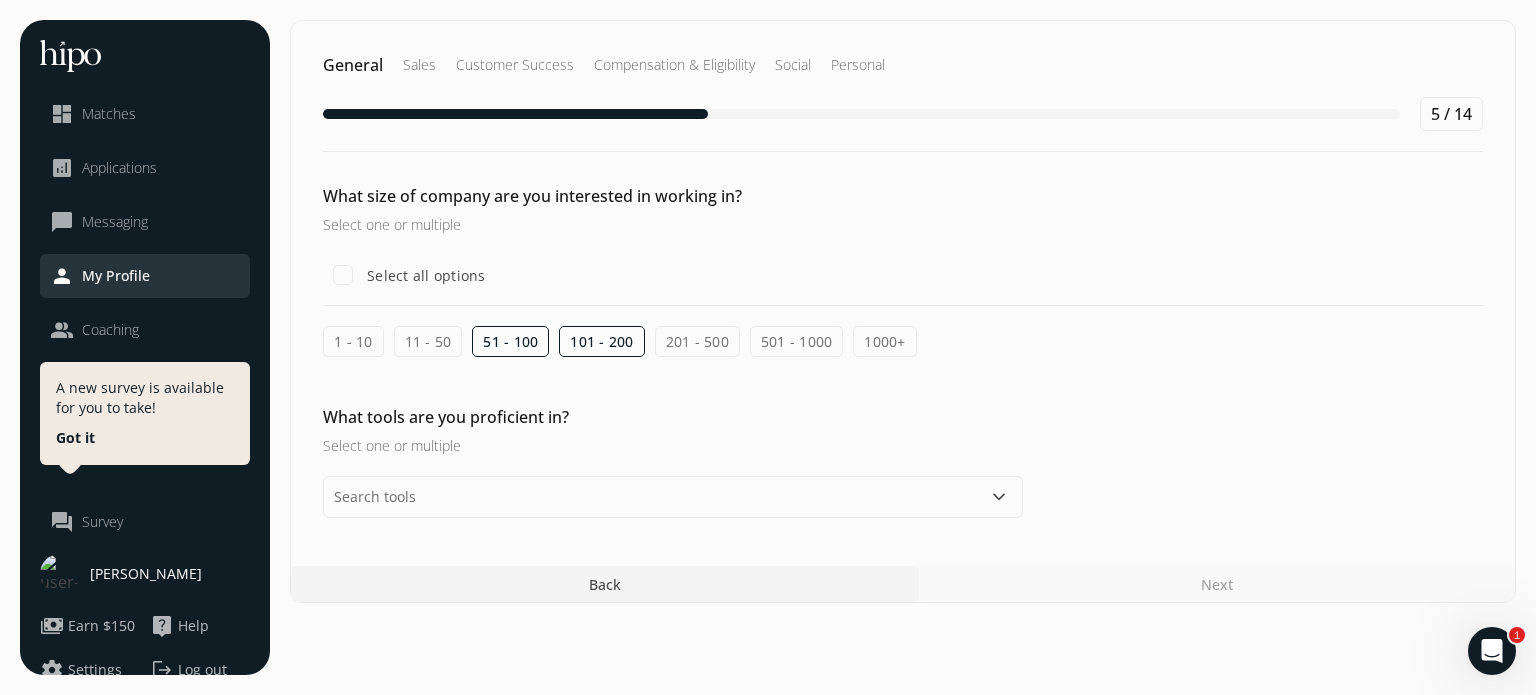 click on "201 - 500" 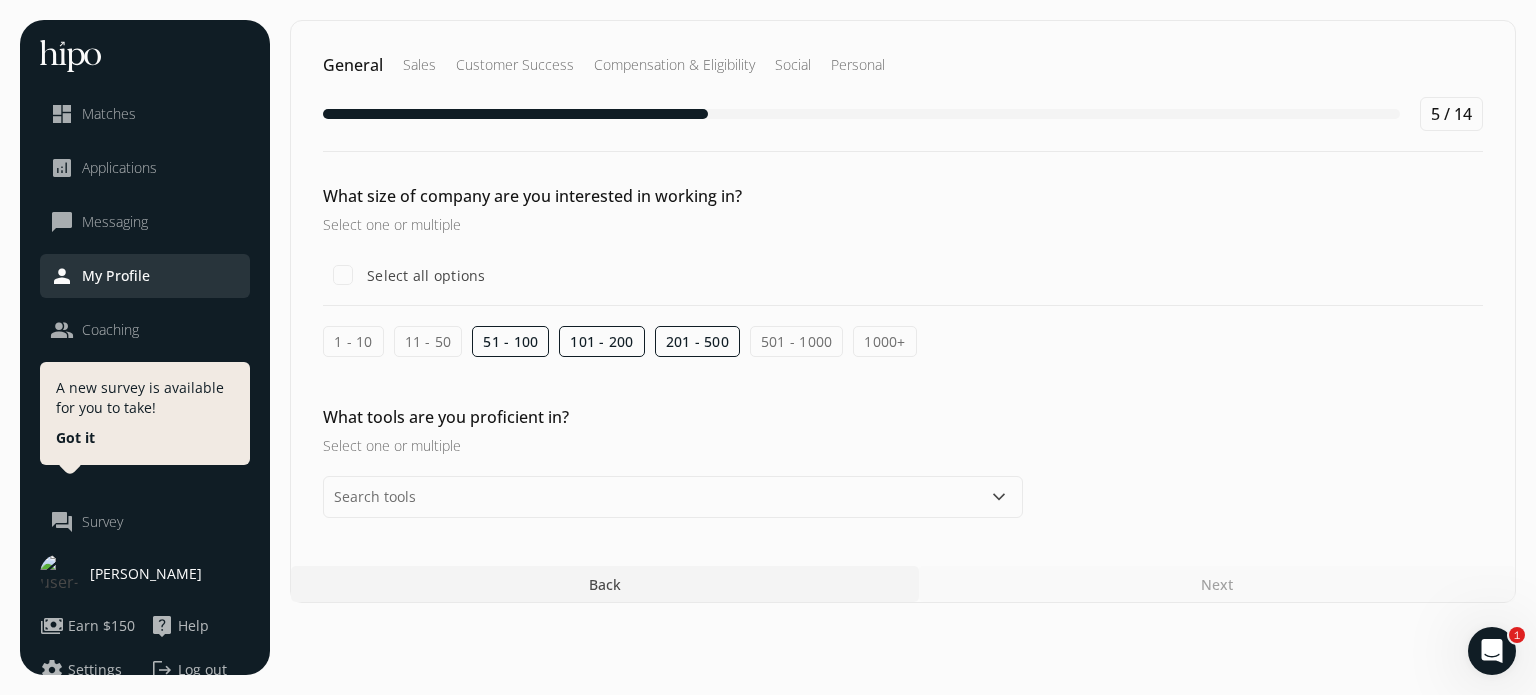 click on "501 - 1000" 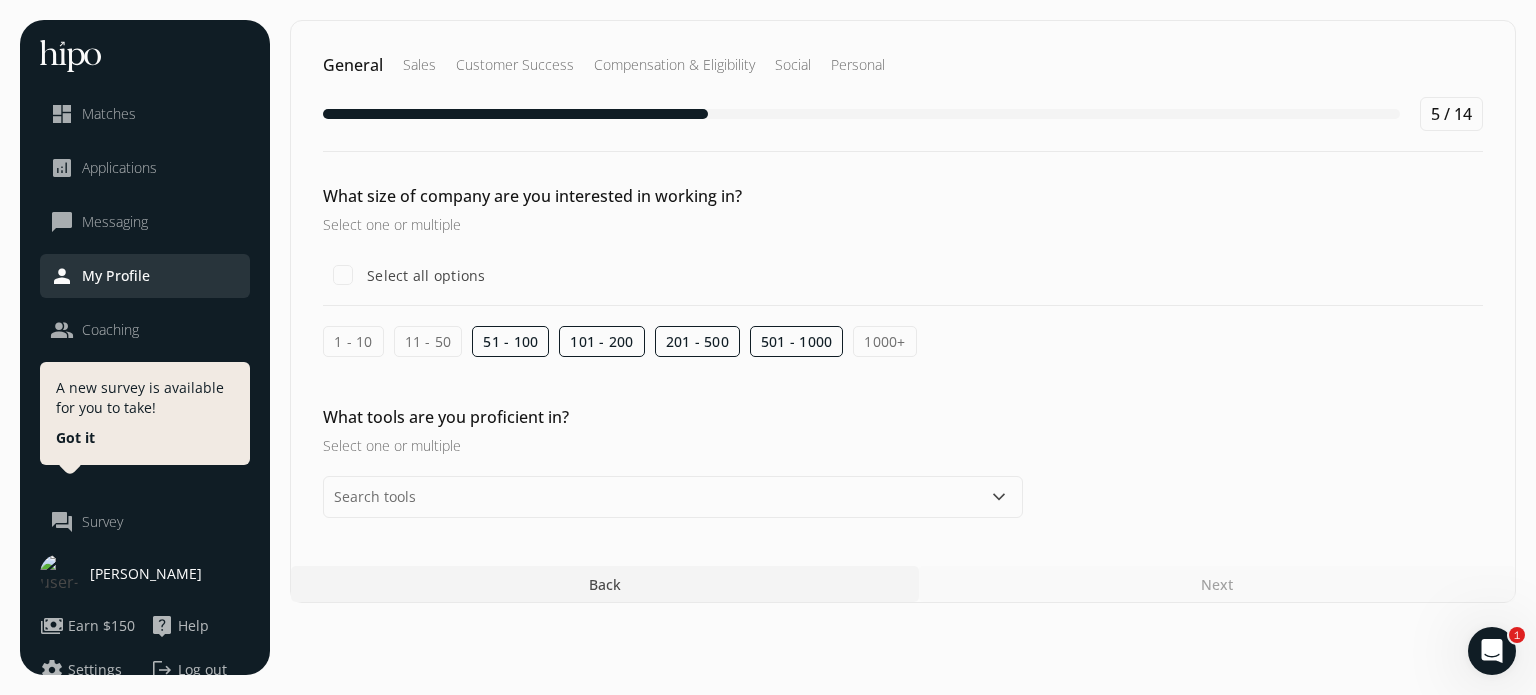 click on "1000+" 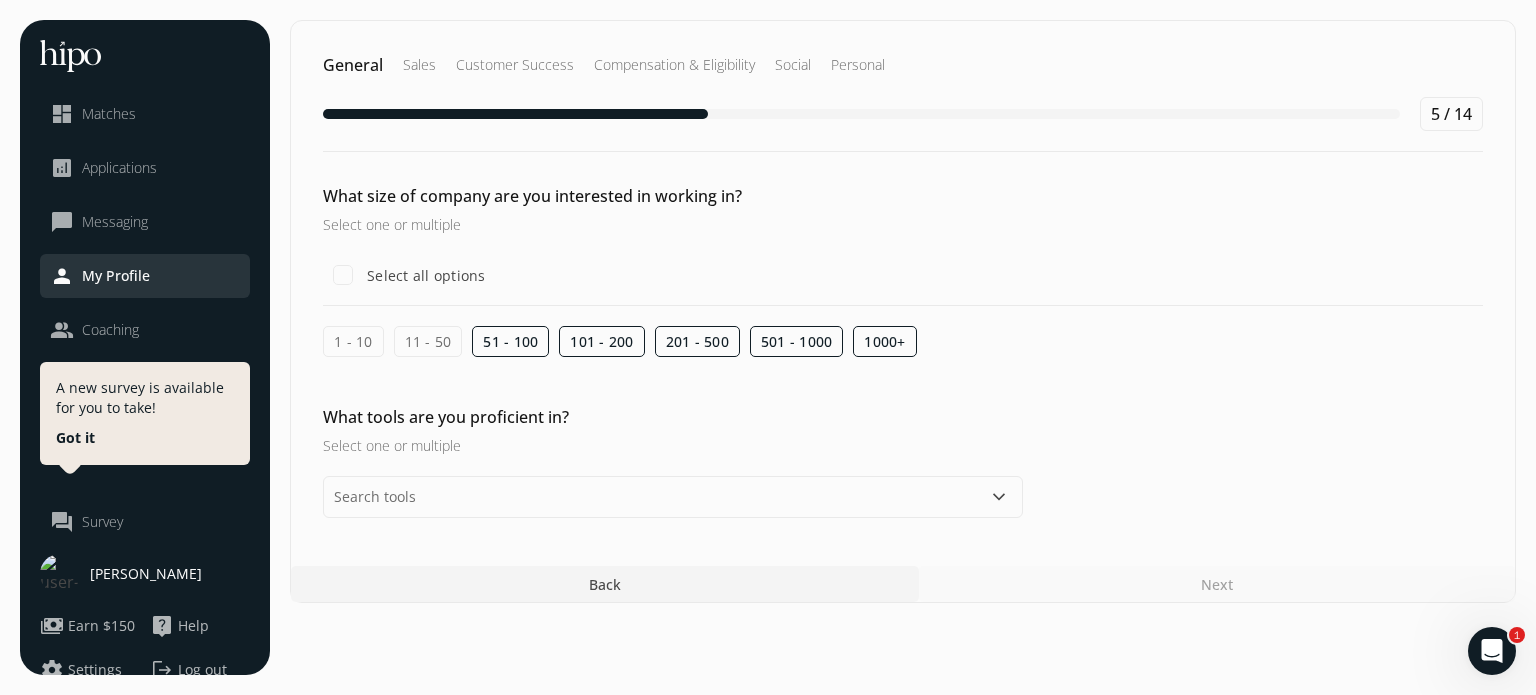 click on "keyboard_arrow_down" at bounding box center [999, 497] 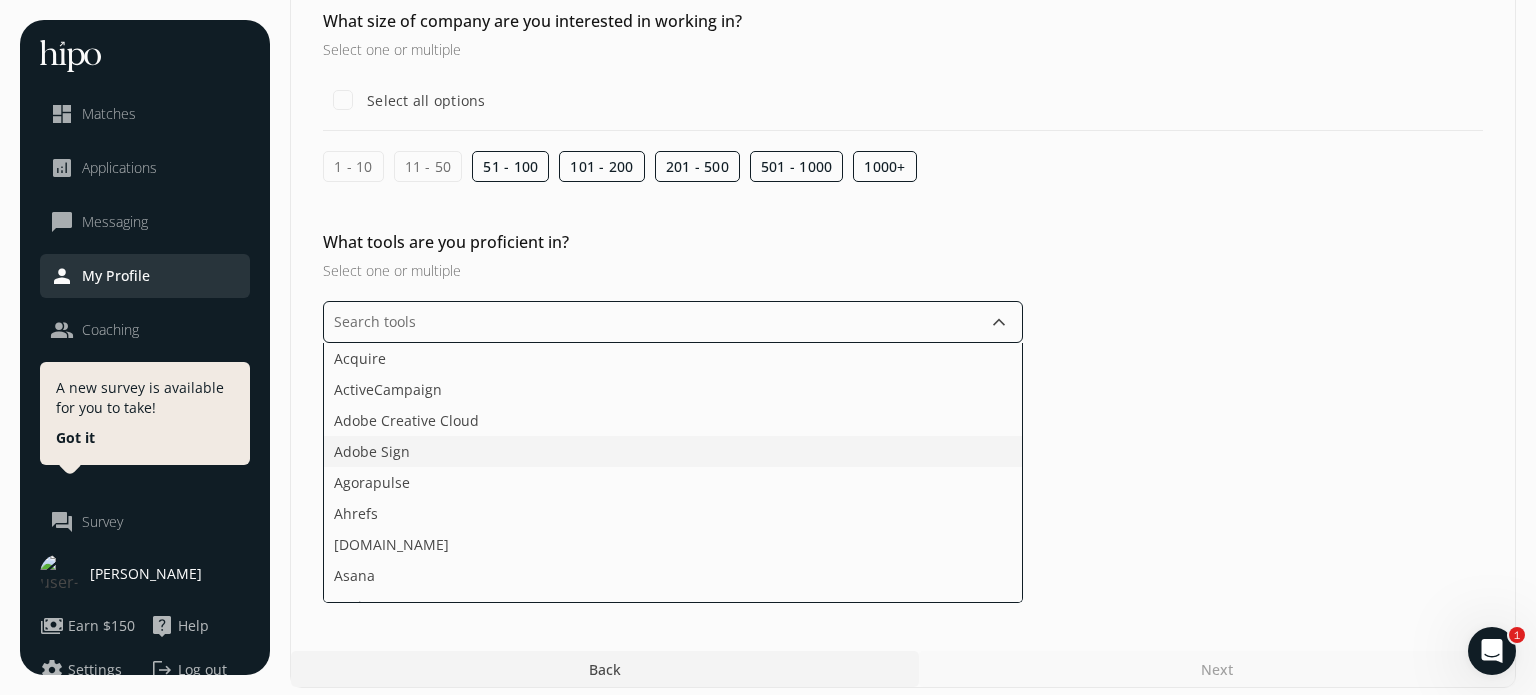 scroll, scrollTop: 186, scrollLeft: 0, axis: vertical 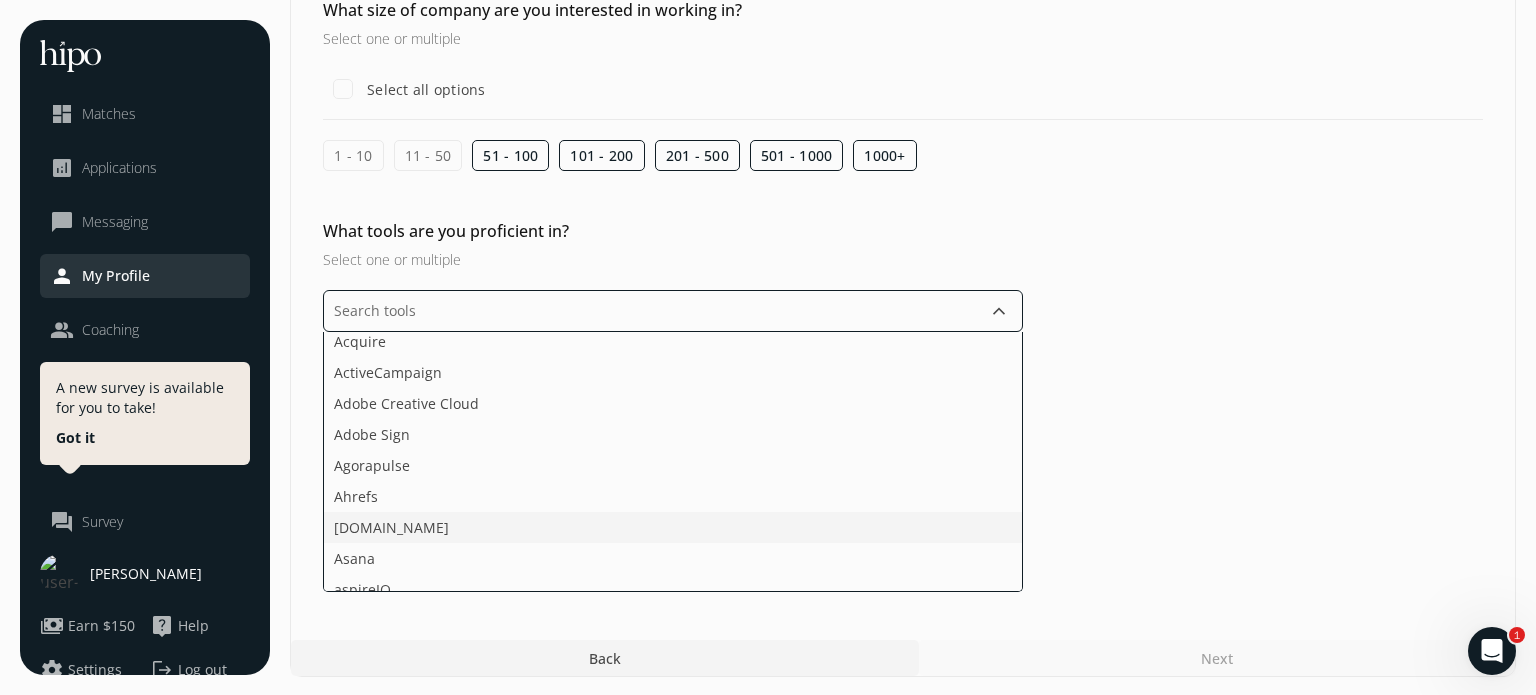 click on "Apollo.io" 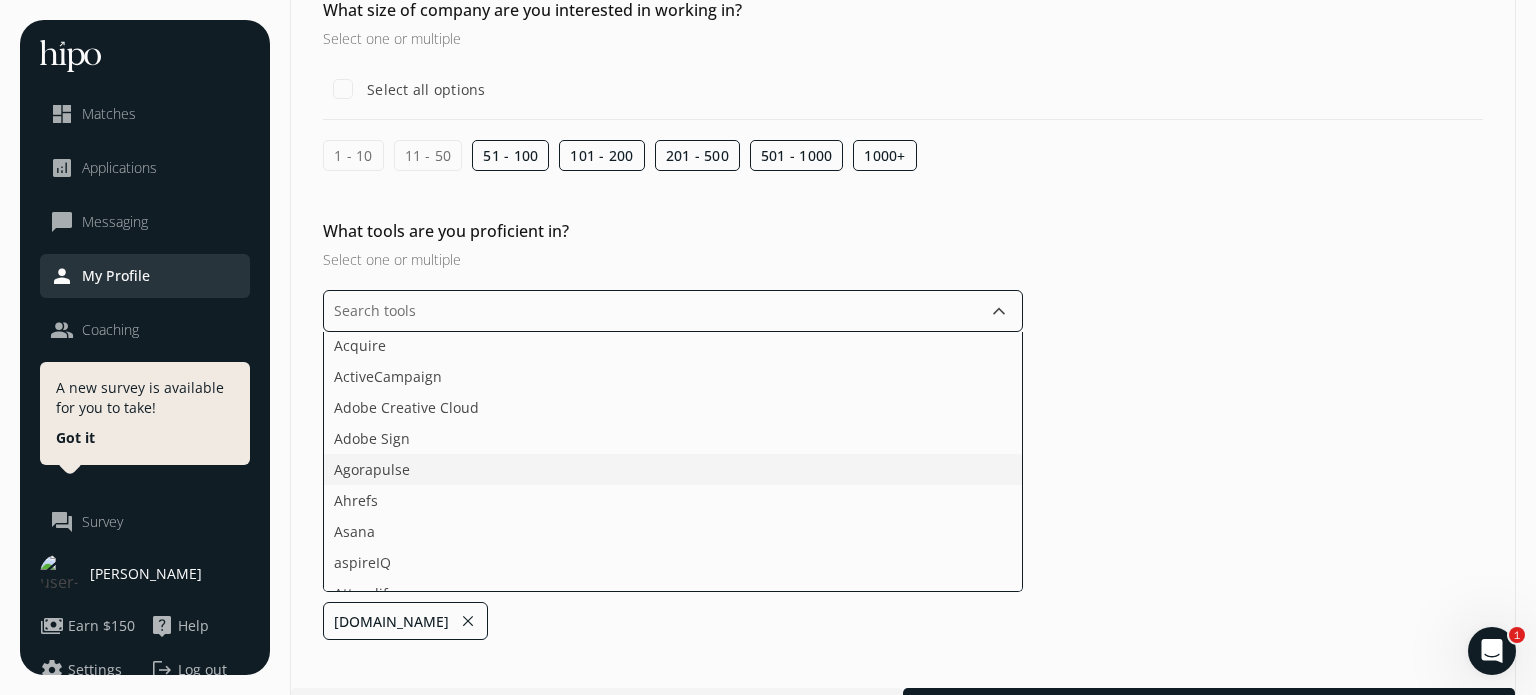 scroll, scrollTop: 0, scrollLeft: 0, axis: both 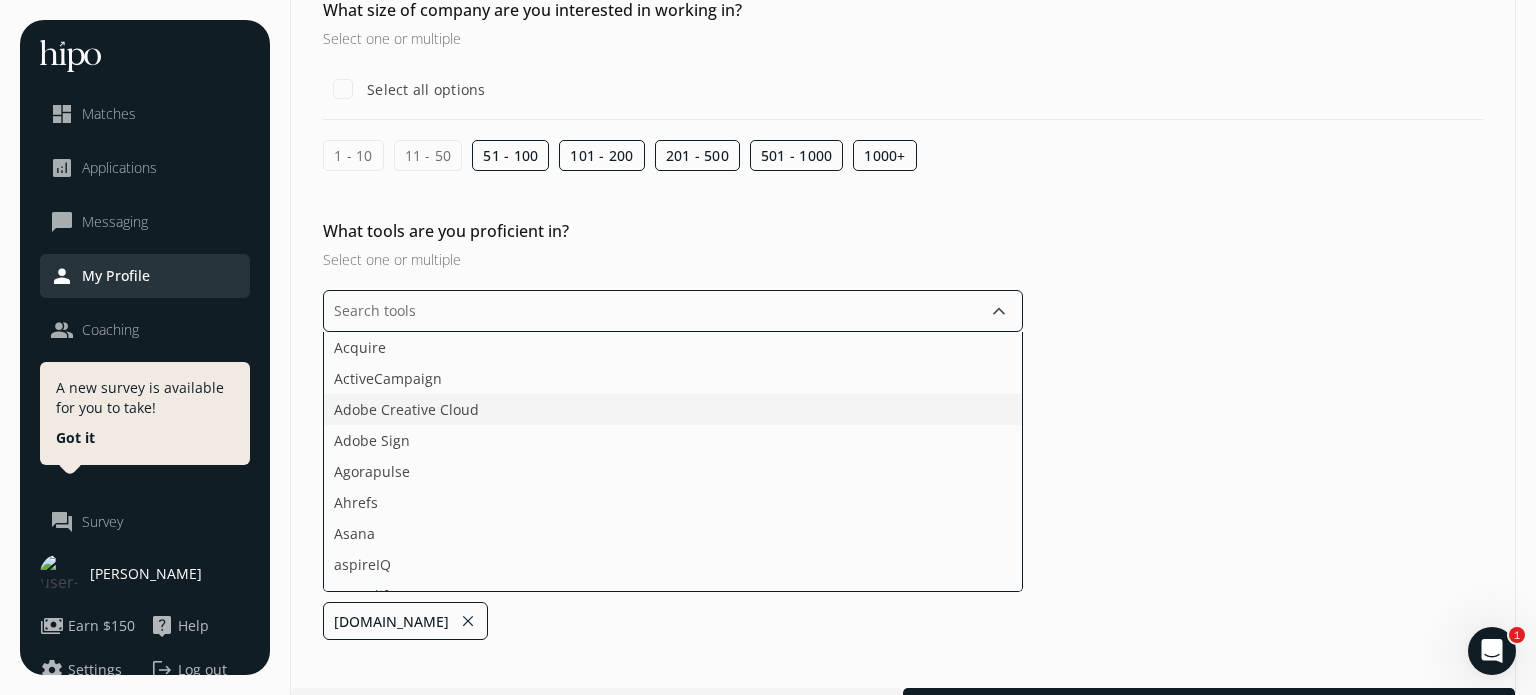 click on "Adobe Creative Cloud" 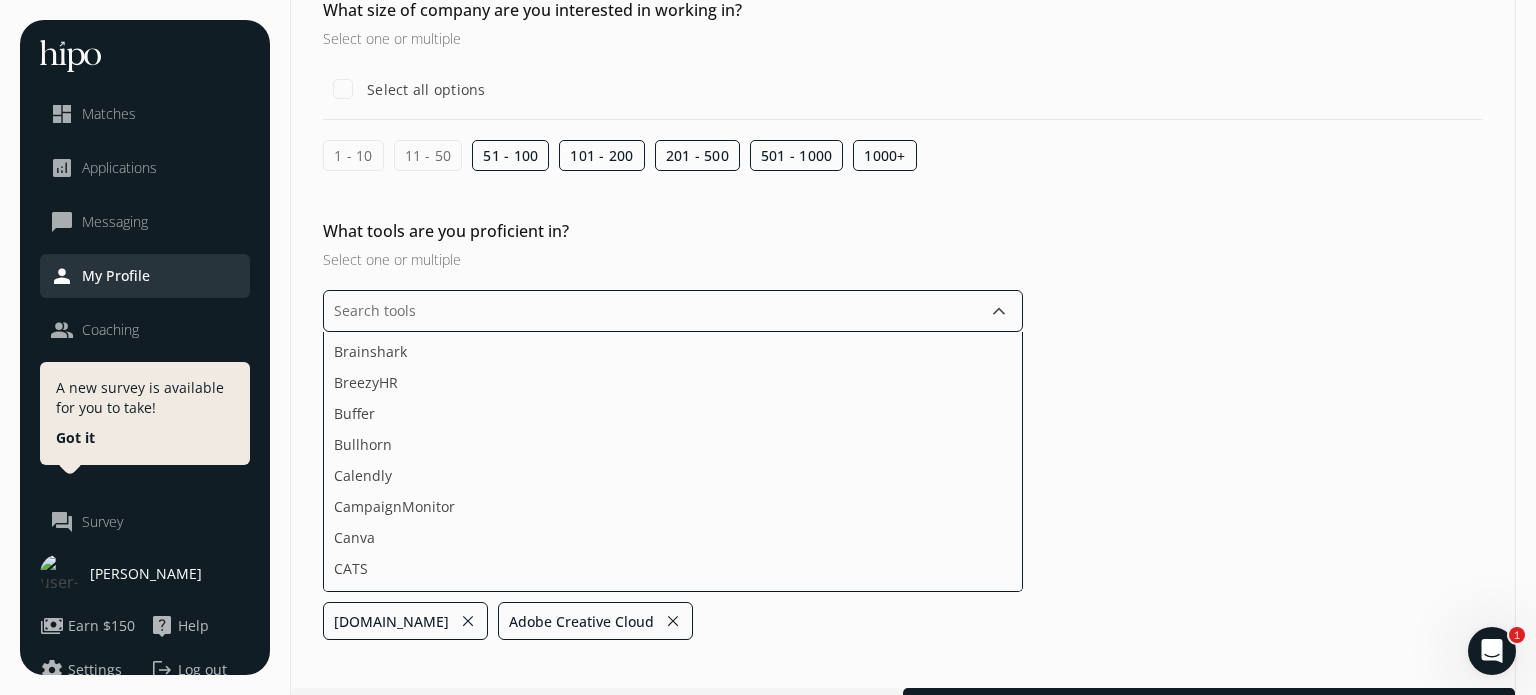 scroll, scrollTop: 336, scrollLeft: 0, axis: vertical 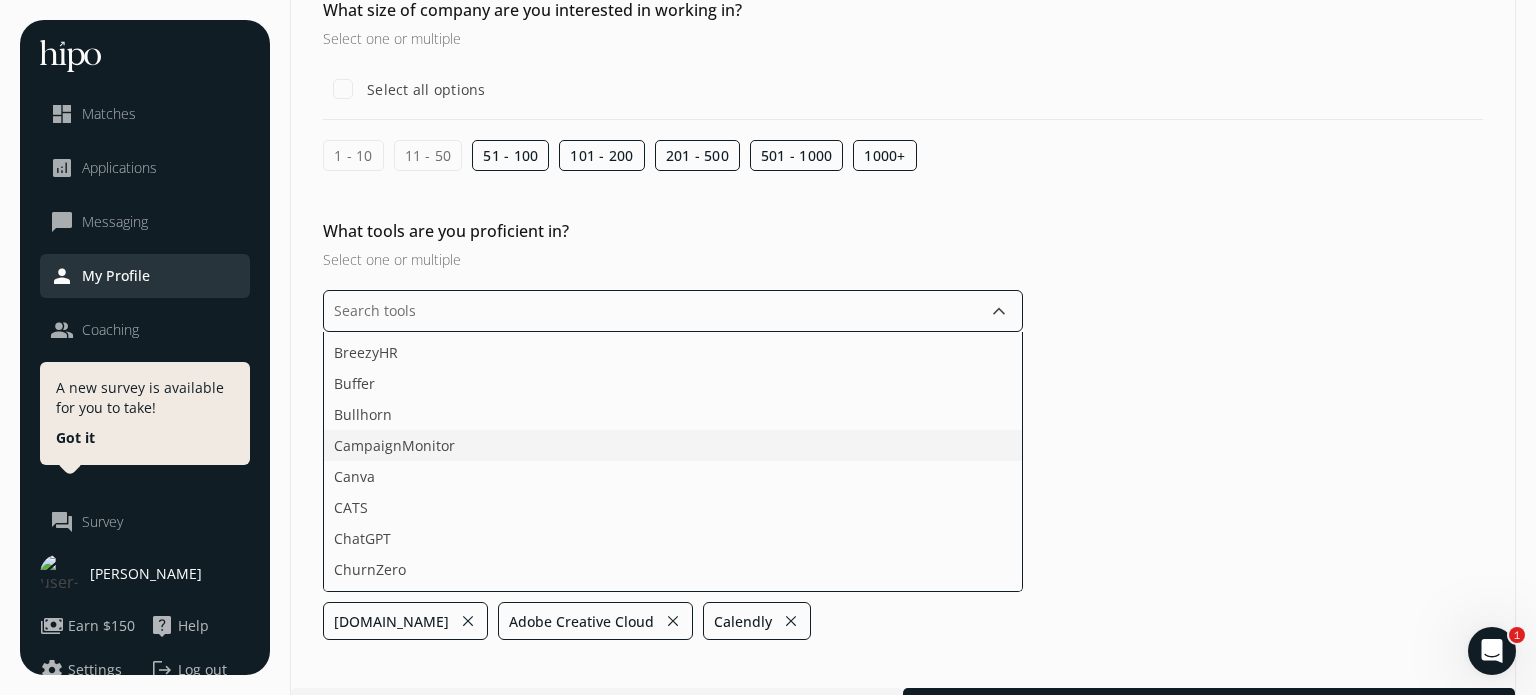 click on "CampaignMonitor" 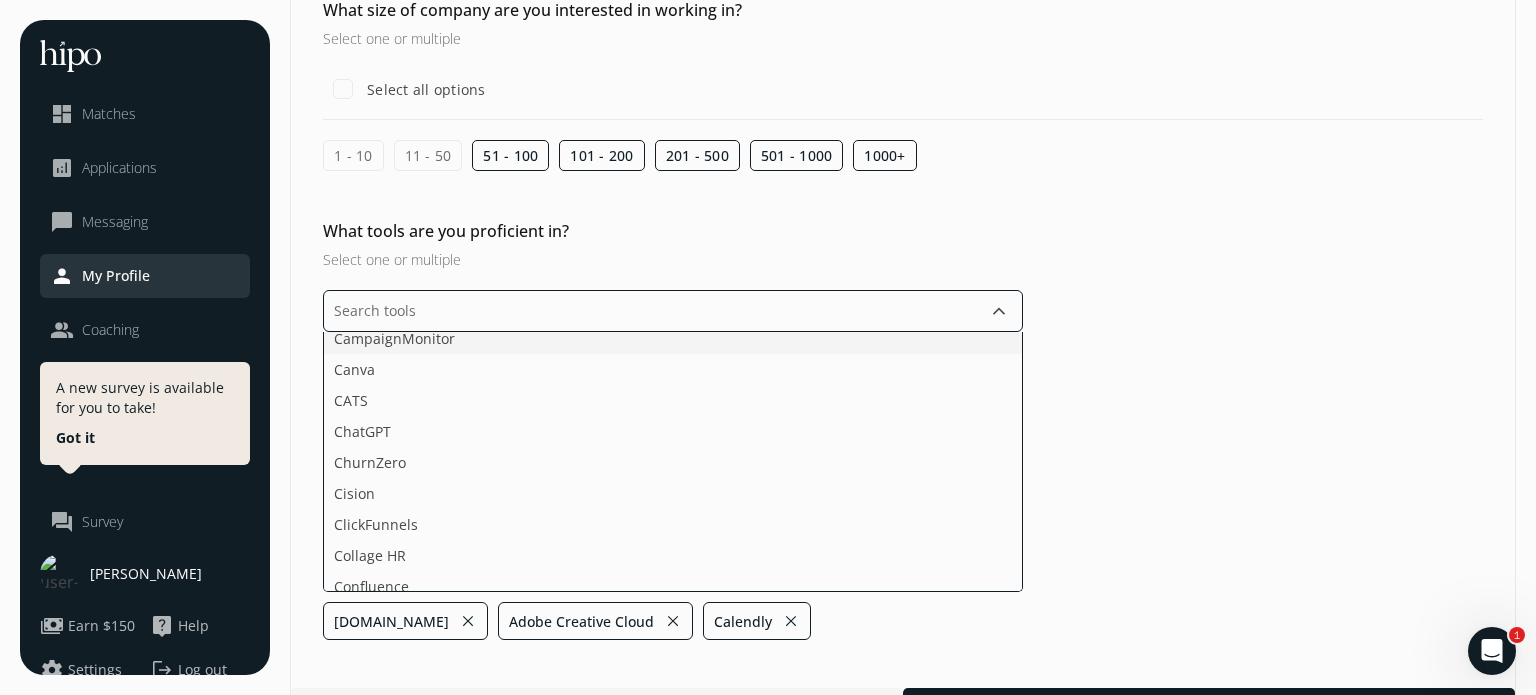 scroll, scrollTop: 452, scrollLeft: 0, axis: vertical 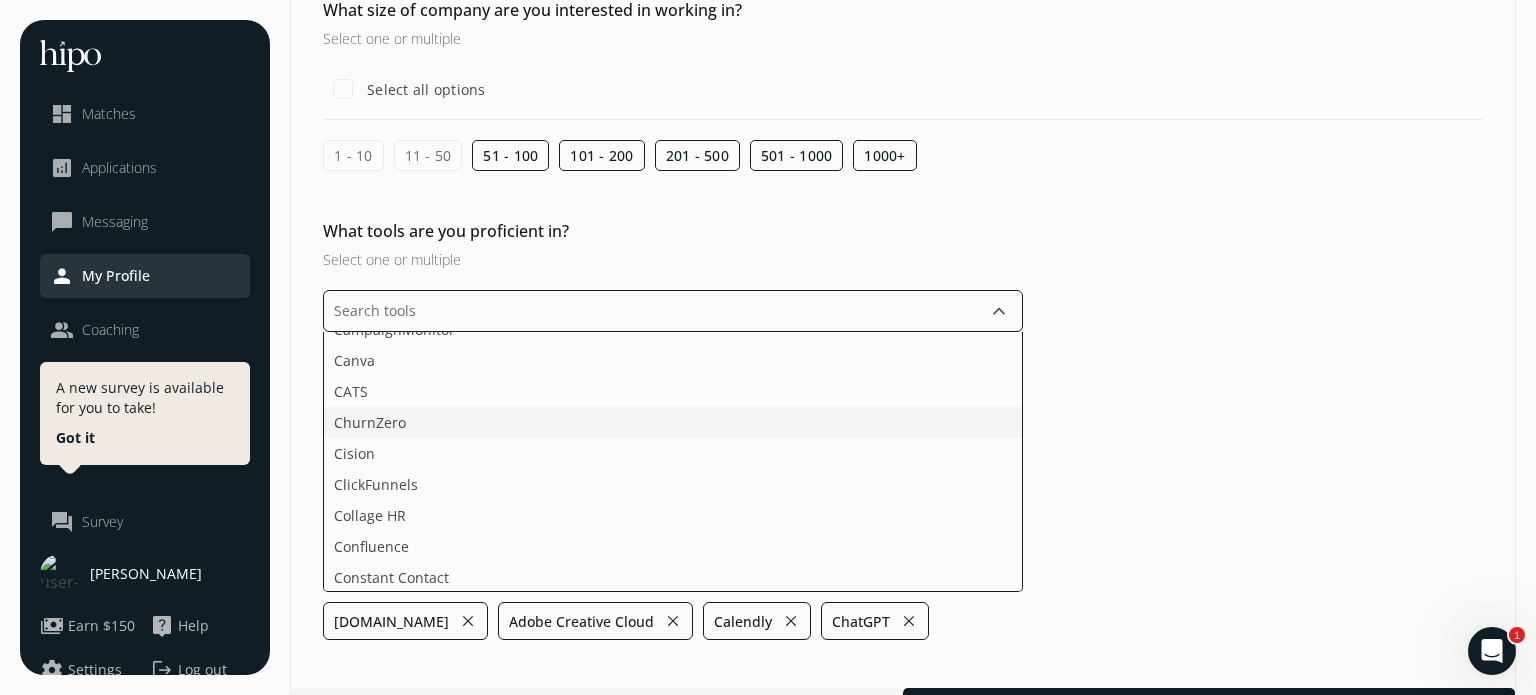 click on "ChurnZero" 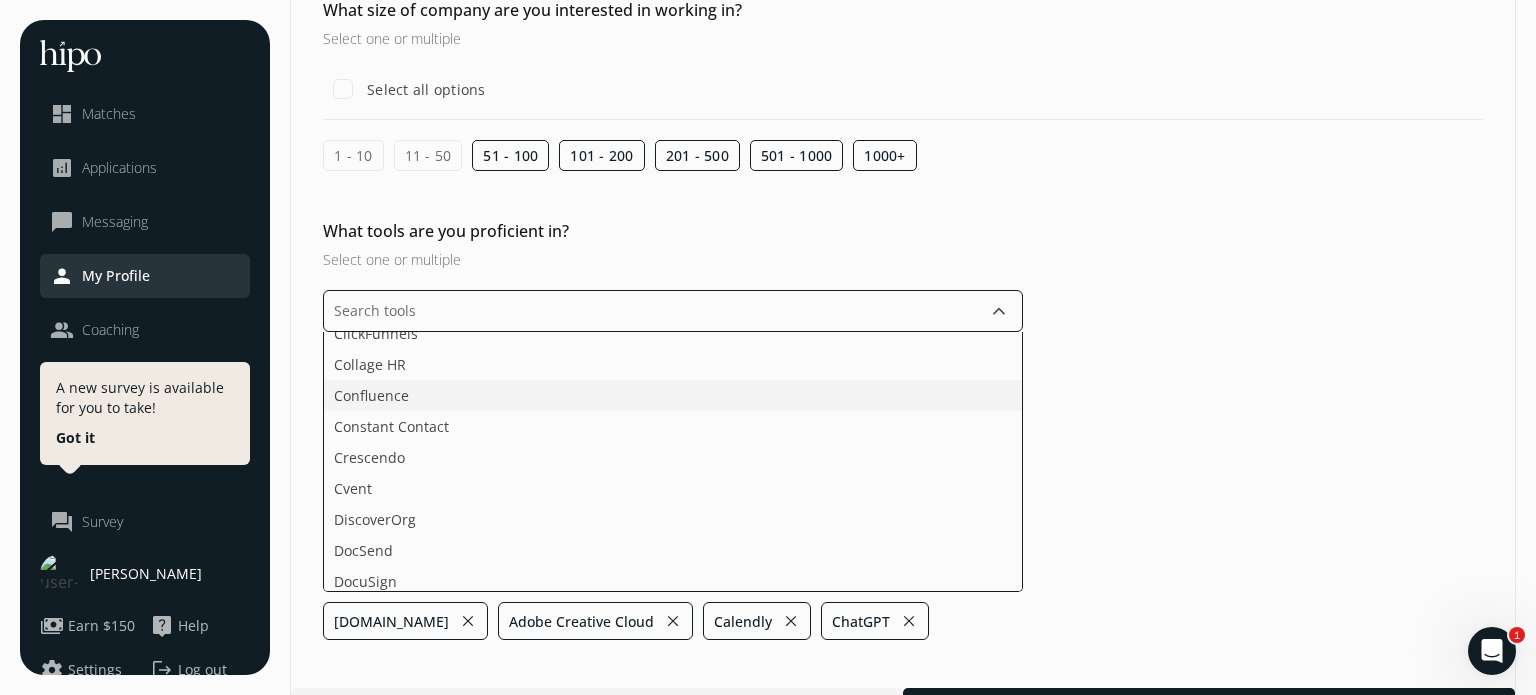 scroll, scrollTop: 604, scrollLeft: 0, axis: vertical 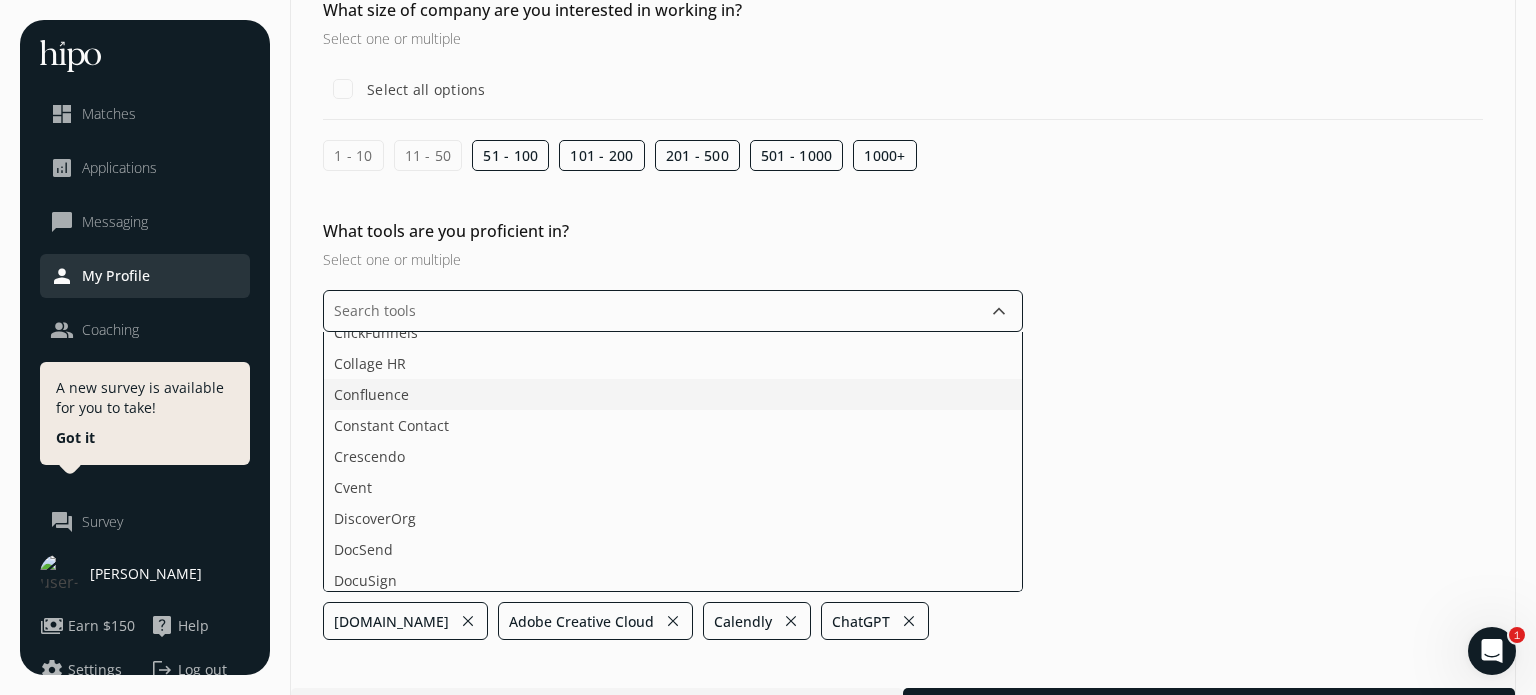 click on "Confluence" 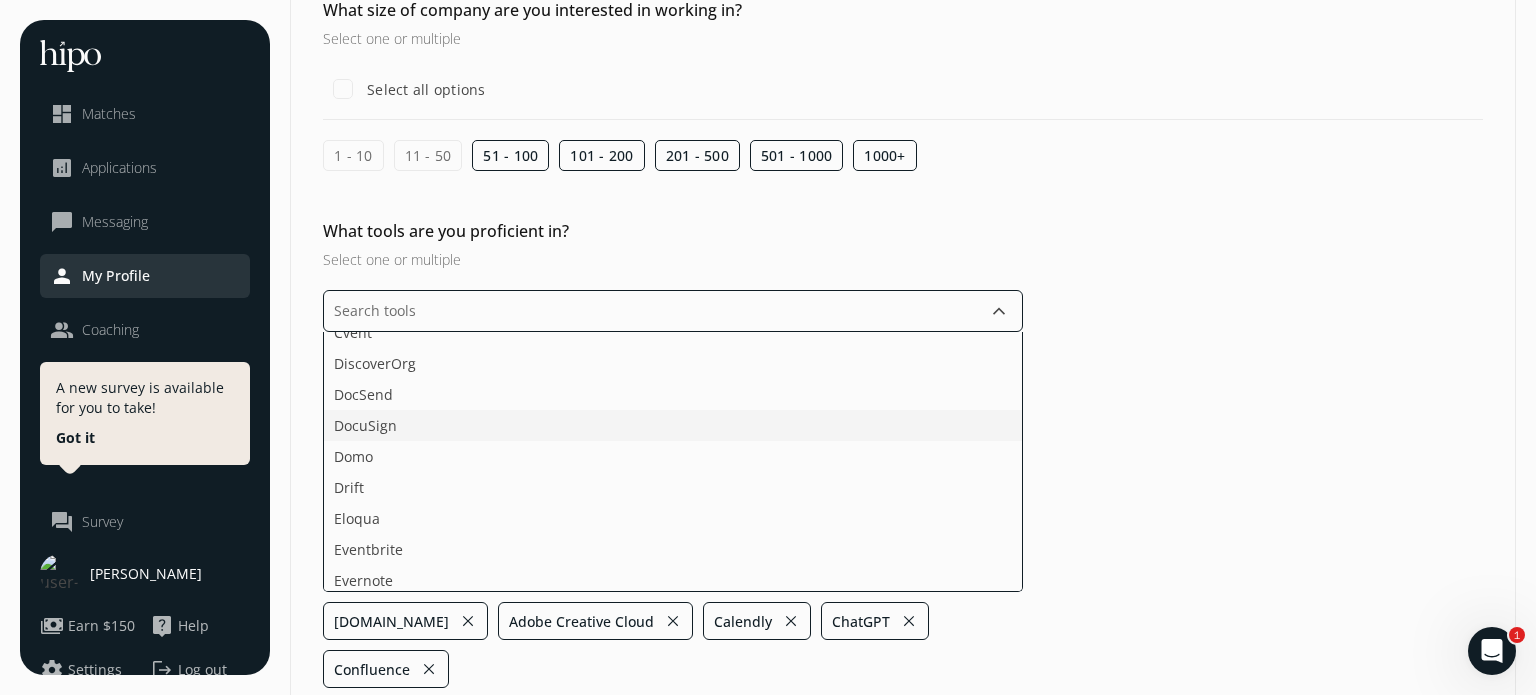 scroll, scrollTop: 740, scrollLeft: 0, axis: vertical 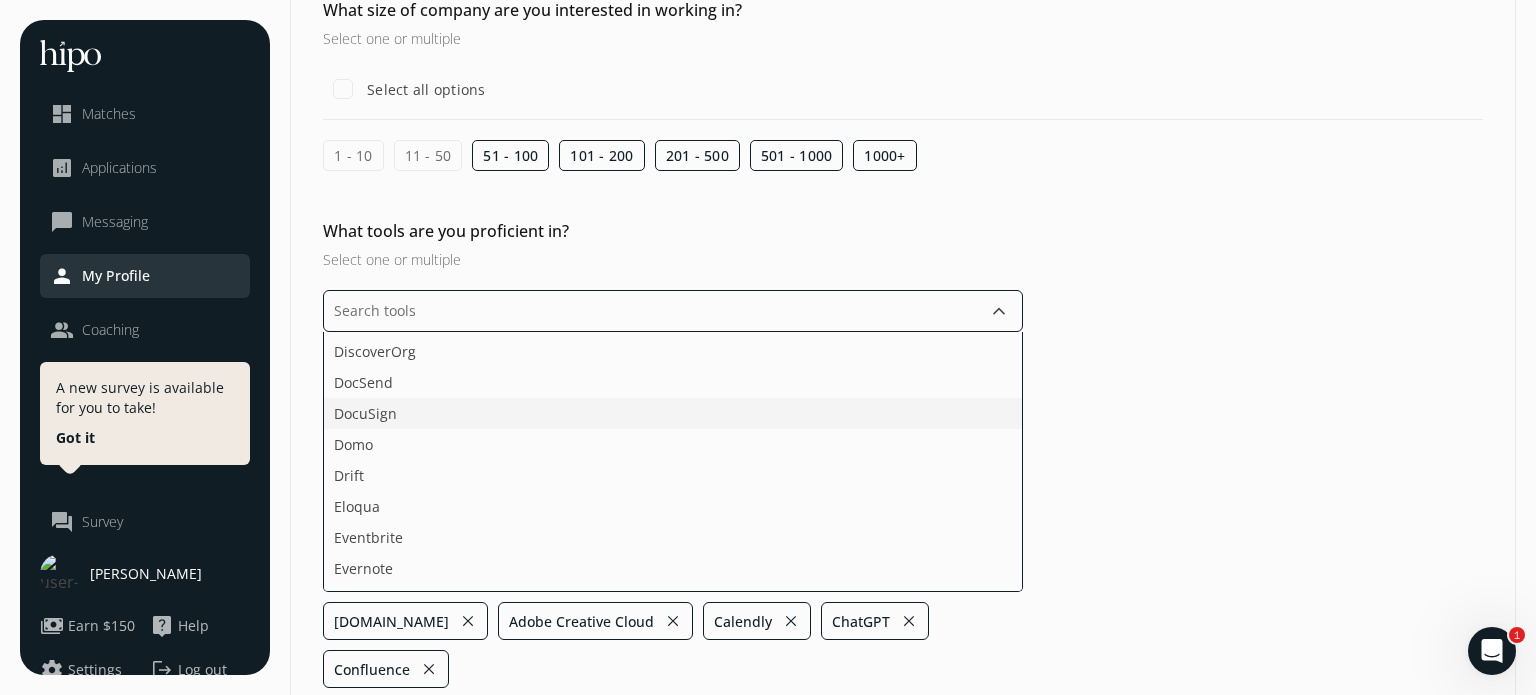 click on "DocuSign" 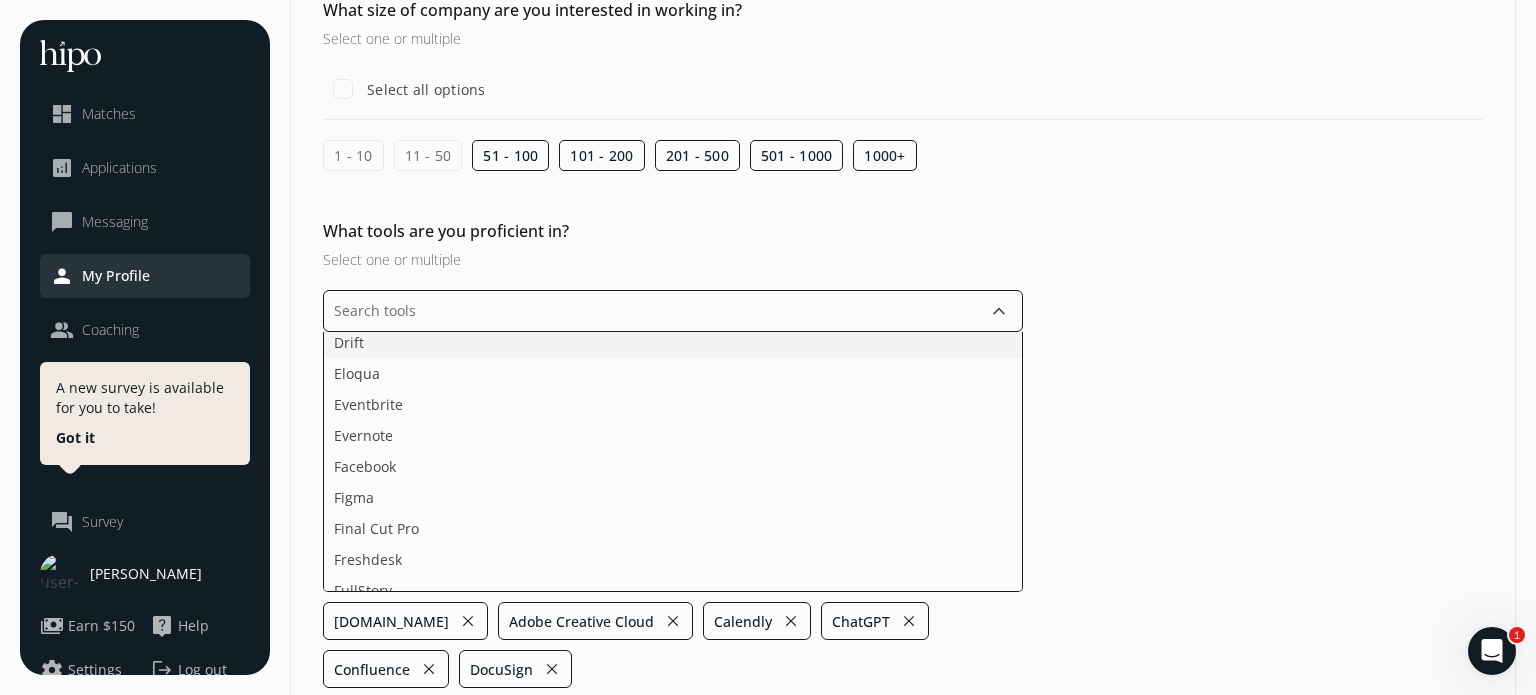 scroll, scrollTop: 844, scrollLeft: 0, axis: vertical 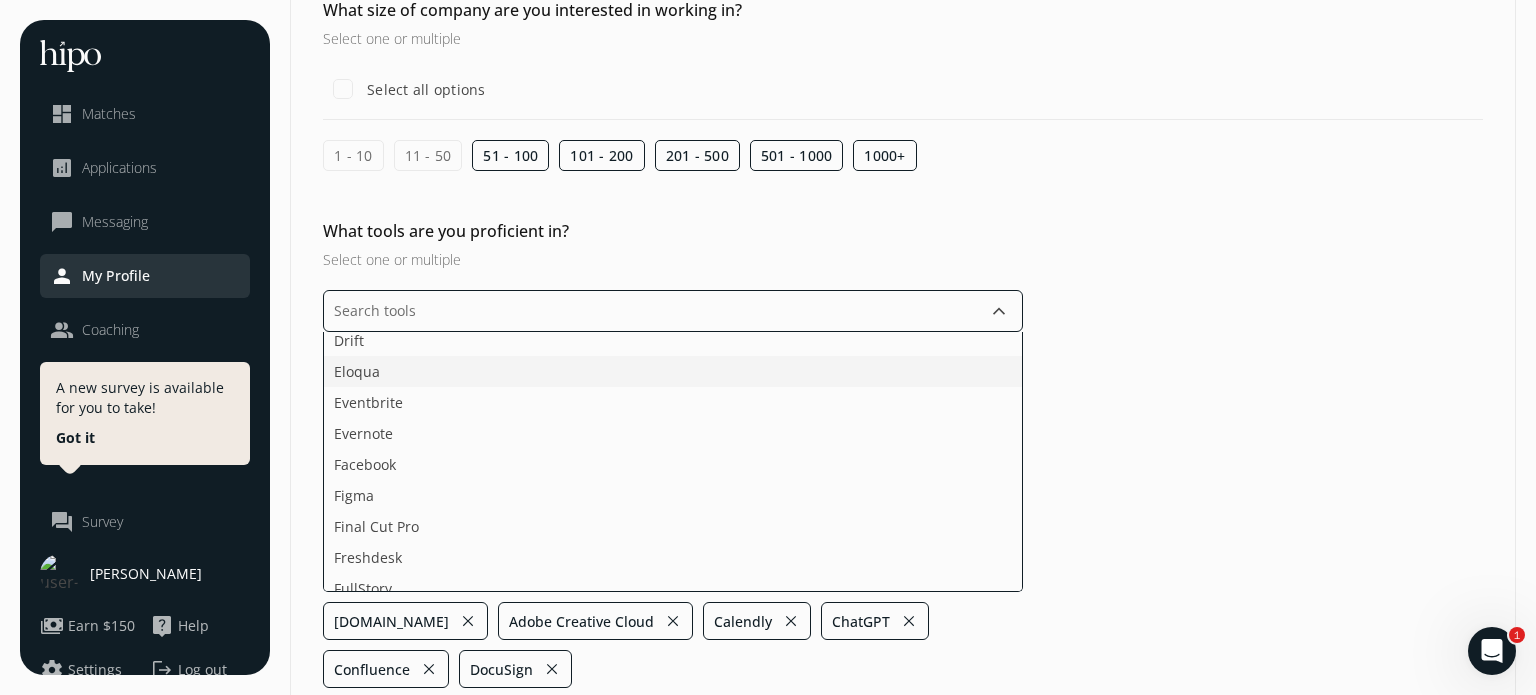 click on "Eloqua" 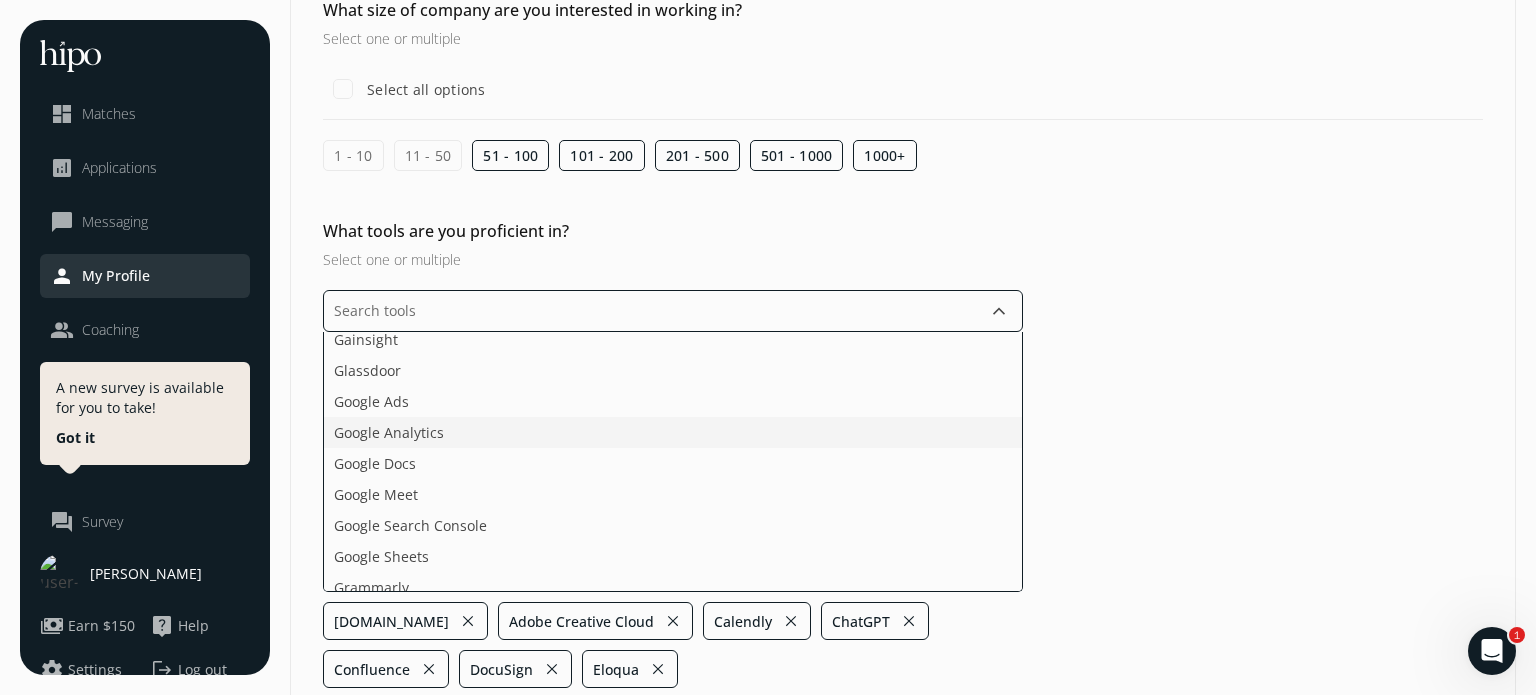 scroll, scrollTop: 1094, scrollLeft: 0, axis: vertical 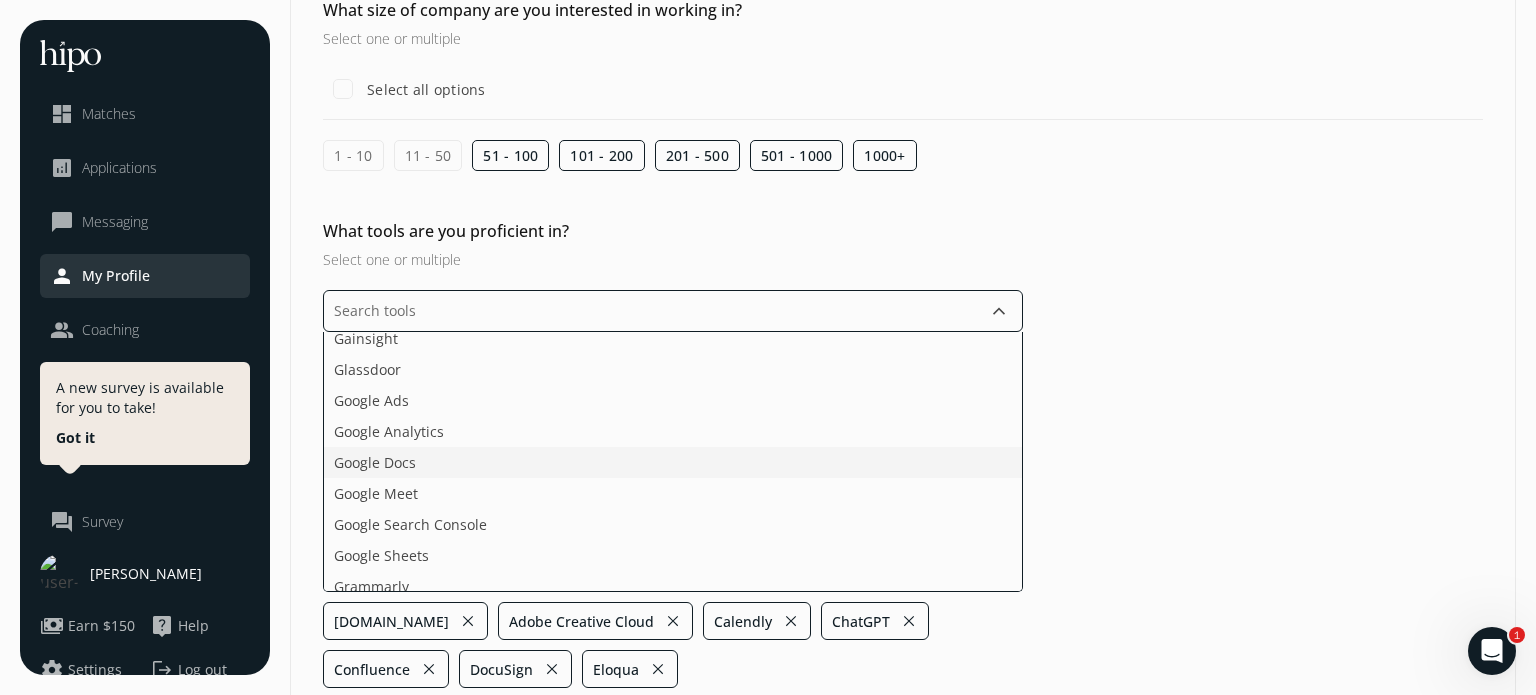 click on "Google Docs" 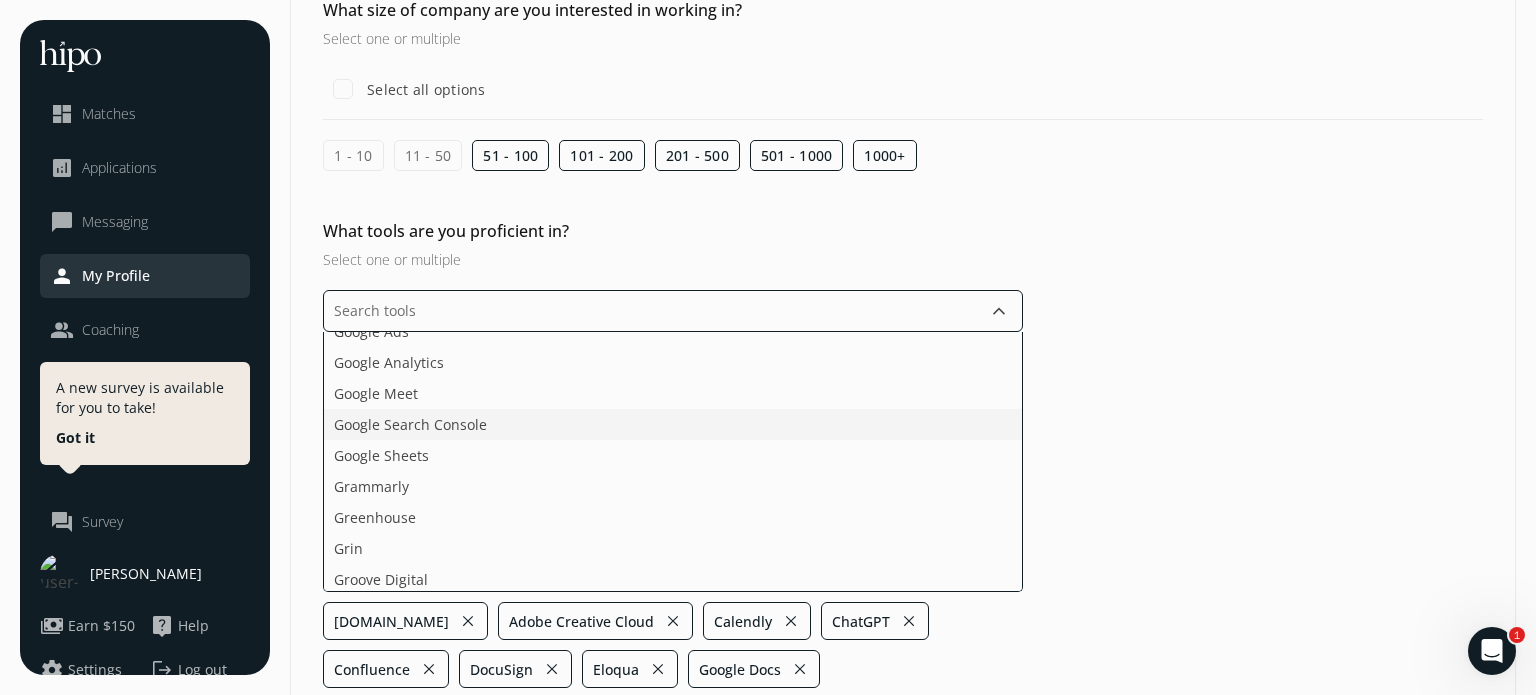 scroll, scrollTop: 1168, scrollLeft: 0, axis: vertical 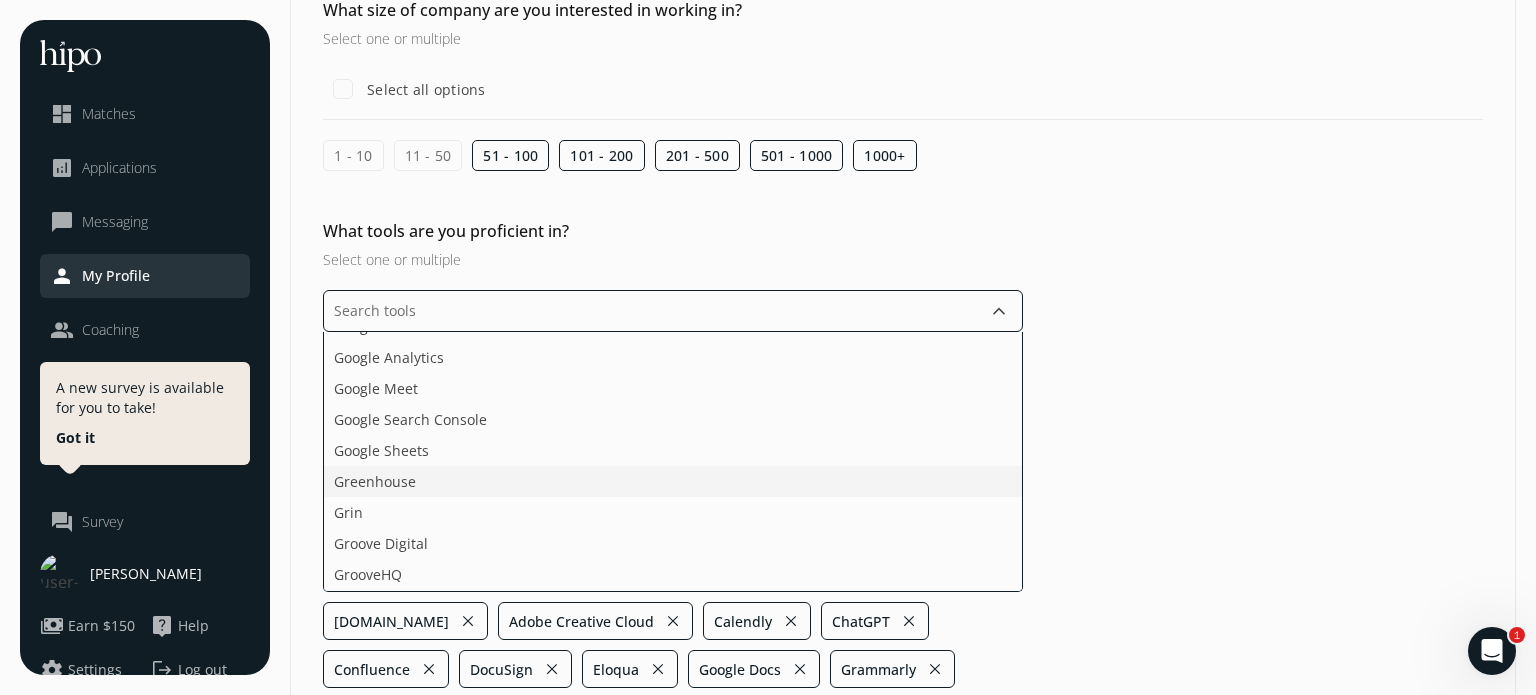 click on "Greenhouse" 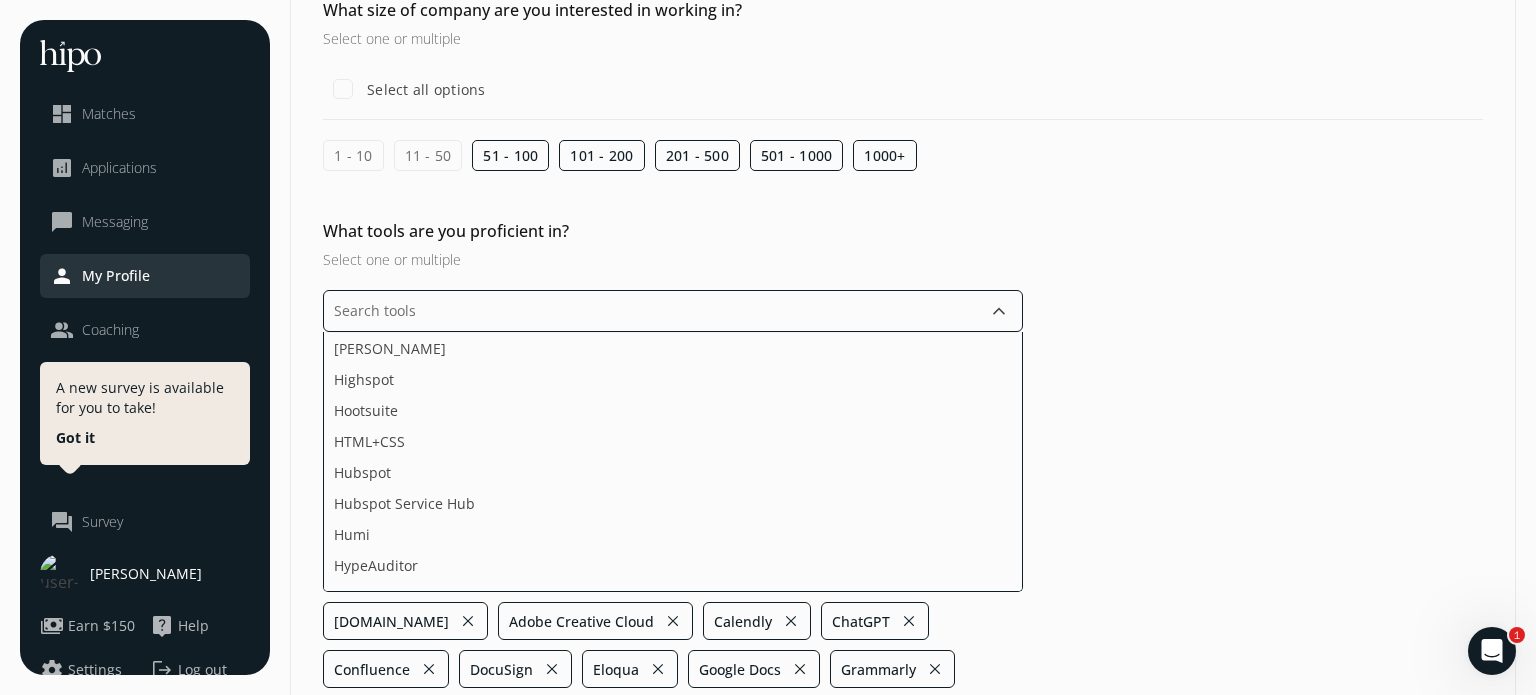 scroll, scrollTop: 1512, scrollLeft: 0, axis: vertical 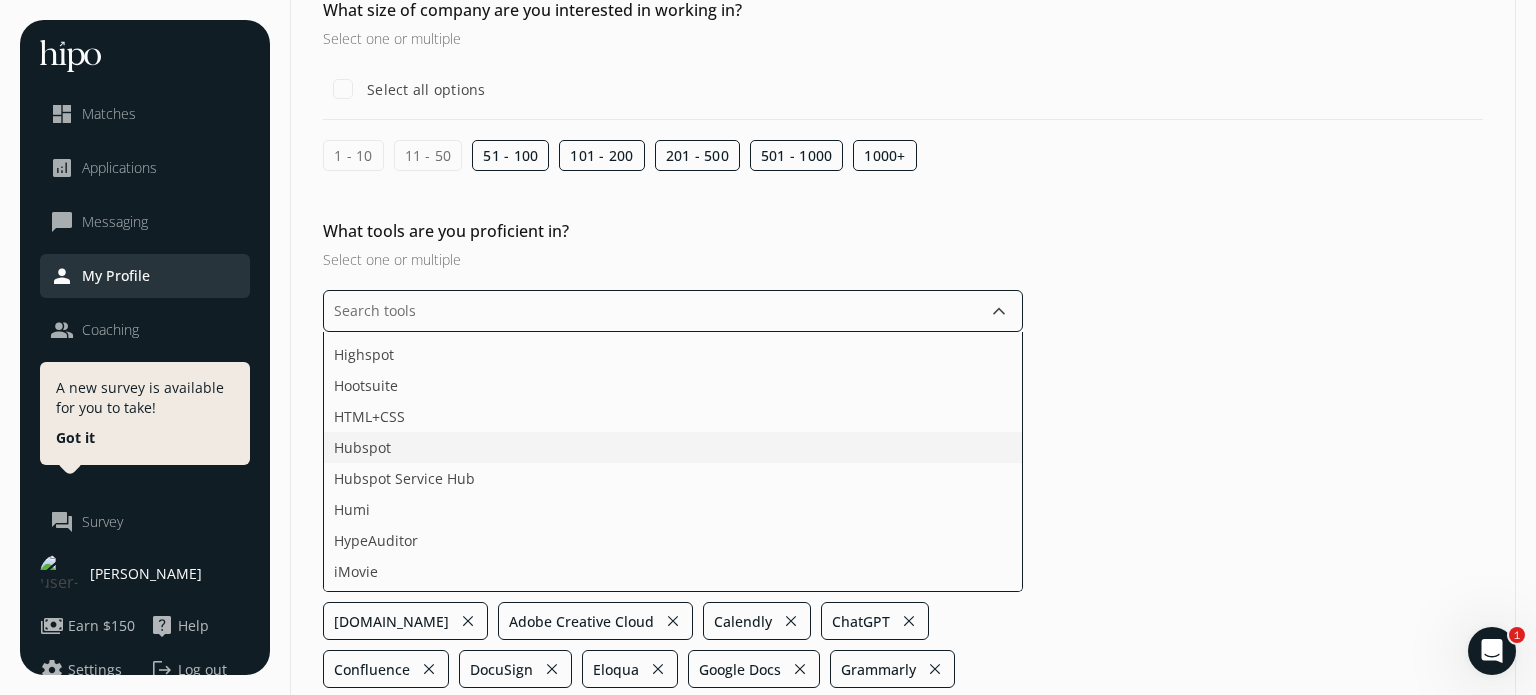 click on "Hubspot" 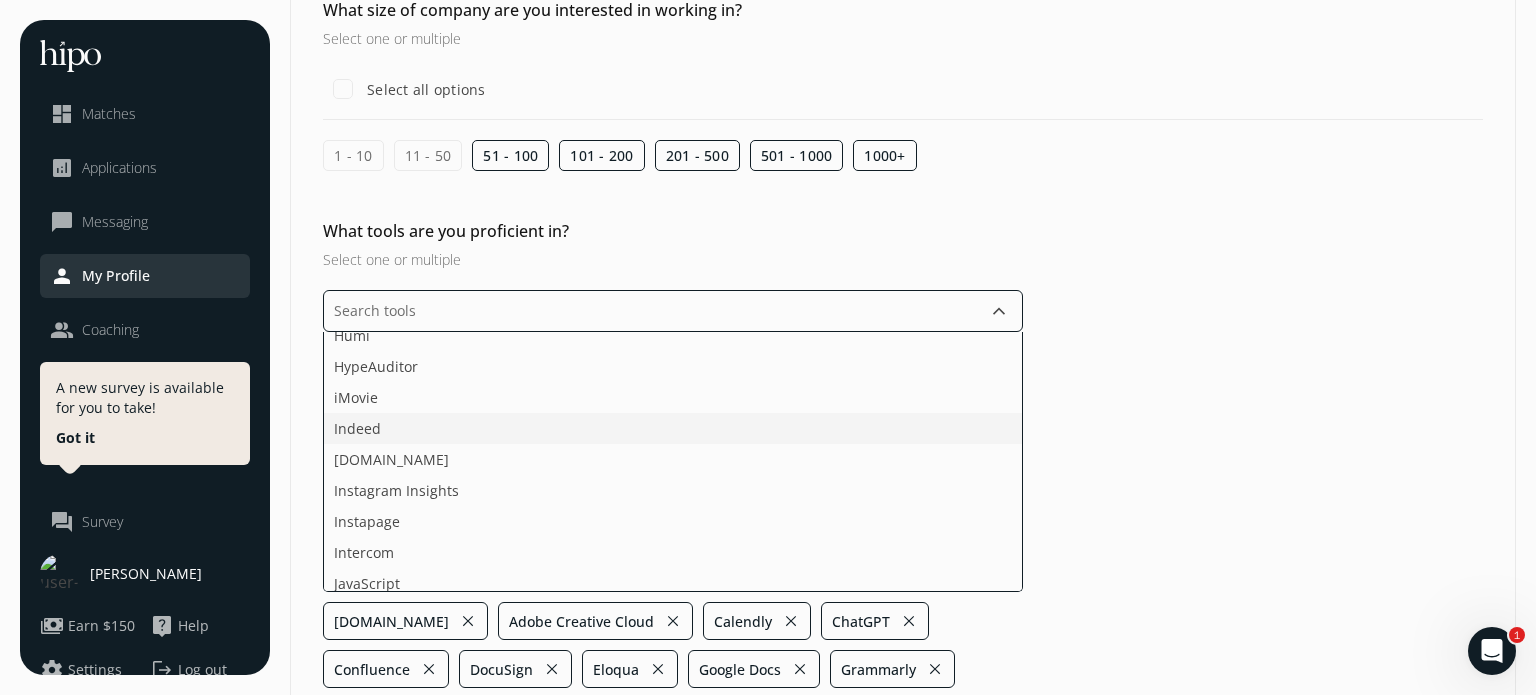 scroll, scrollTop: 1656, scrollLeft: 0, axis: vertical 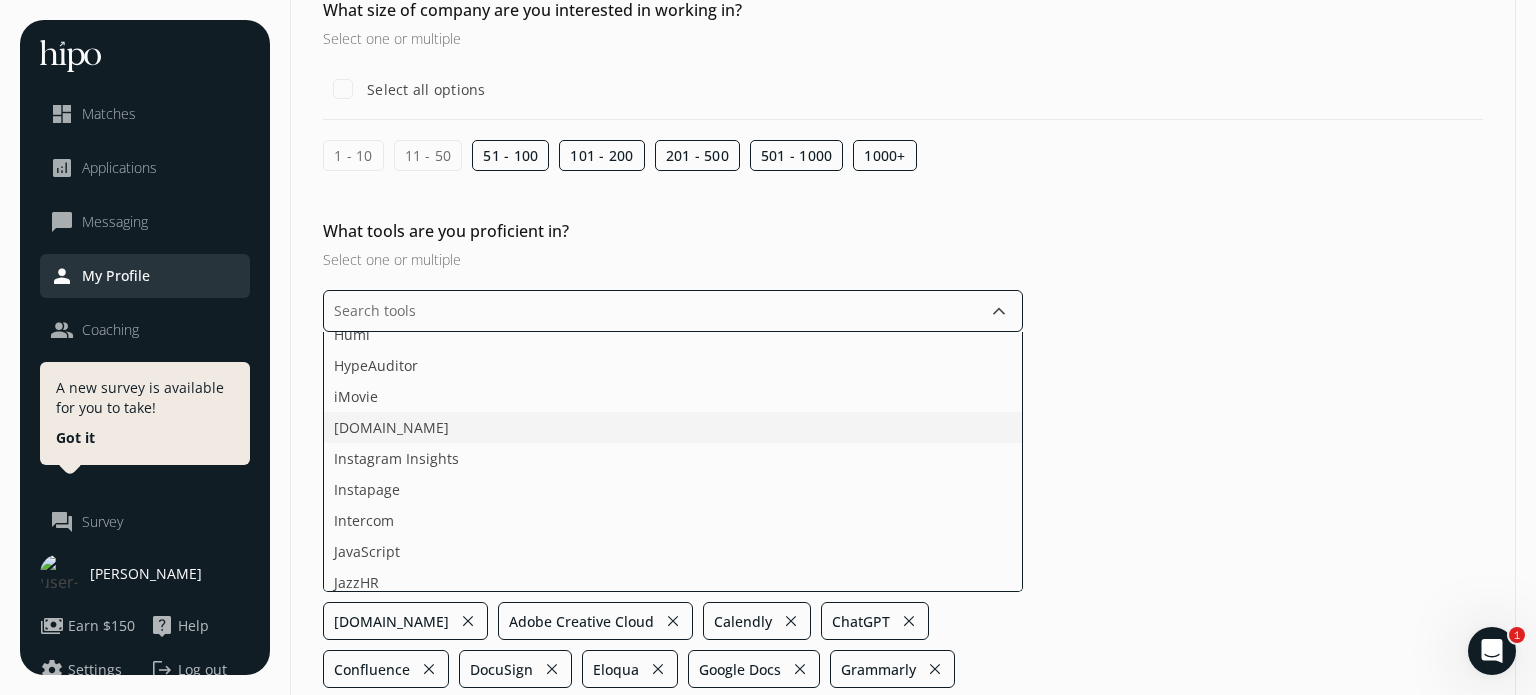 click on "Influencer.co" 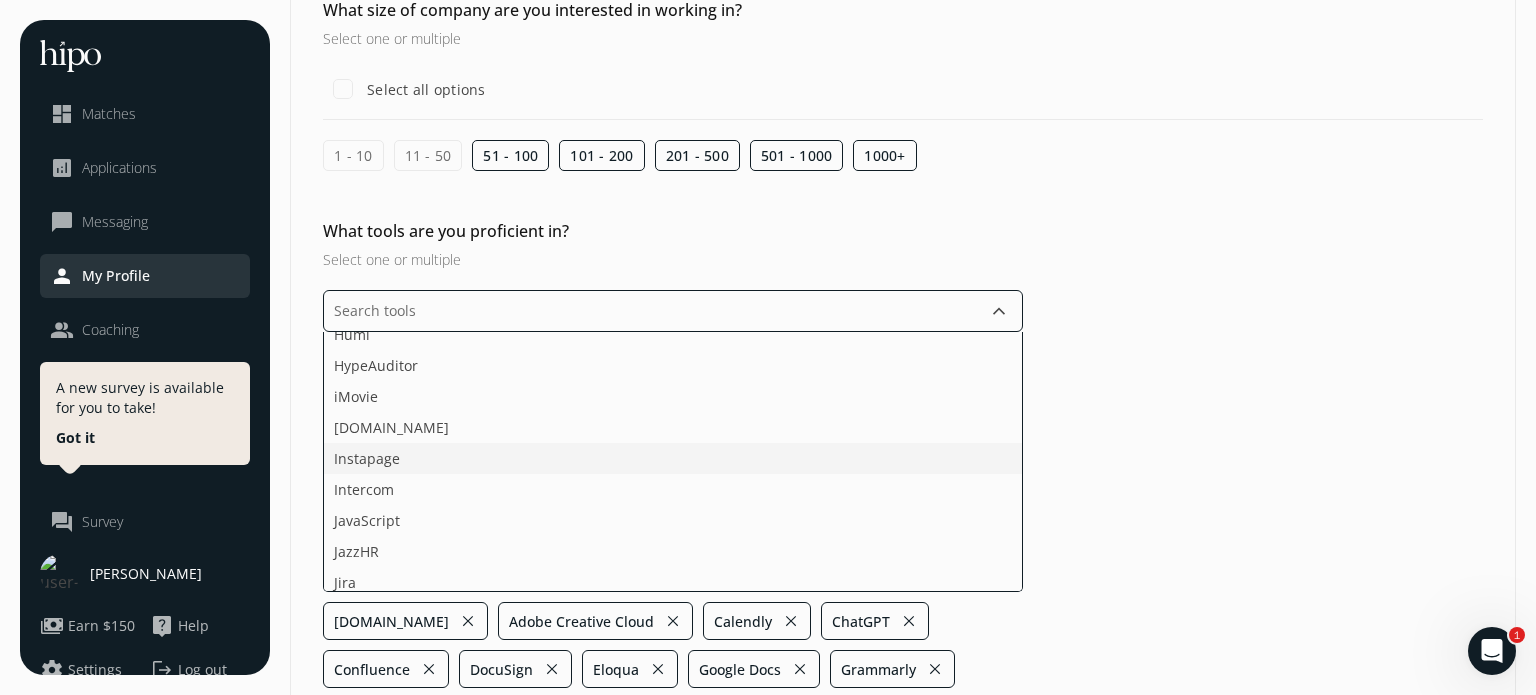 click on "Instapage" 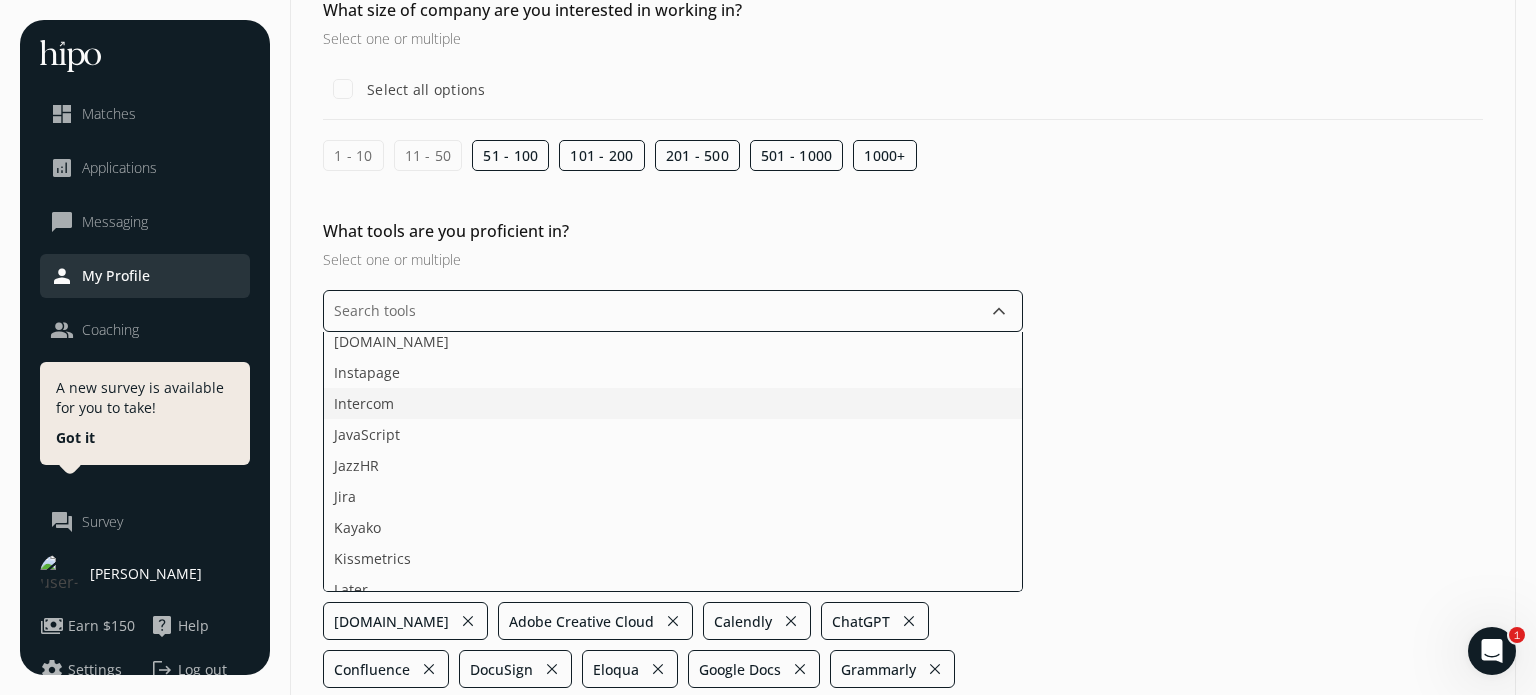 scroll, scrollTop: 1744, scrollLeft: 0, axis: vertical 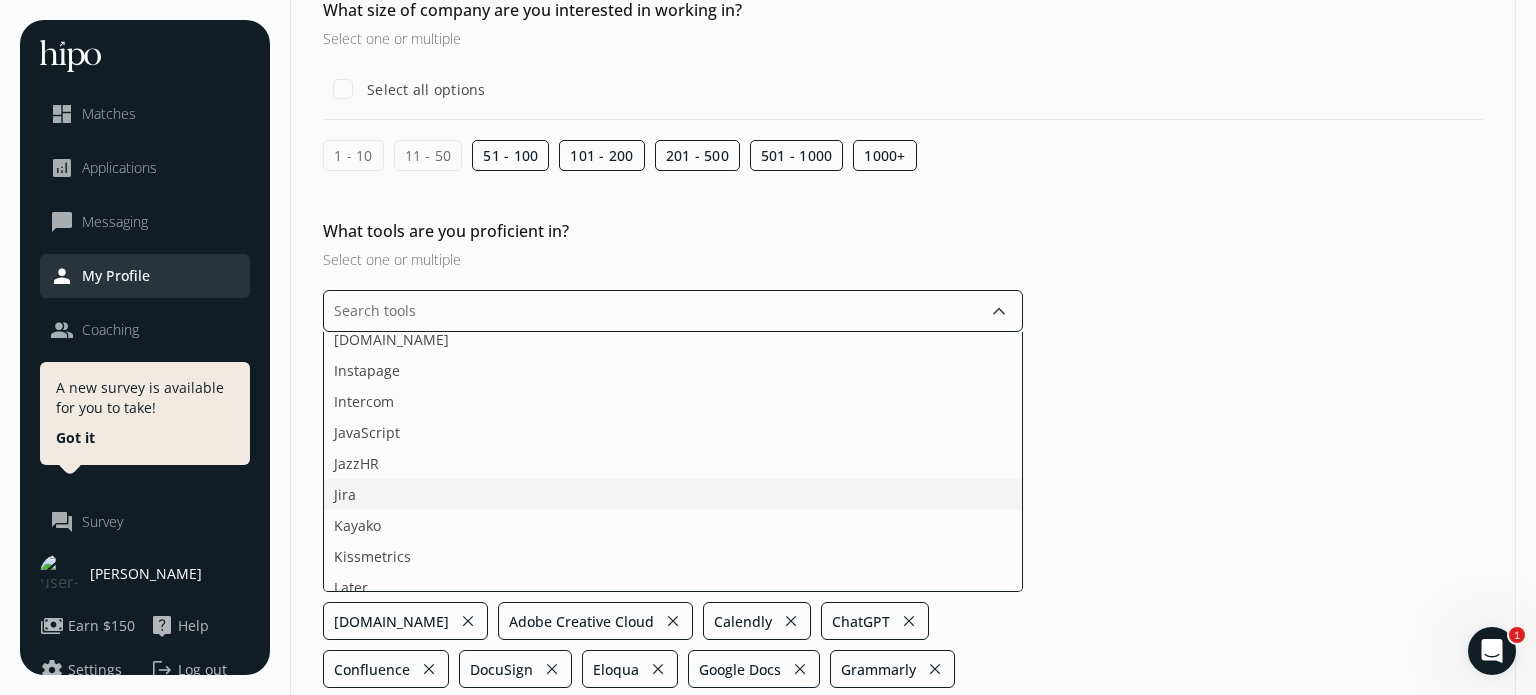 click on "Jira" 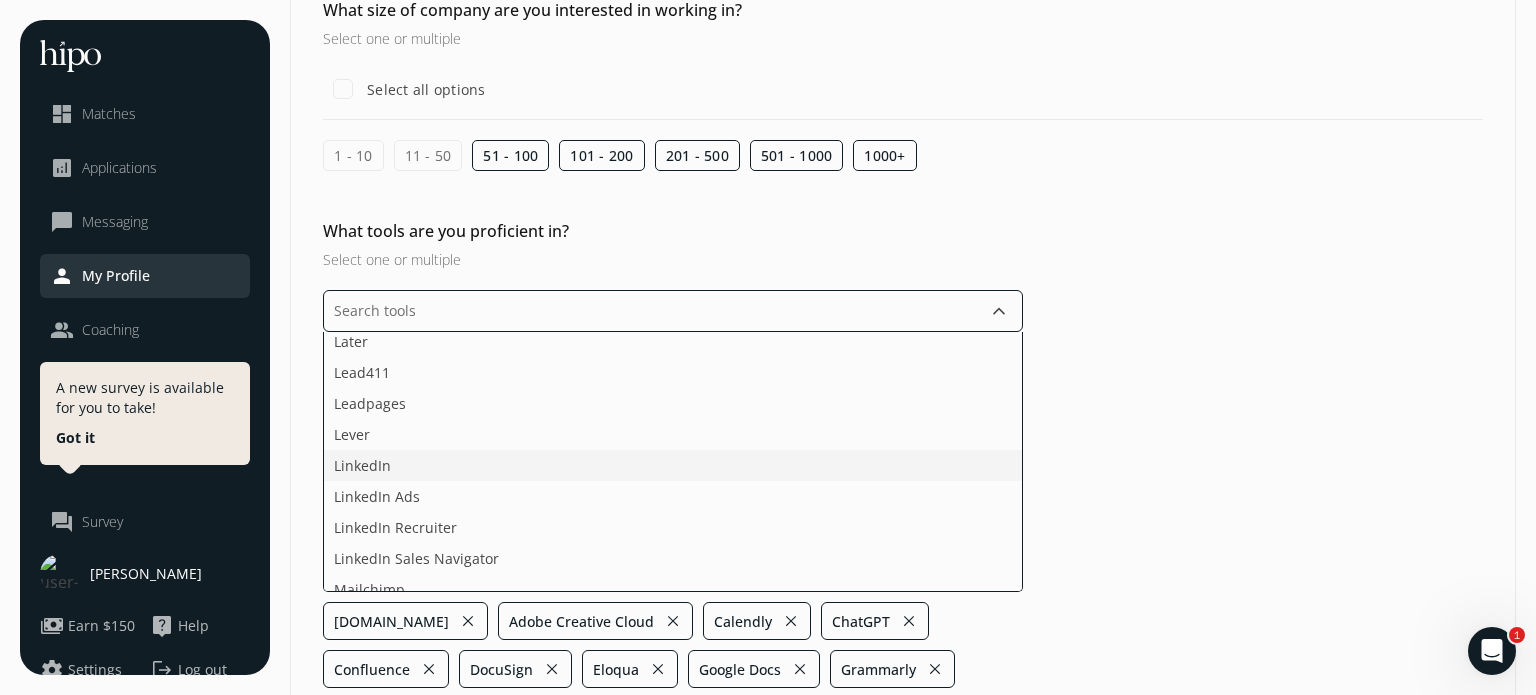 scroll, scrollTop: 1960, scrollLeft: 0, axis: vertical 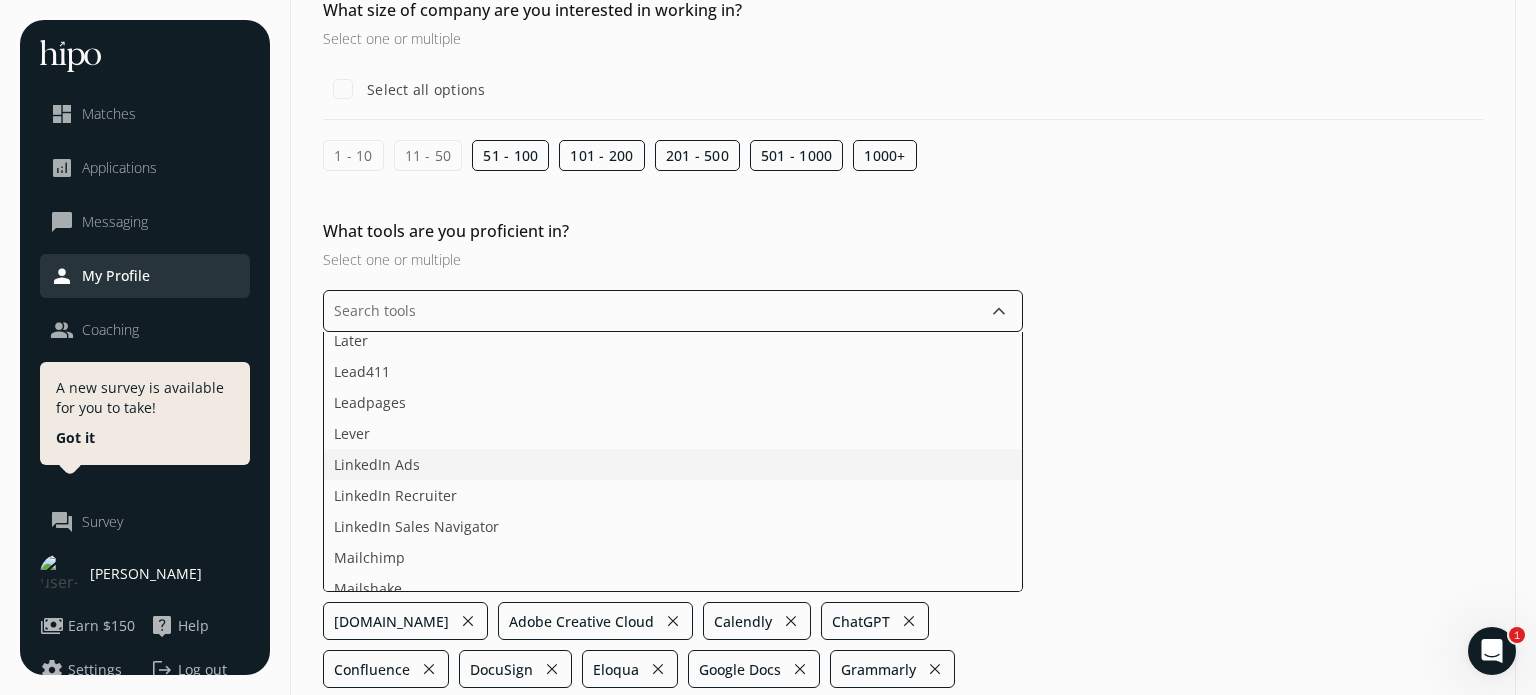 click on "LinkedIn Ads" 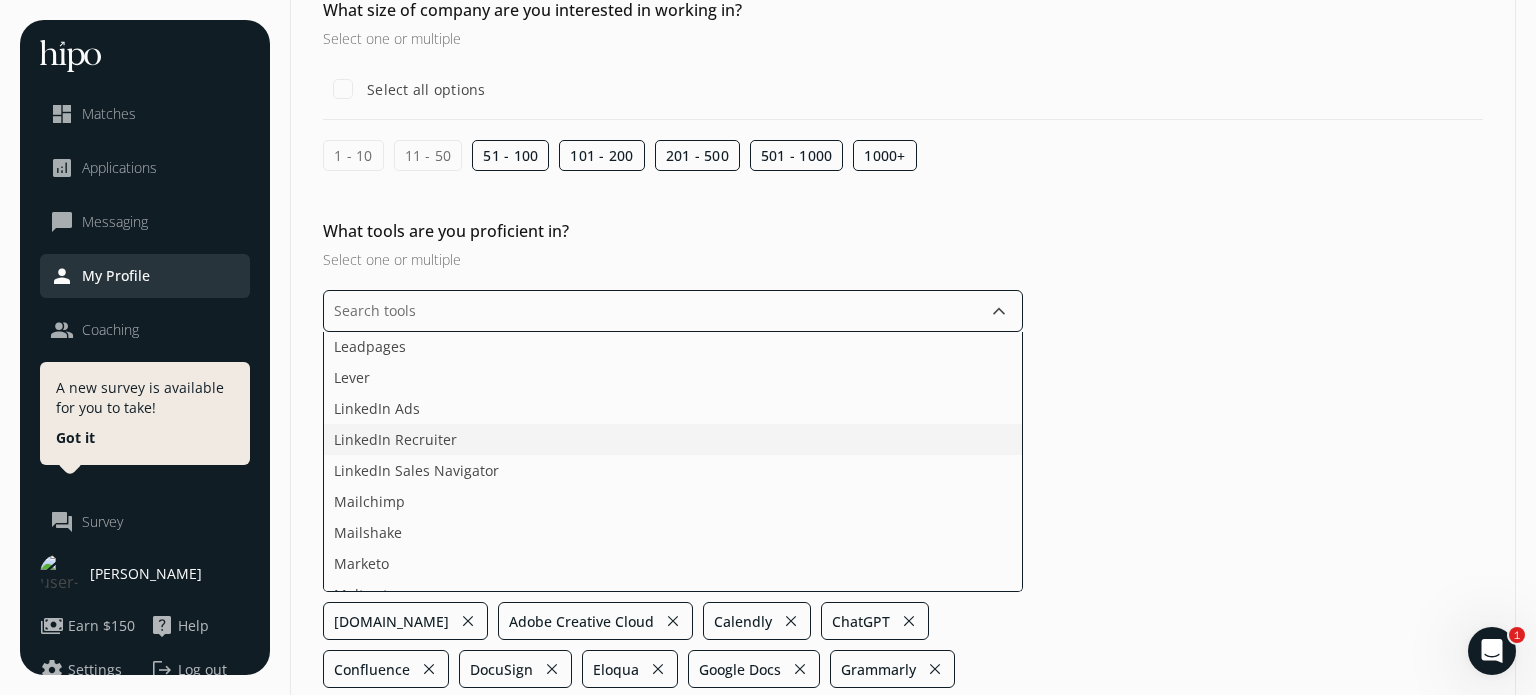 scroll, scrollTop: 2018, scrollLeft: 0, axis: vertical 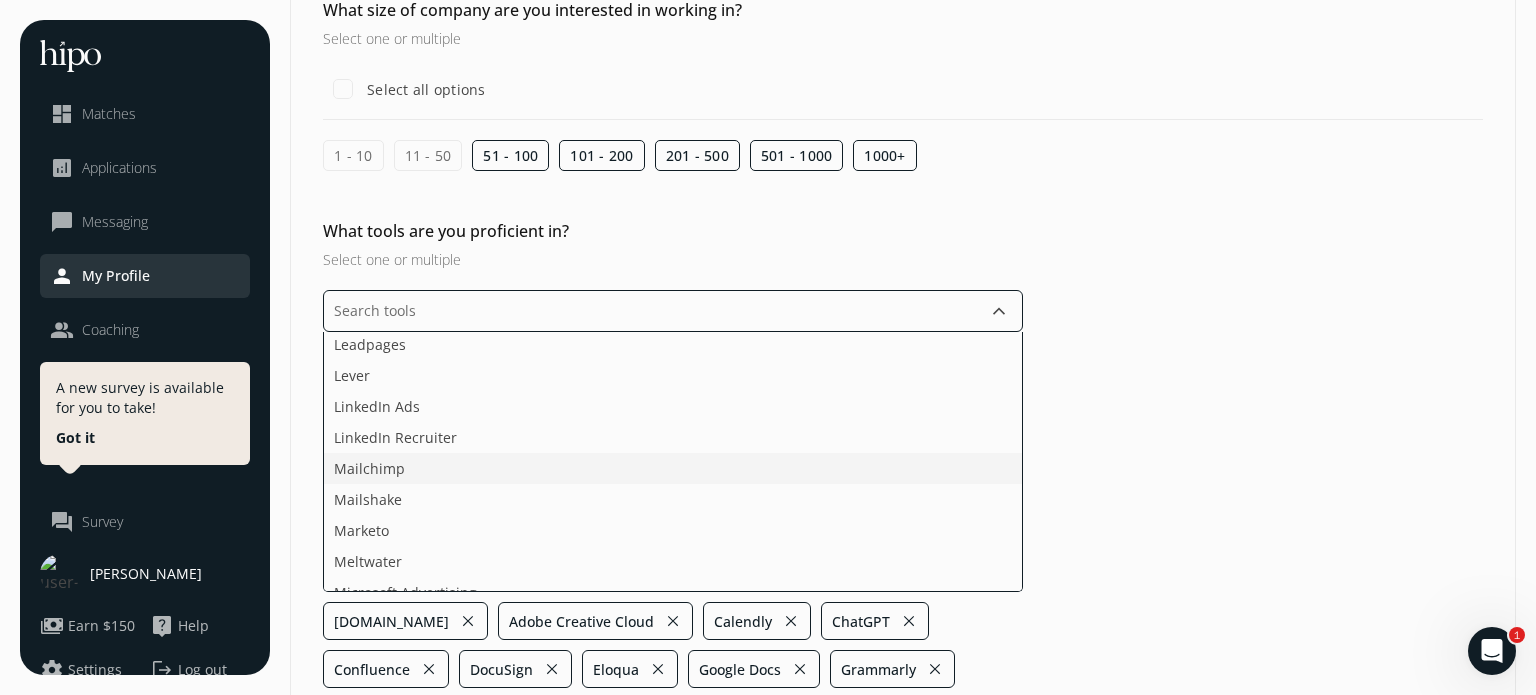 click on "Mailchimp" 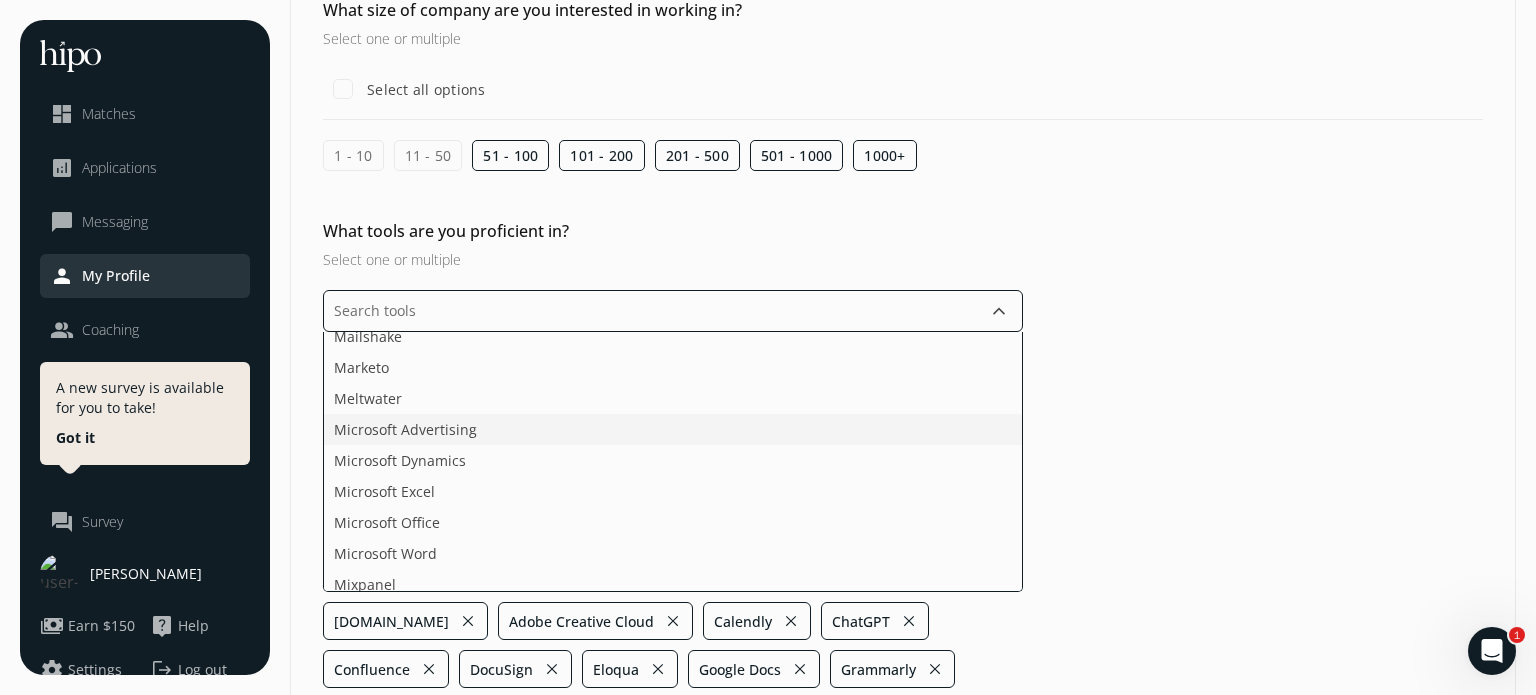 scroll, scrollTop: 2204, scrollLeft: 0, axis: vertical 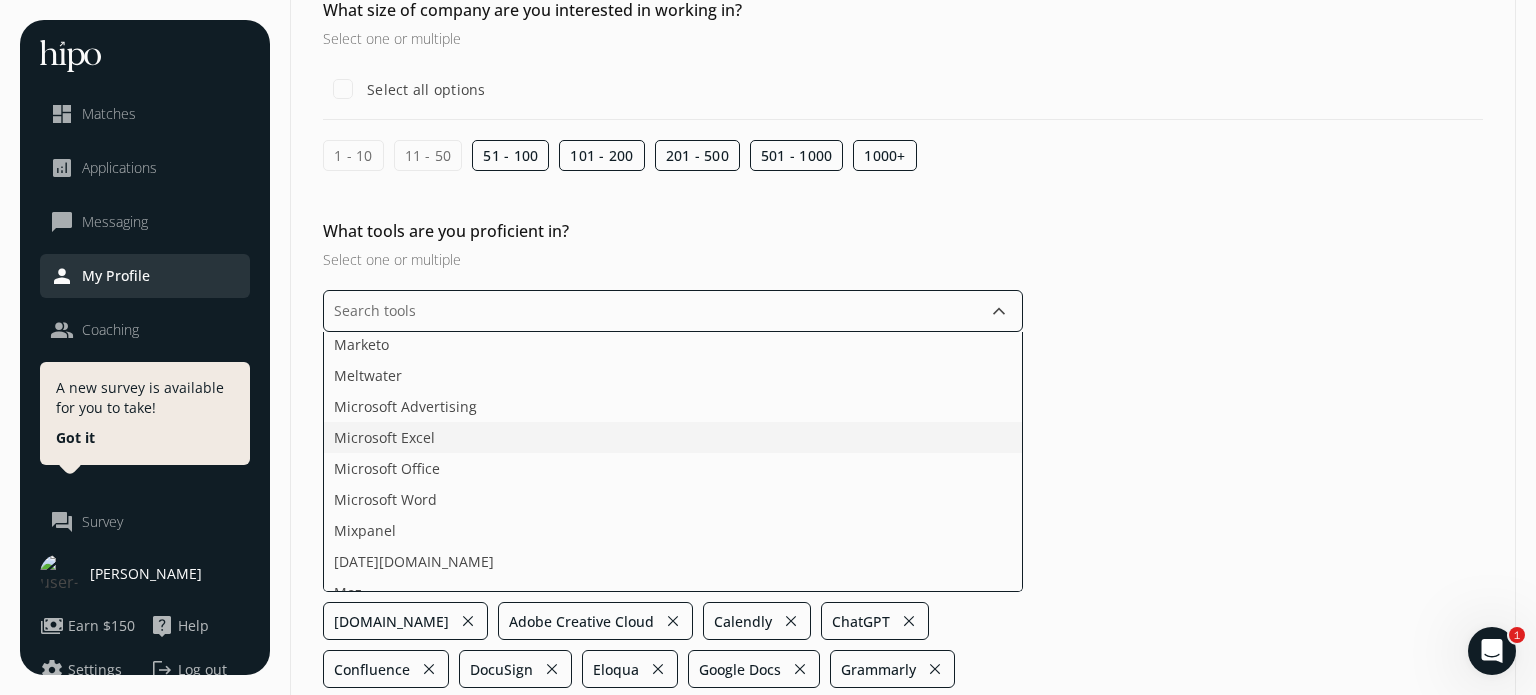 click on "Microsoft Excel" 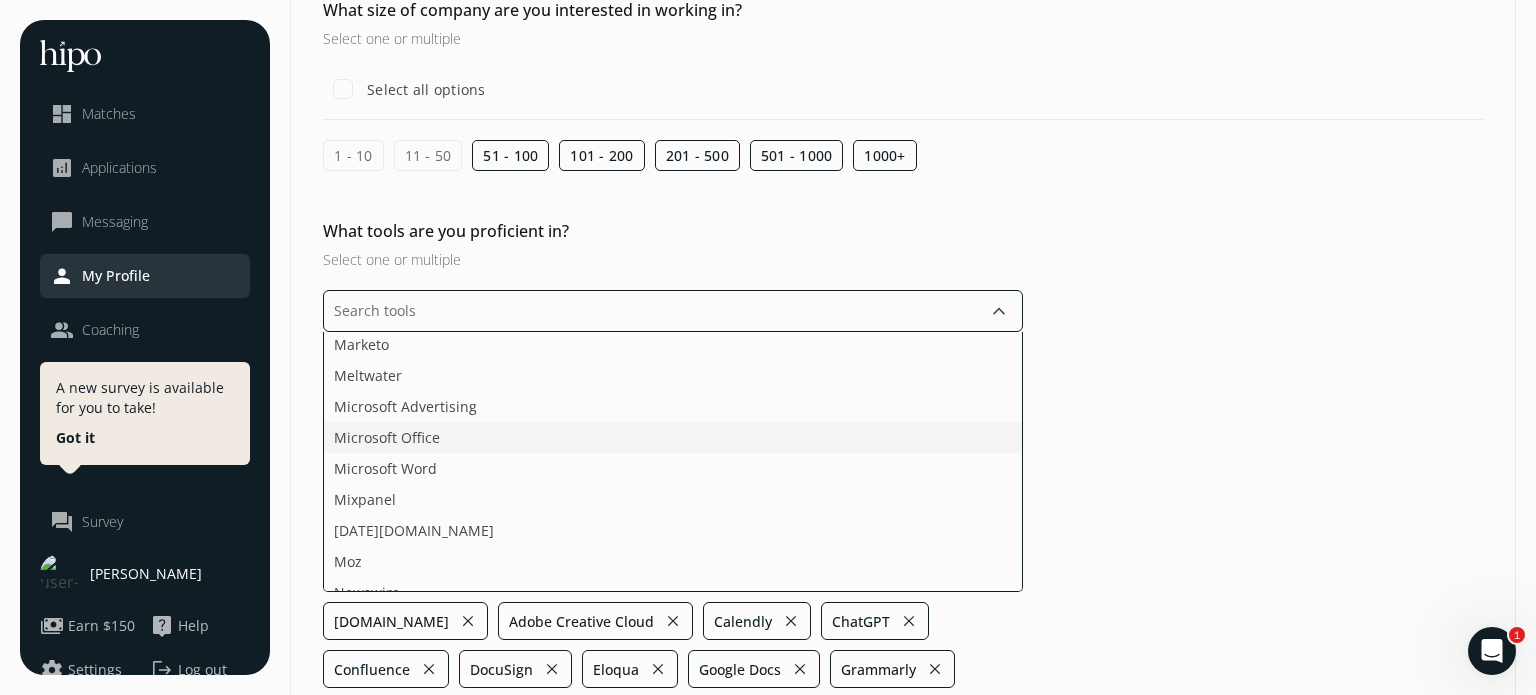 click on "Microsoft Office" 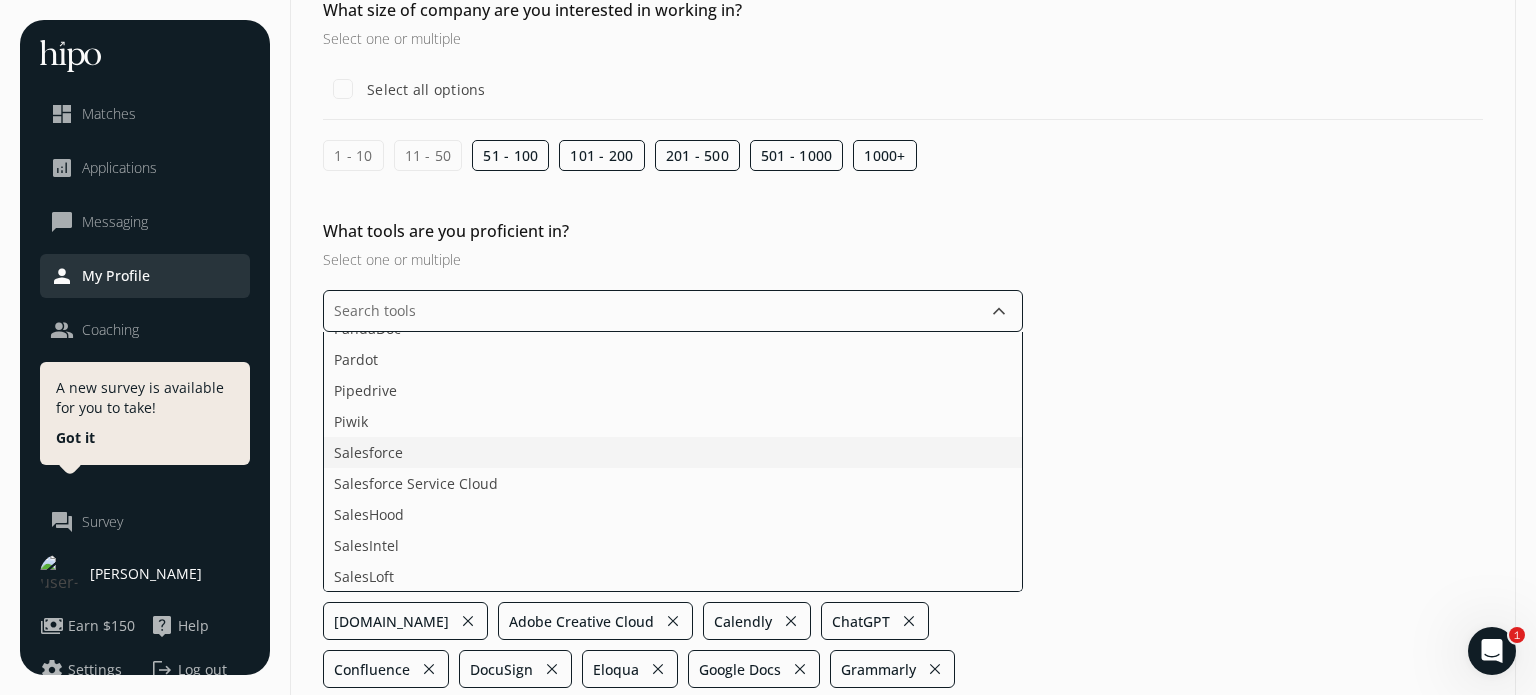 scroll, scrollTop: 2500, scrollLeft: 0, axis: vertical 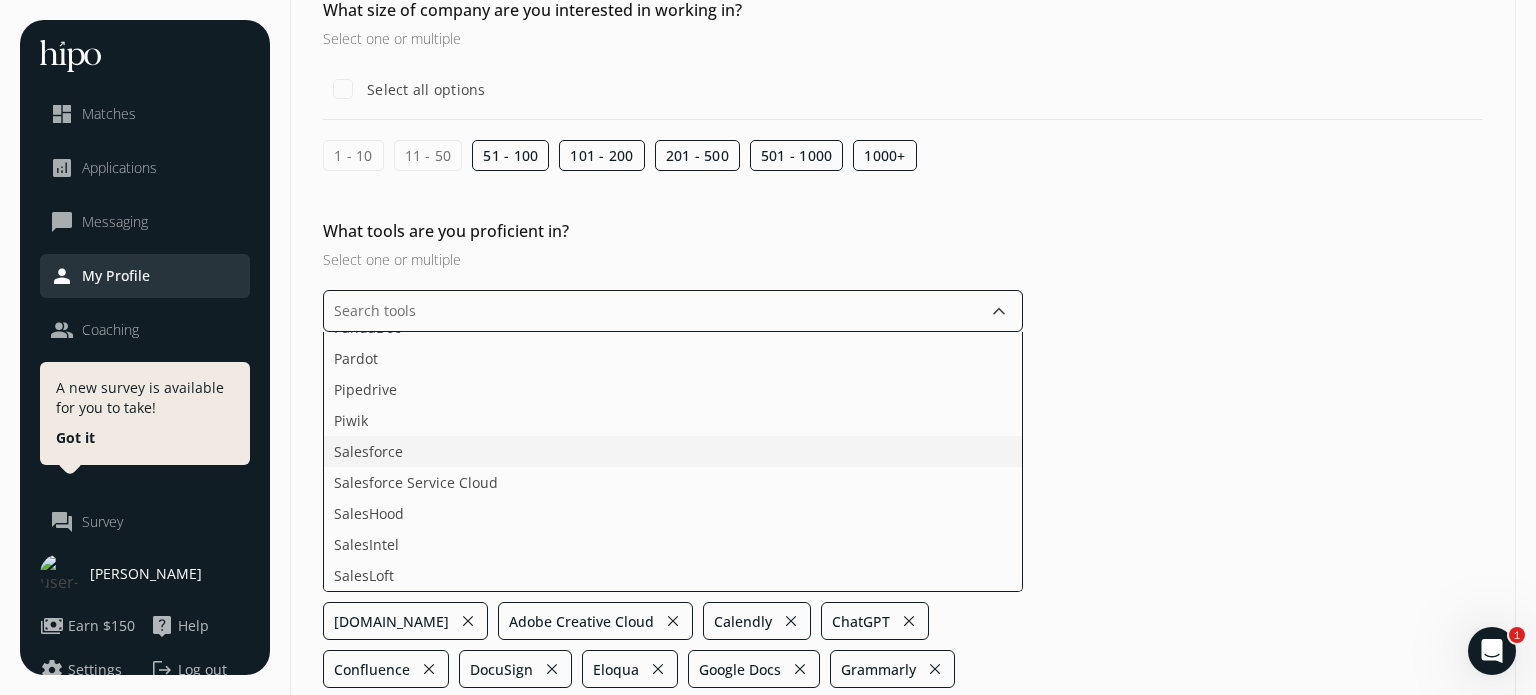 click on "Salesforce" 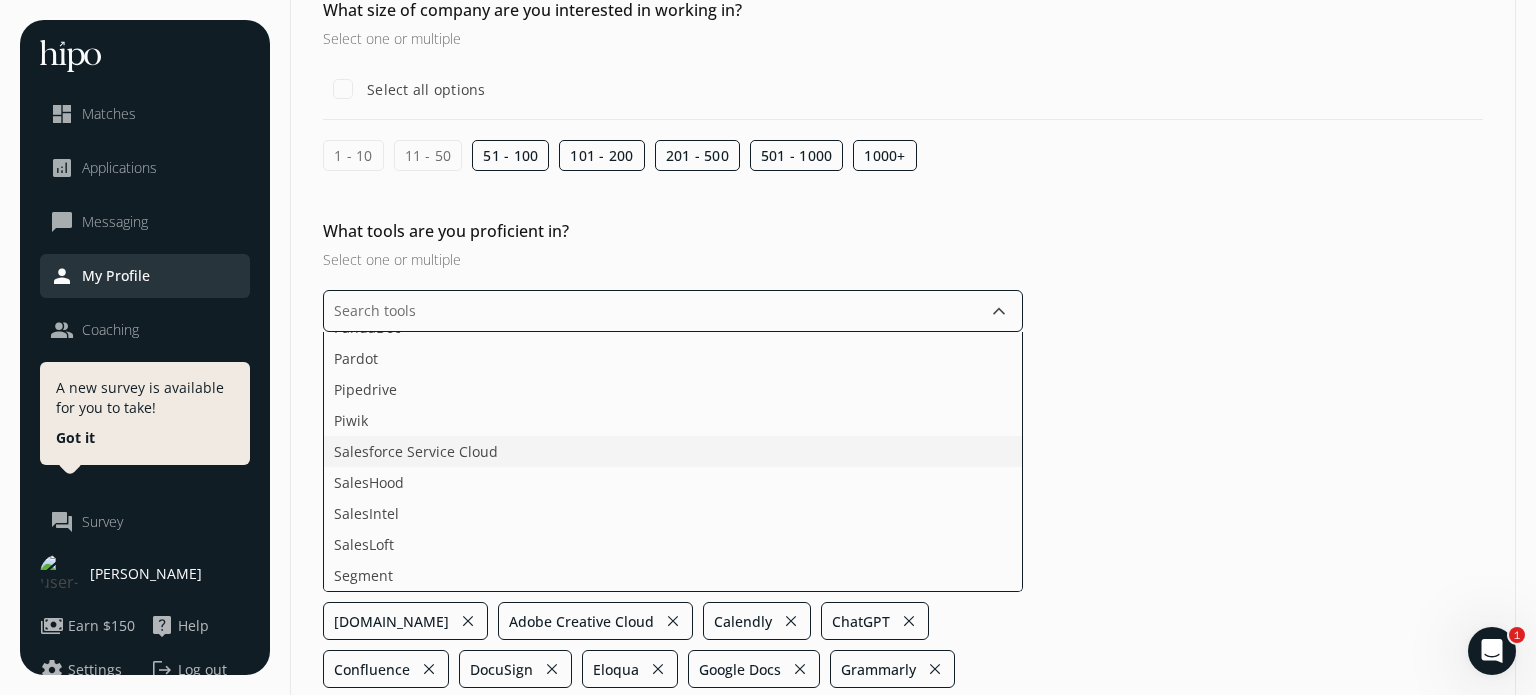click on "Salesforce Service Cloud" 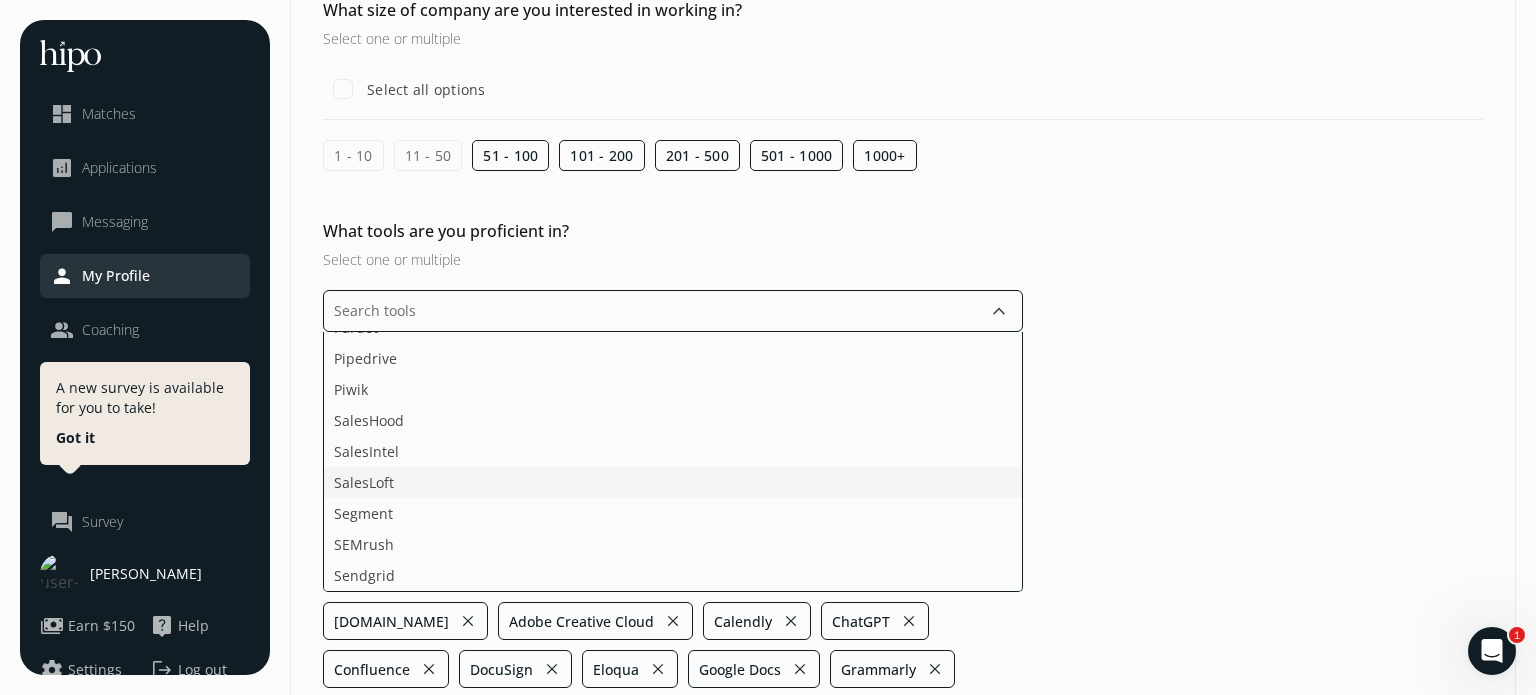 click on "SalesLoft" 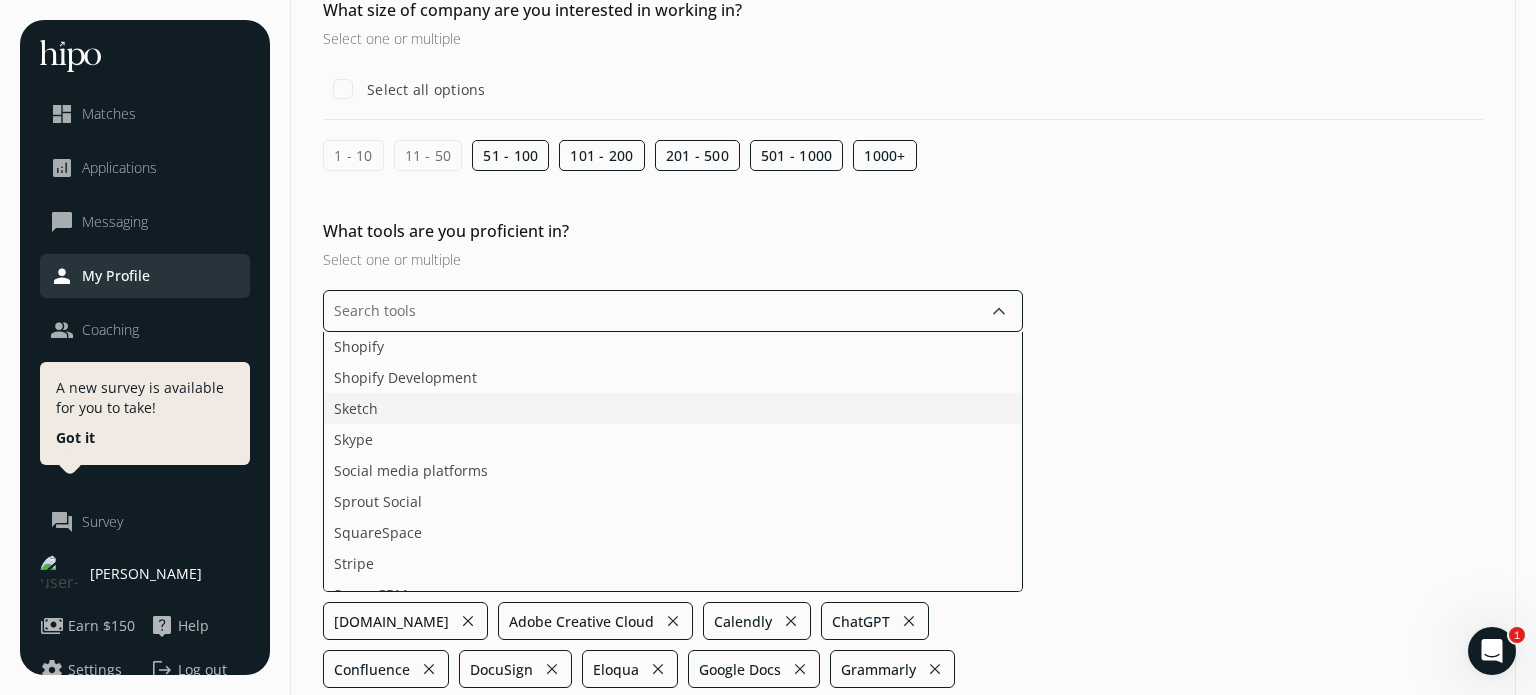 scroll, scrollTop: 2763, scrollLeft: 0, axis: vertical 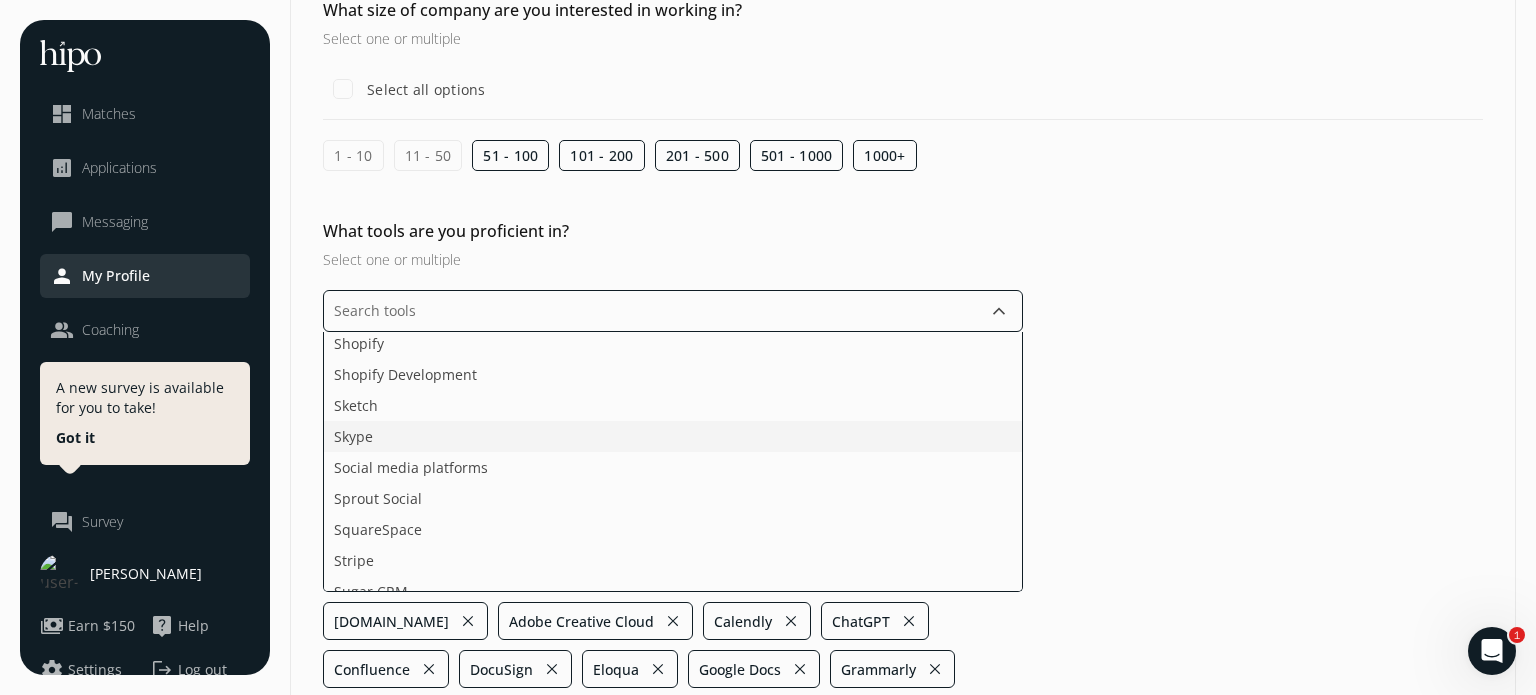 click on "Skype" 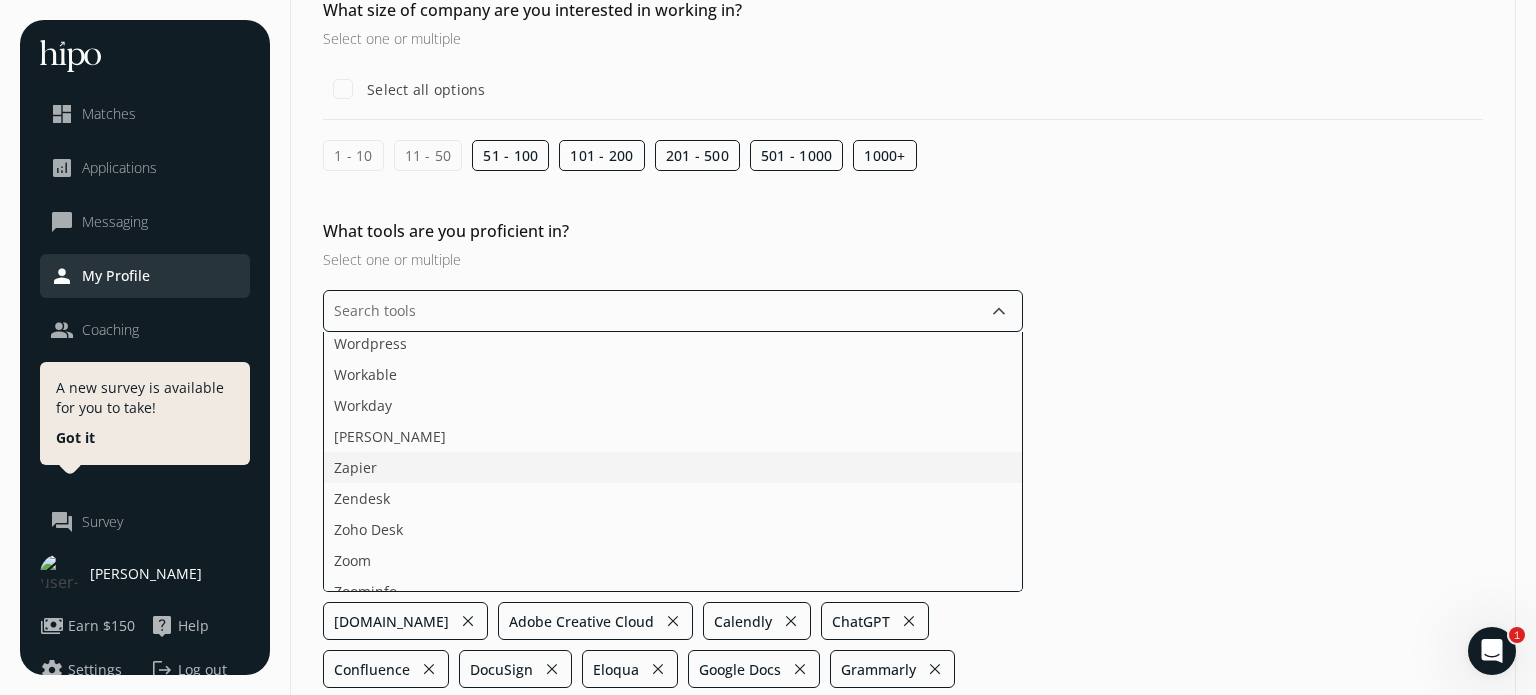 scroll, scrollTop: 3398, scrollLeft: 0, axis: vertical 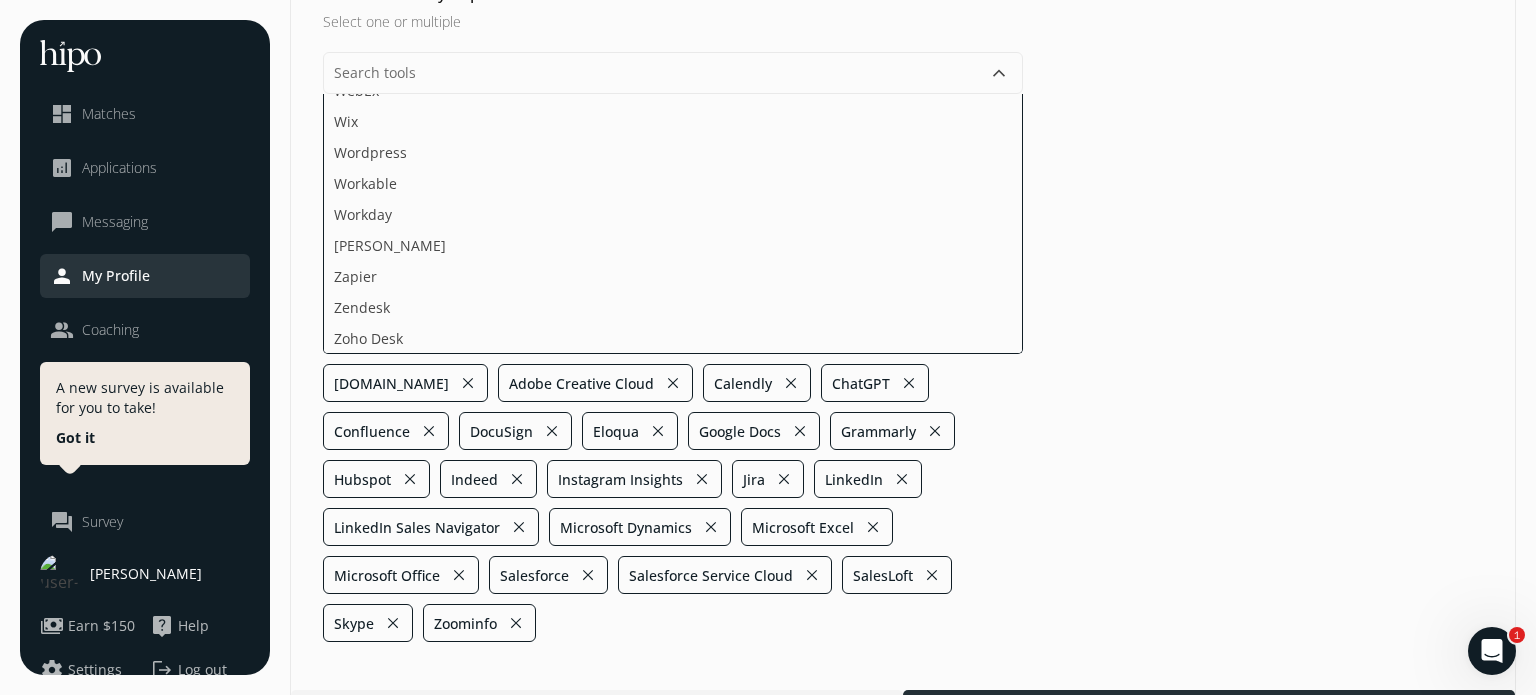 click at bounding box center (1209, 708) 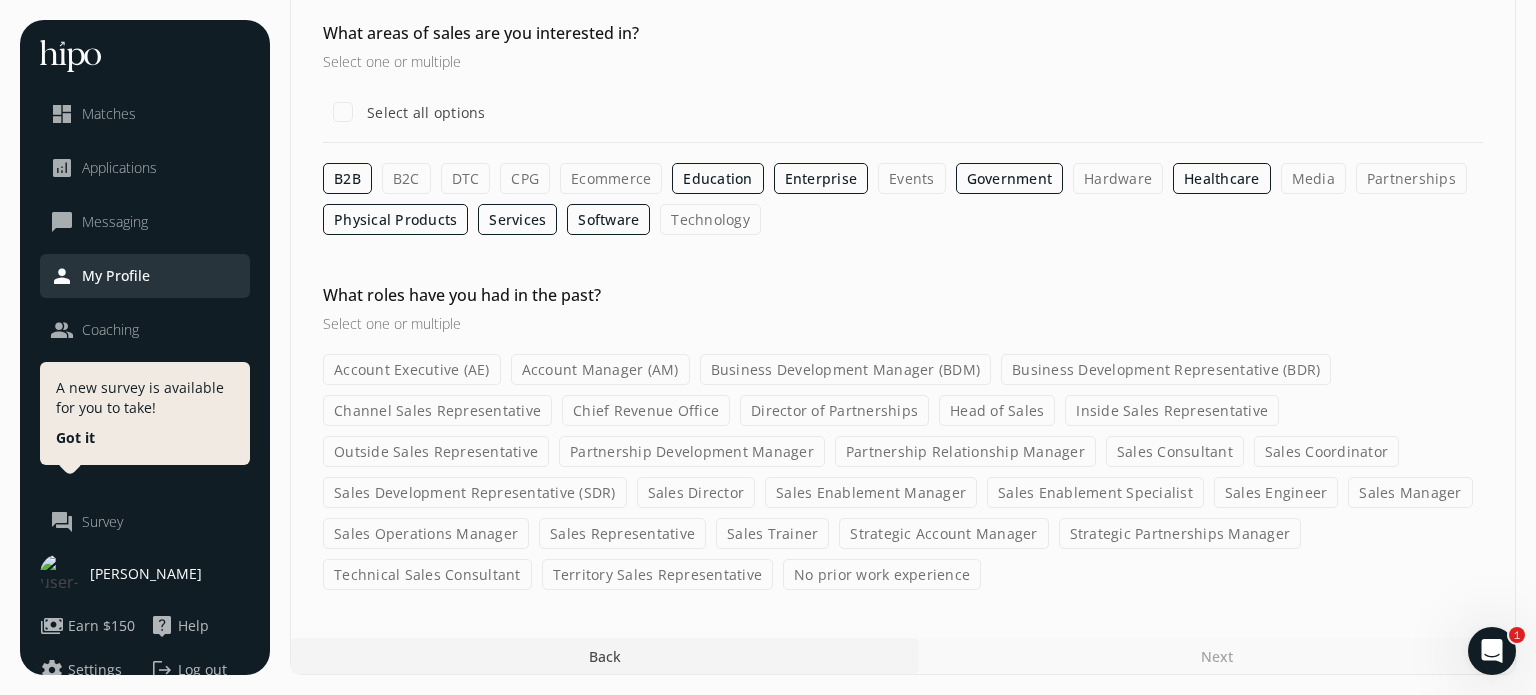 scroll, scrollTop: 0, scrollLeft: 0, axis: both 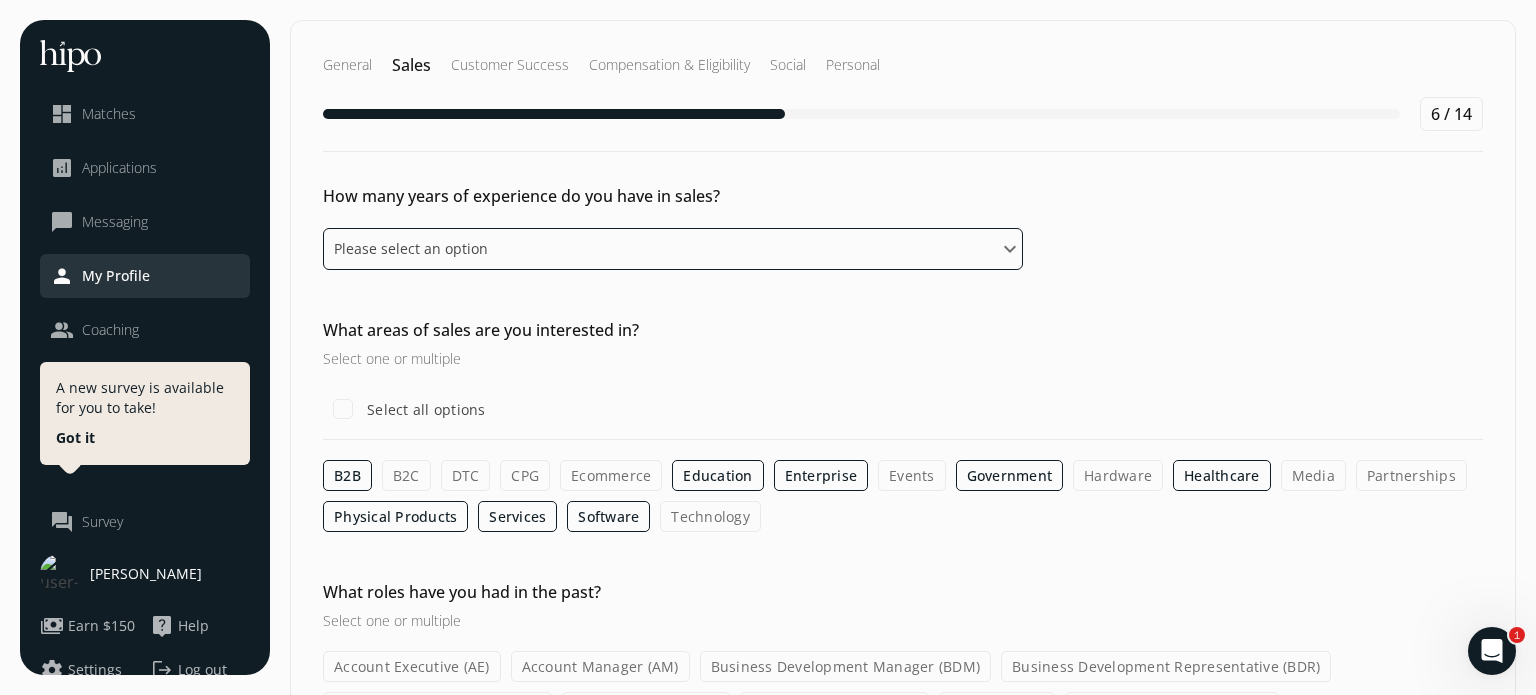 click on "Please select an option 0 - 1 years 2 - 3 years 4 - 5 years 6 - 8 years 9+ years" 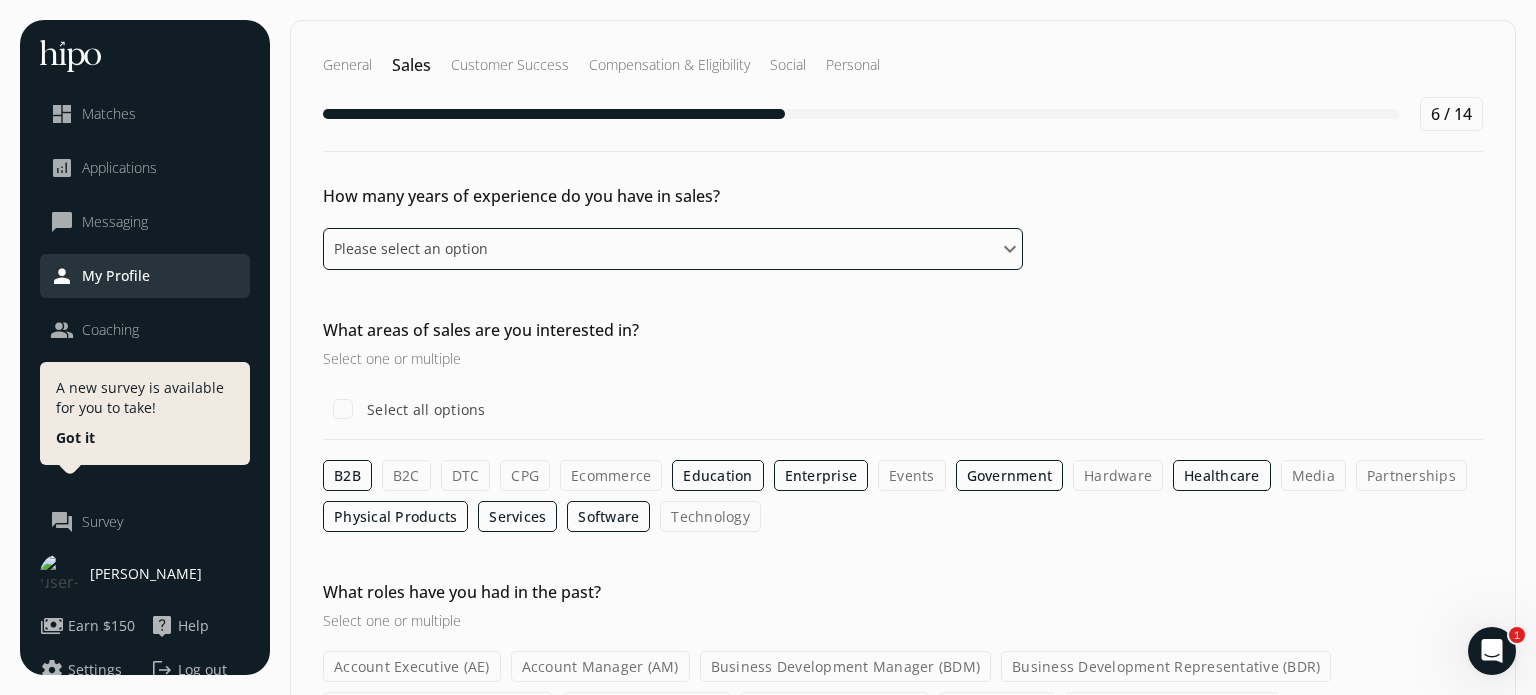 select on "nine_plus_years" 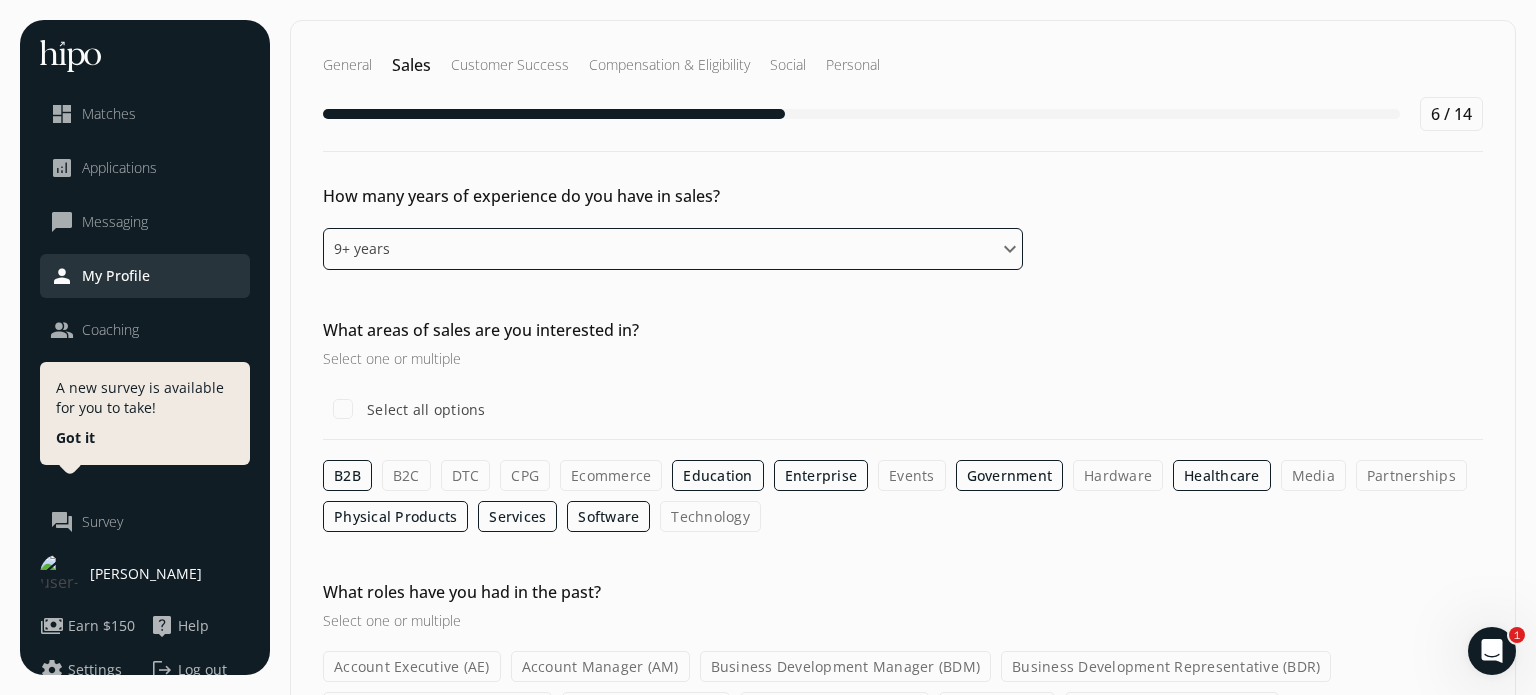 click on "Please select an option 0 - 1 years 2 - 3 years 4 - 5 years 6 - 8 years 9+ years" 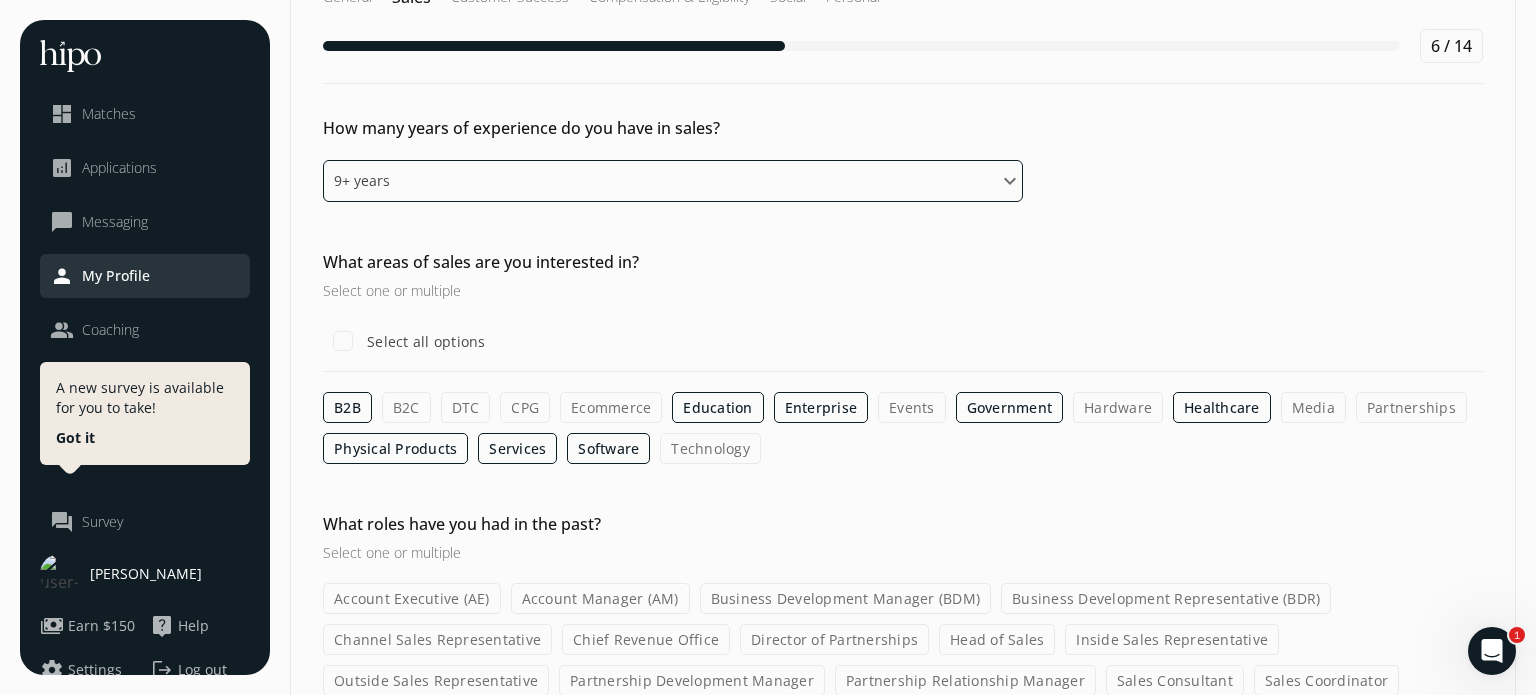 scroll, scrollTop: 71, scrollLeft: 0, axis: vertical 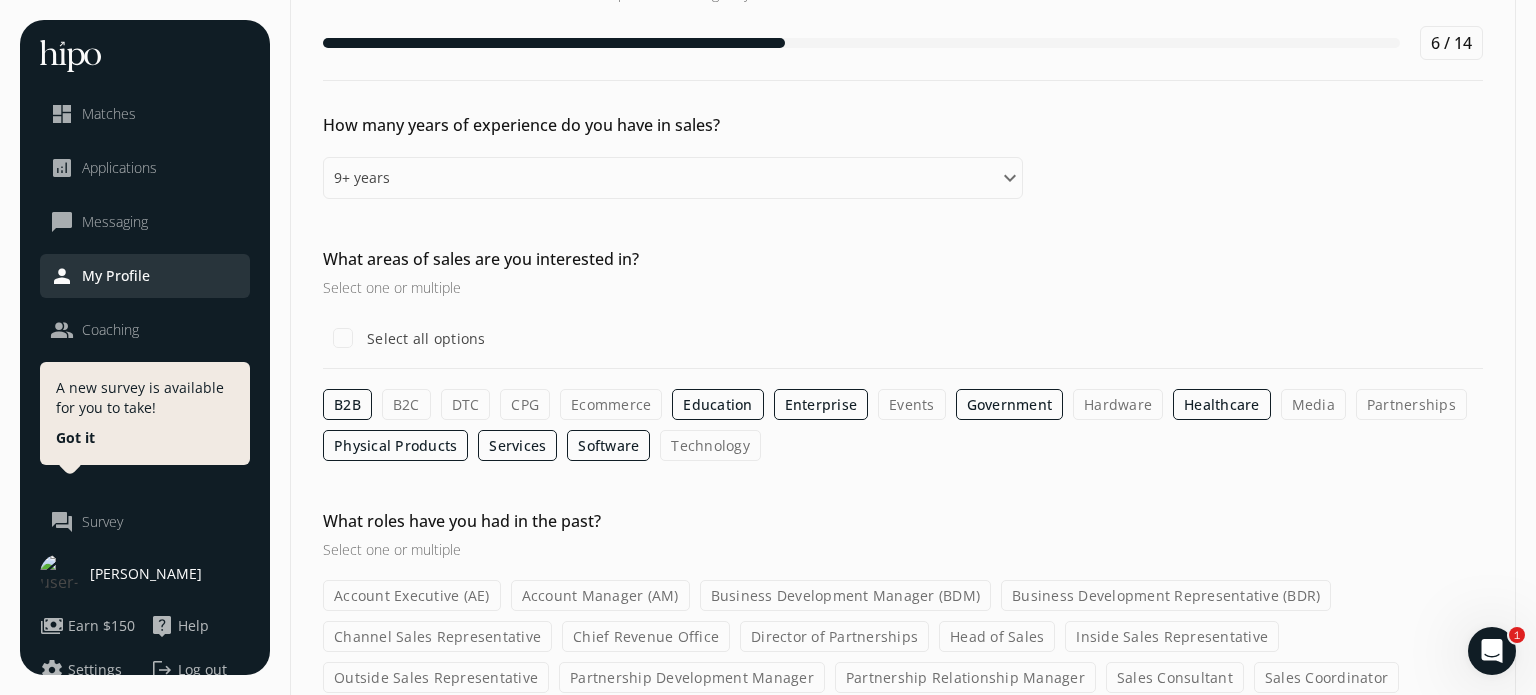 click on "Technology" 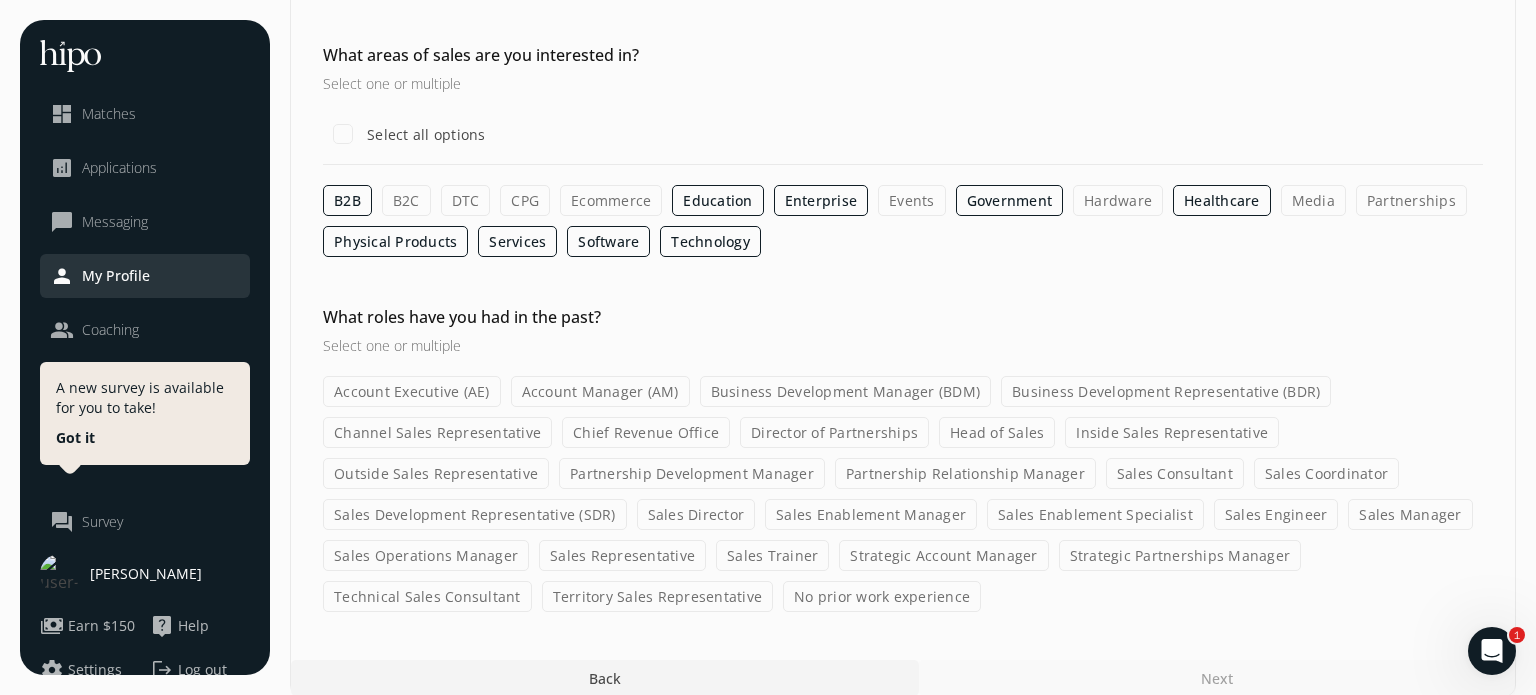 scroll, scrollTop: 292, scrollLeft: 0, axis: vertical 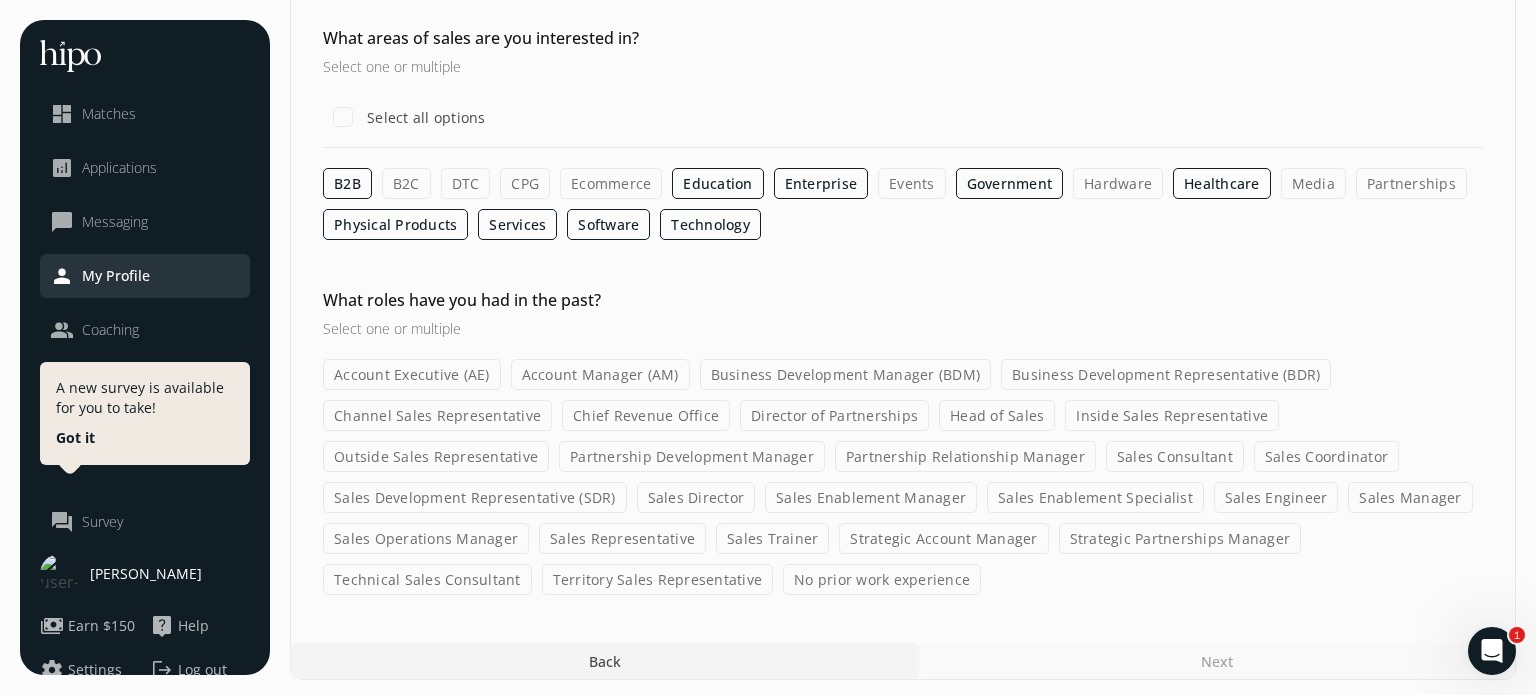 click on "Account Executive (AE)" 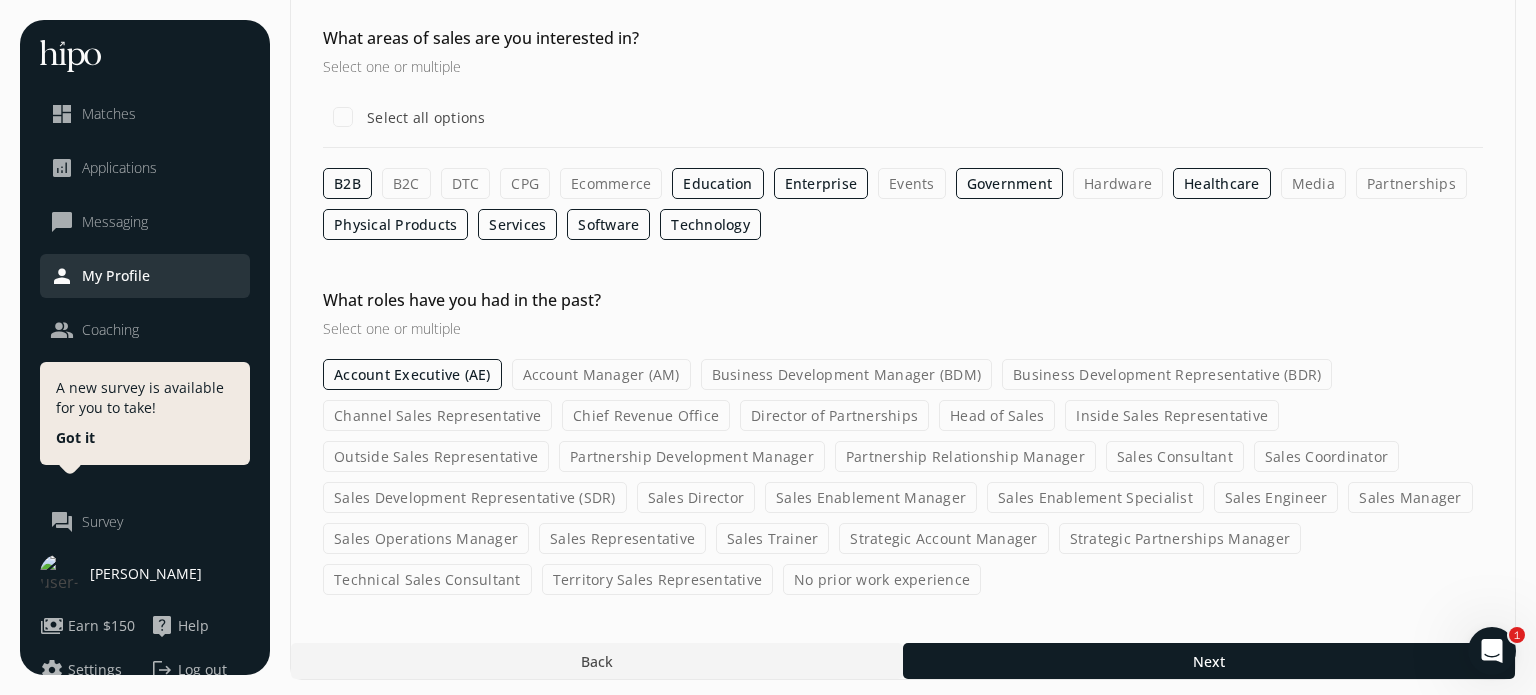 click on "Account Manager (AM)" 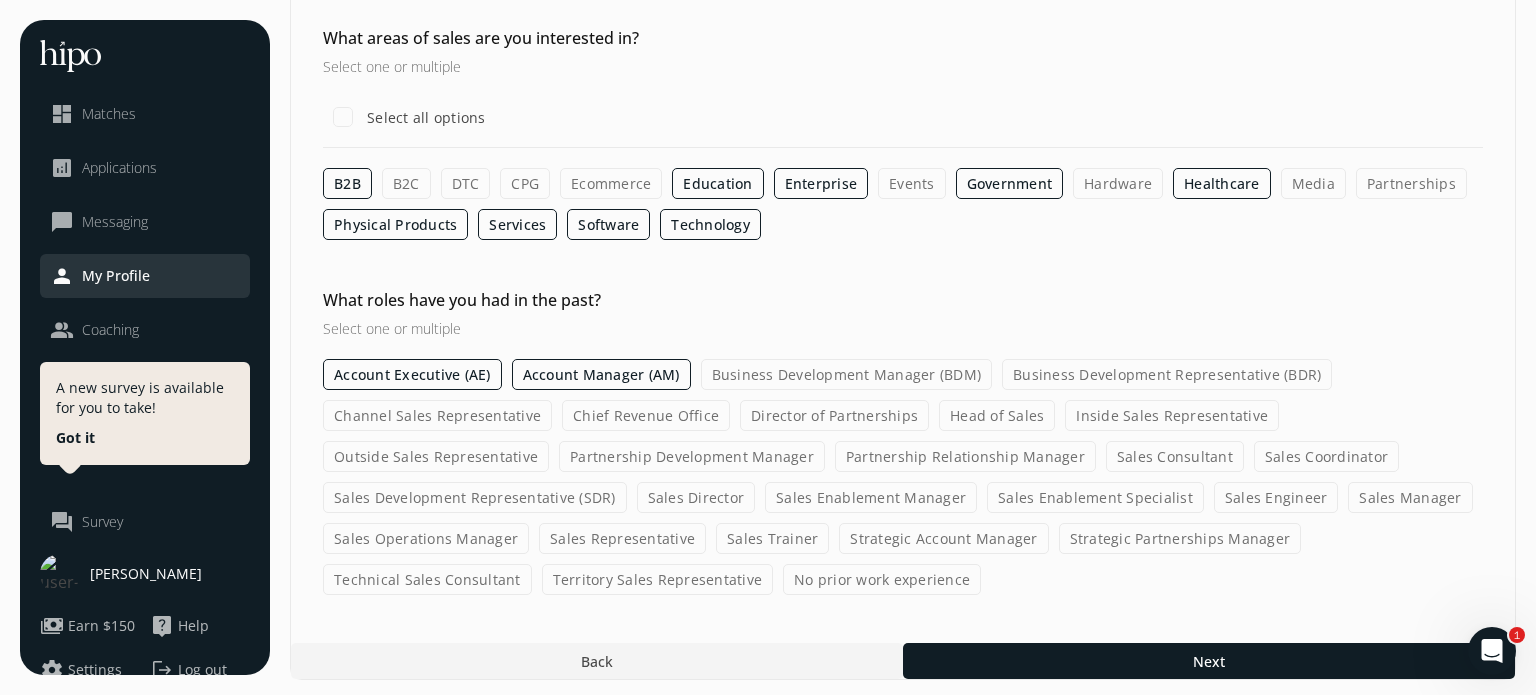 click on "Business Development Manager (BDM)" 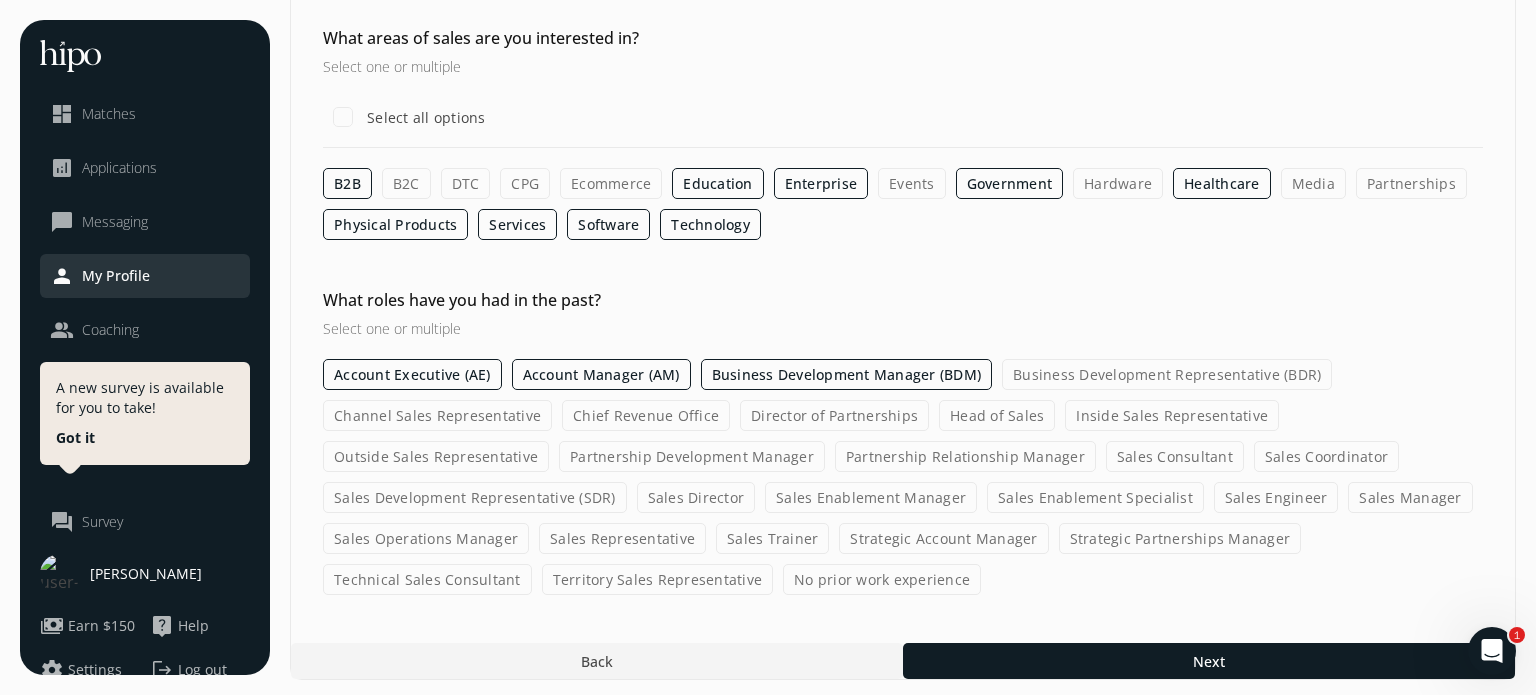 click on "Business Development Representative (BDR)" 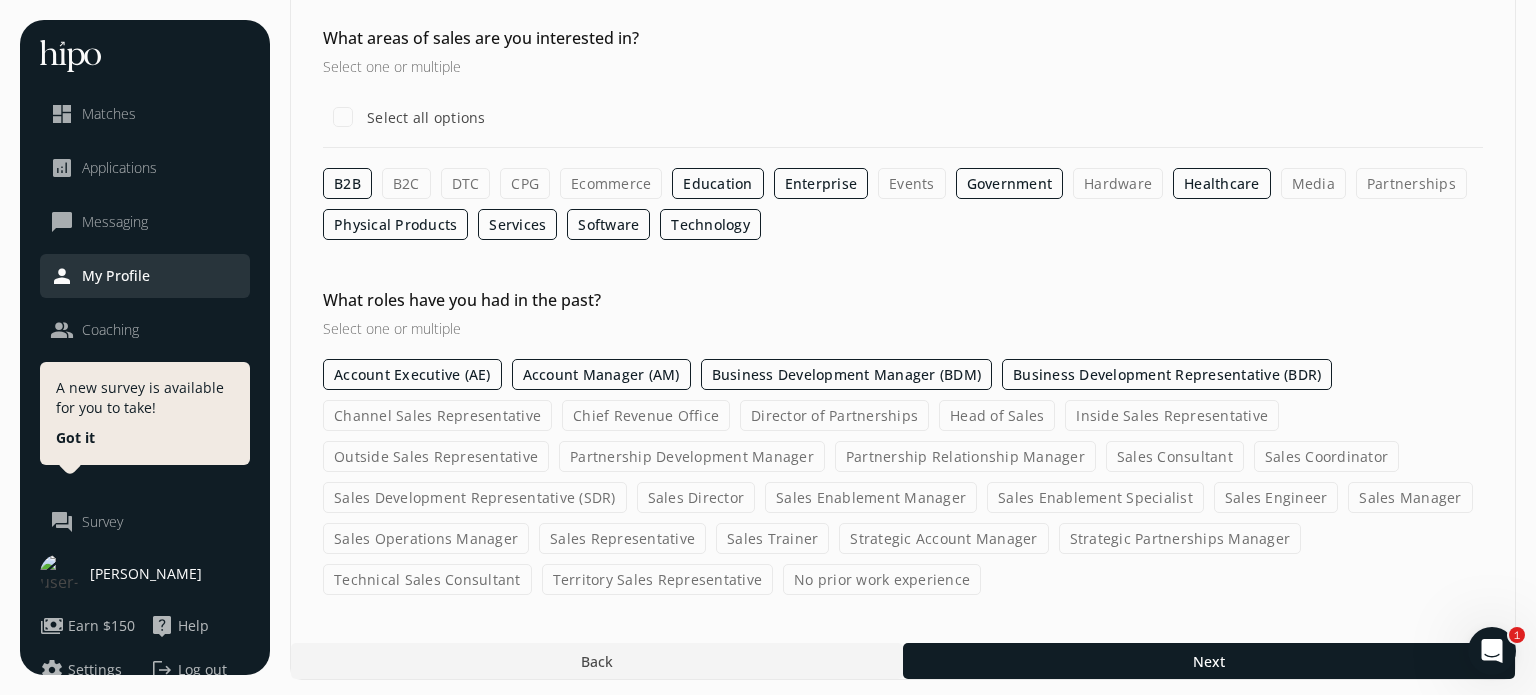 click on "Outside Sales Representative" 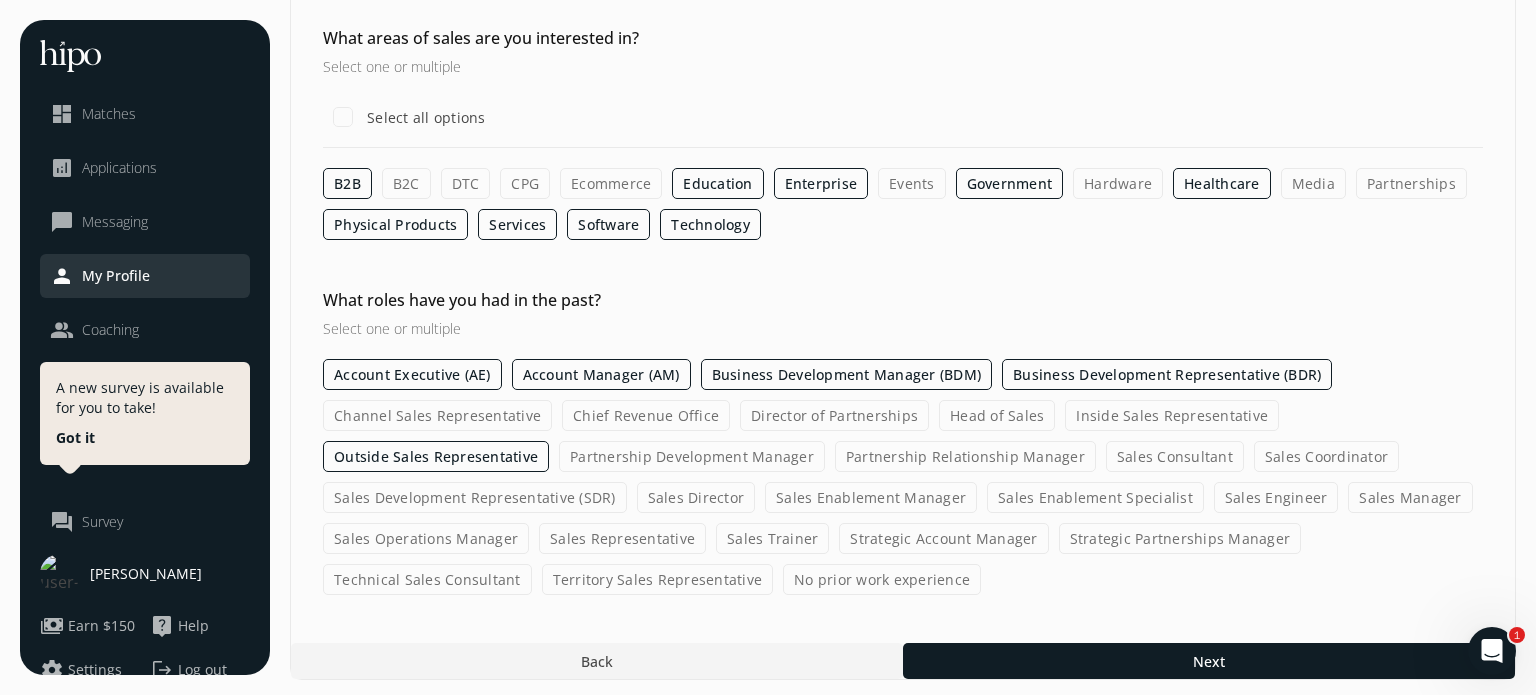 click on "Sales Development Representative (SDR)" 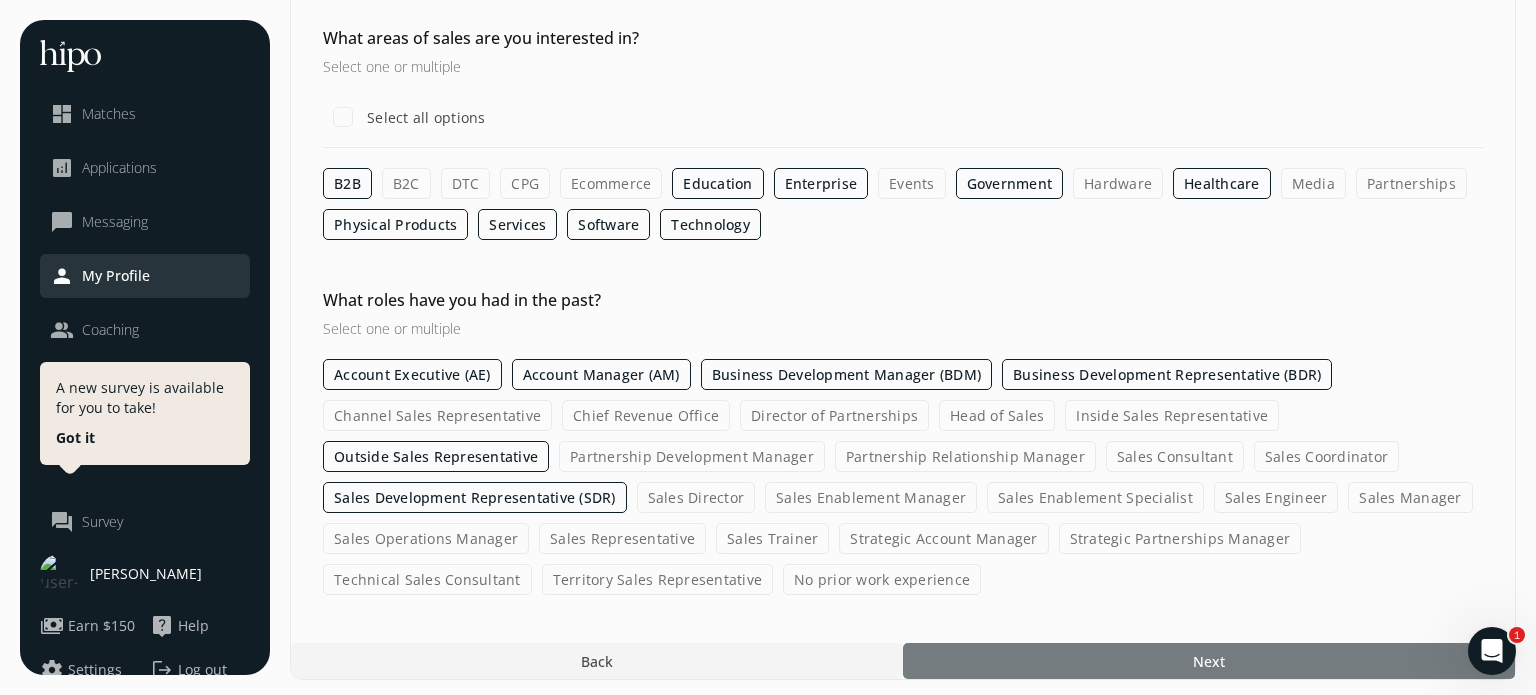 click at bounding box center (1209, 661) 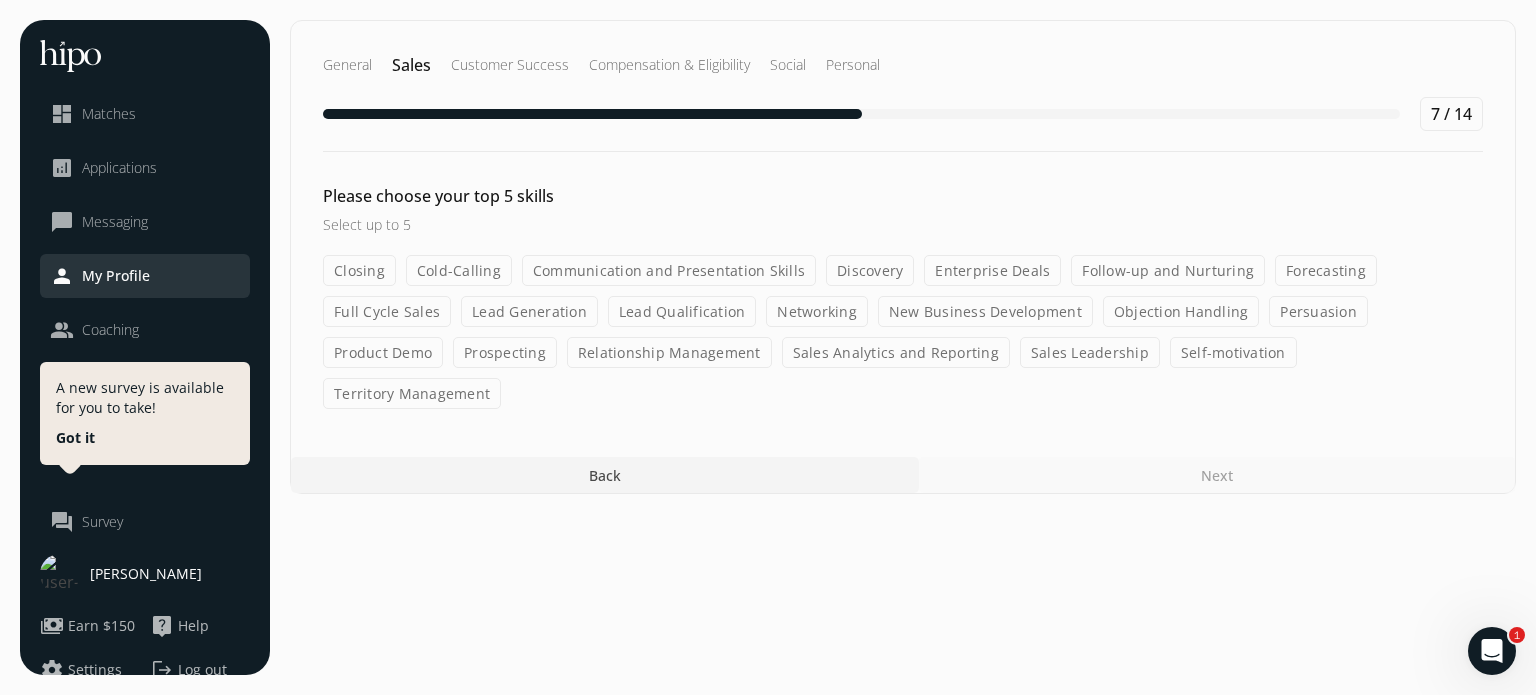 click on "Closing" 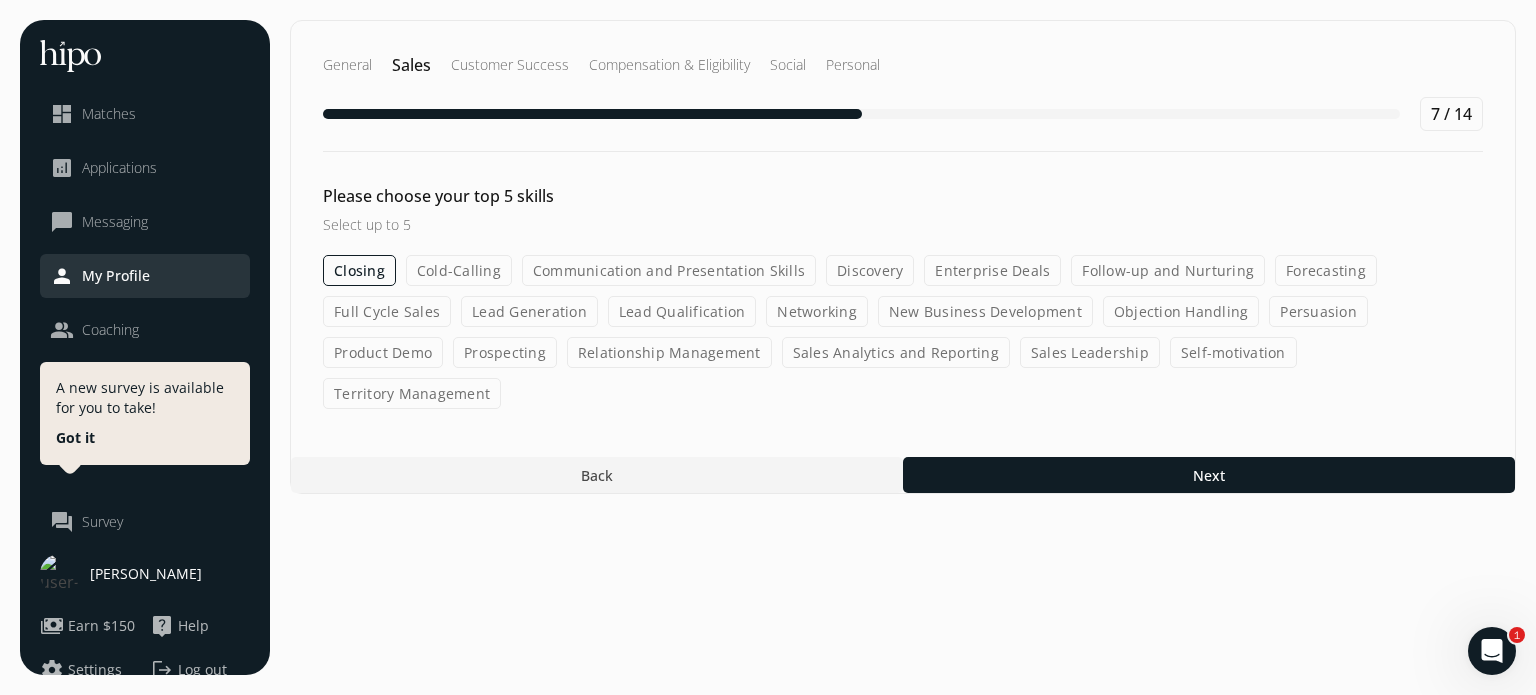 click on "Cold-Calling" 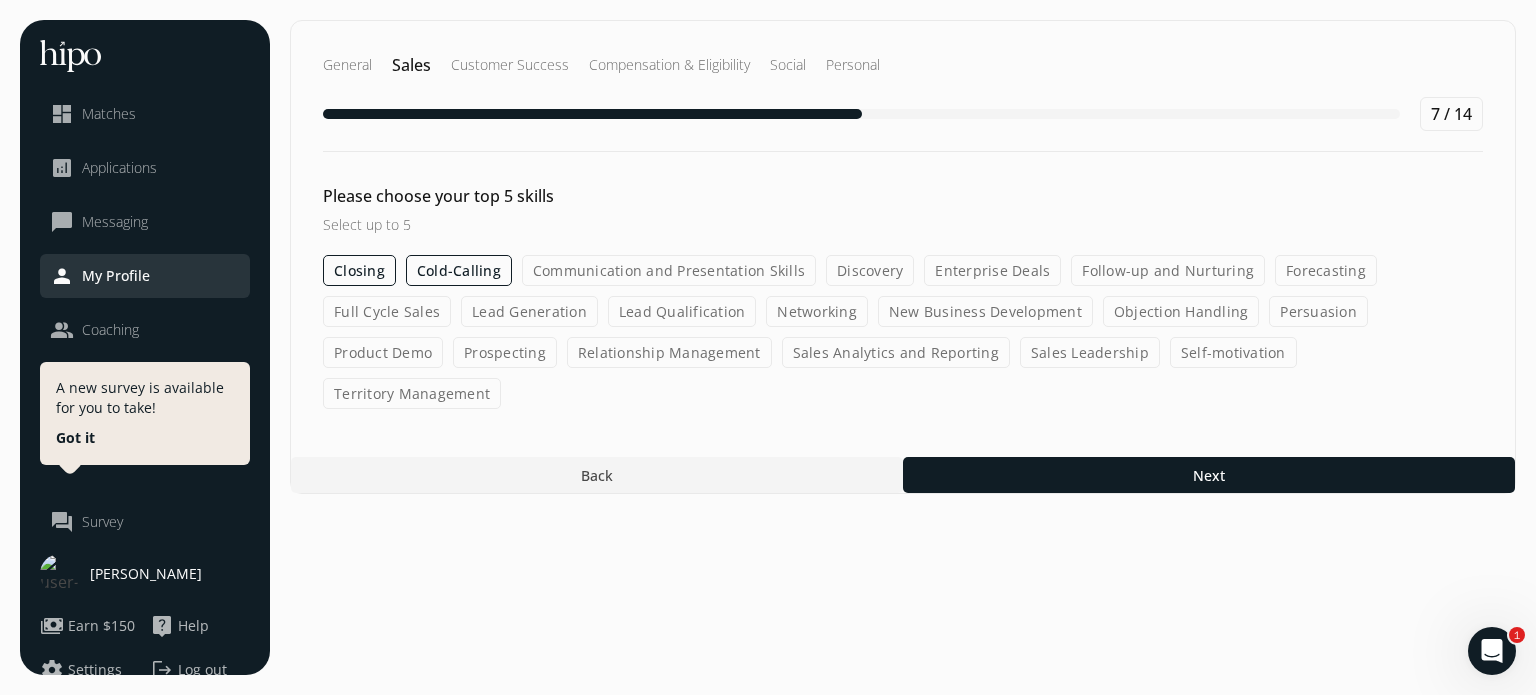 click on "Communication and Presentation Skills" 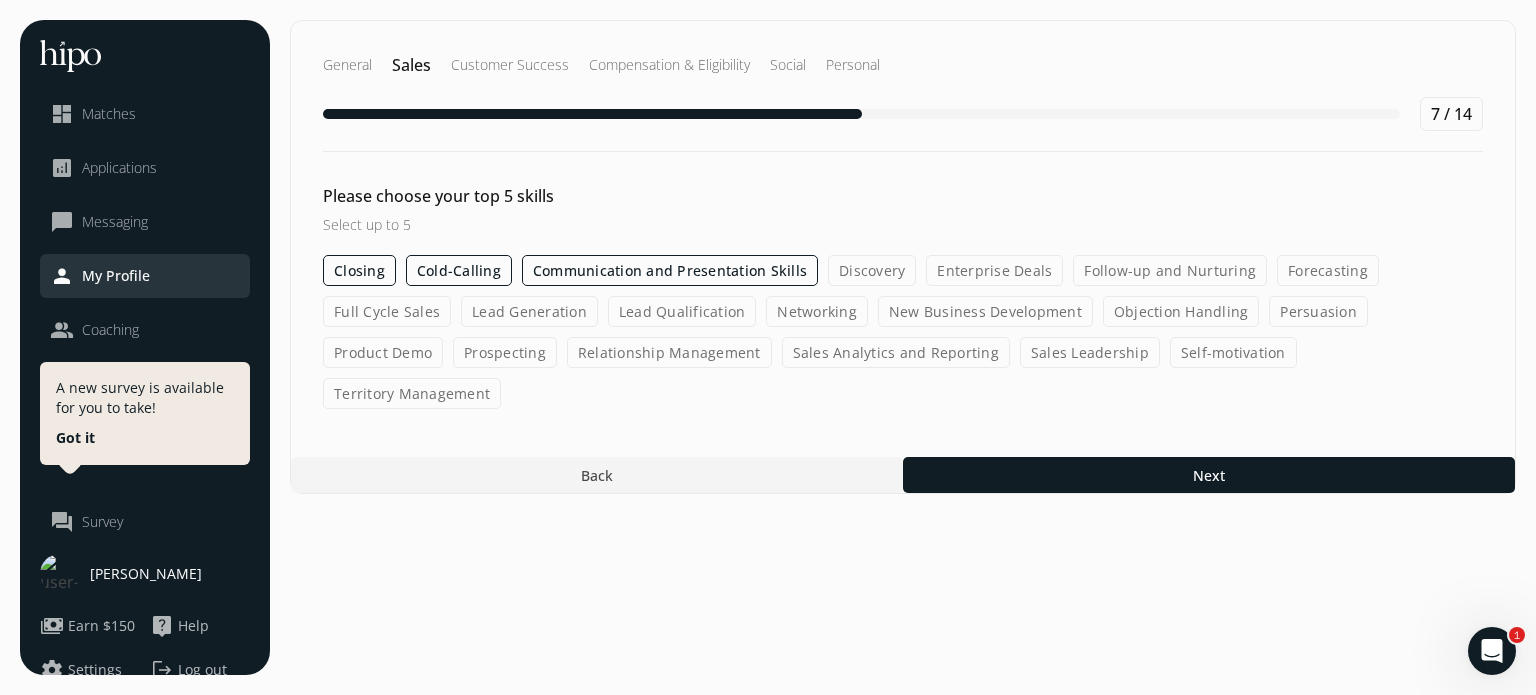 click on "Discovery" 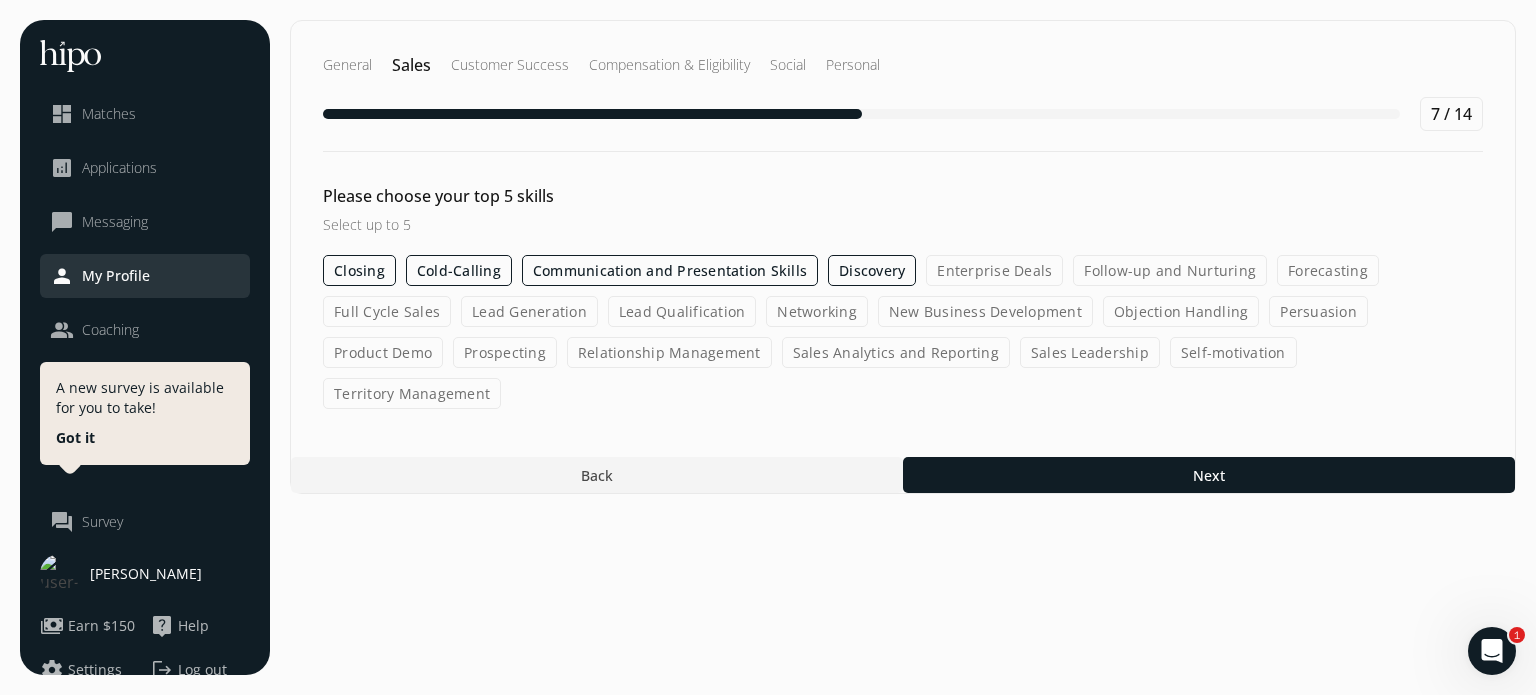 drag, startPoint x: 991, startPoint y: 272, endPoint x: 1090, endPoint y: 271, distance: 99.00505 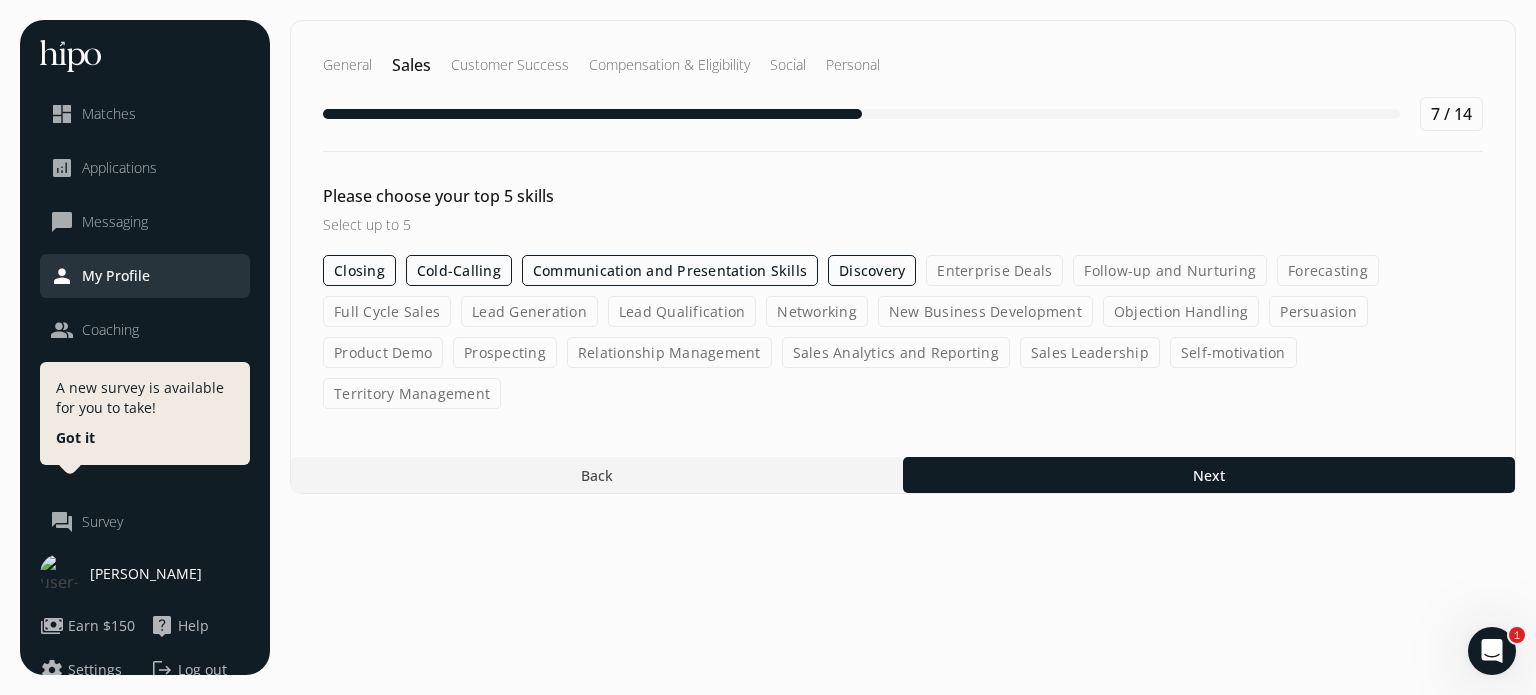 click on "Enterprise Deals" 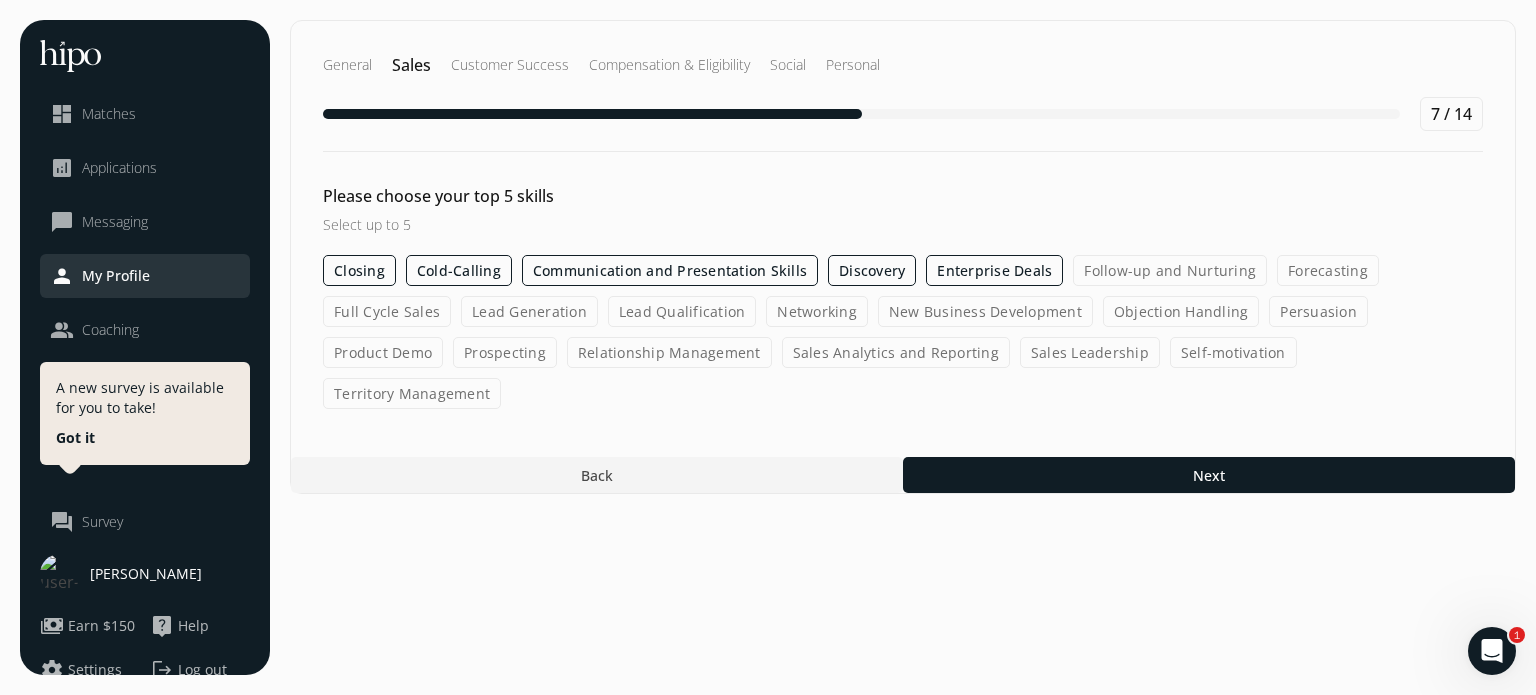 click on "Follow-up and Nurturing" 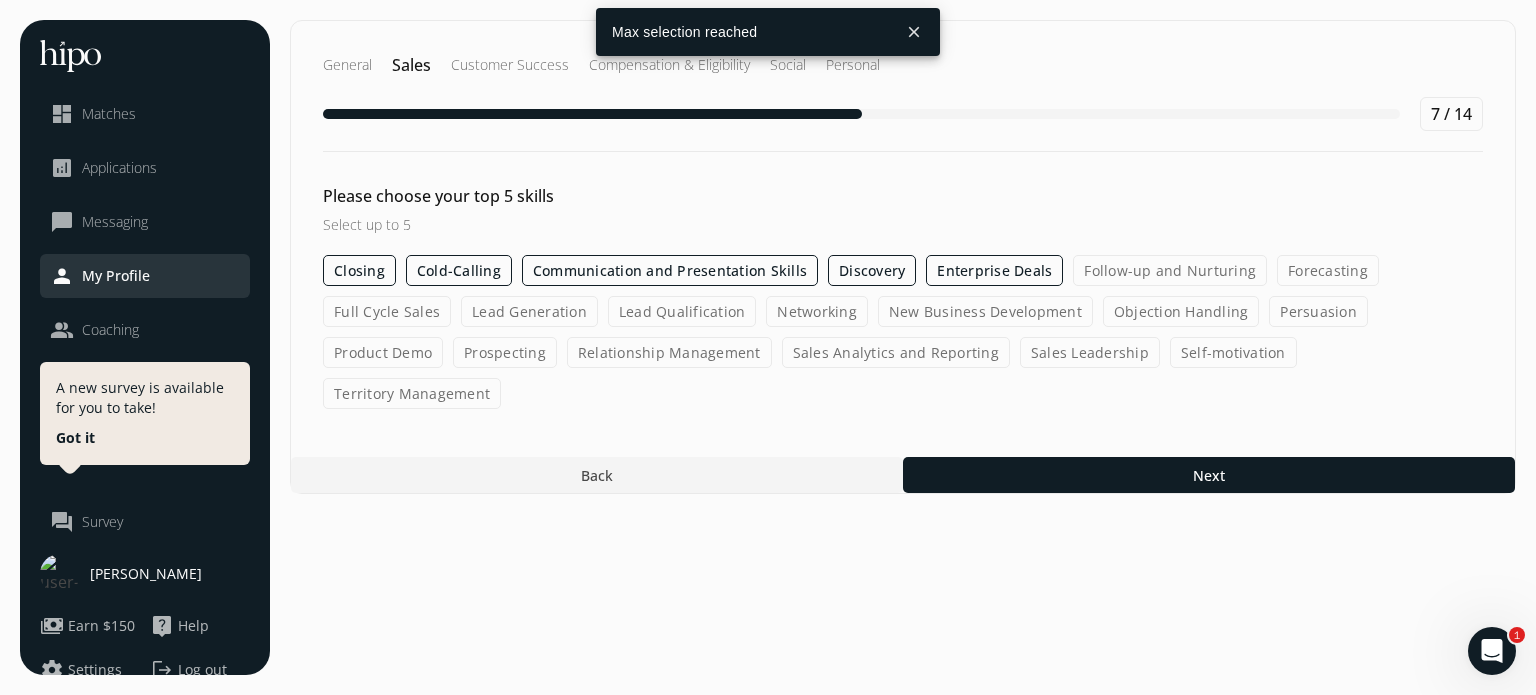 click on "Closing" 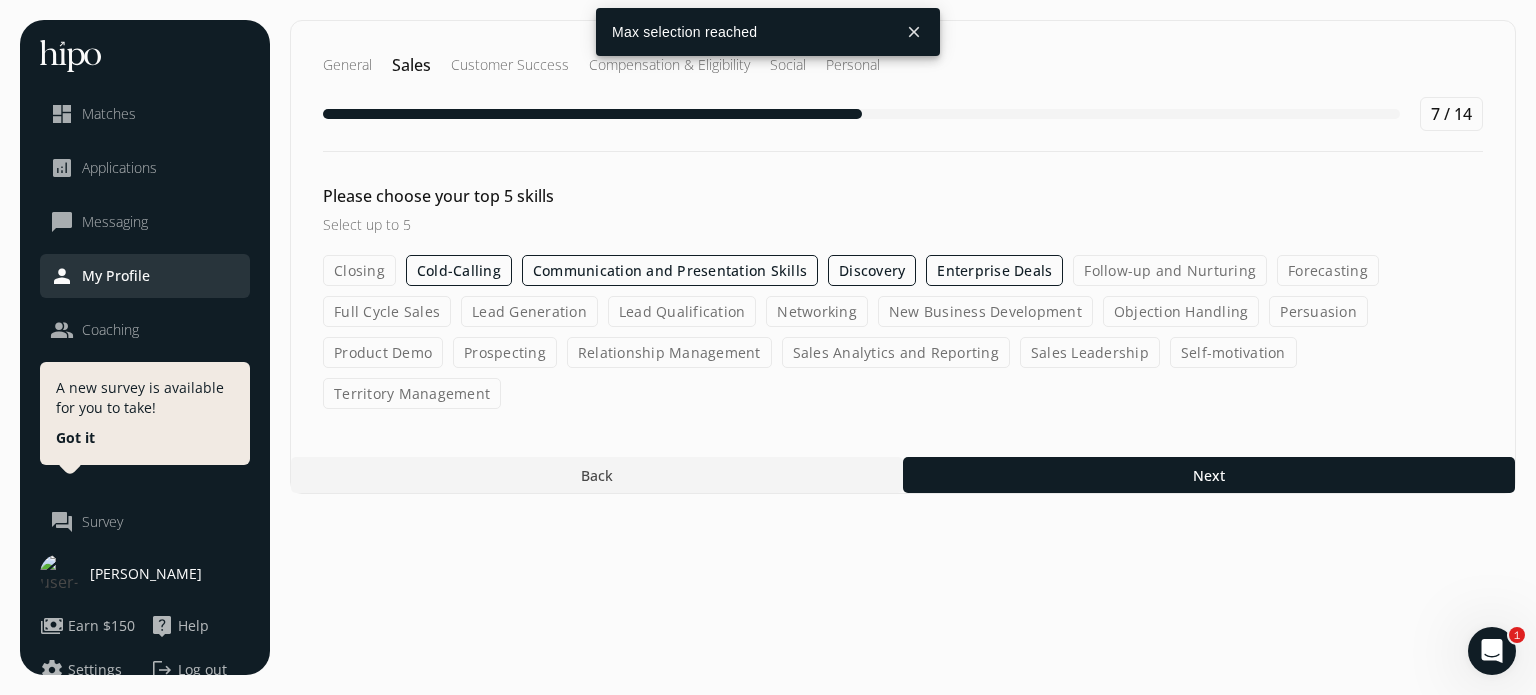drag, startPoint x: 372, startPoint y: 270, endPoint x: 474, endPoint y: 272, distance: 102.01961 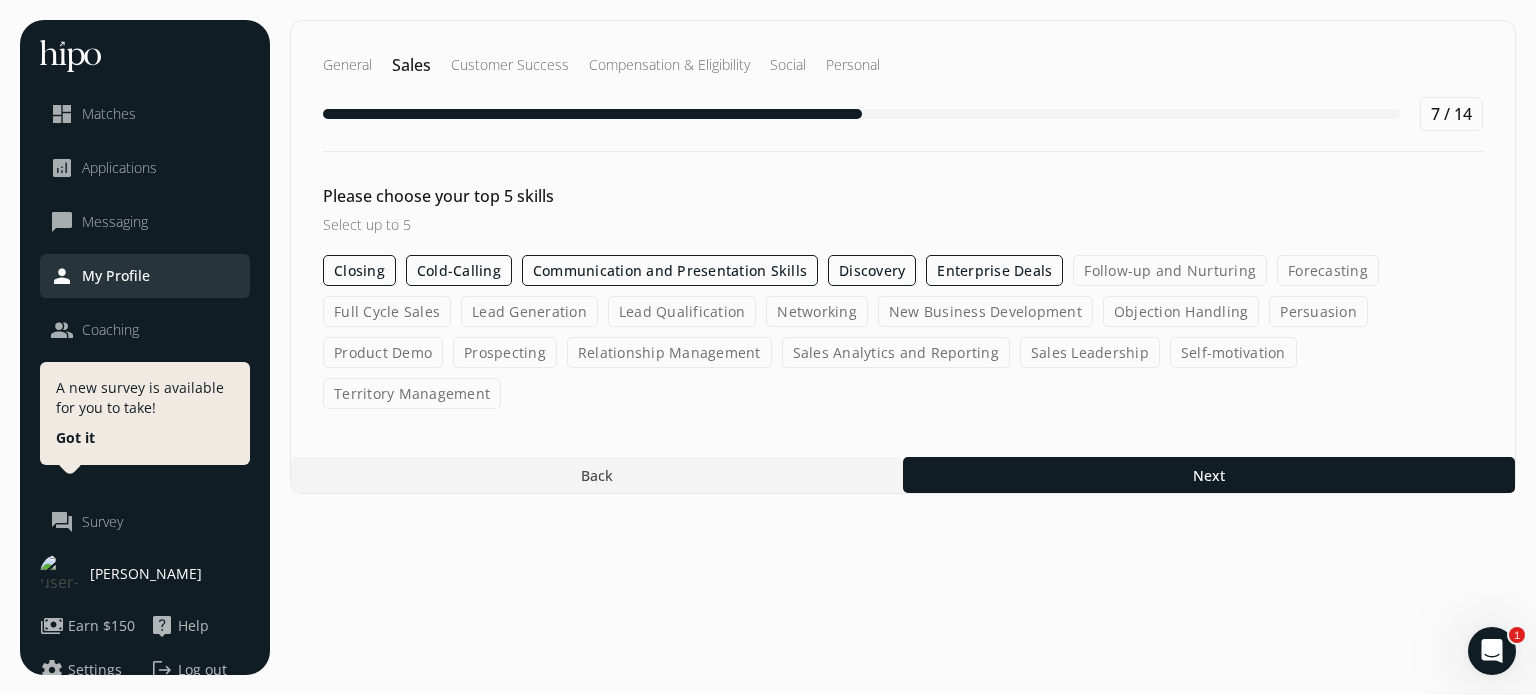 click on "Discovery" 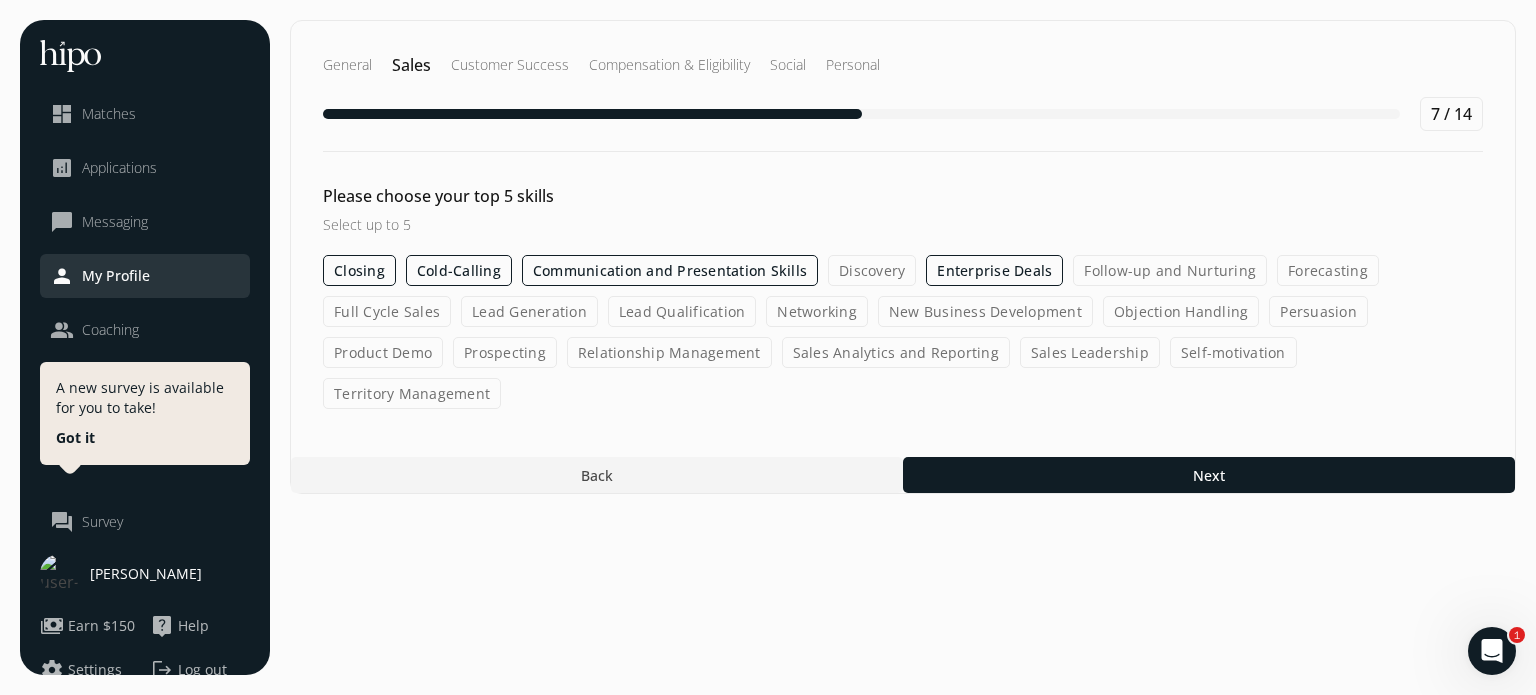 click on "Full Cycle Sales" 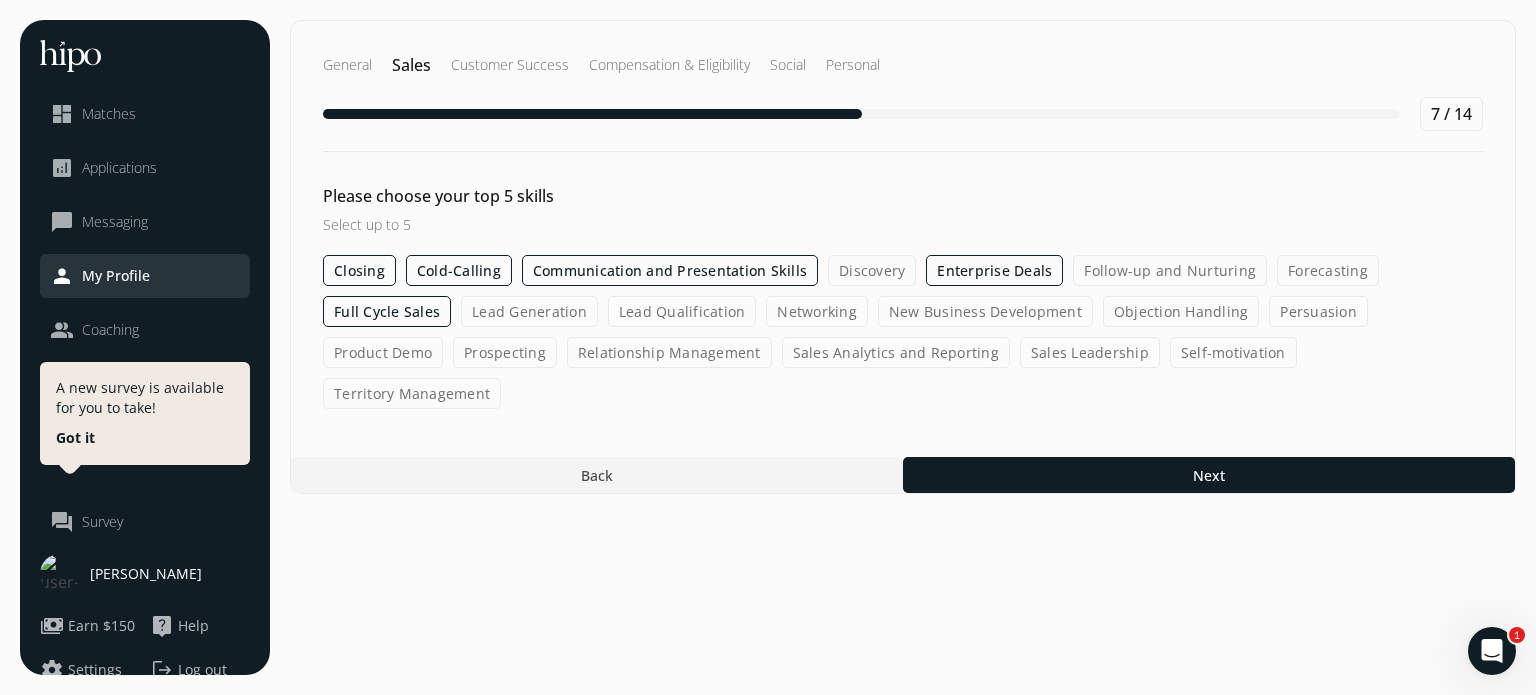 drag, startPoint x: 997, startPoint y: 279, endPoint x: 833, endPoint y: 288, distance: 164.24677 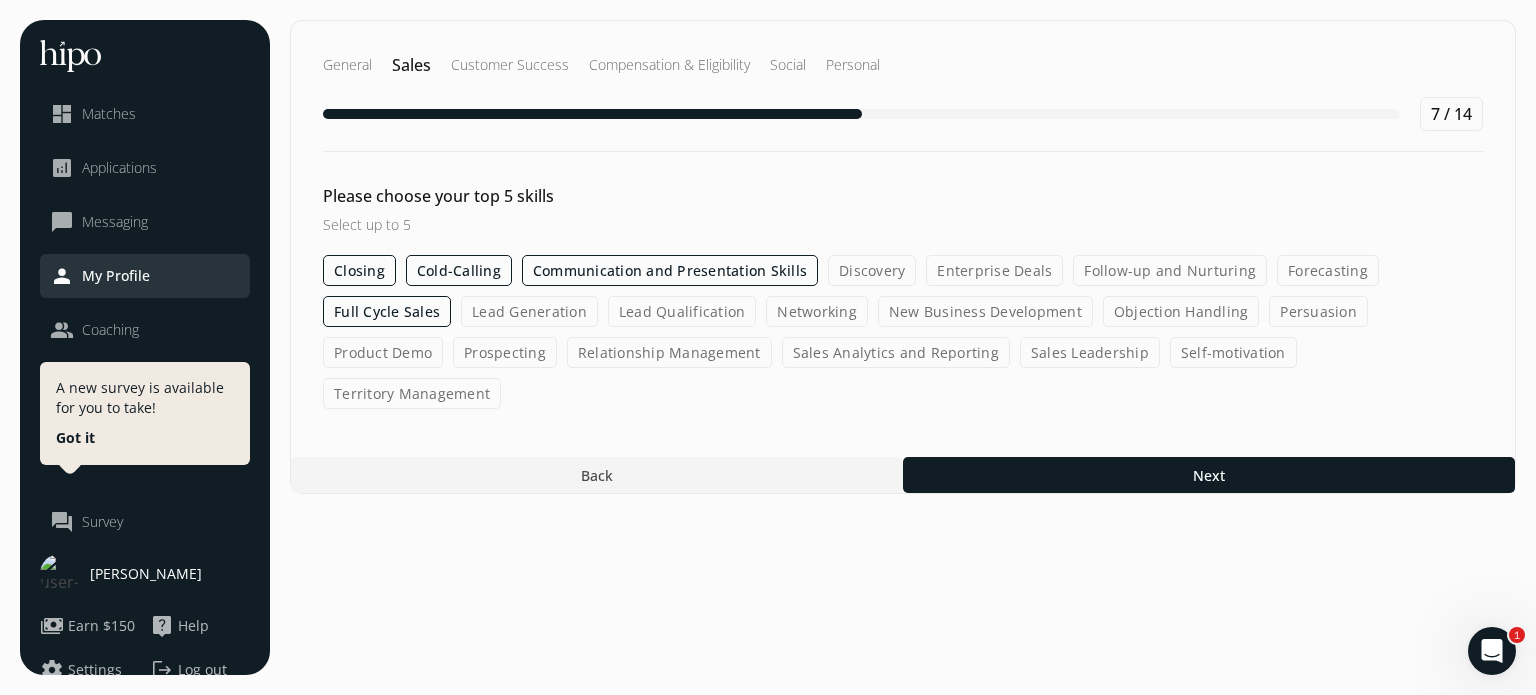 click on "Prospecting" 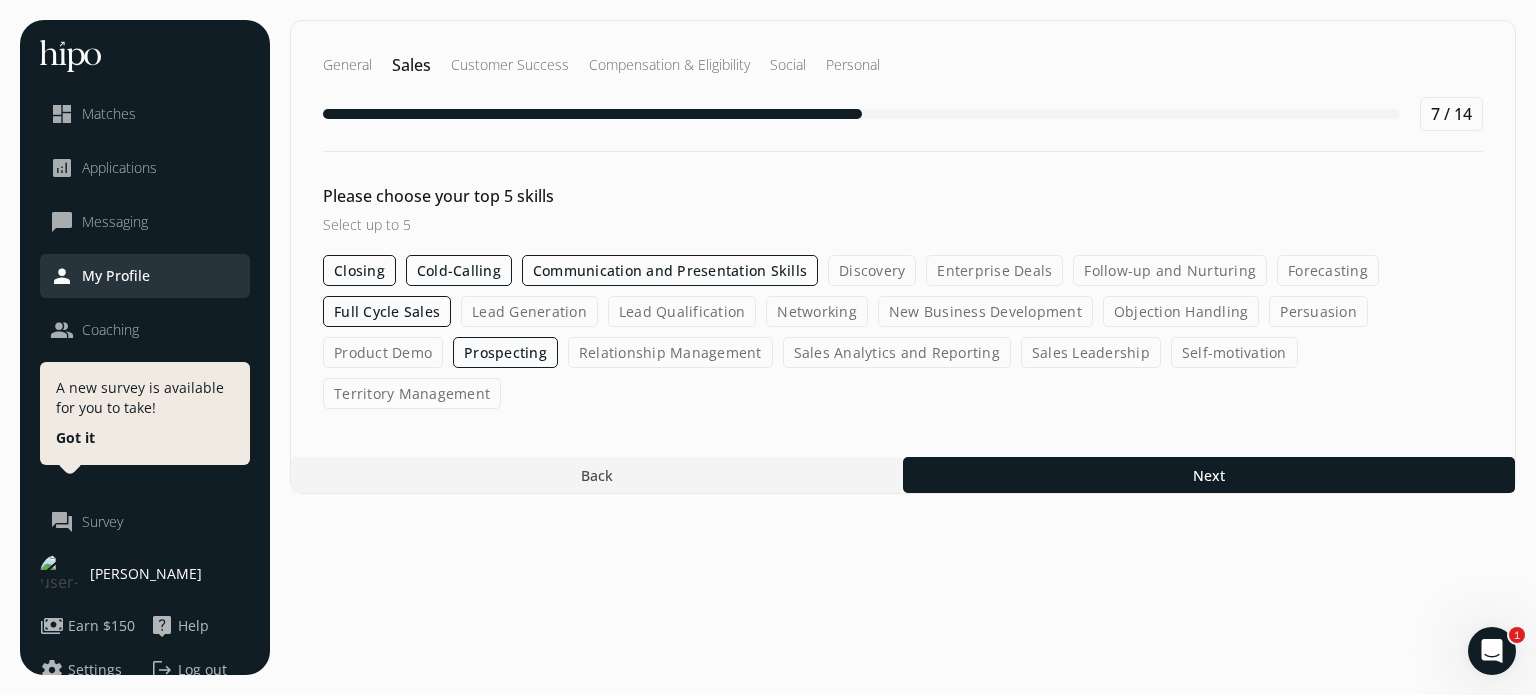 click on "Enterprise Deals" 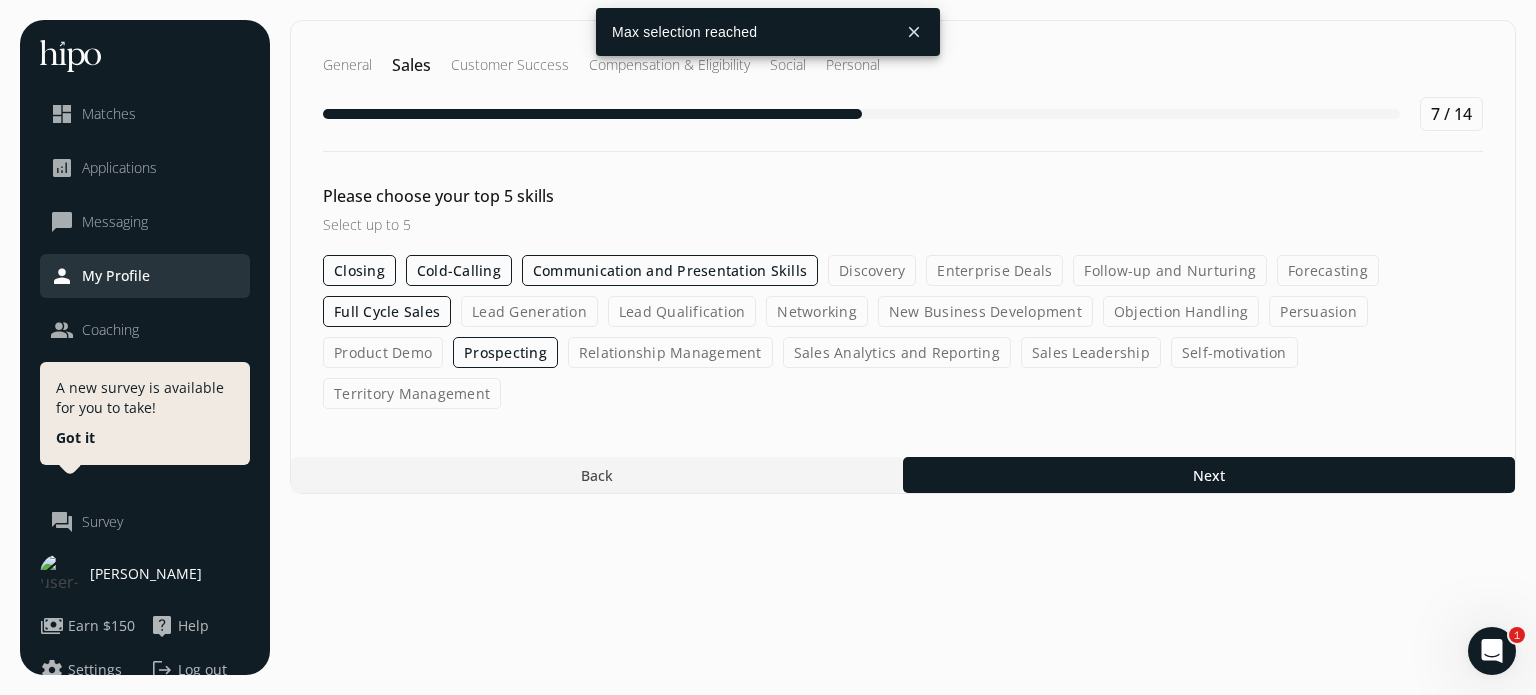 click on "Prospecting" 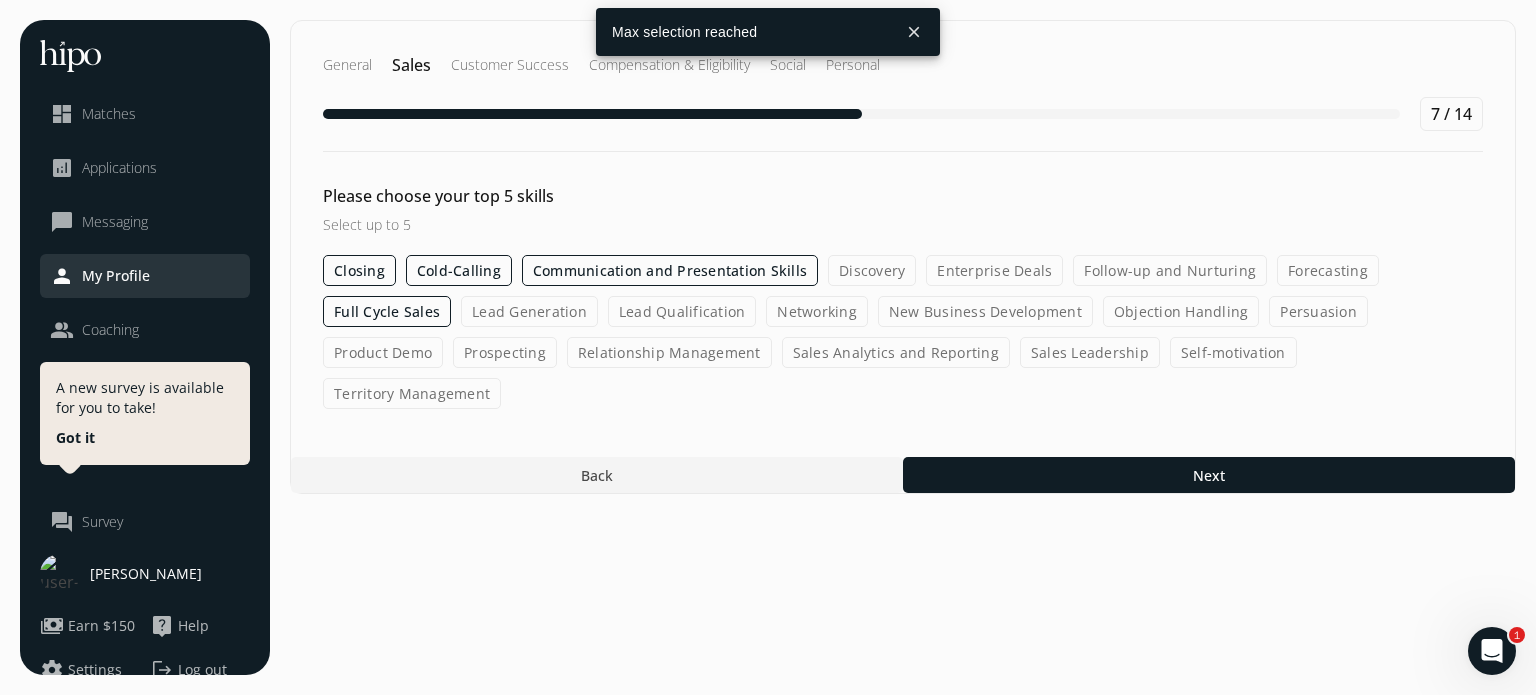 click on "Enterprise Deals" 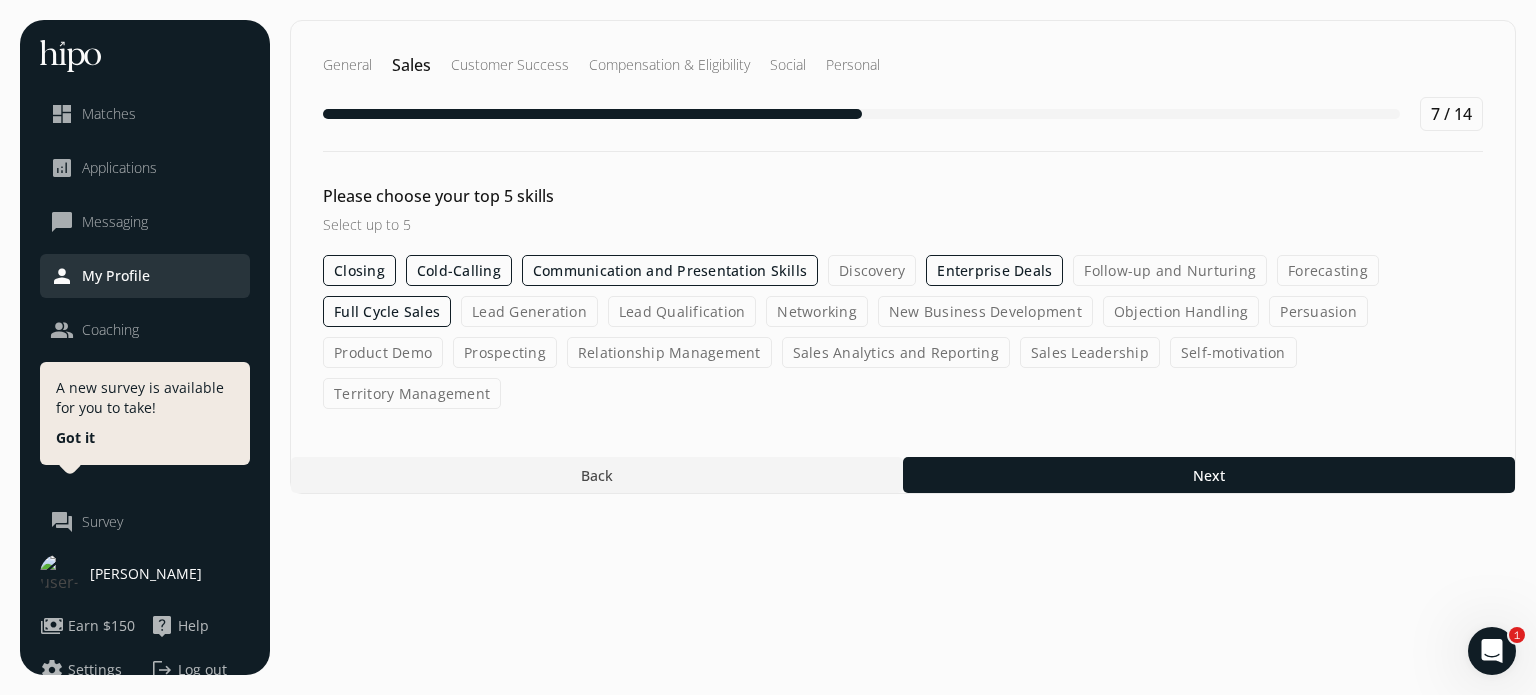 click on "Communication and Presentation Skills" 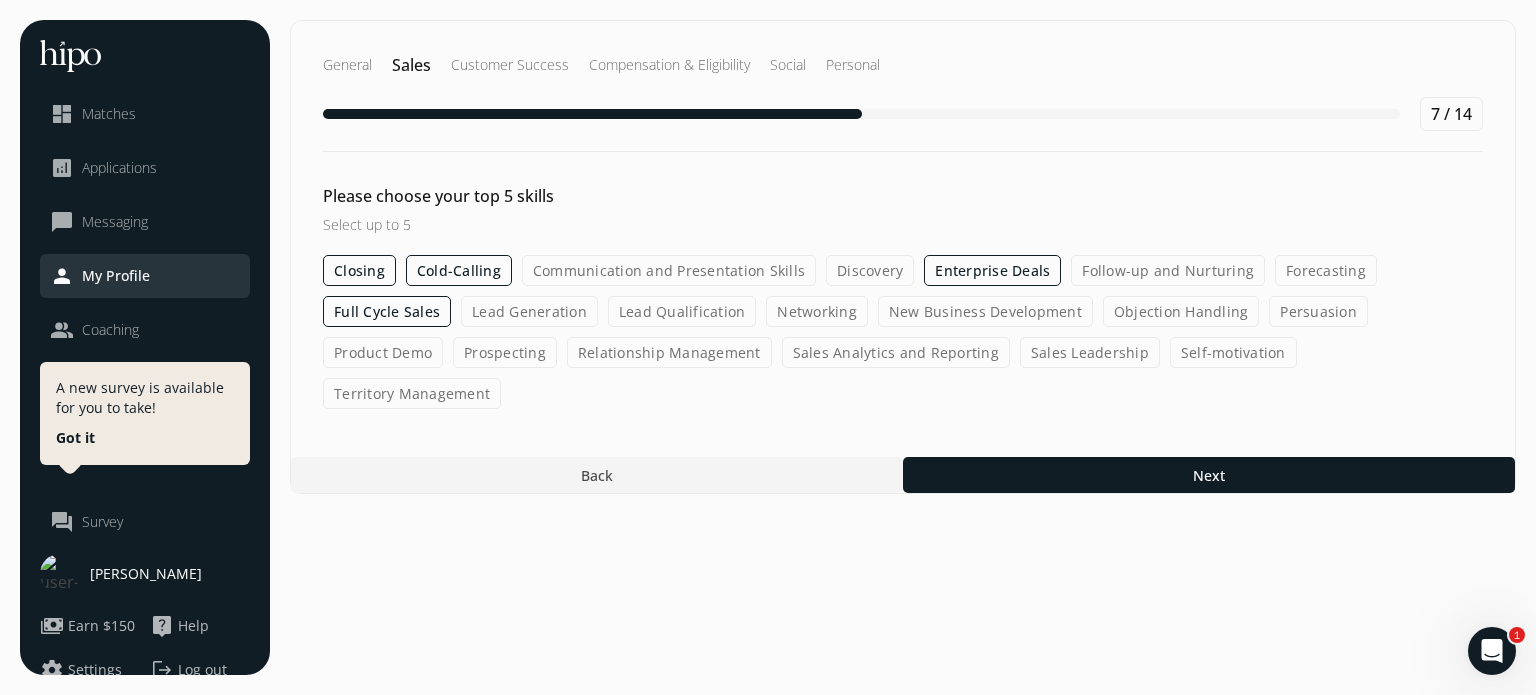 click on "New Business Development" 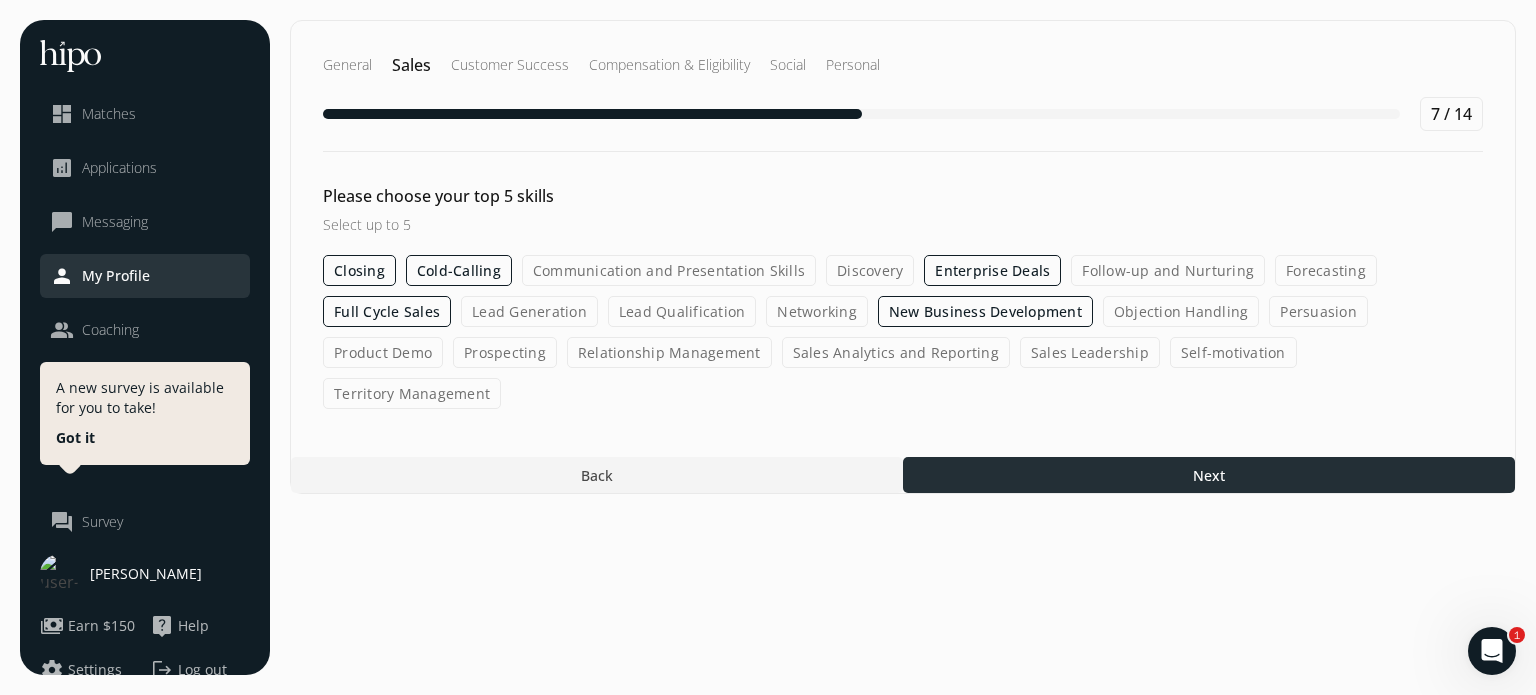 click on "Next" at bounding box center [1209, 475] 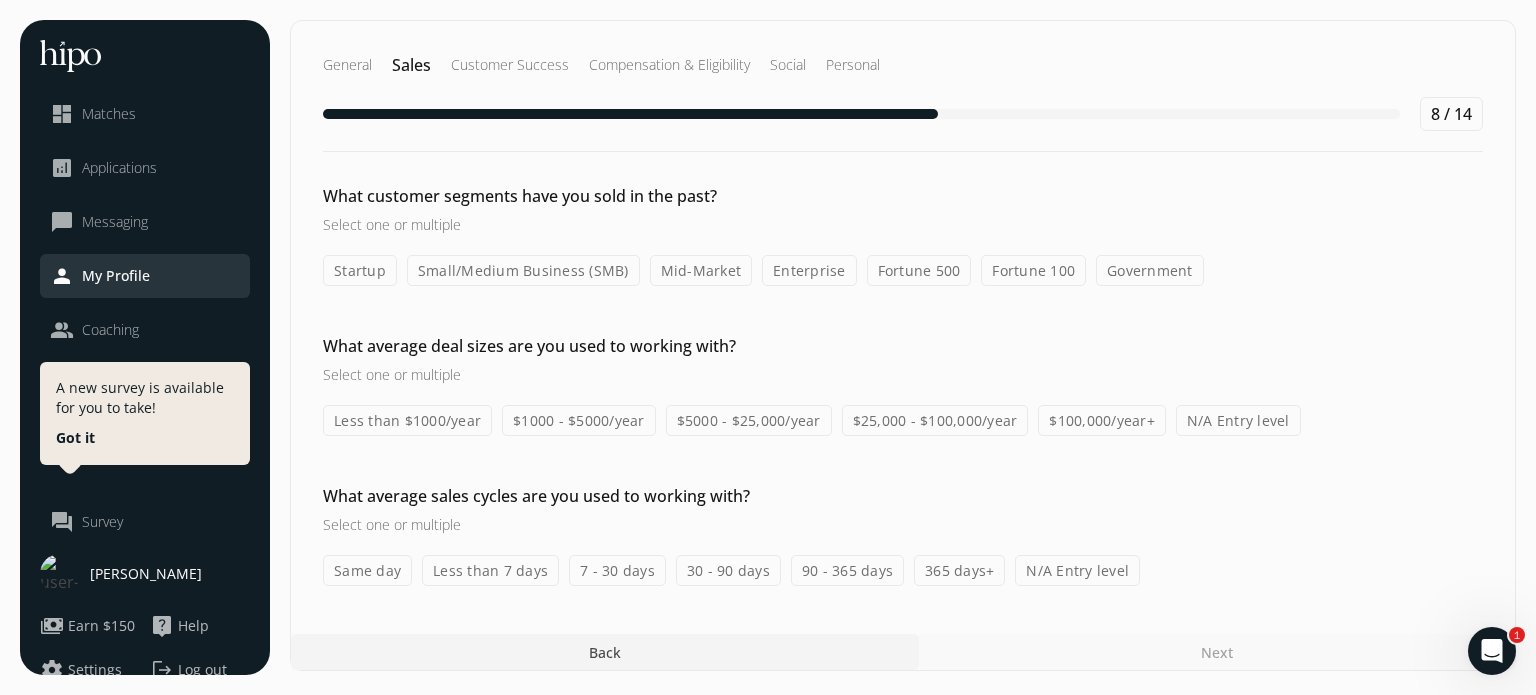 click on "Small/Medium Business (SMB)" 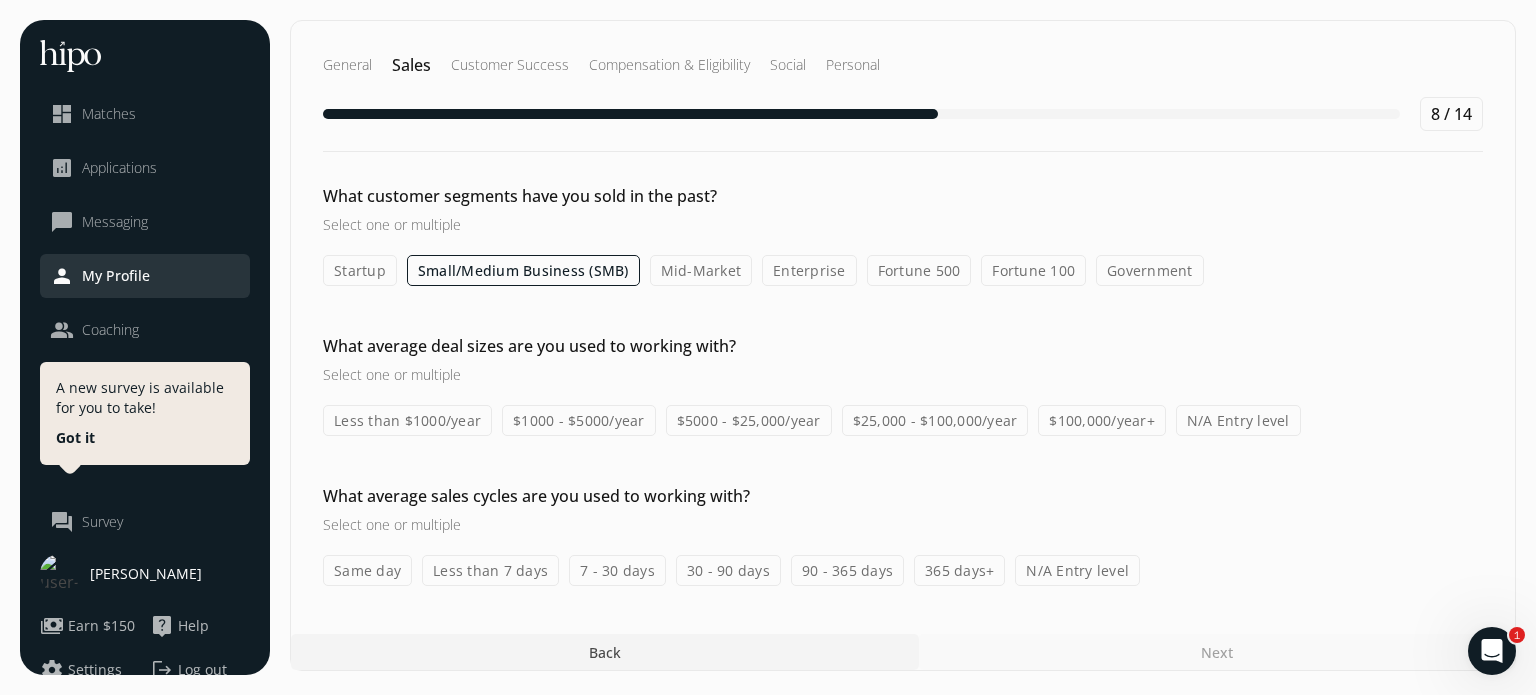 click on "Mid-Market" 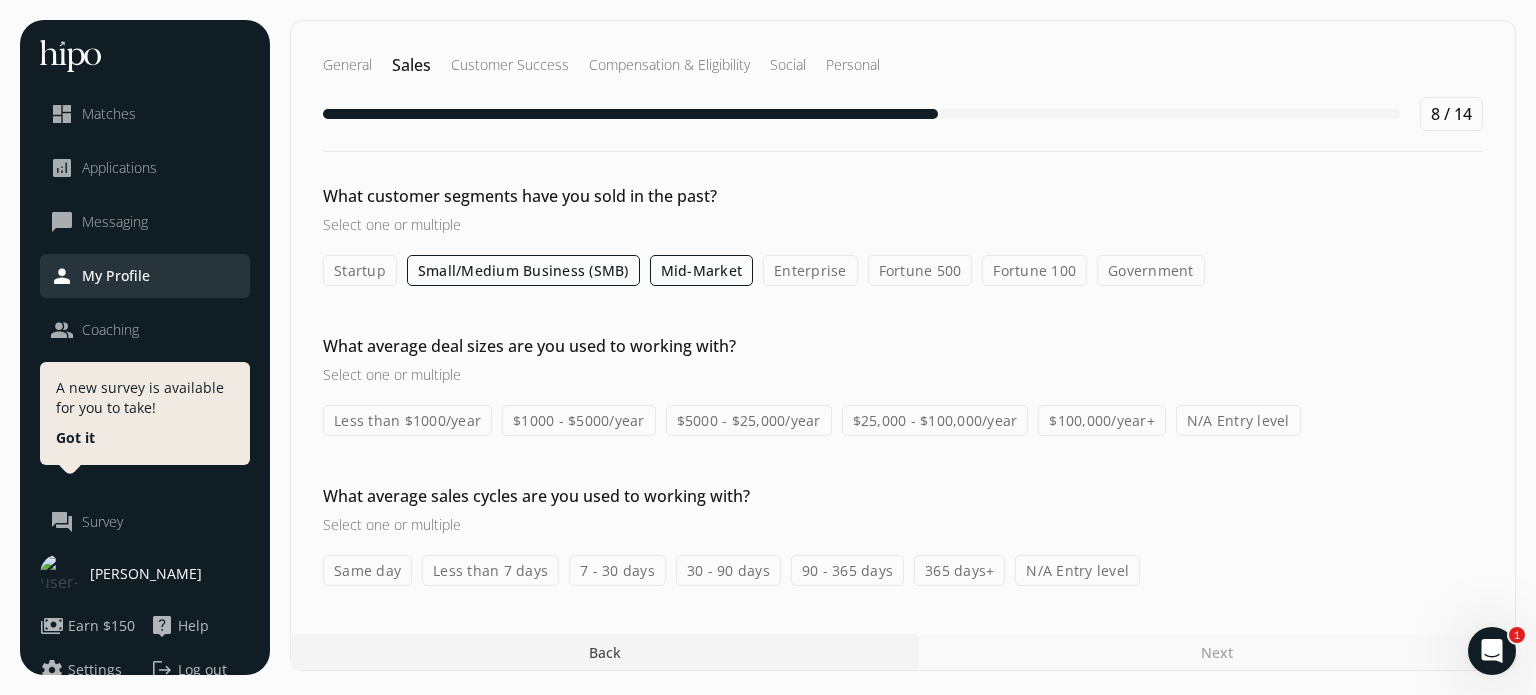 click on "Enterprise" 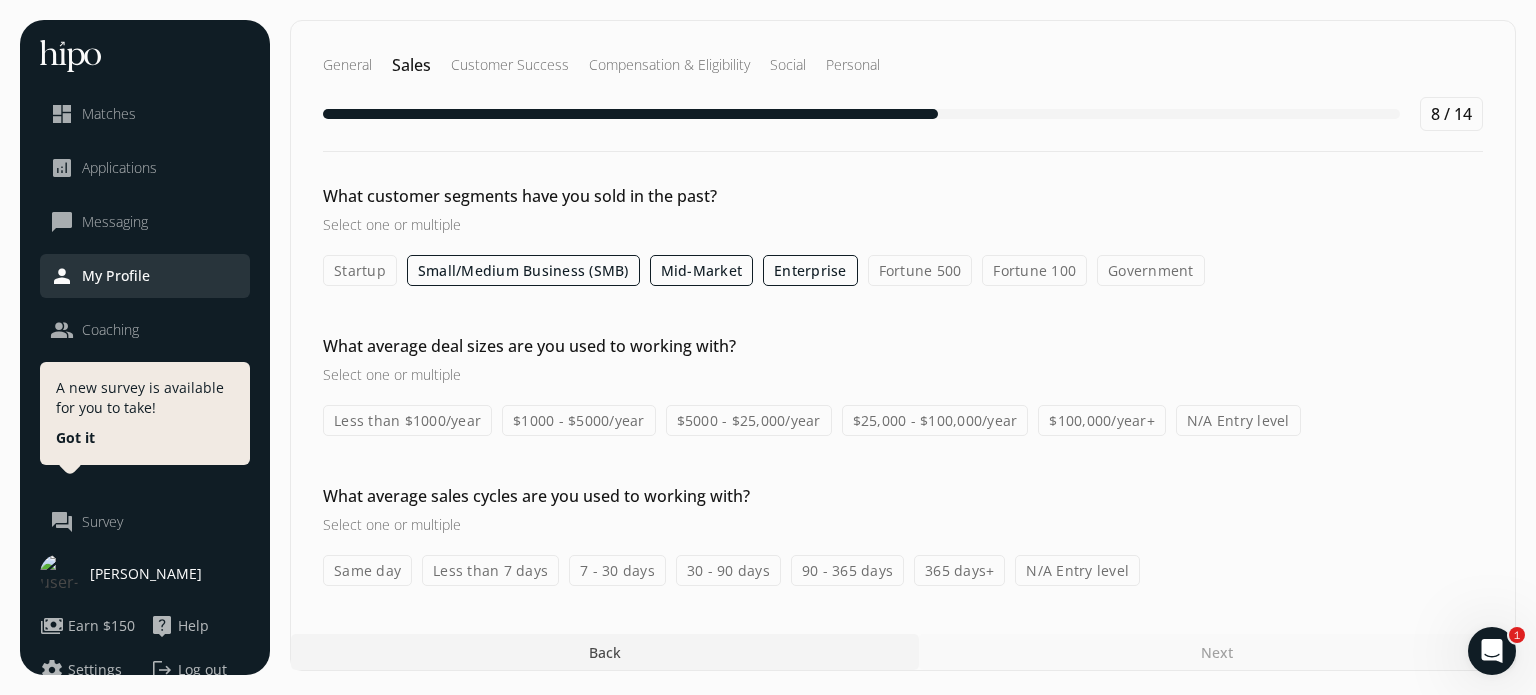 click on "Fortune 500" 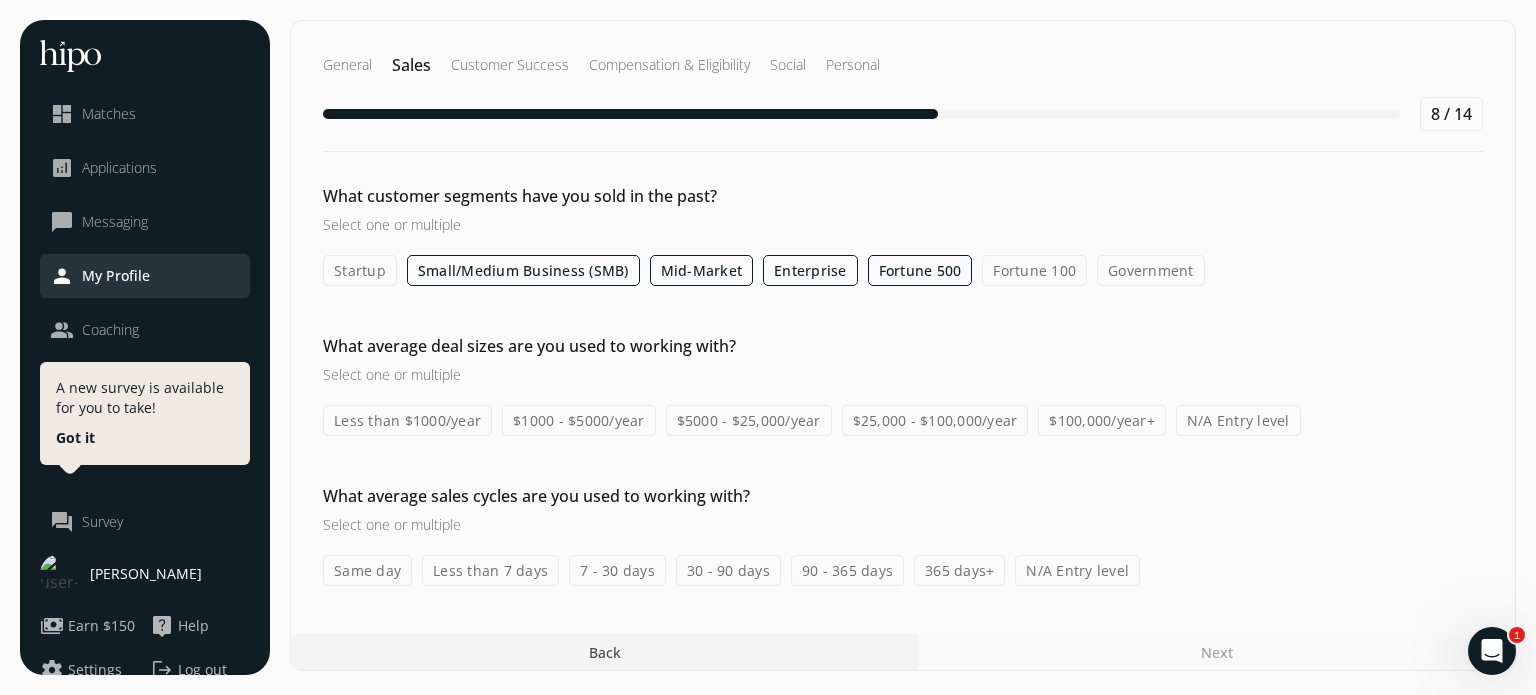 click on "Fortune 100" 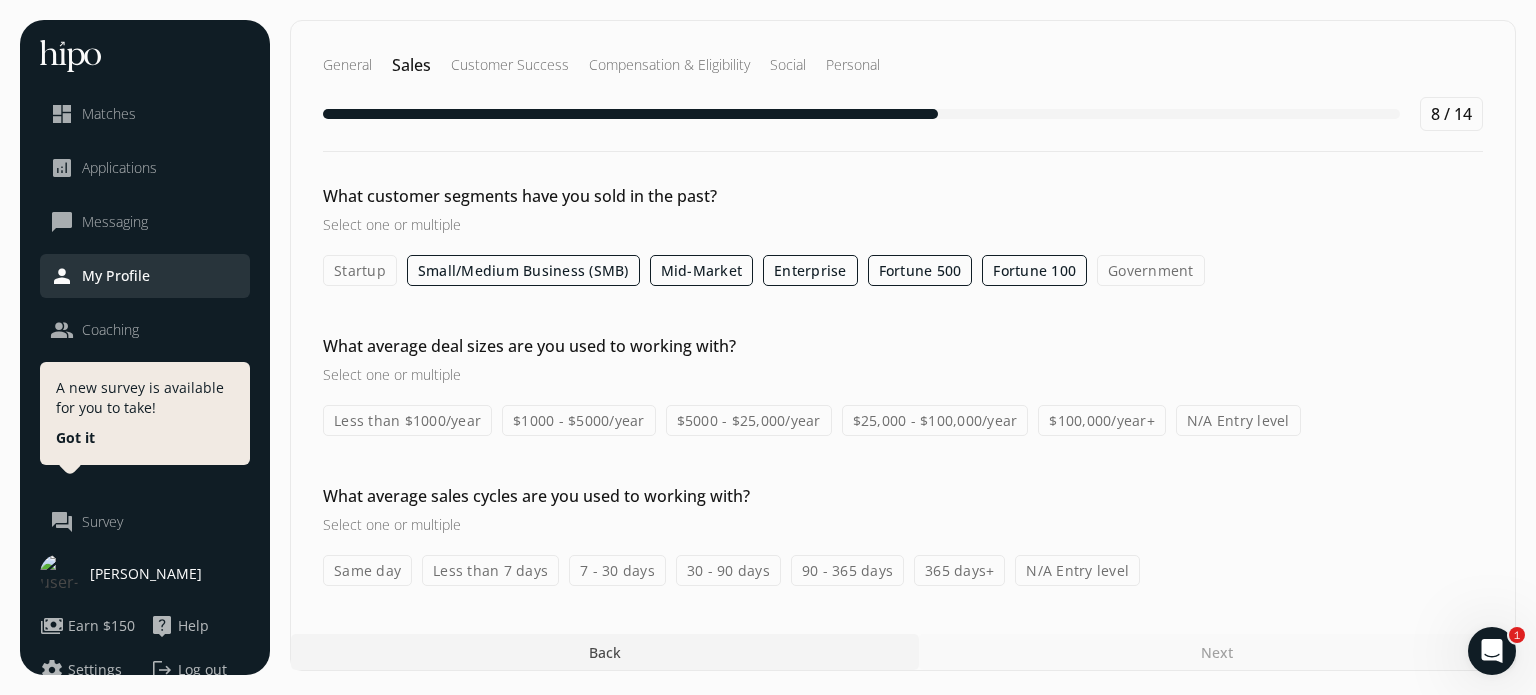click on "Startup" 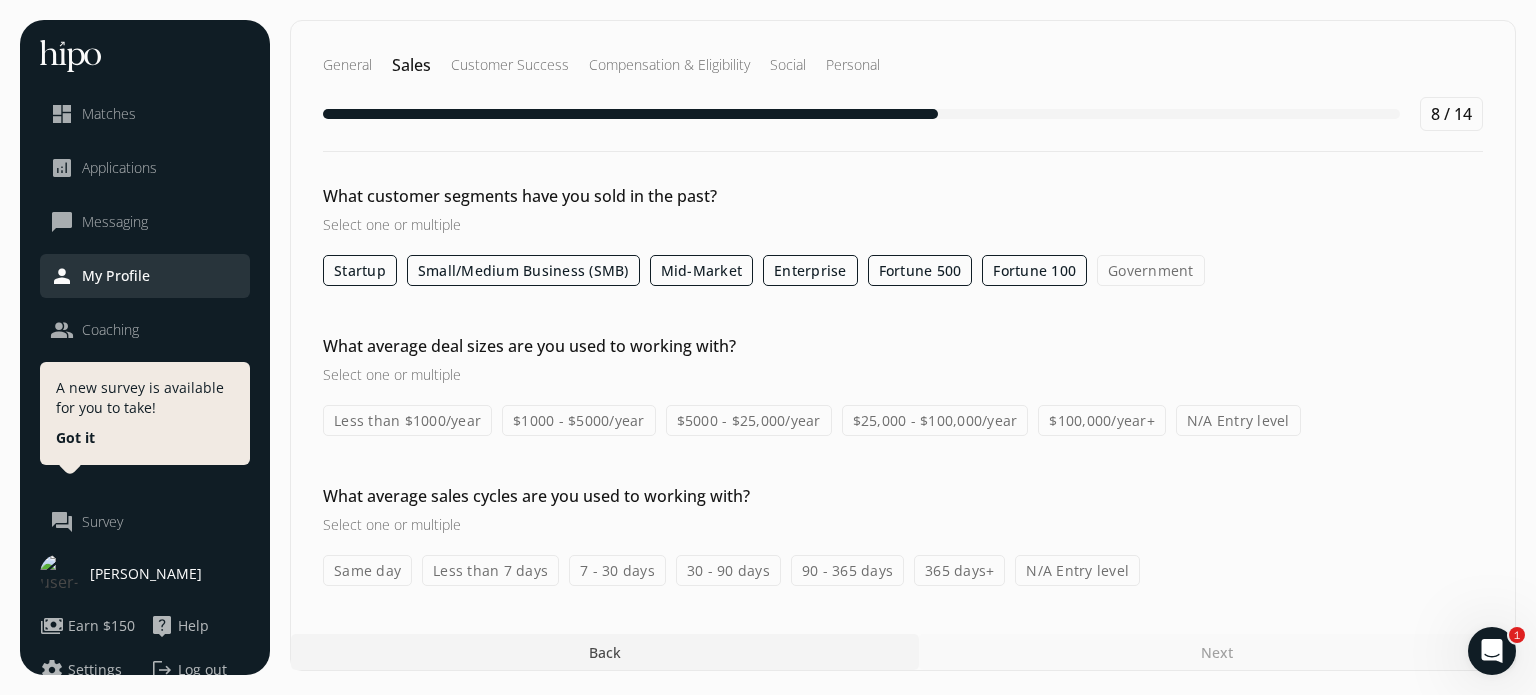 click on "$25,000 - $100,000/year" 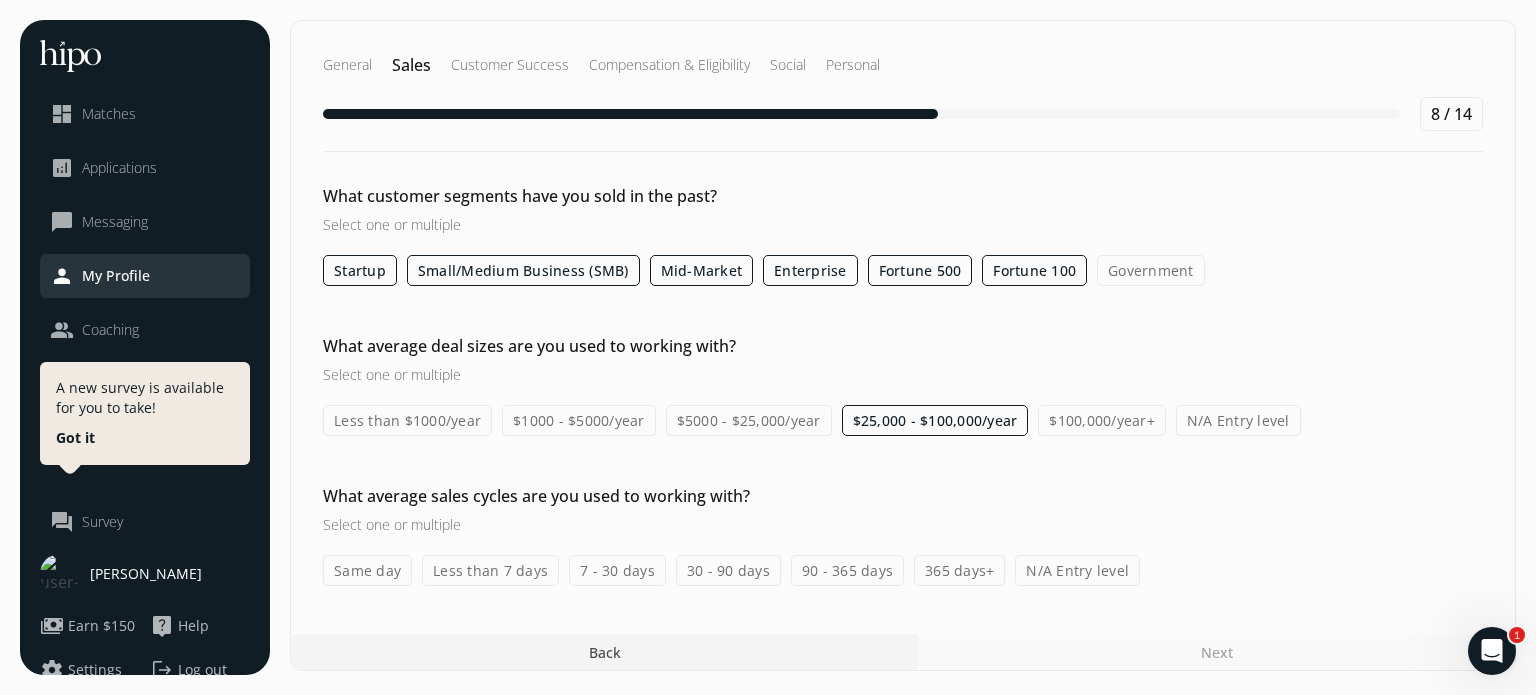 click on "$100,000/year+" 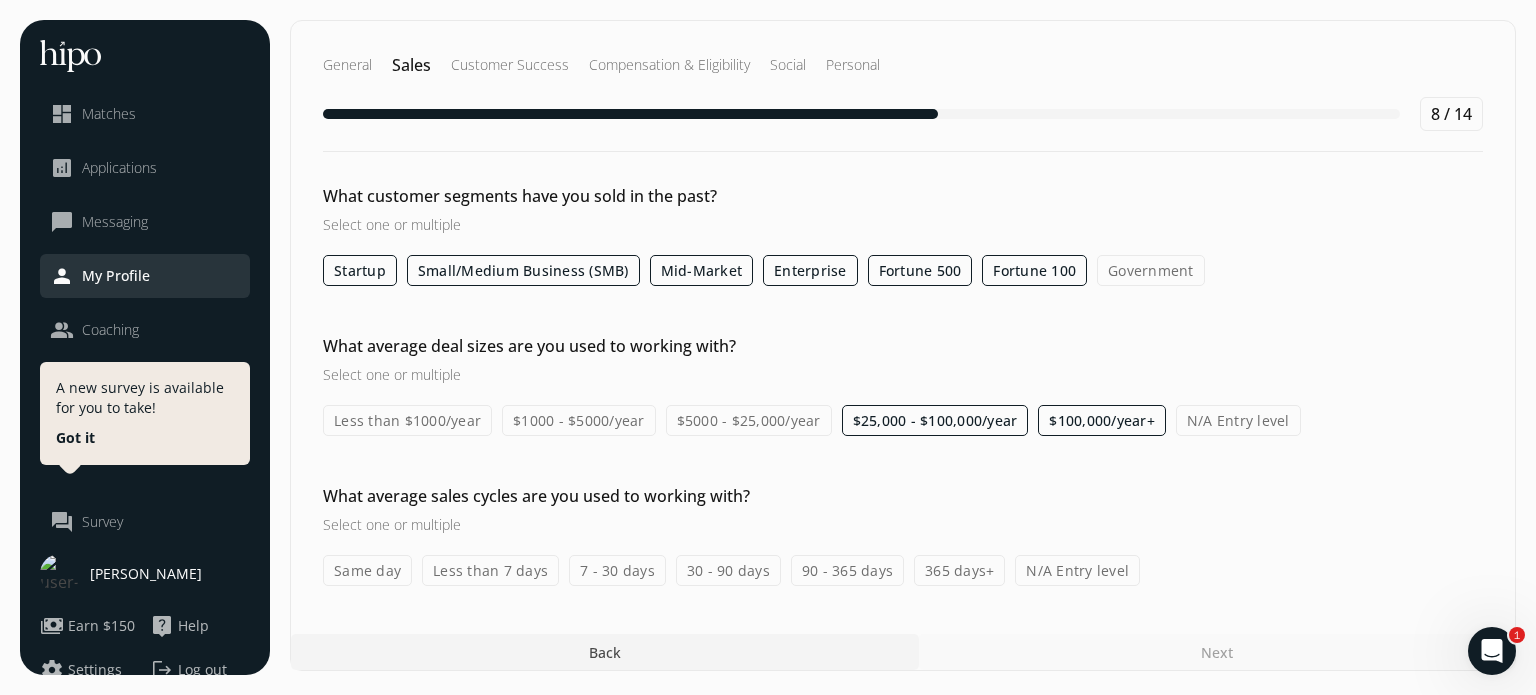 click on "30 - 90 days" 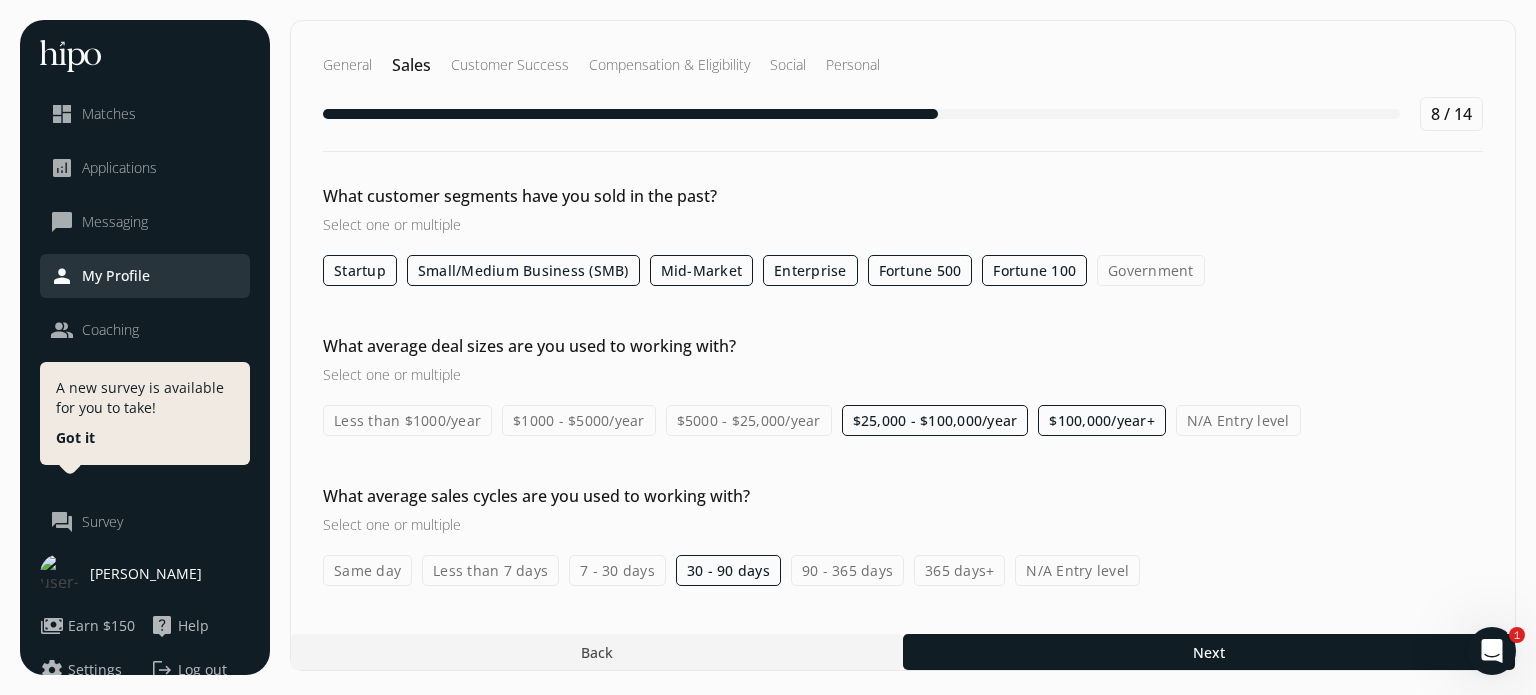 click on "90 - 365 days" 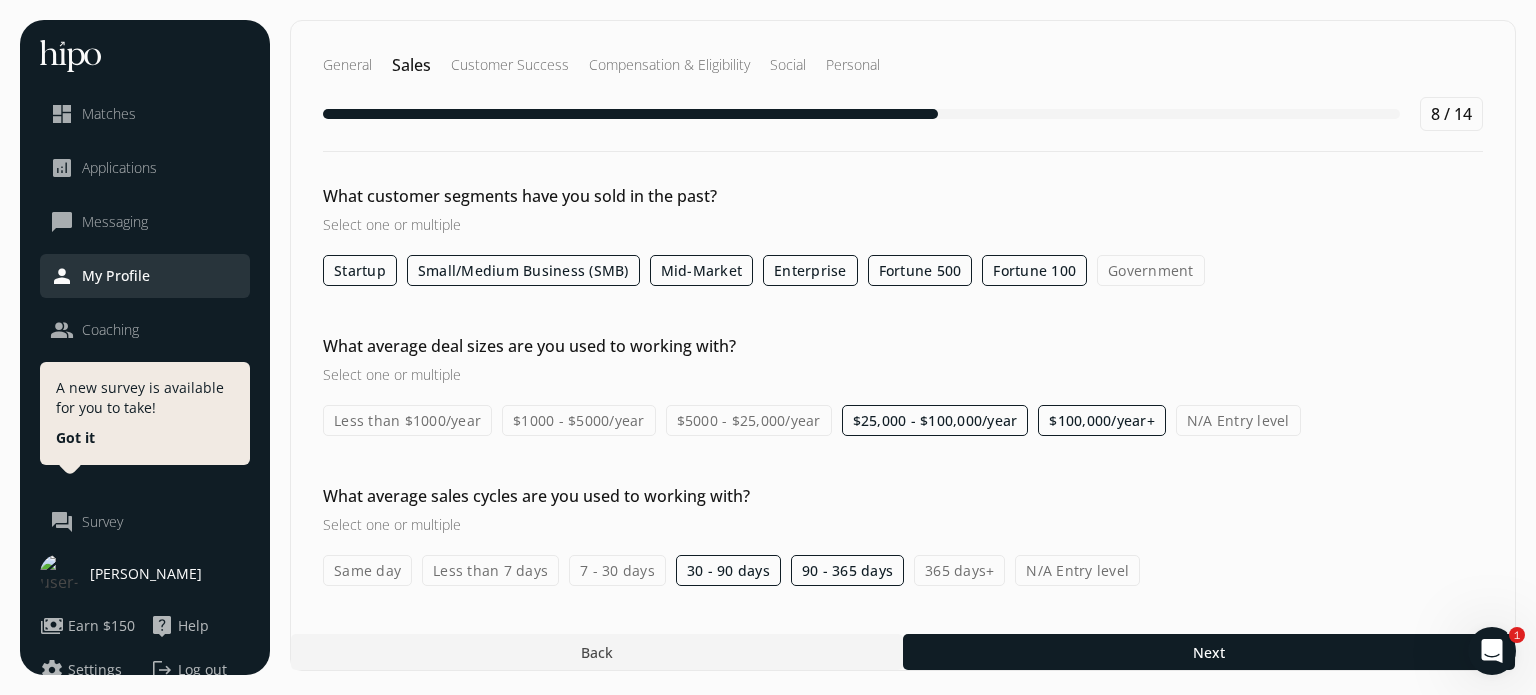 click on "7 - 30 days" at bounding box center (0, 0) 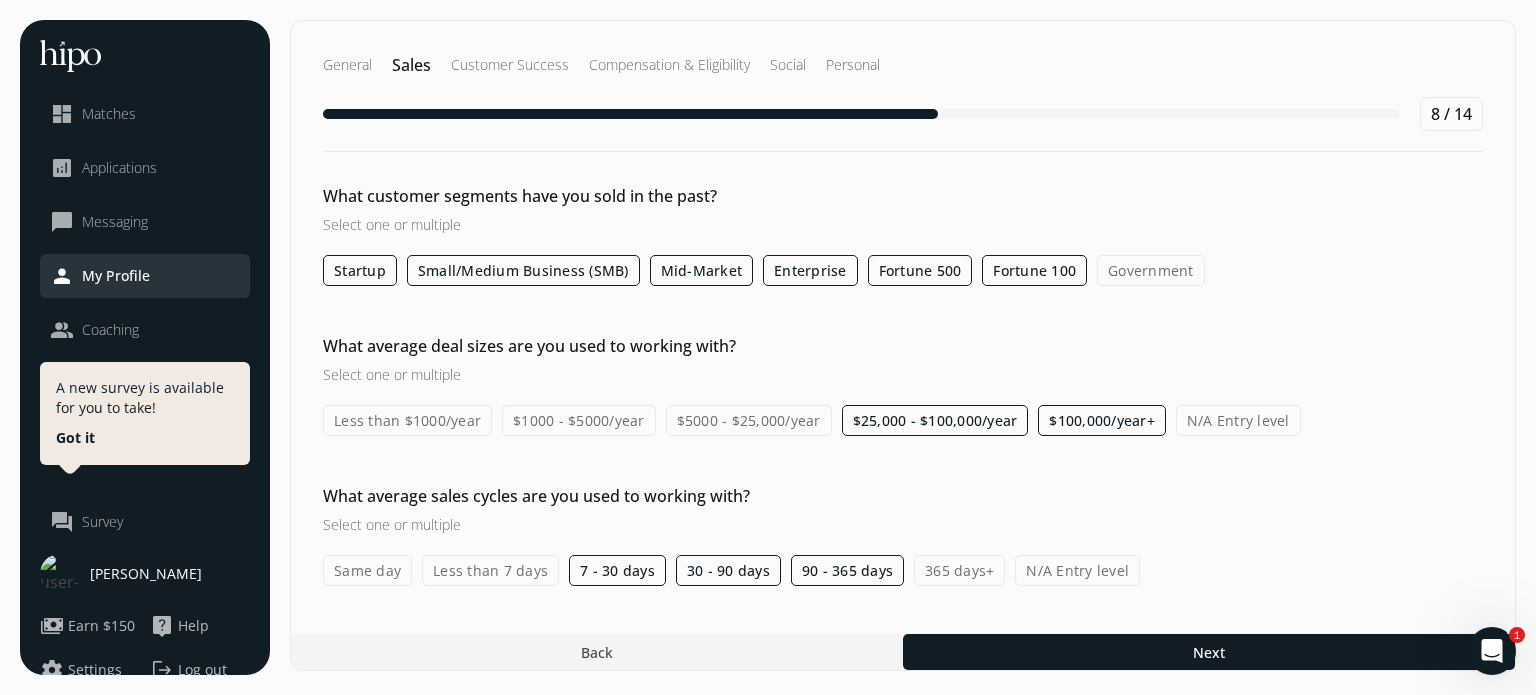 click on "$5000 - $25,000/year" 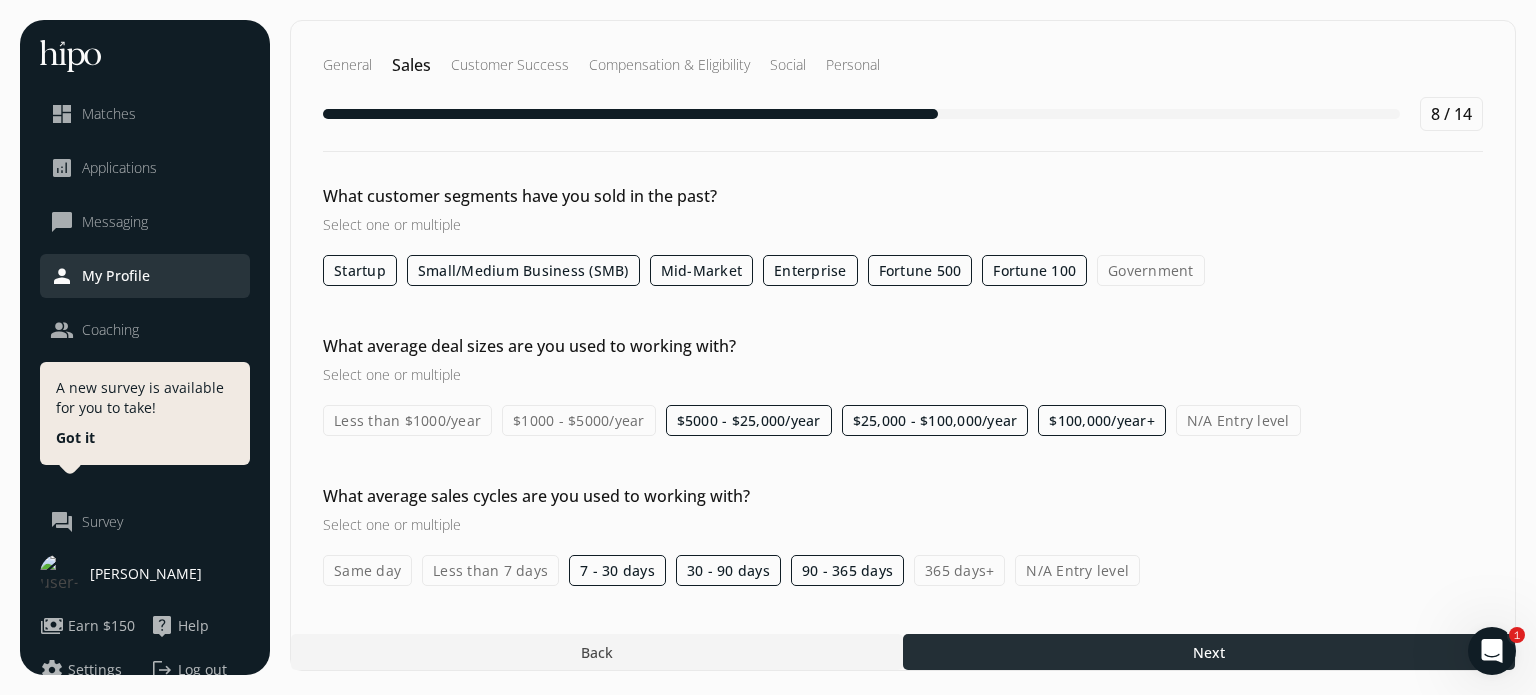 click on "Next" at bounding box center [1209, 652] 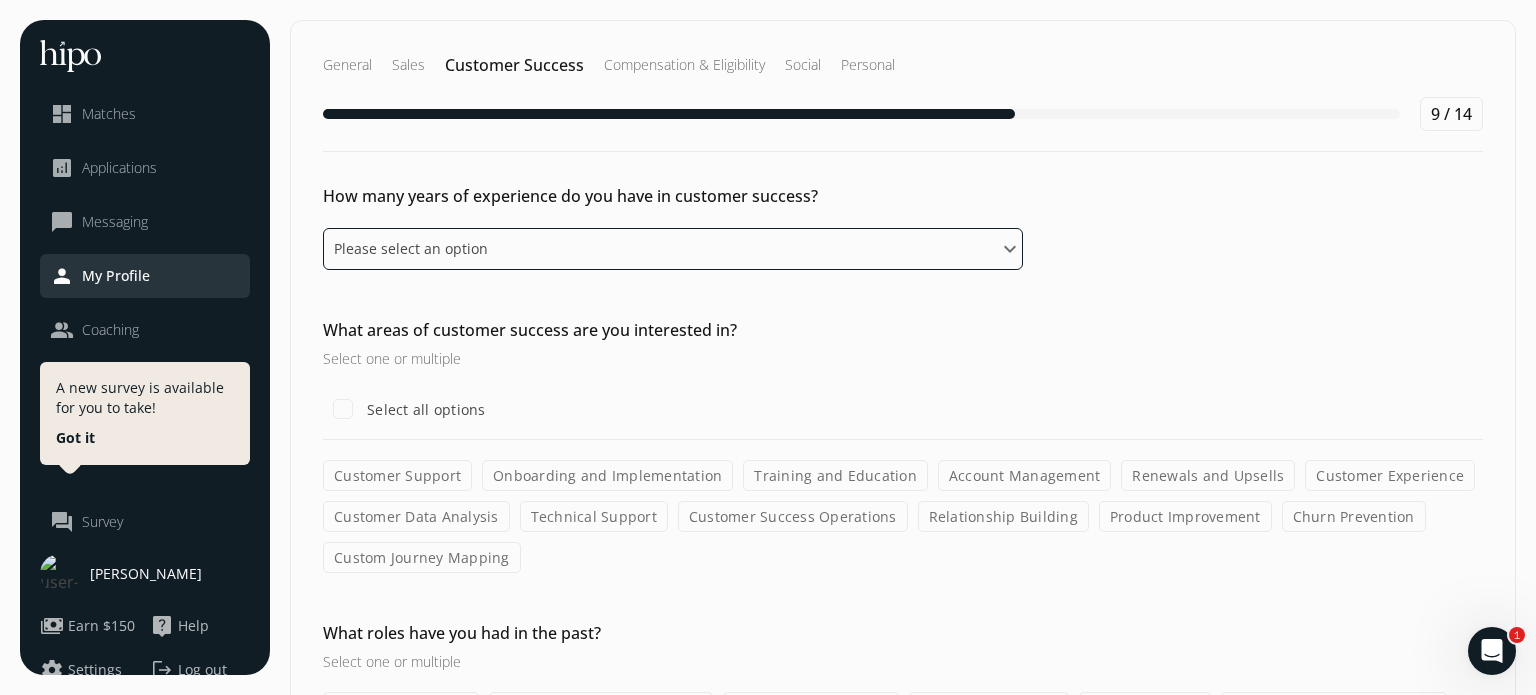 click on "Please select an option 0 - 1 years 2 - 3 years 4 - 5 years 6 - 8 years 9+ years" 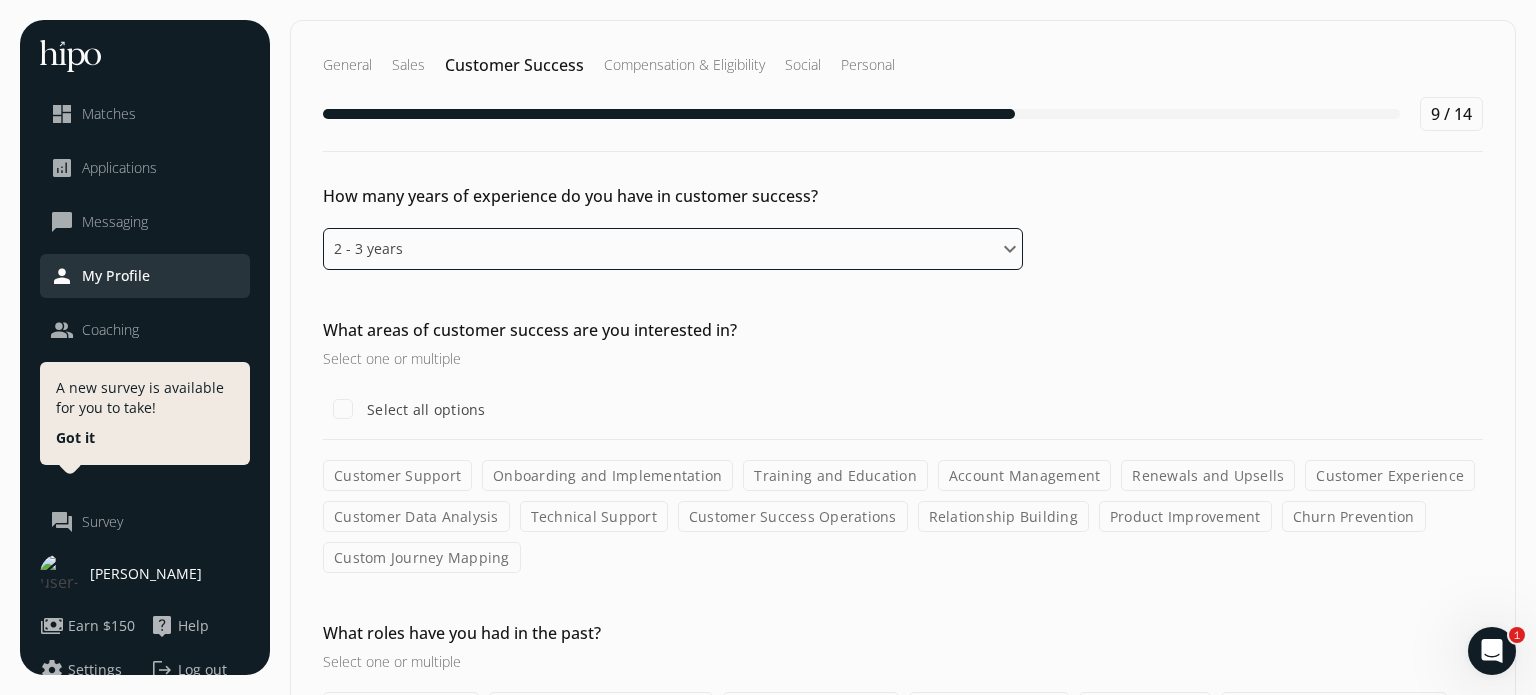 click on "Please select an option 0 - 1 years 2 - 3 years 4 - 5 years 6 - 8 years 9+ years" 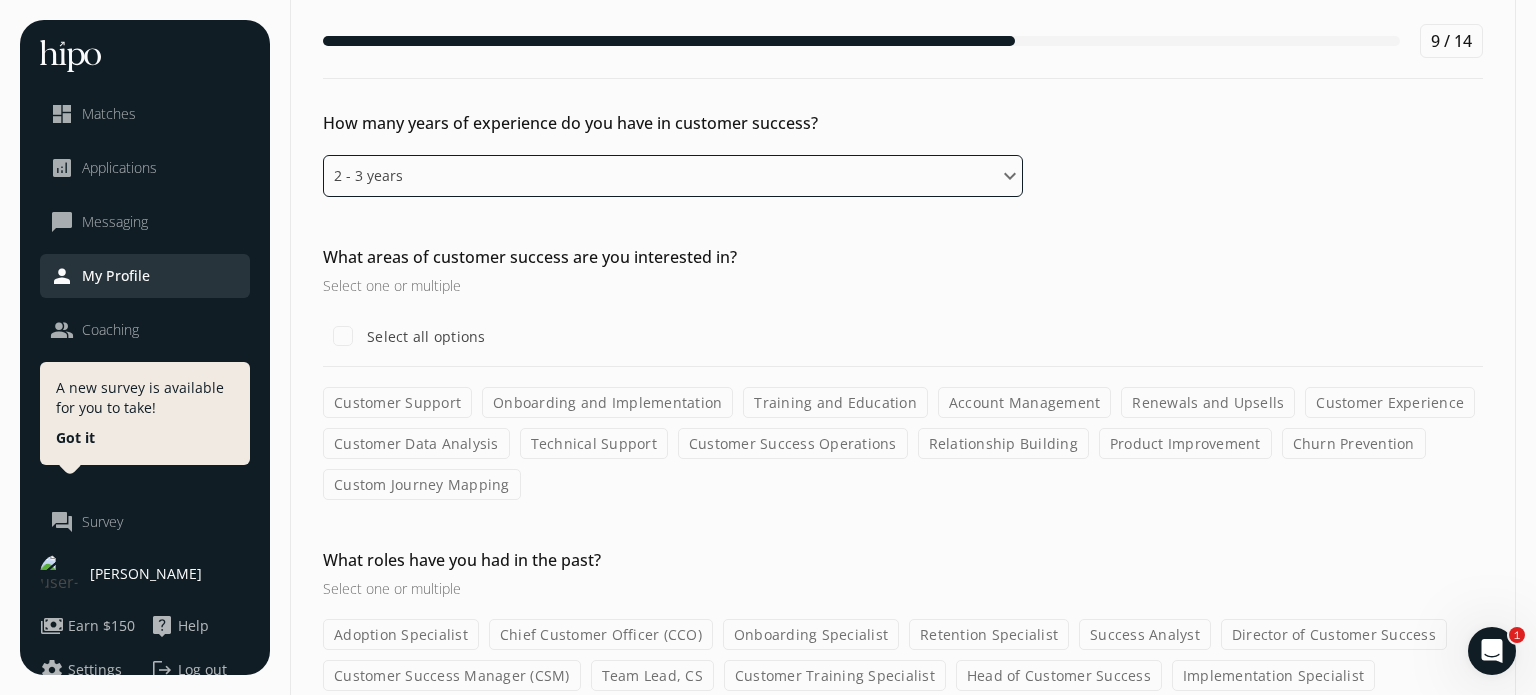 scroll, scrollTop: 96, scrollLeft: 0, axis: vertical 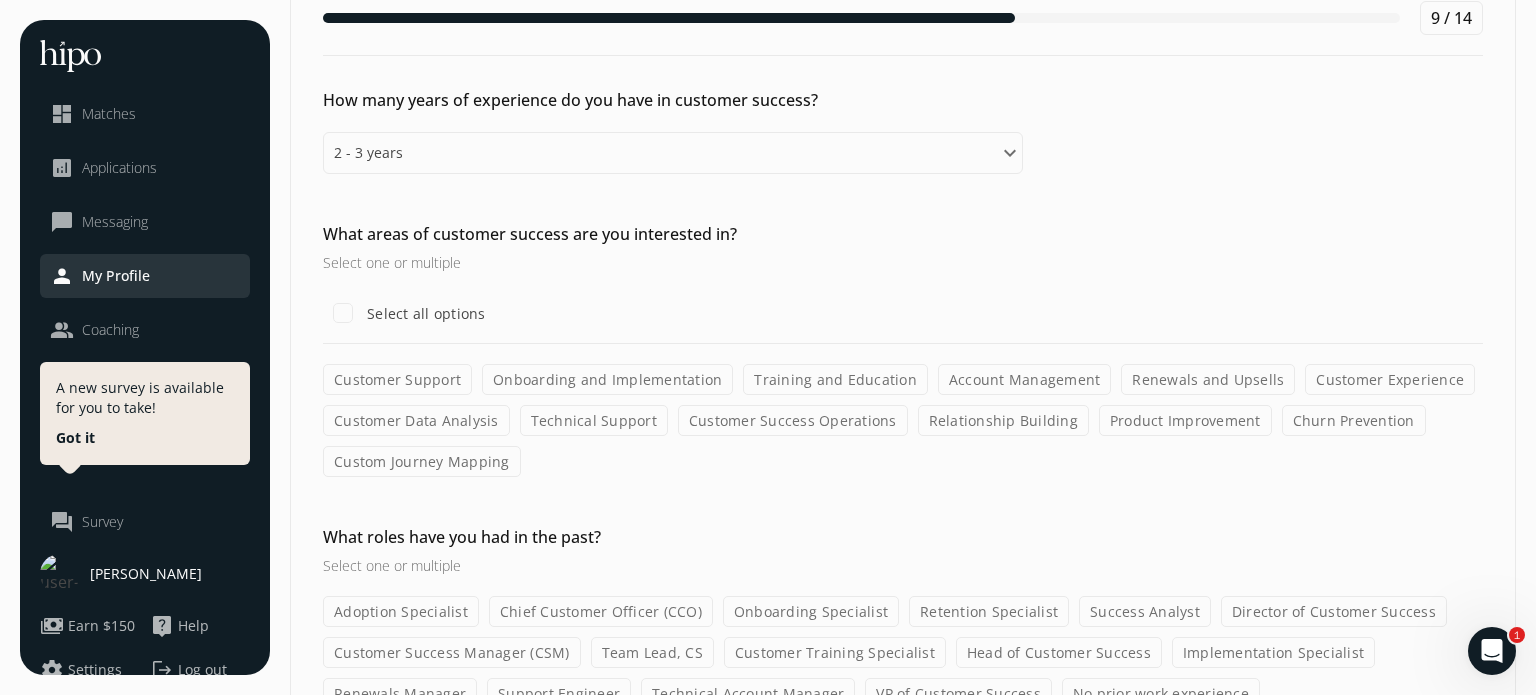 click on "Onboarding and Implementation" 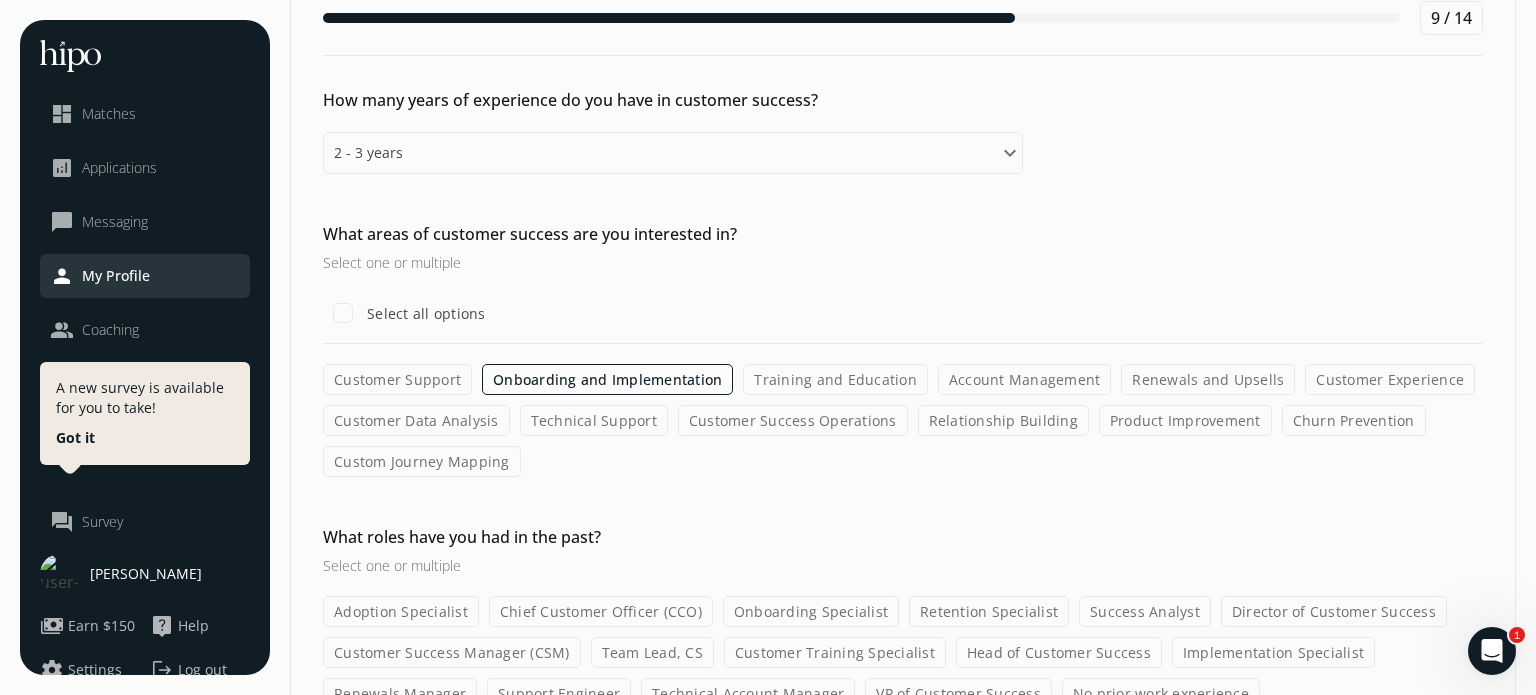 click on "Renewals and Upsells" 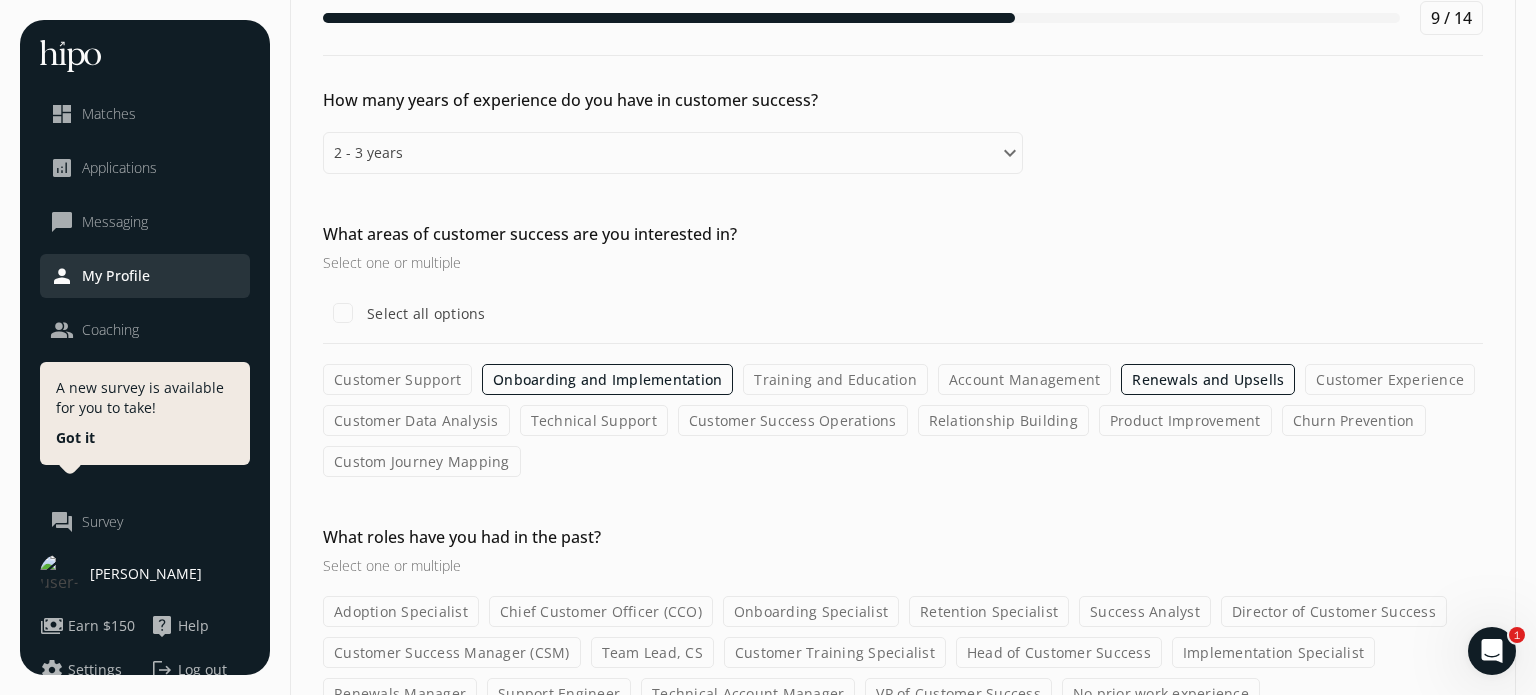 click on "Account Management" 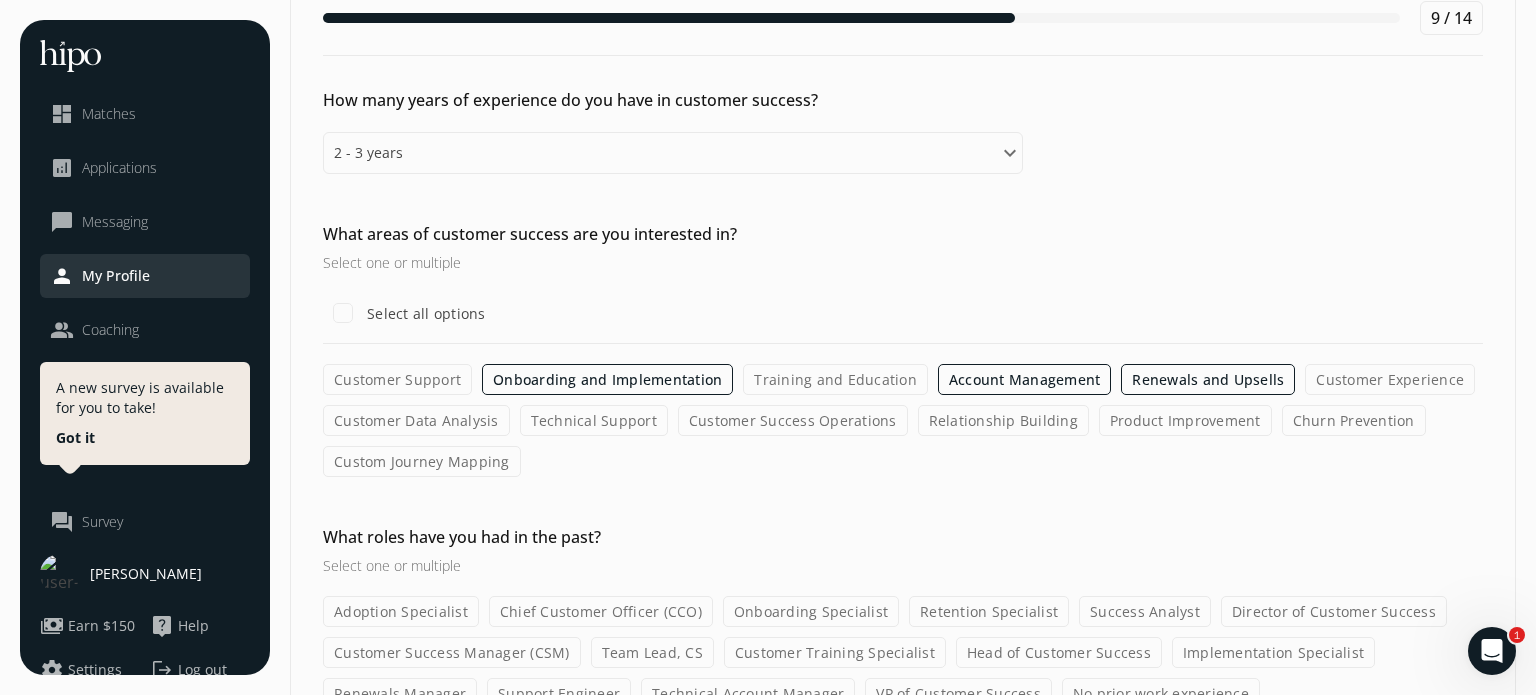click on "Customer Experience" 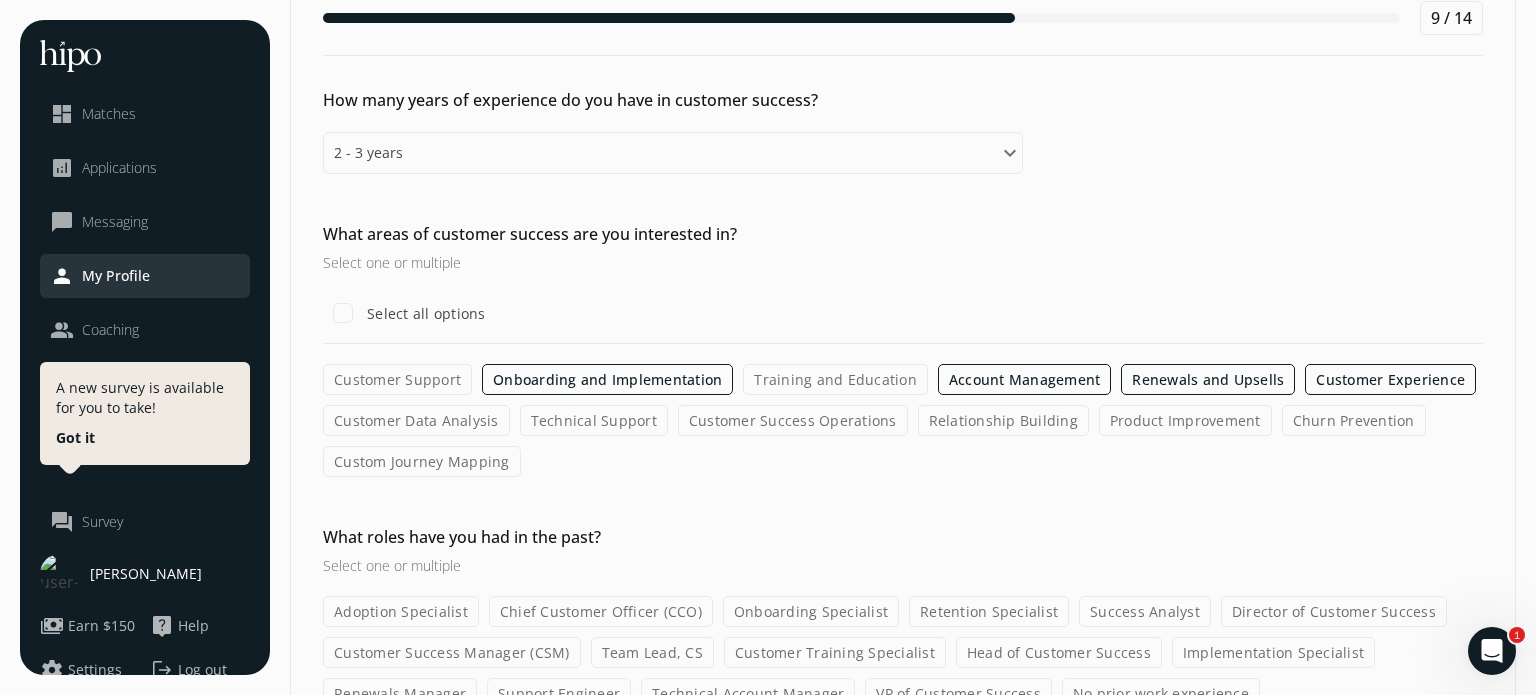 click on "Relationship Building" 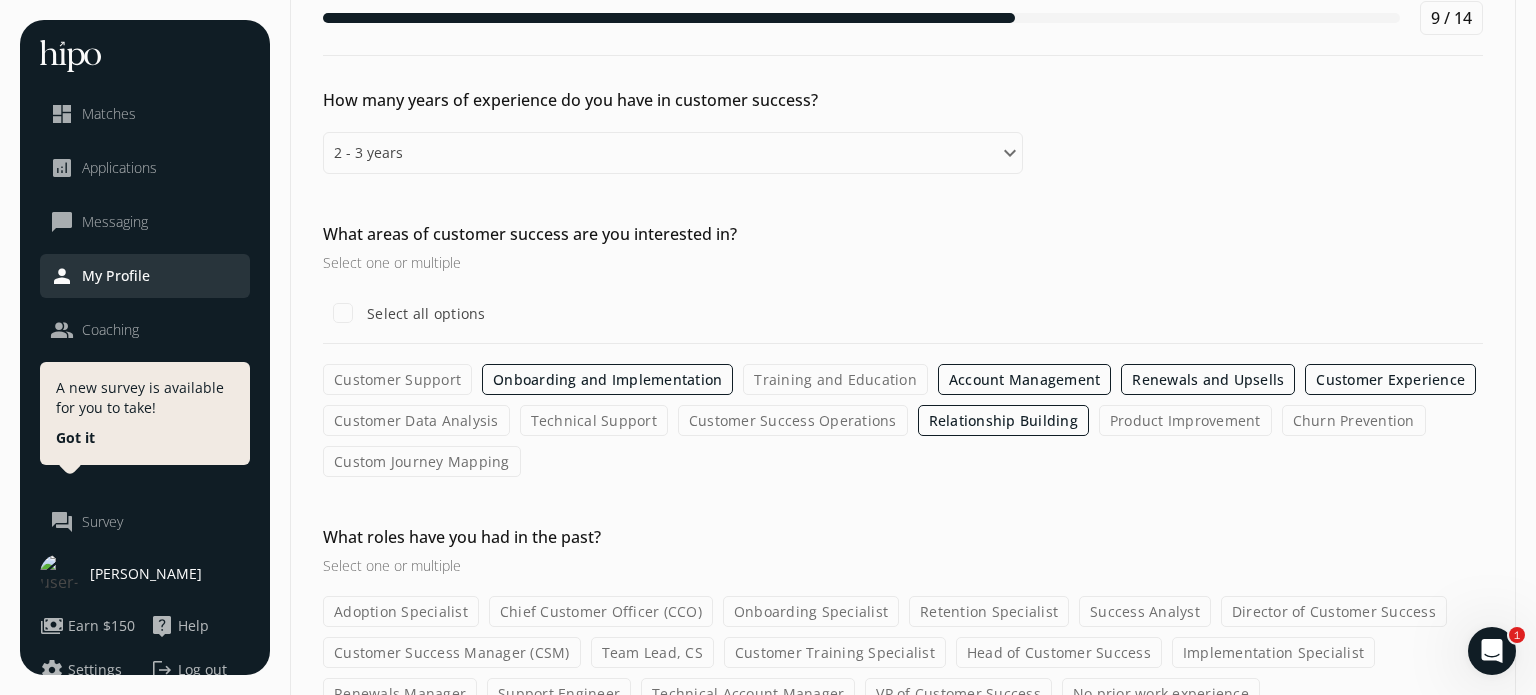 click on "Customer Success Operations" 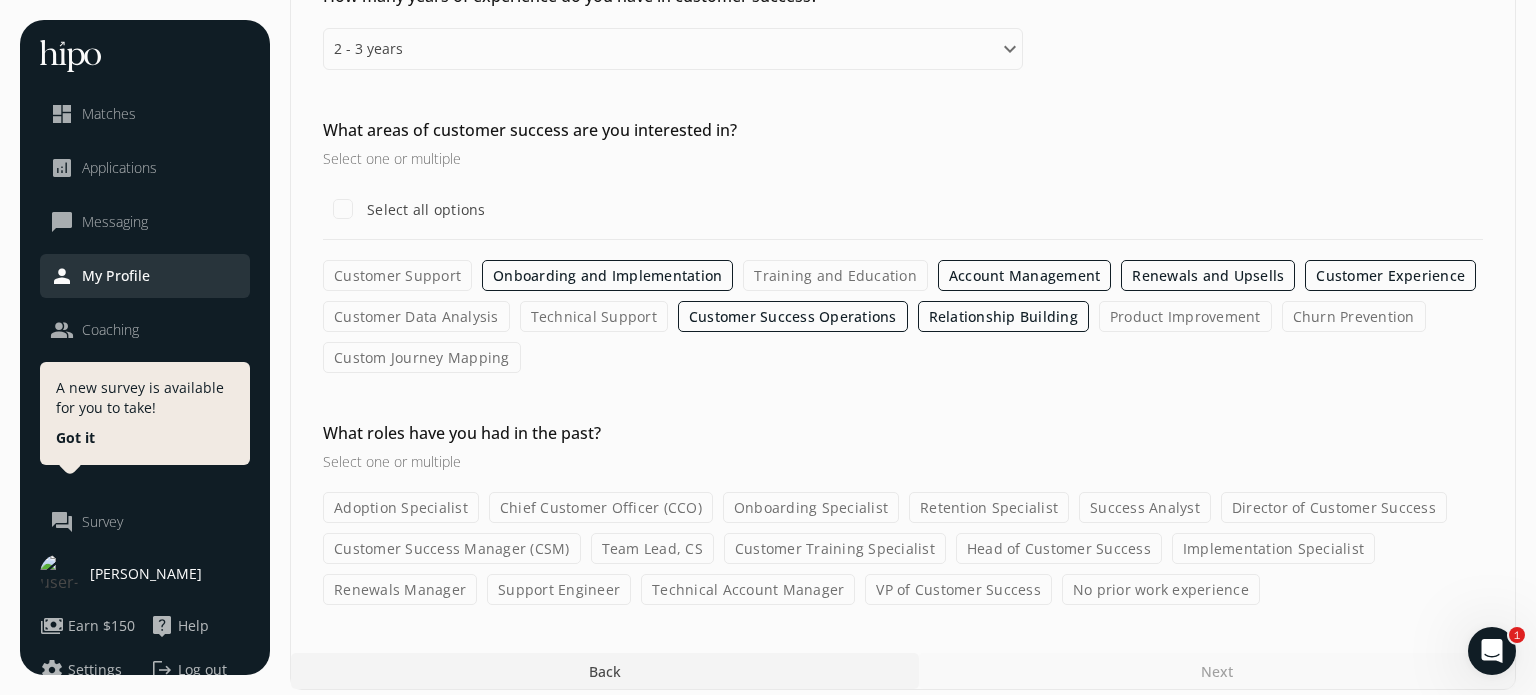 scroll, scrollTop: 211, scrollLeft: 0, axis: vertical 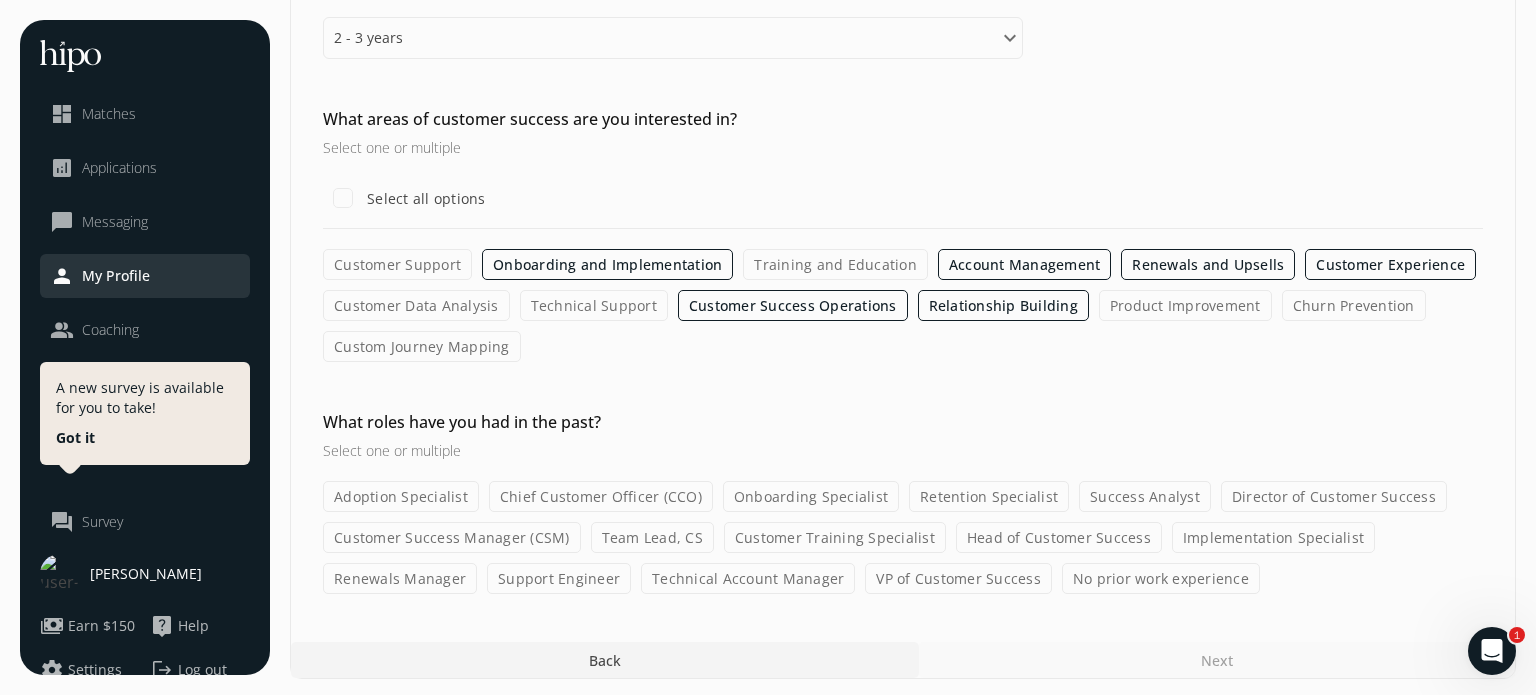 click on "No prior work experience" 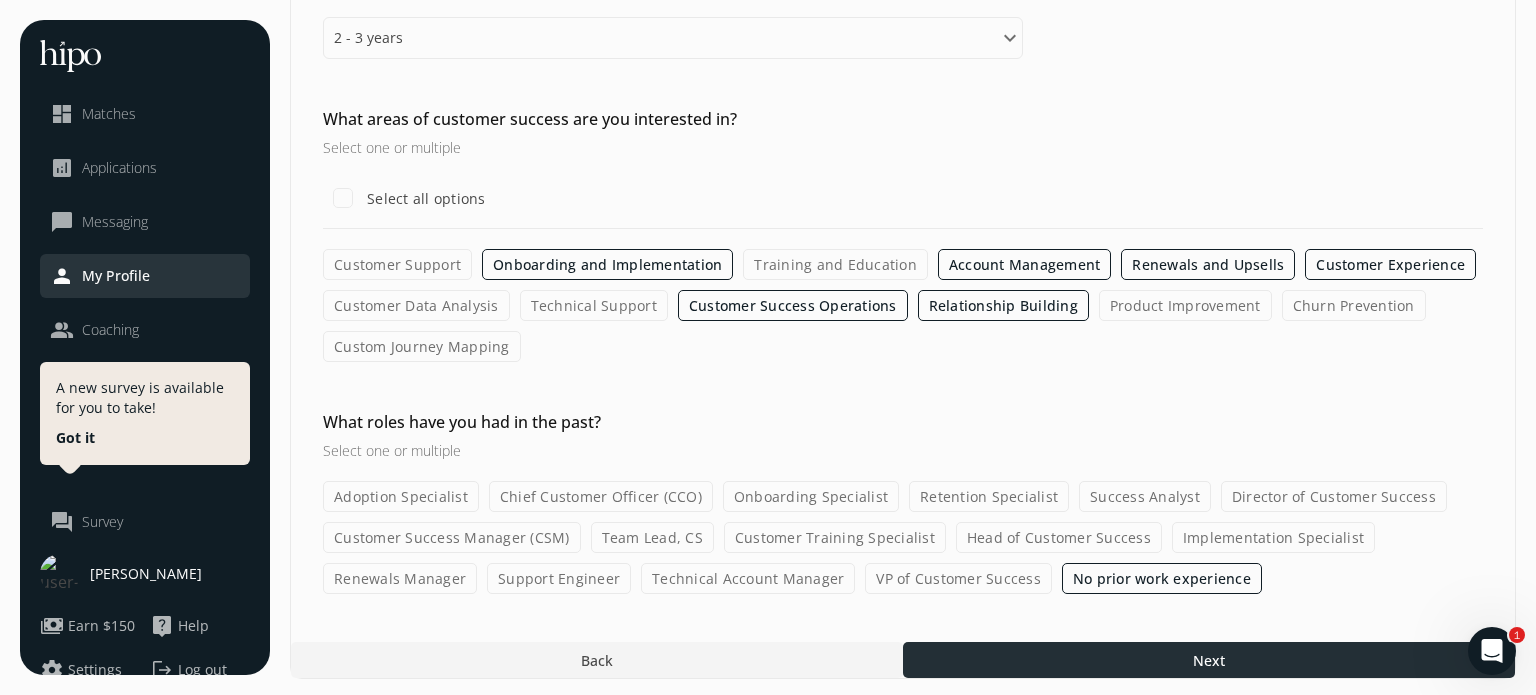 click on "Next" at bounding box center (1209, 660) 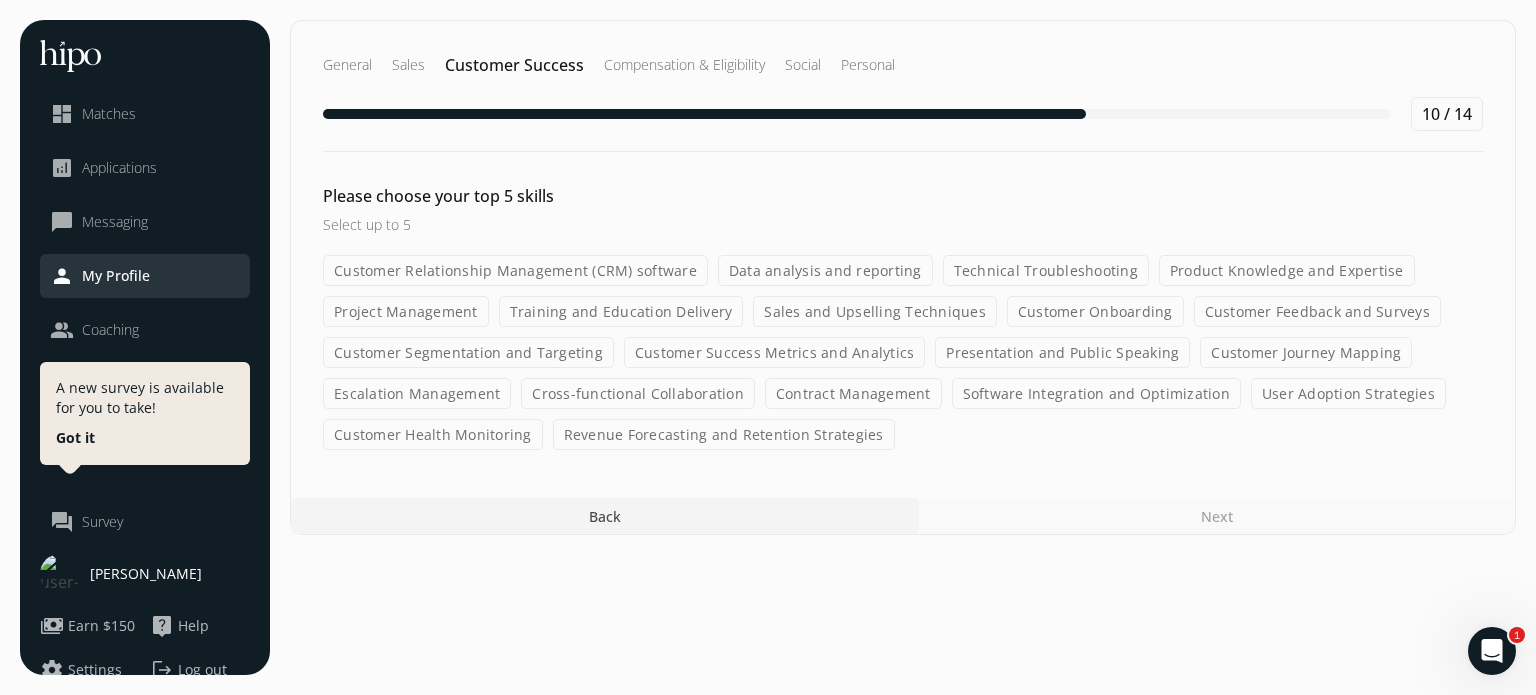 scroll, scrollTop: 0, scrollLeft: 0, axis: both 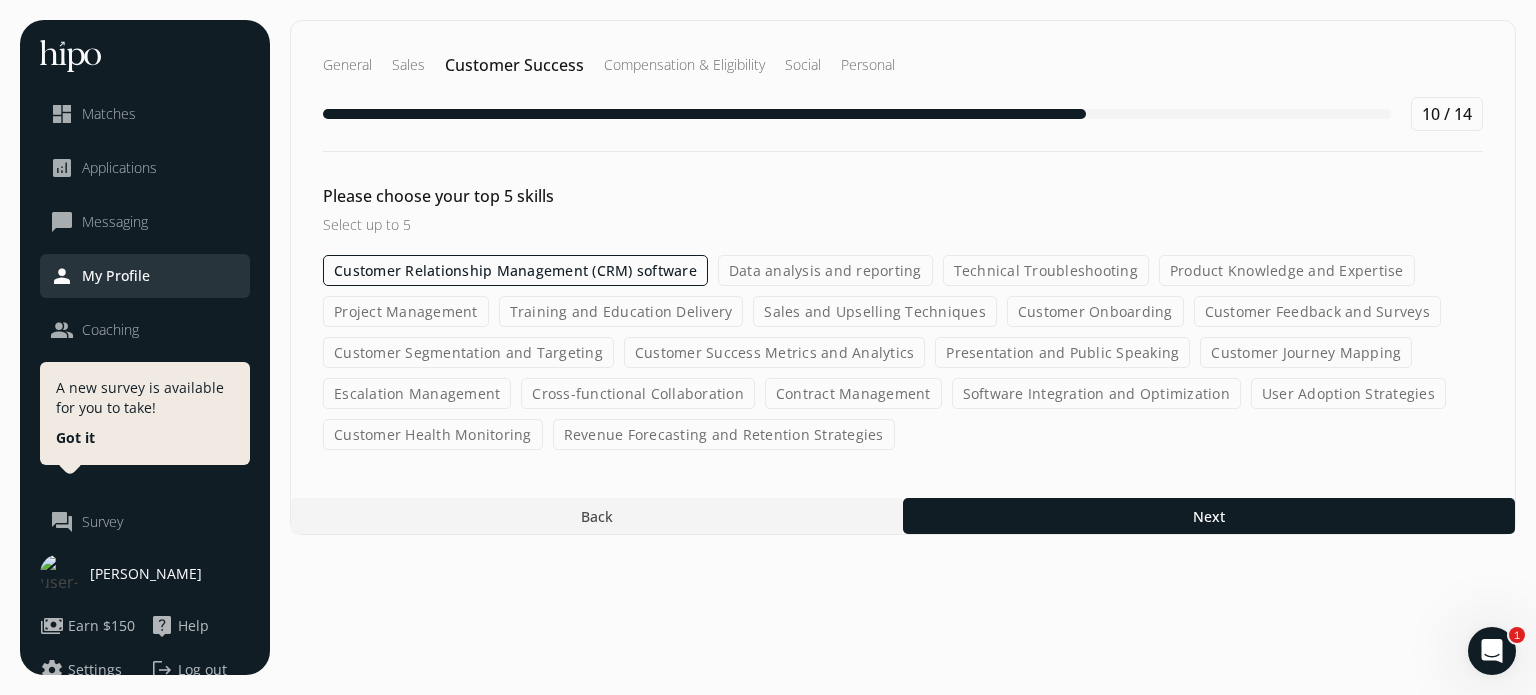 click on "Sales and Upselling Techniques" 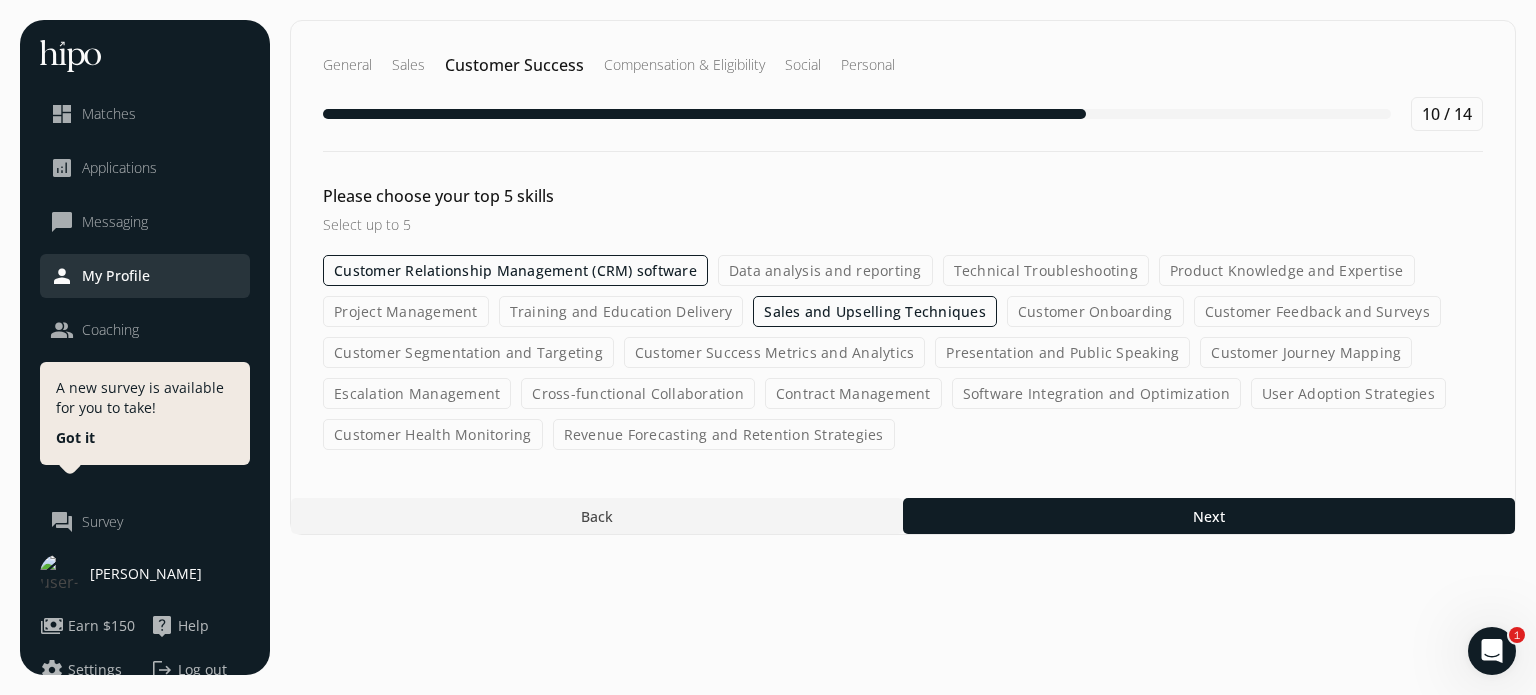 click on "User Adoption Strategies" 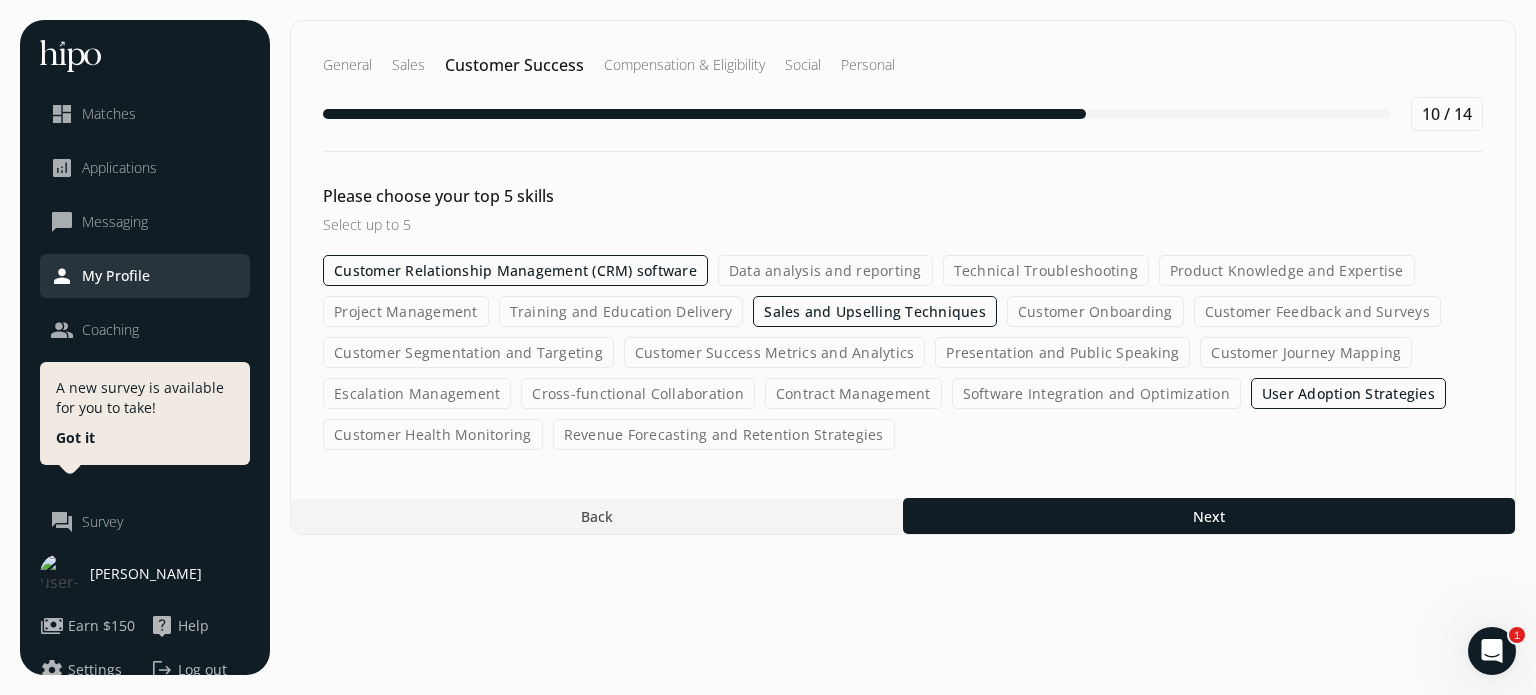 click on "Cross-functional Collaboration" 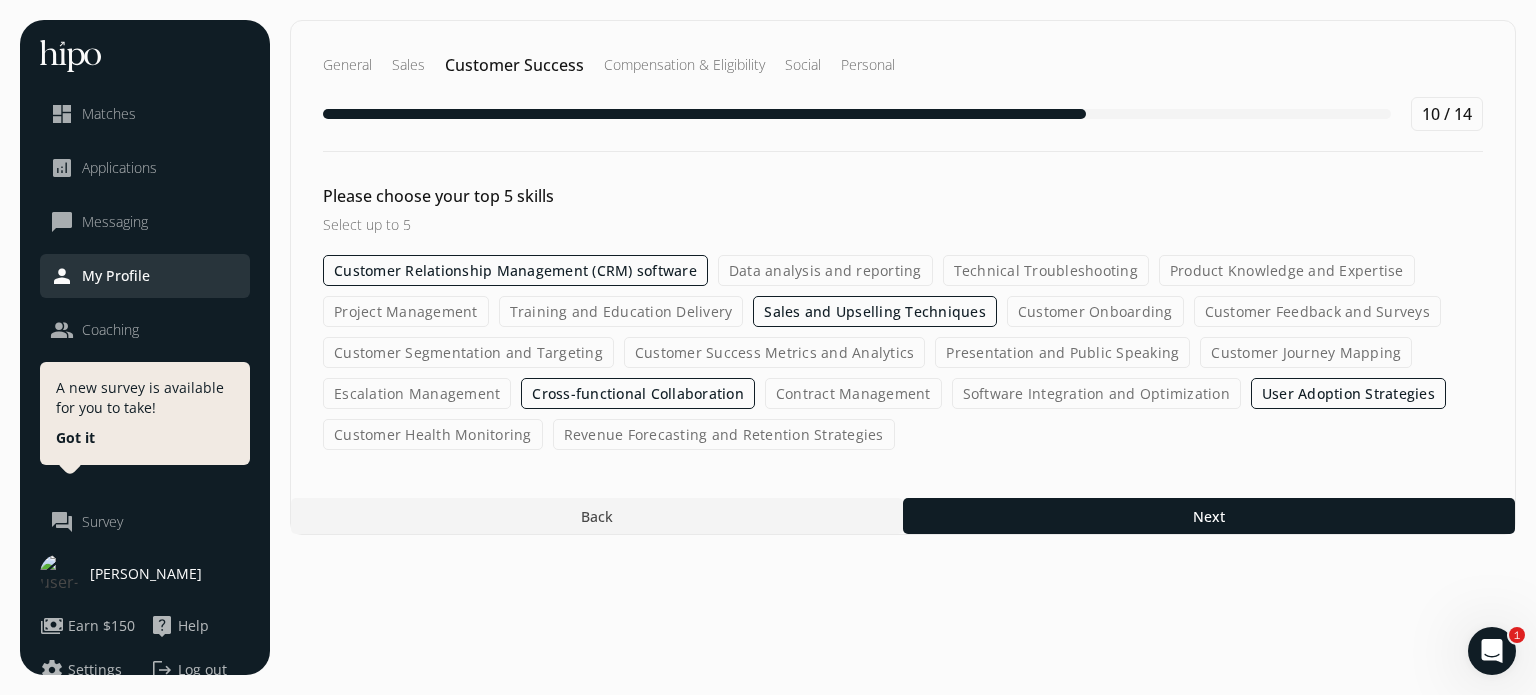 click on "Customer Onboarding" 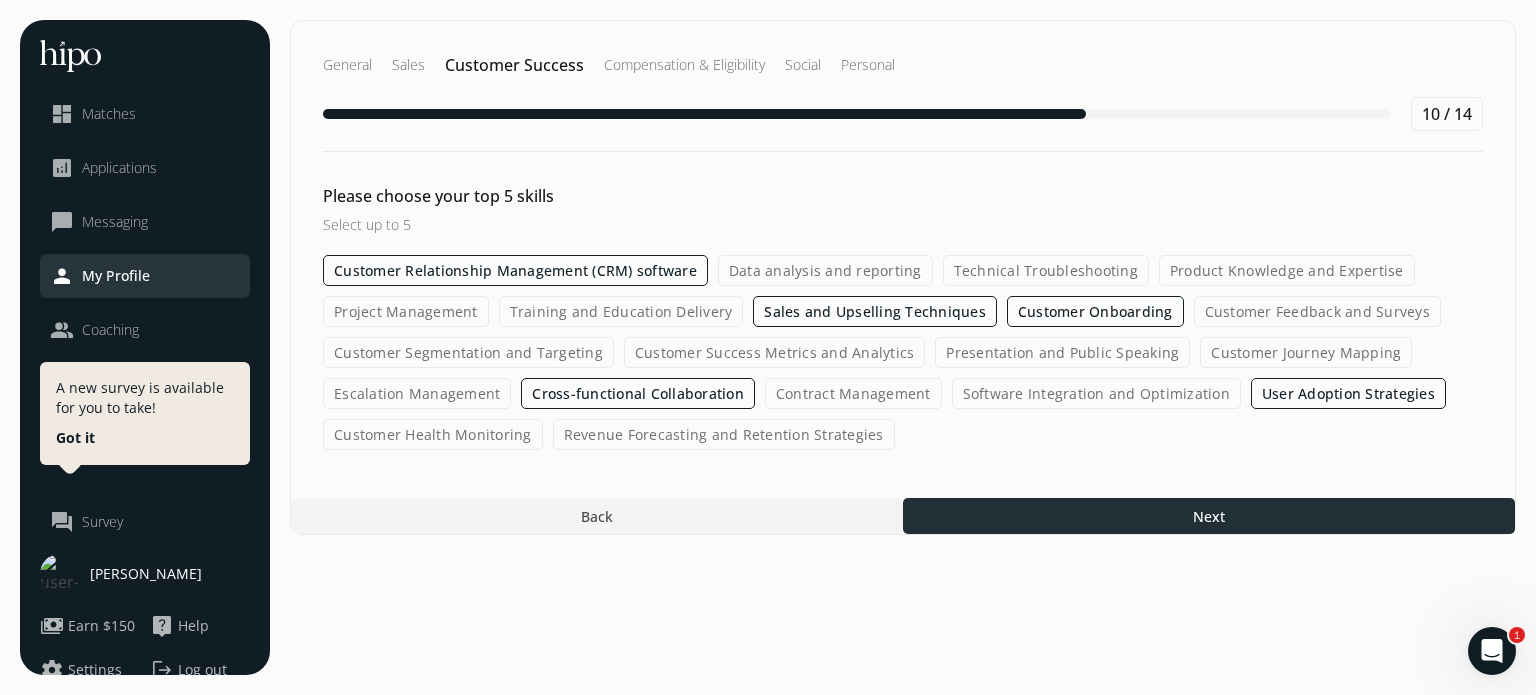 click at bounding box center (1209, 516) 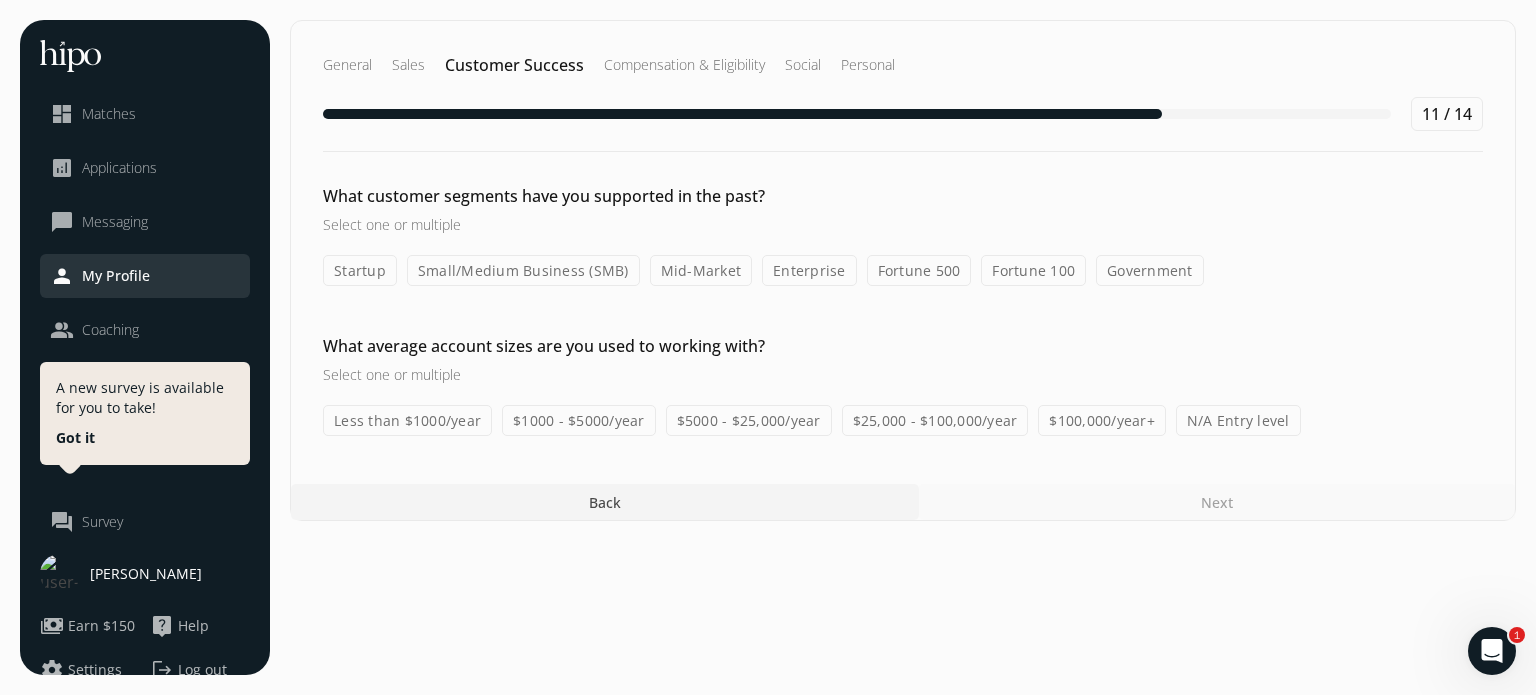 drag, startPoint x: 476, startPoint y: 275, endPoint x: 596, endPoint y: 282, distance: 120.203995 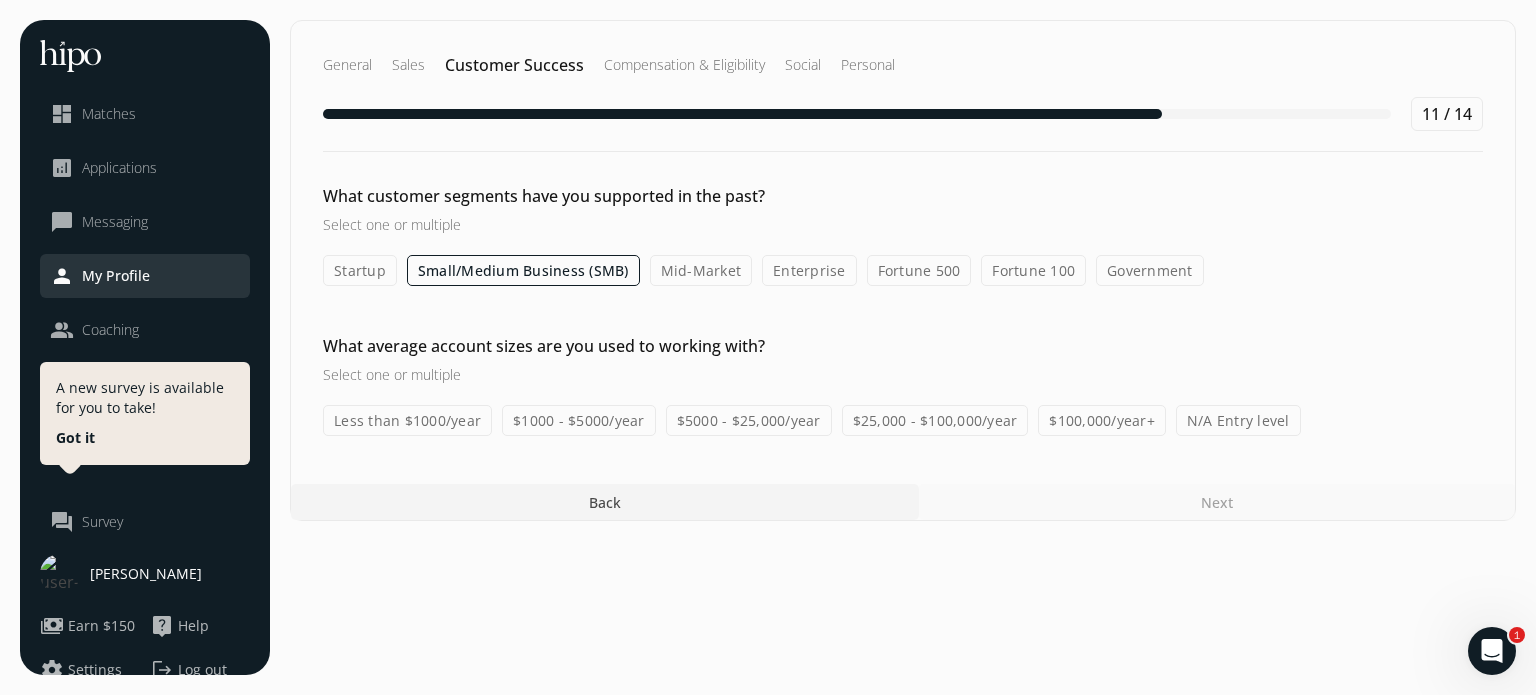 click on "$25,000 - $100,000/year" 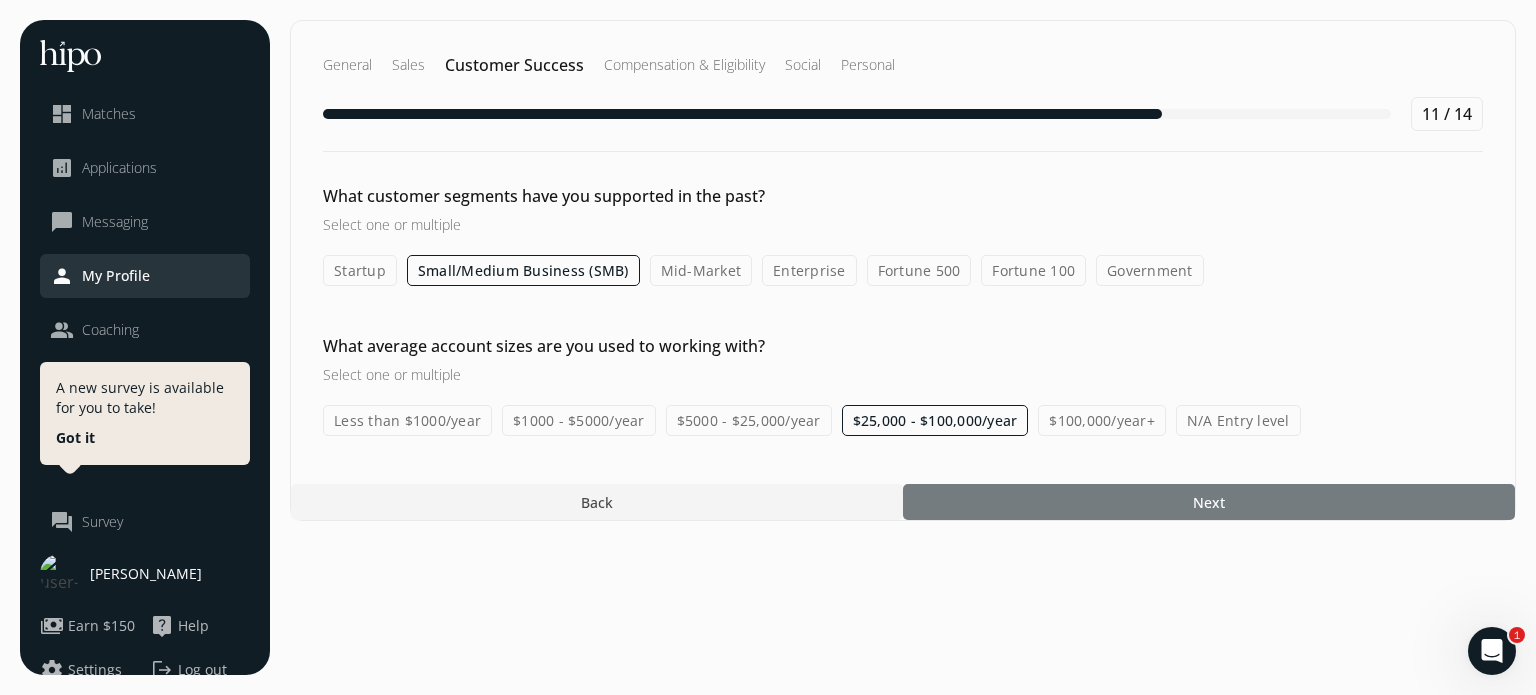 click at bounding box center (1209, 502) 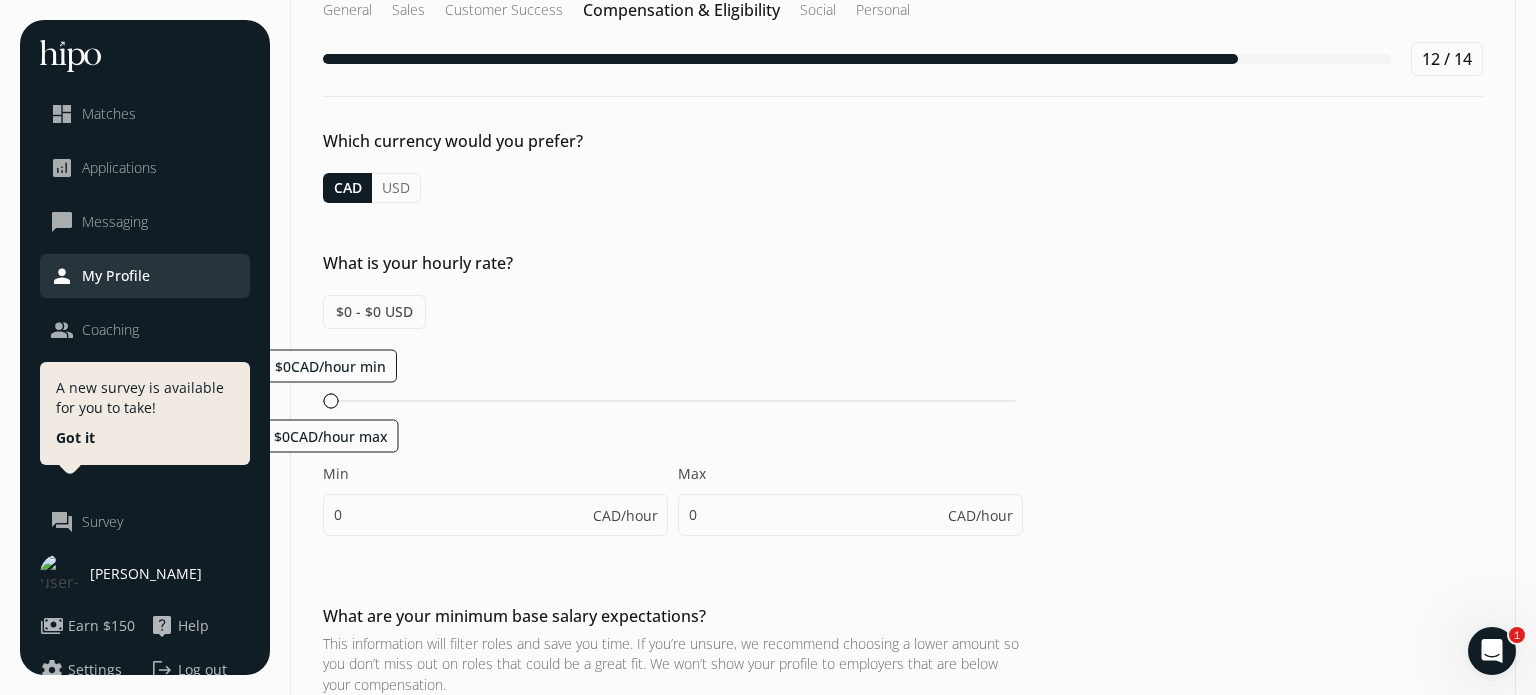 scroll, scrollTop: 59, scrollLeft: 0, axis: vertical 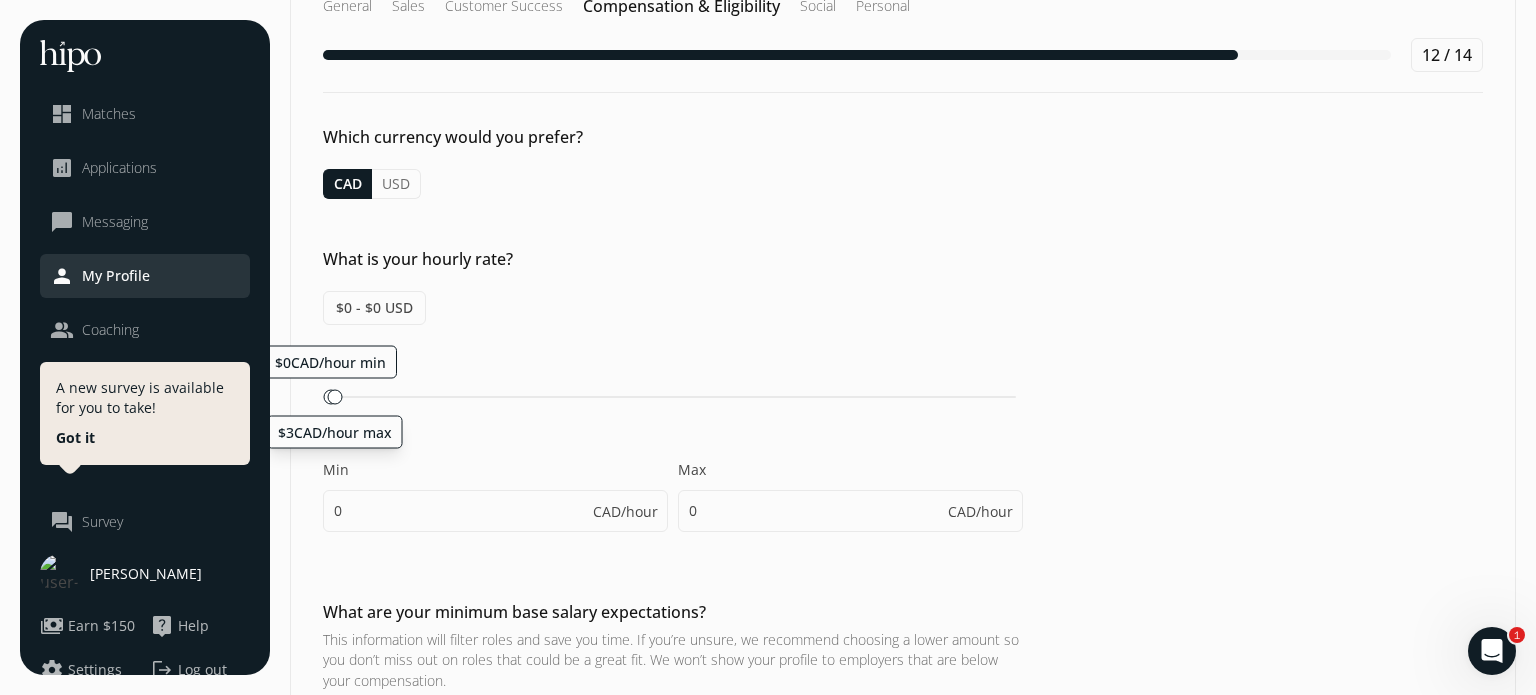 click 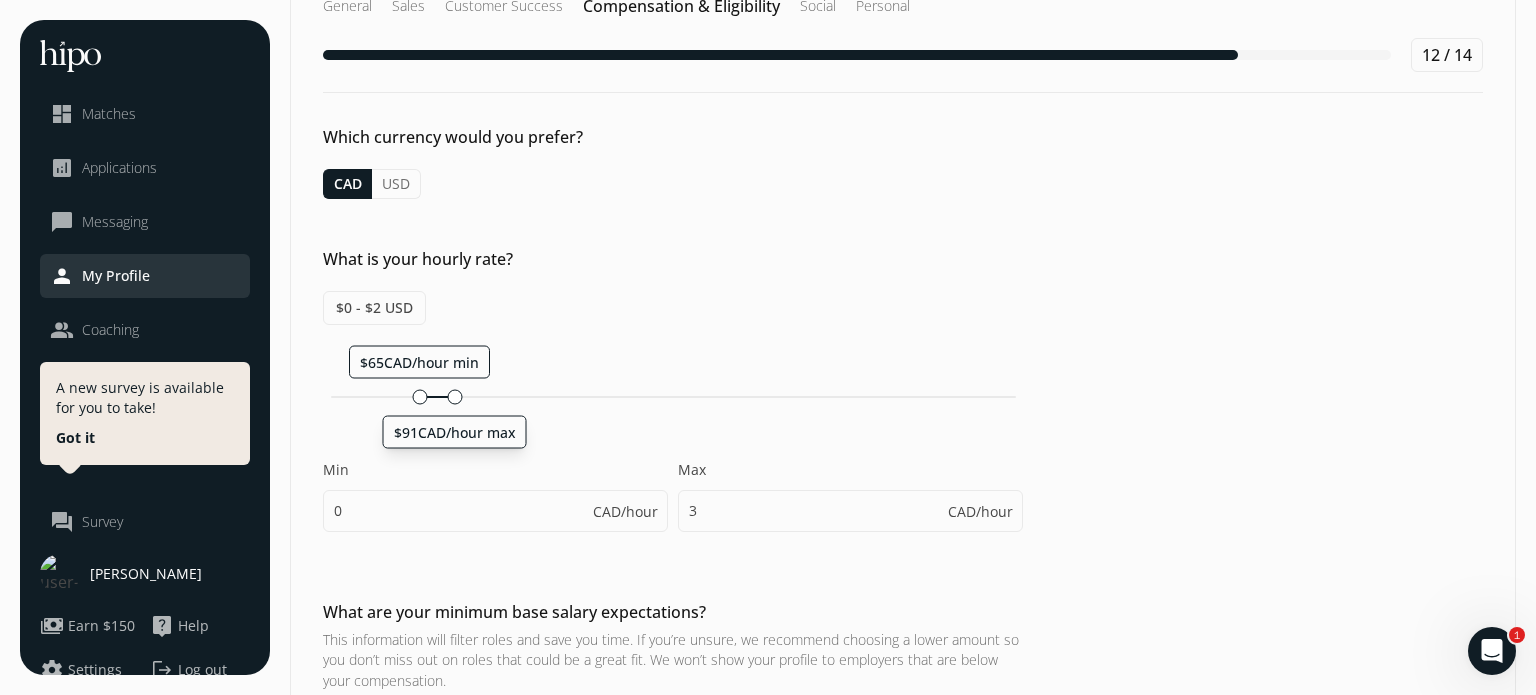 drag, startPoint x: 326, startPoint y: 391, endPoint x: 450, endPoint y: 396, distance: 124.10077 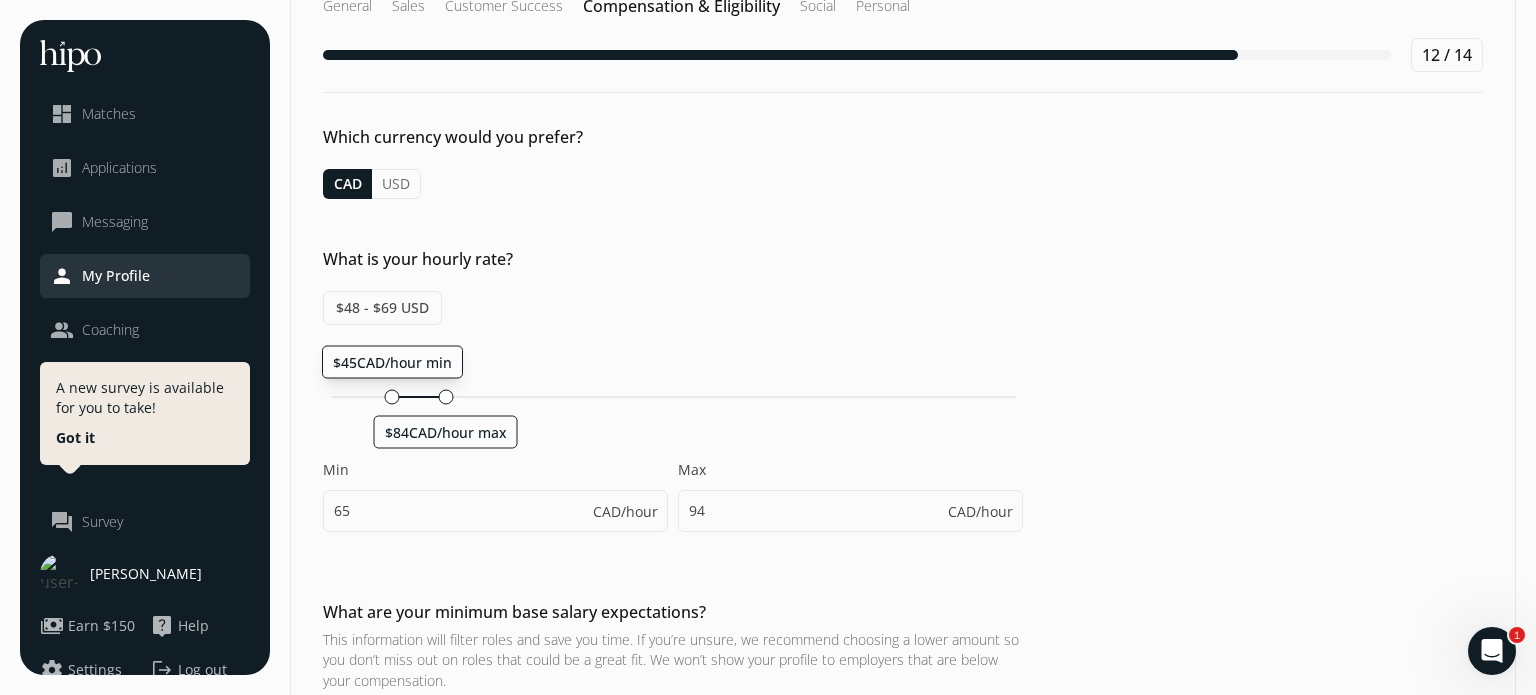 drag, startPoint x: 416, startPoint y: 397, endPoint x: 386, endPoint y: 399, distance: 30.066593 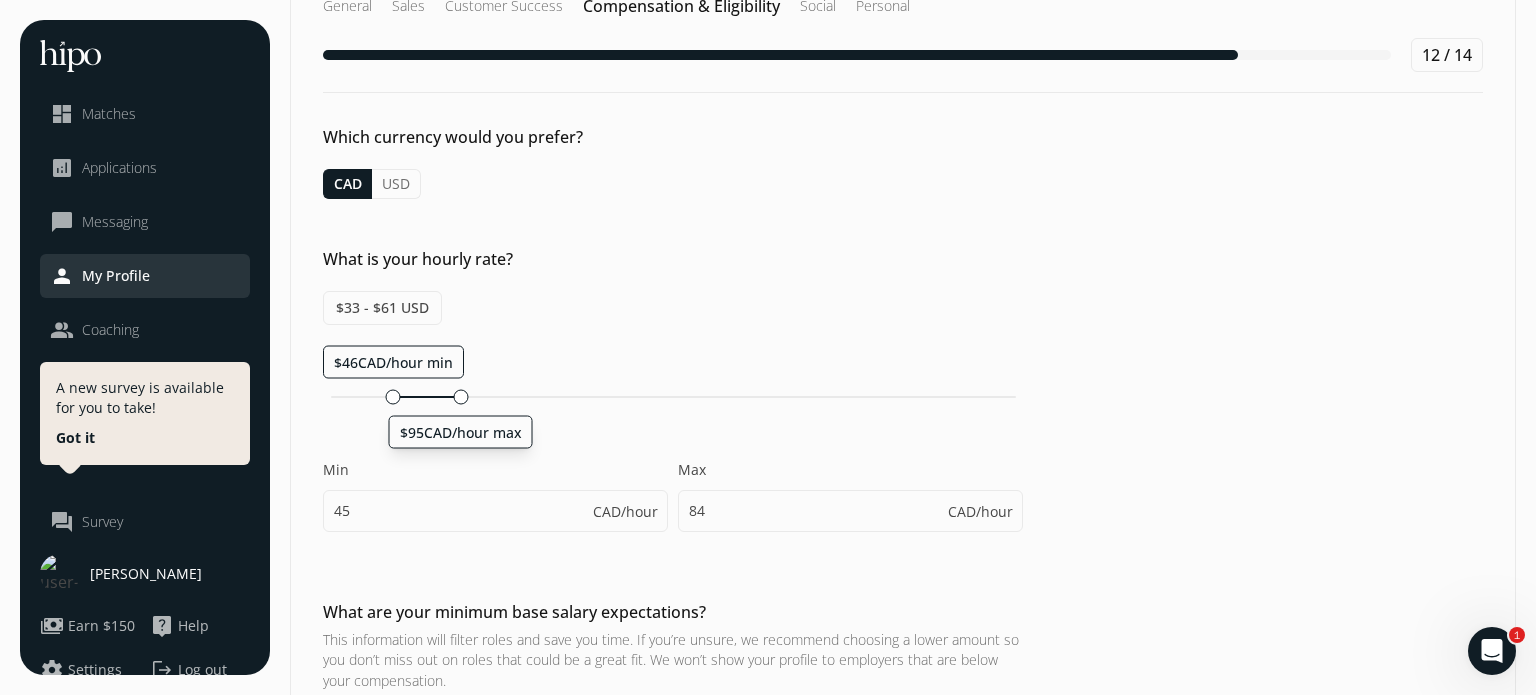 drag, startPoint x: 442, startPoint y: 395, endPoint x: 456, endPoint y: 395, distance: 14 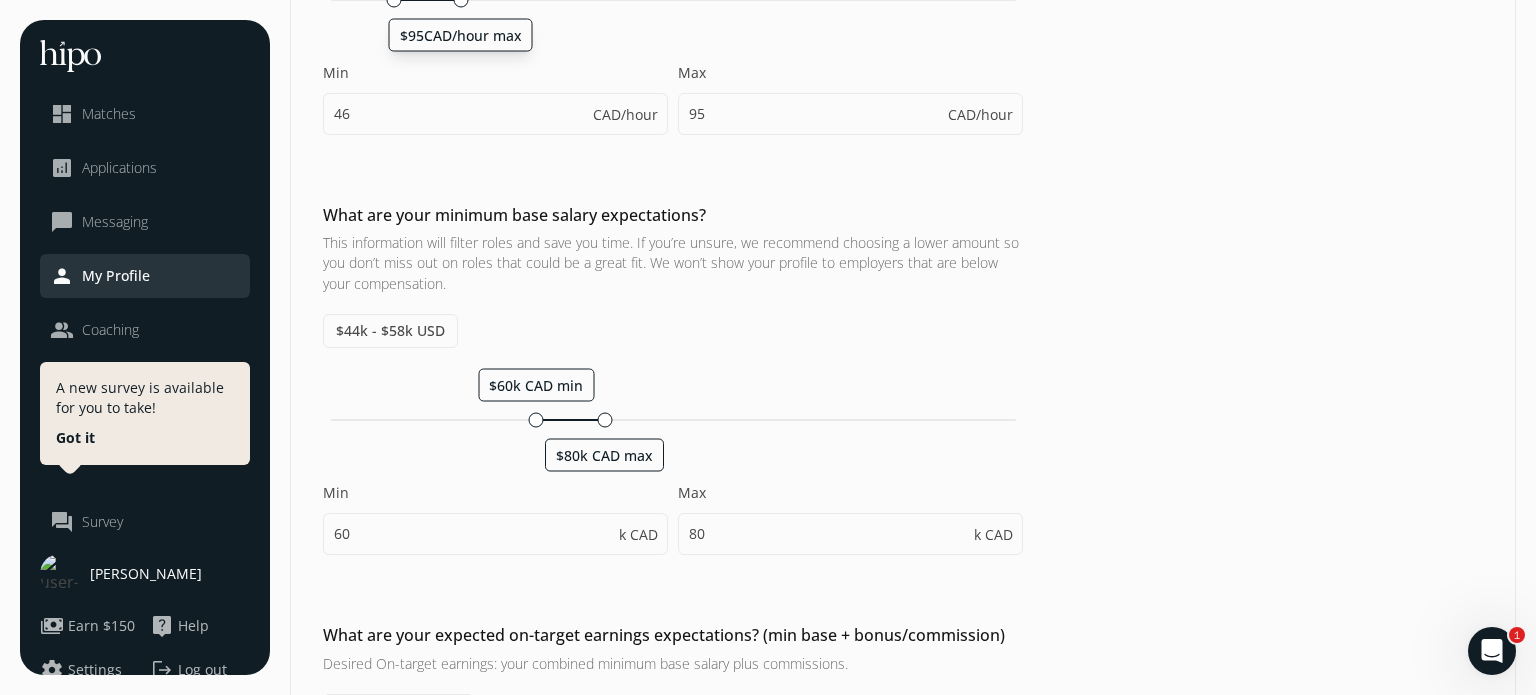scroll, scrollTop: 458, scrollLeft: 0, axis: vertical 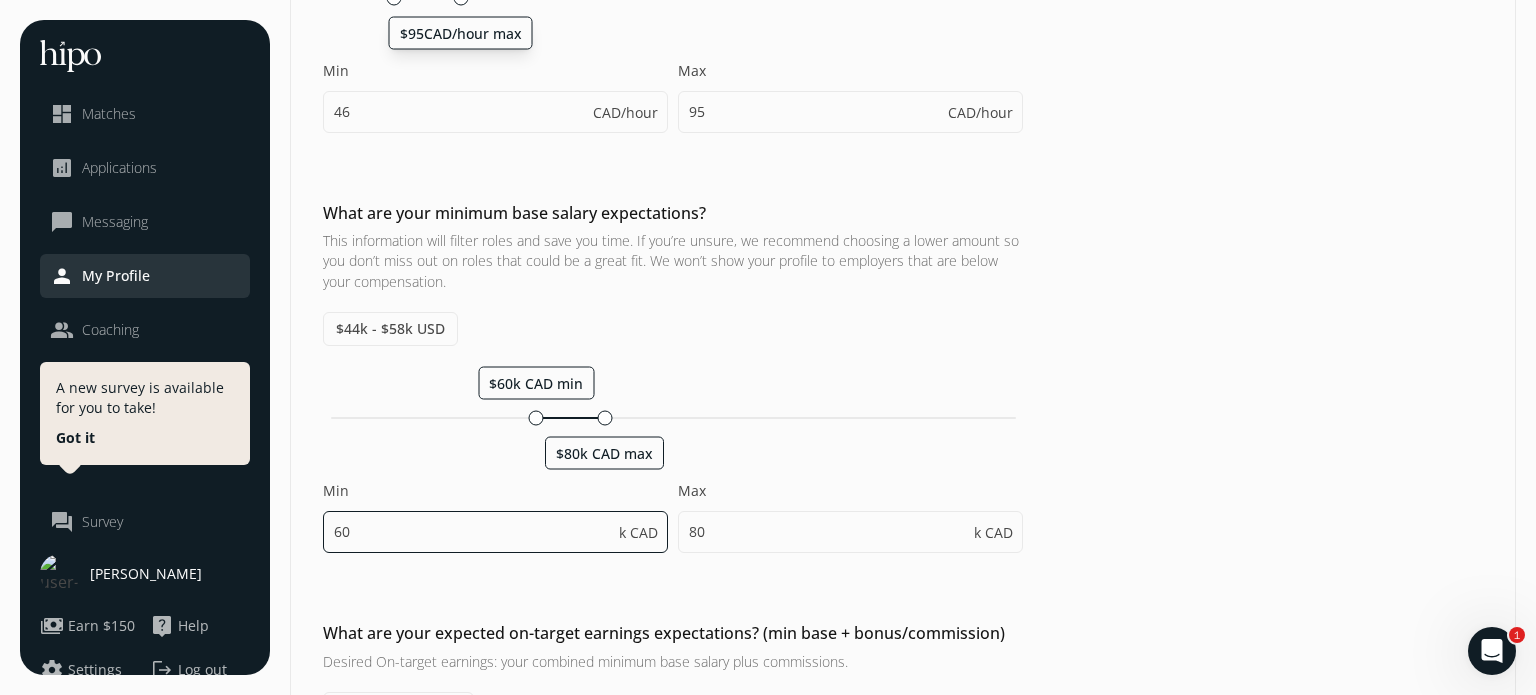 click on "60" at bounding box center (495, 532) 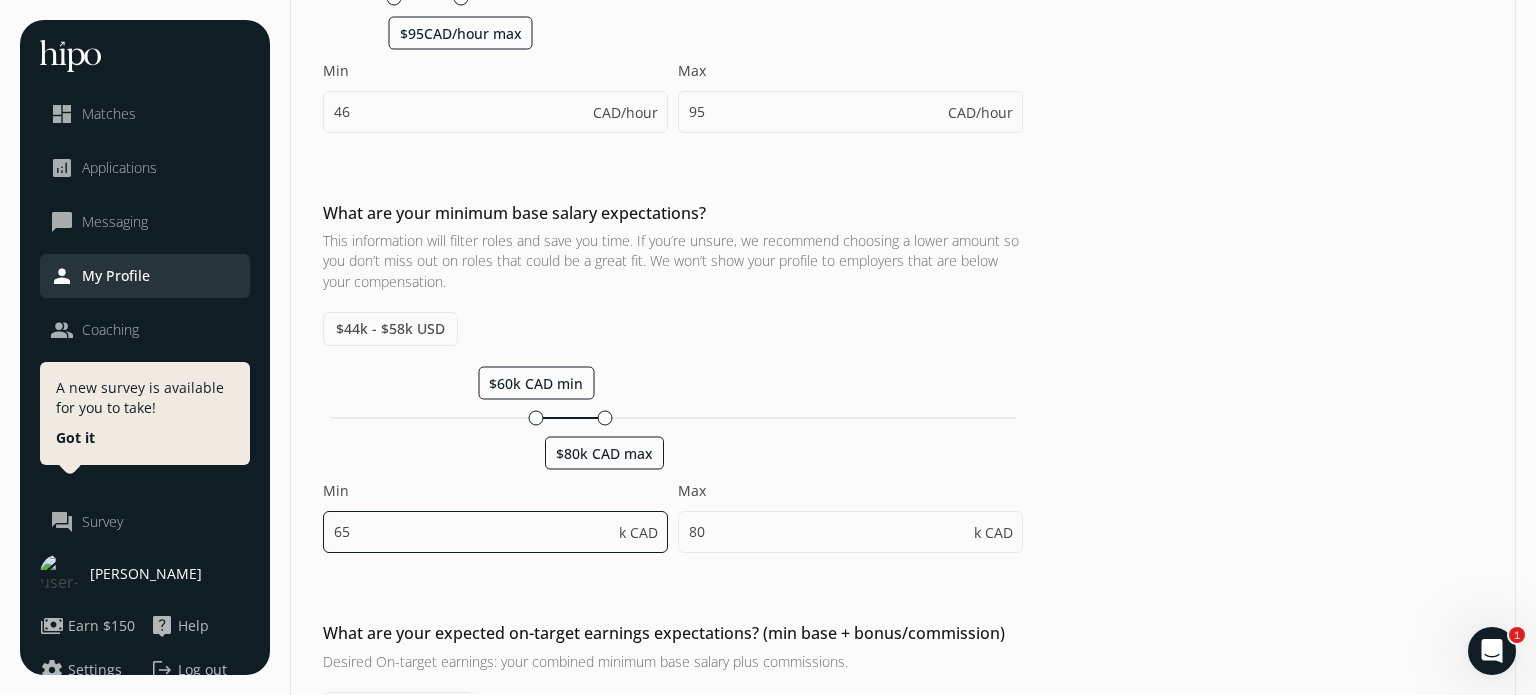 type on "65" 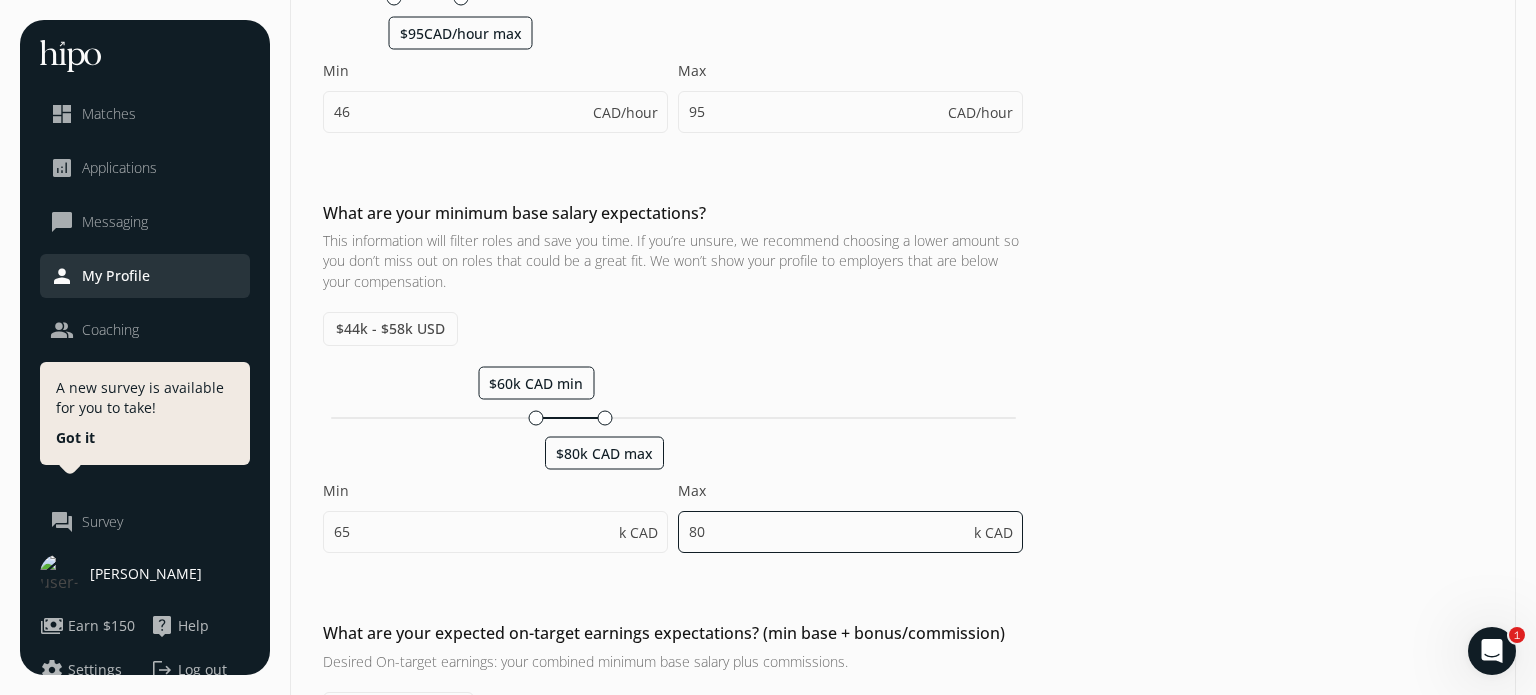 click on "80" at bounding box center (850, 532) 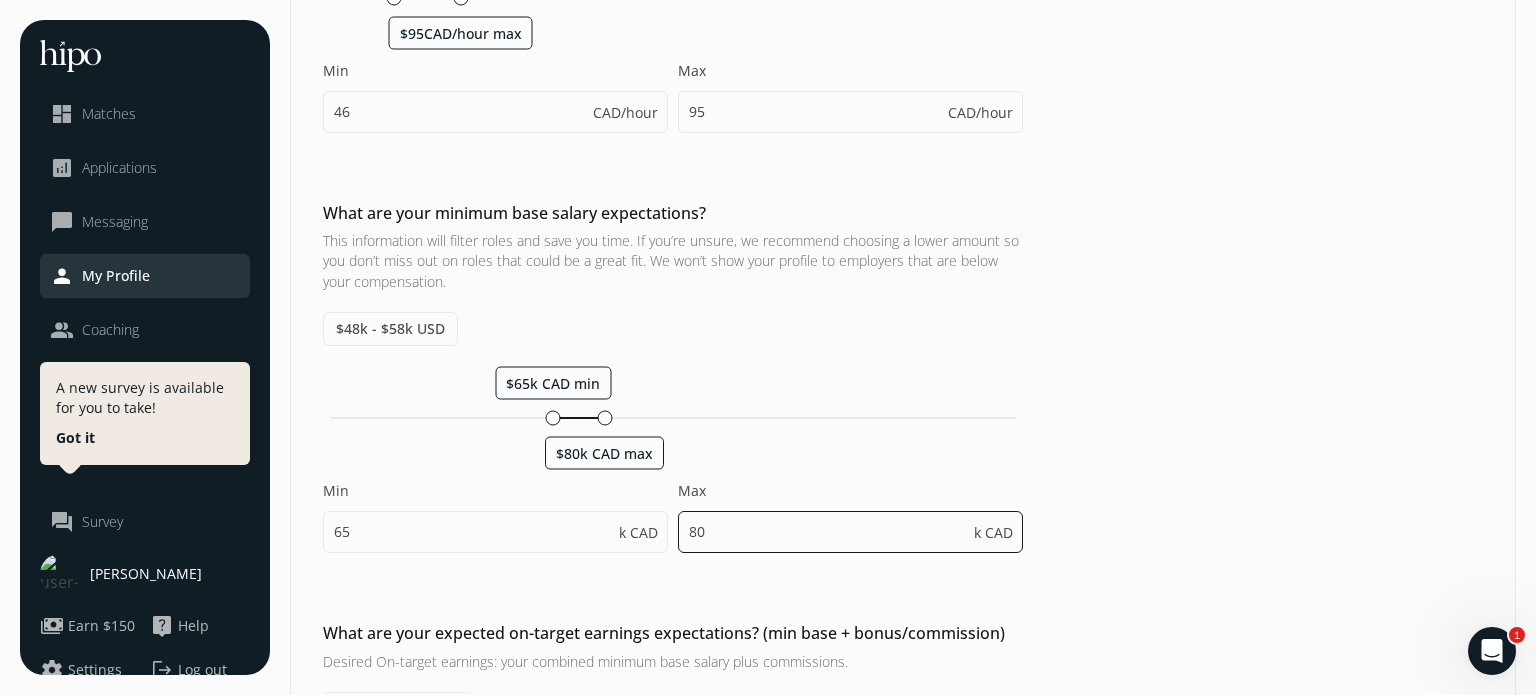 type on "8" 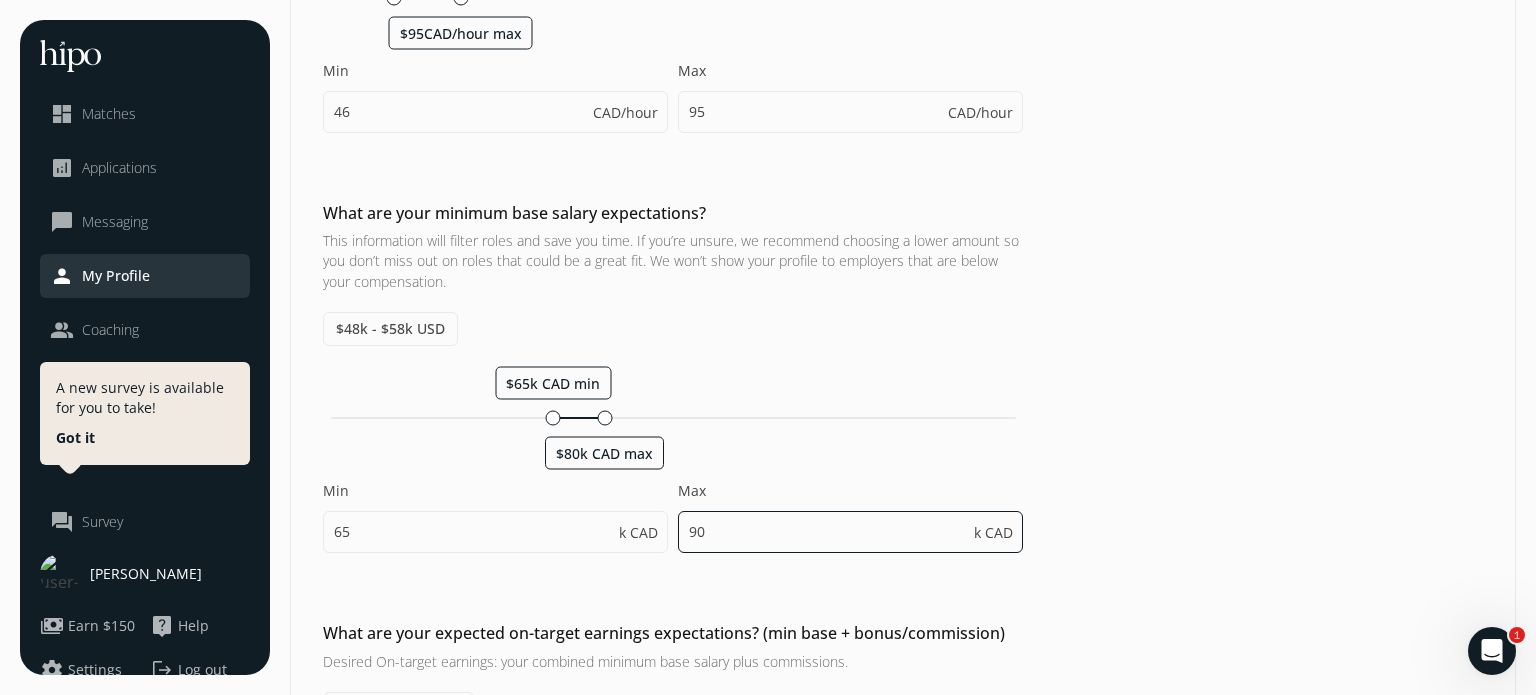 type on "90" 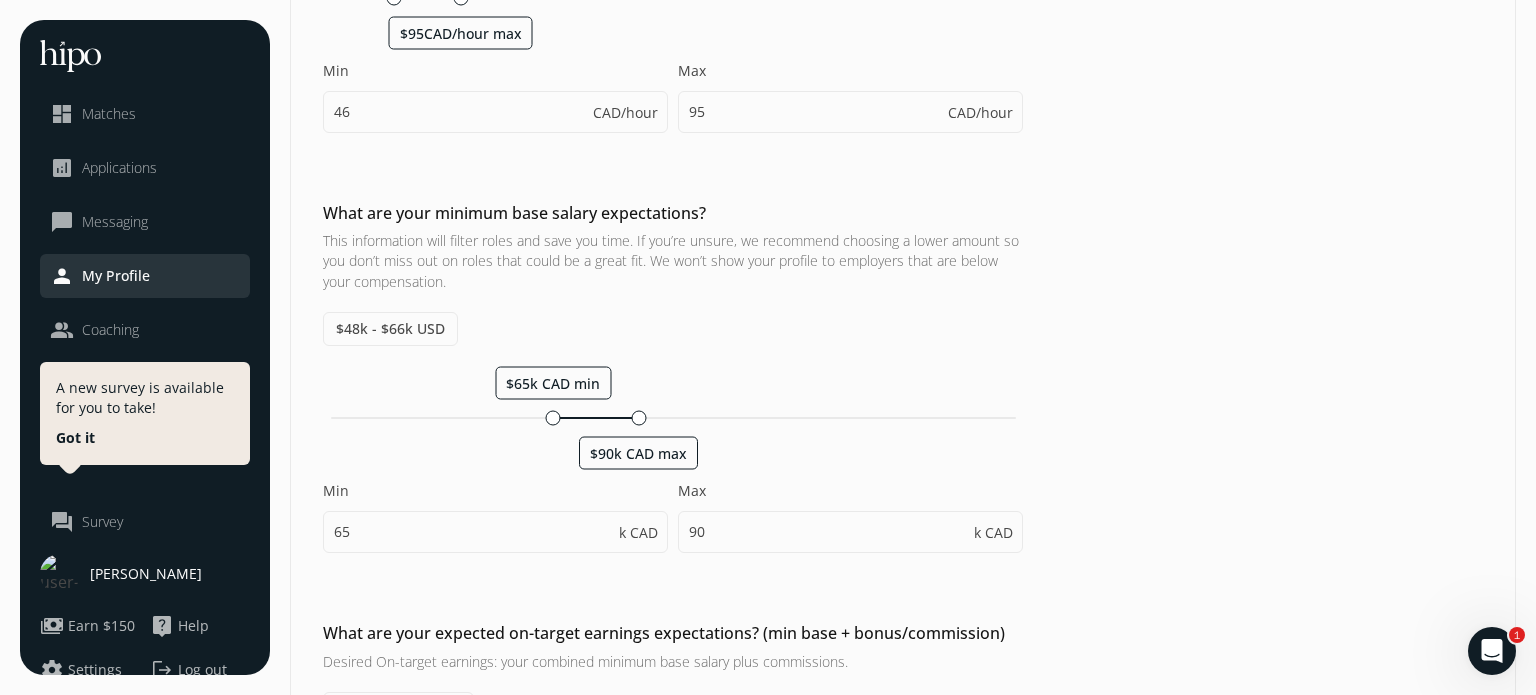 click on "What are your minimum base salary expectations? This information will filter roles and save you time. If you’re unsure, we recommend choosing a lower amount so you don’t miss out on roles that could be a great fit. We won’t show your profile to employers that are below your compensation.  $48k - $66k USD $65k CAD min $90k CAD max  Min  65 k CAD  Max  90 k CAD" 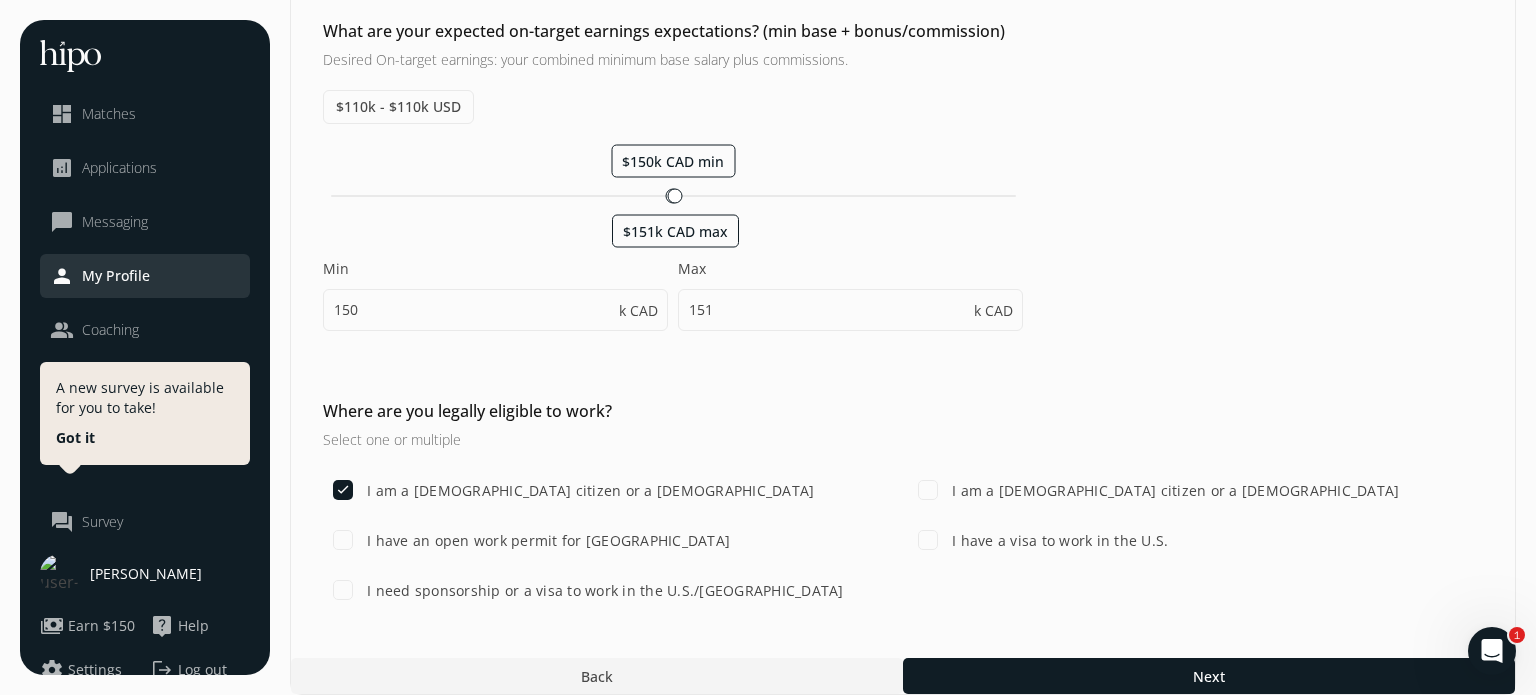 scroll, scrollTop: 1076, scrollLeft: 0, axis: vertical 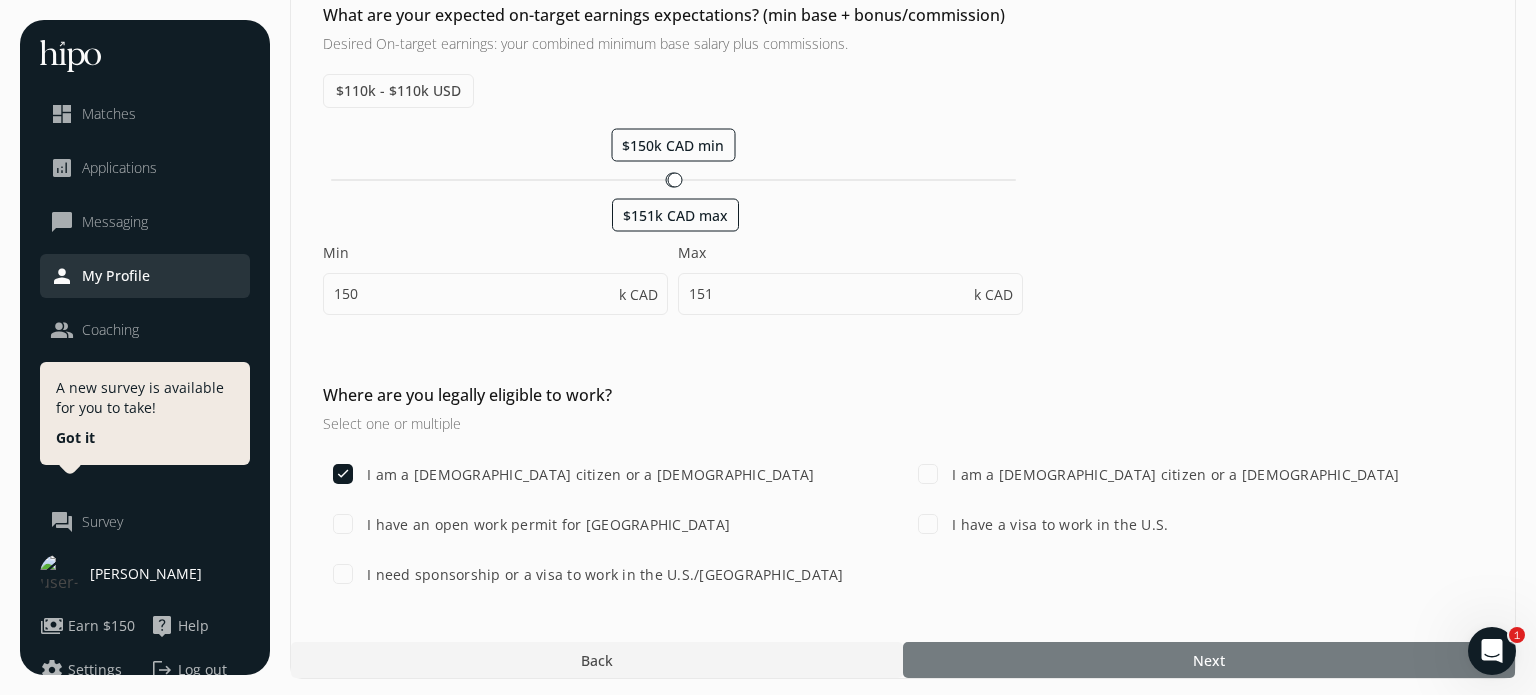 click at bounding box center (1209, 660) 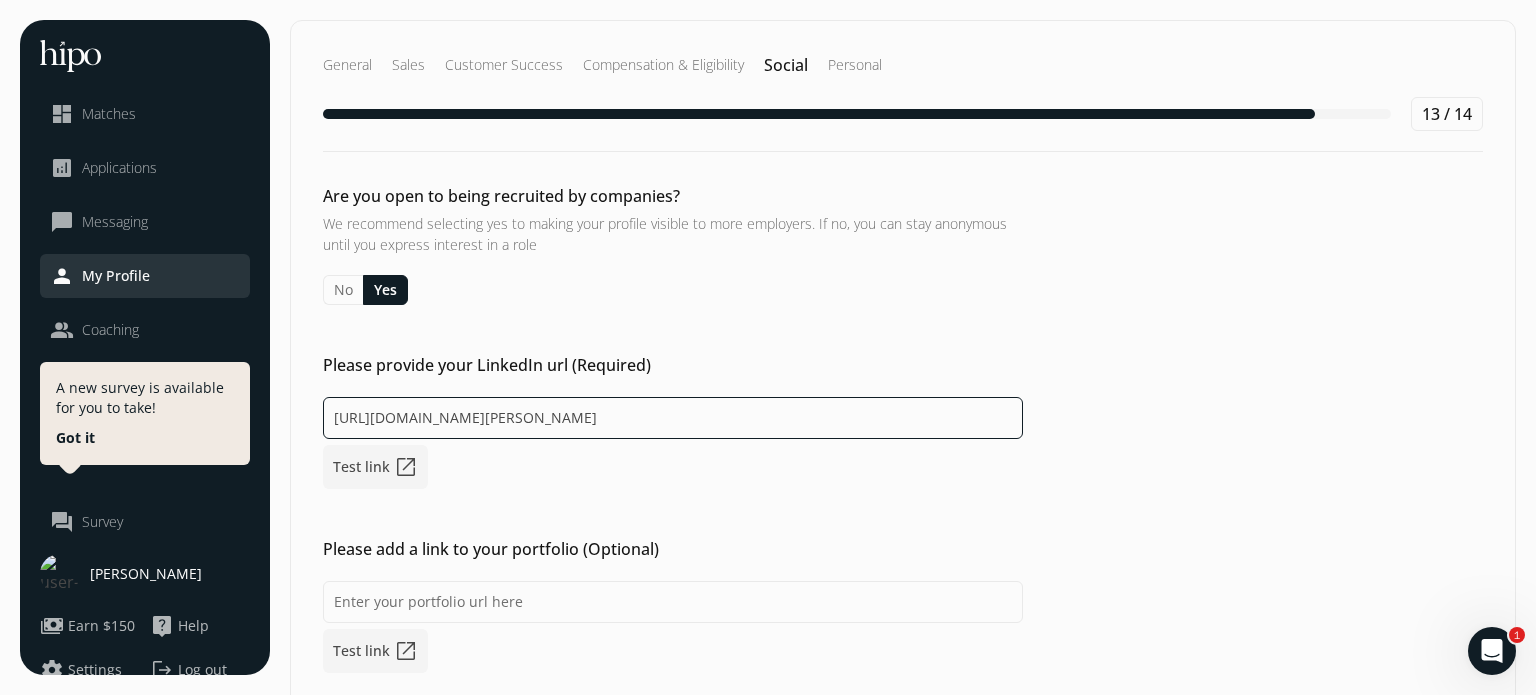 click on "https://www.linkedin.com/in/abdul-adamson-97130818/" at bounding box center [673, 418] 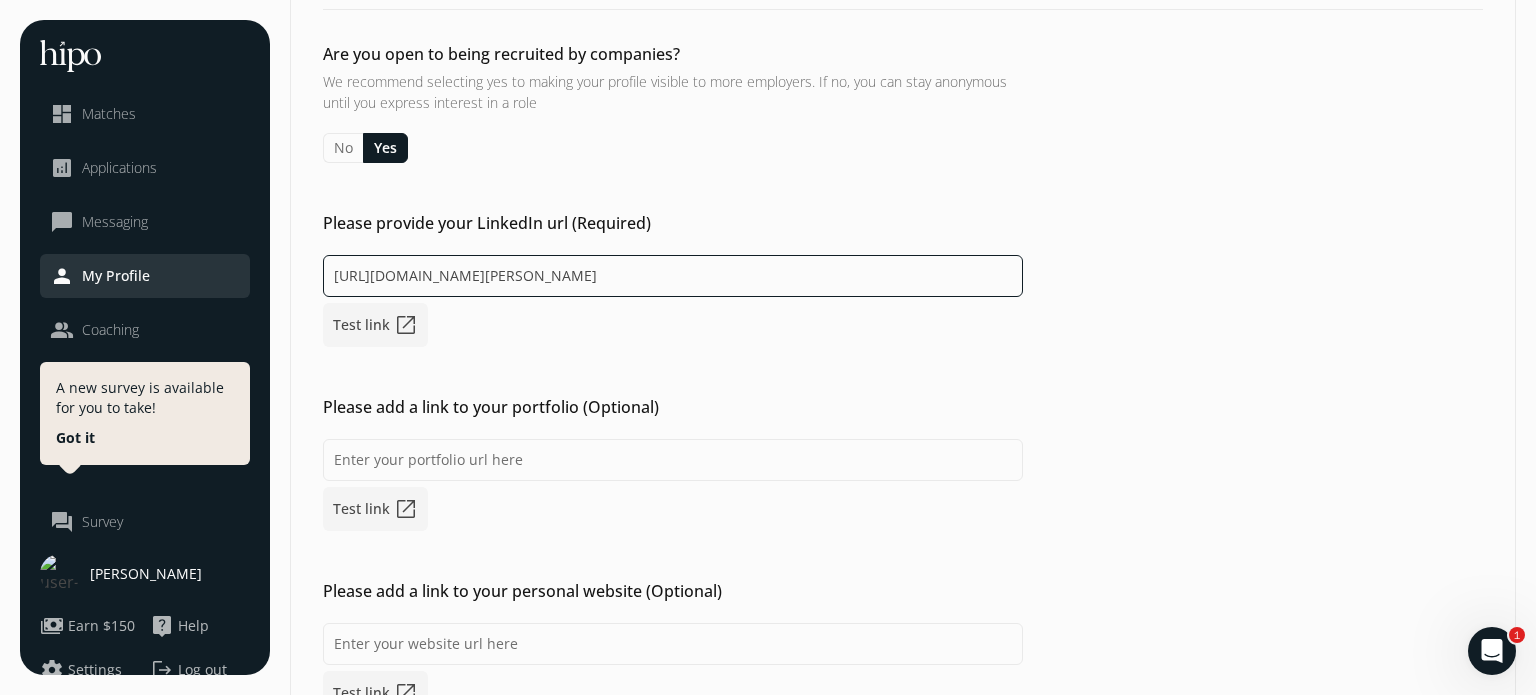 scroll, scrollTop: 146, scrollLeft: 0, axis: vertical 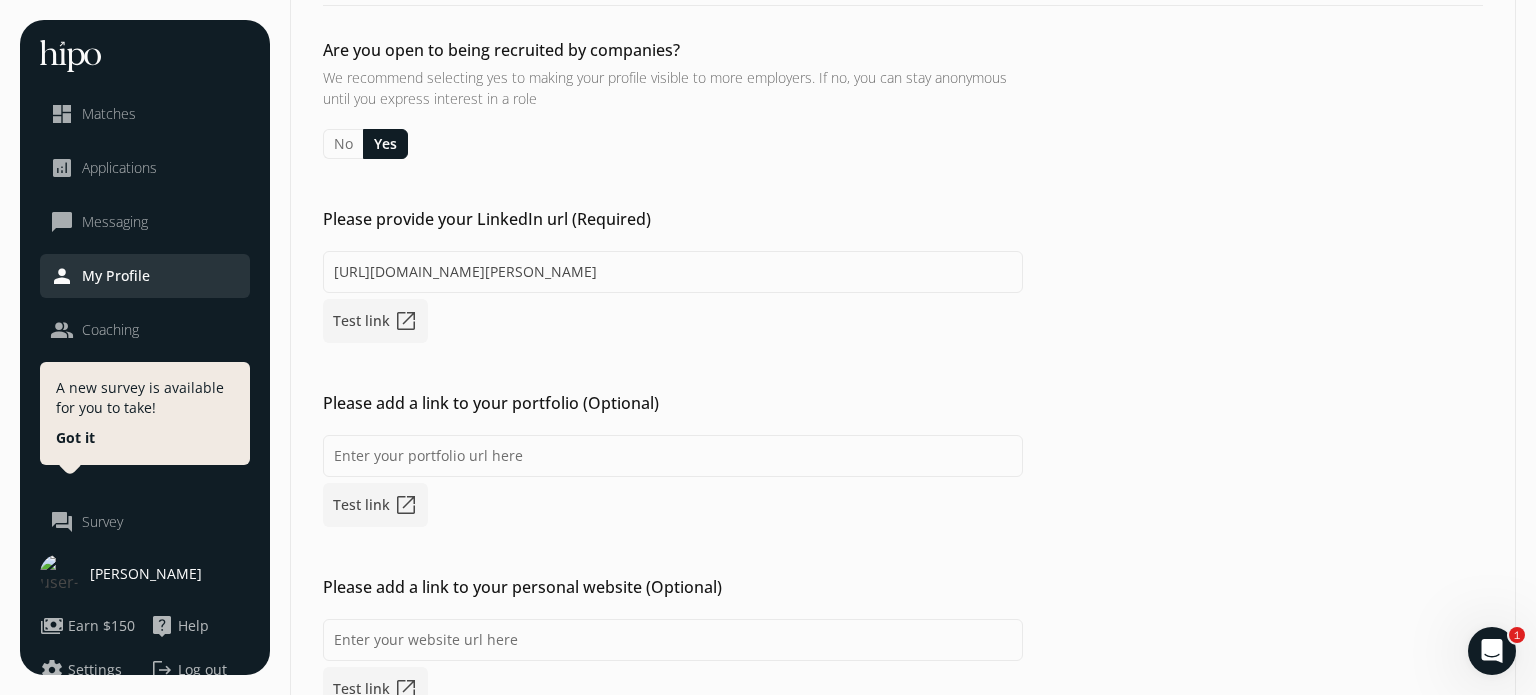 click on "Test link  open_in_new" at bounding box center [375, 321] 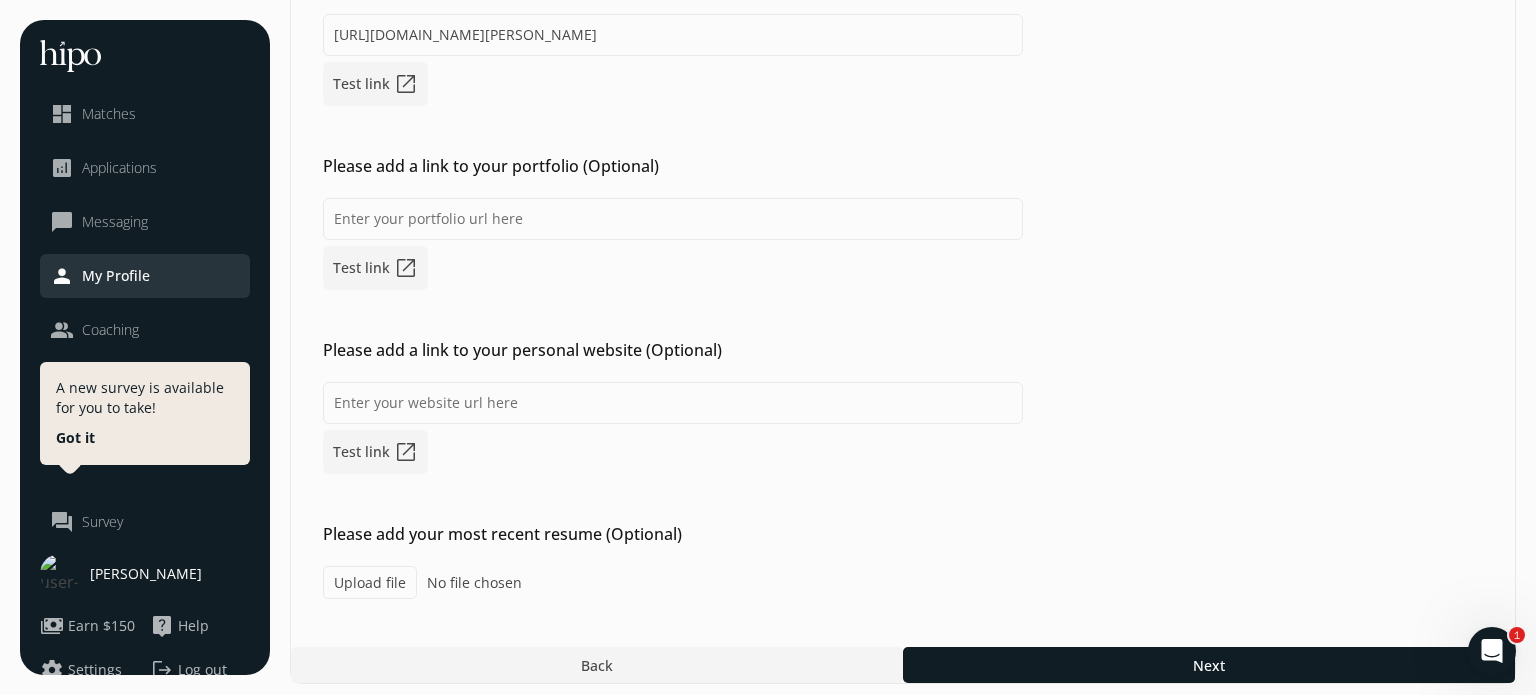 scroll, scrollTop: 388, scrollLeft: 0, axis: vertical 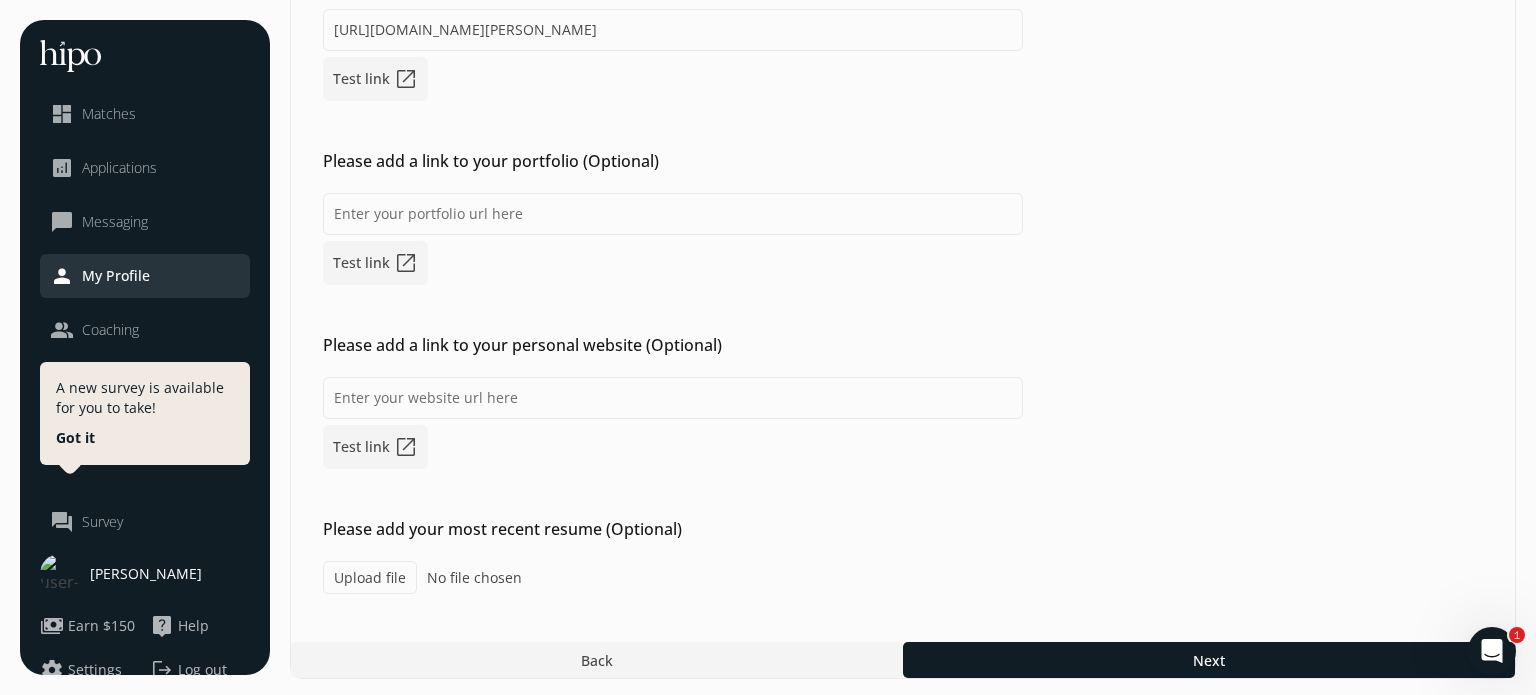 click on "Upload file" at bounding box center [370, 577] 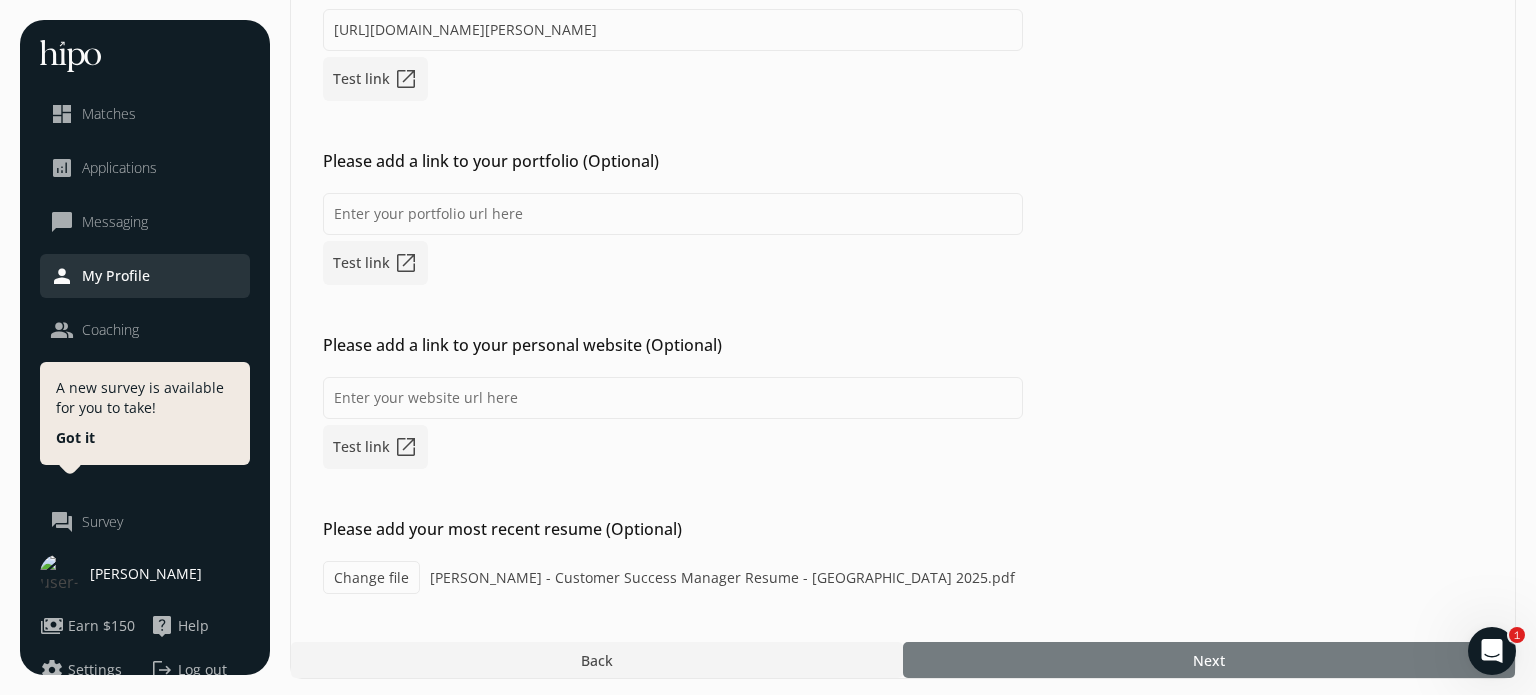 click at bounding box center (1209, 660) 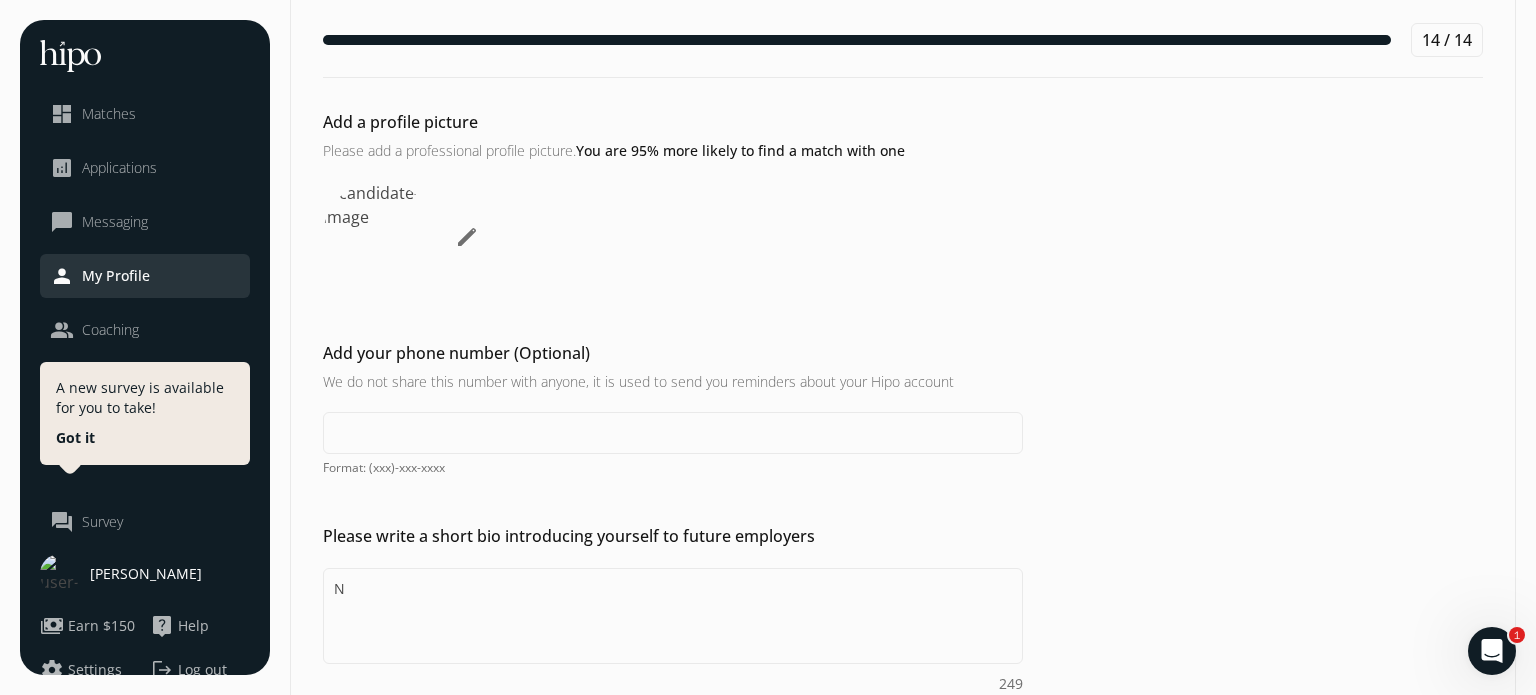 scroll, scrollTop: 76, scrollLeft: 0, axis: vertical 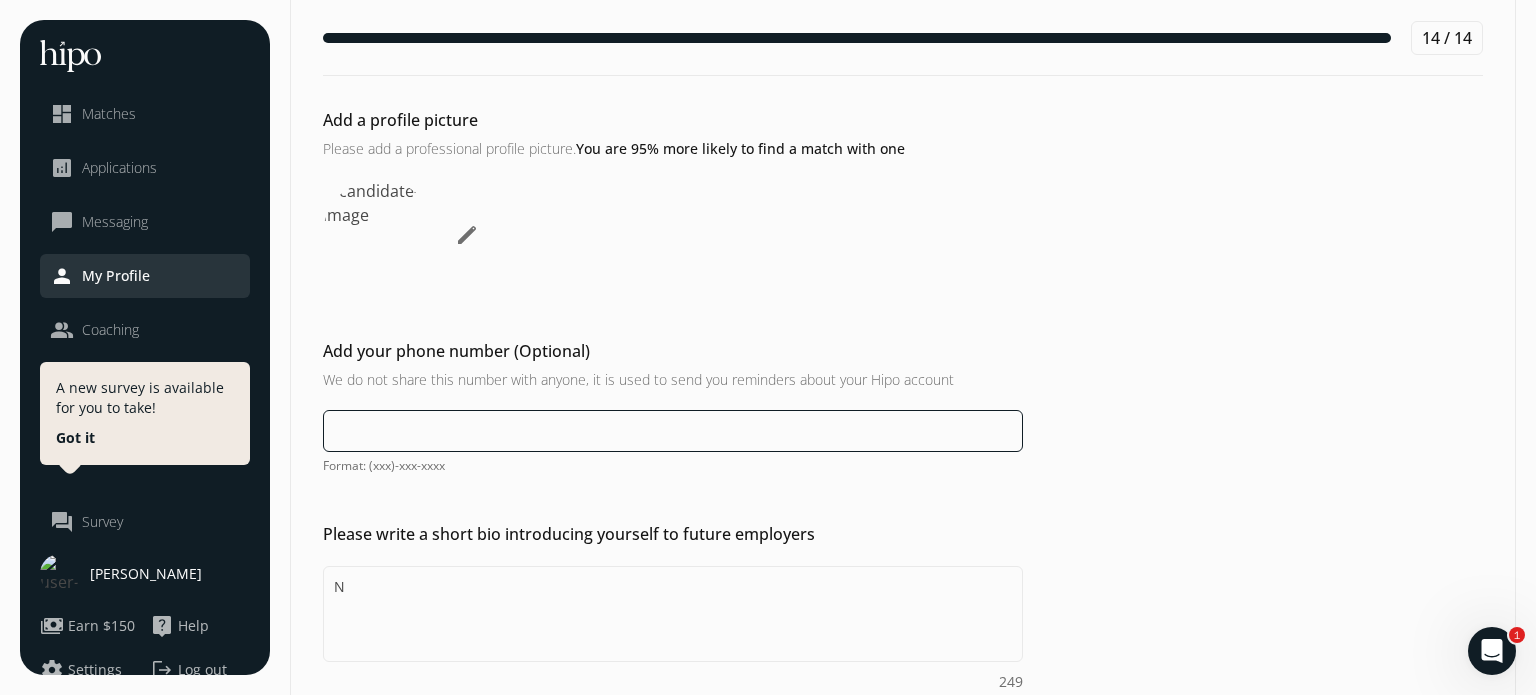 click at bounding box center [673, 431] 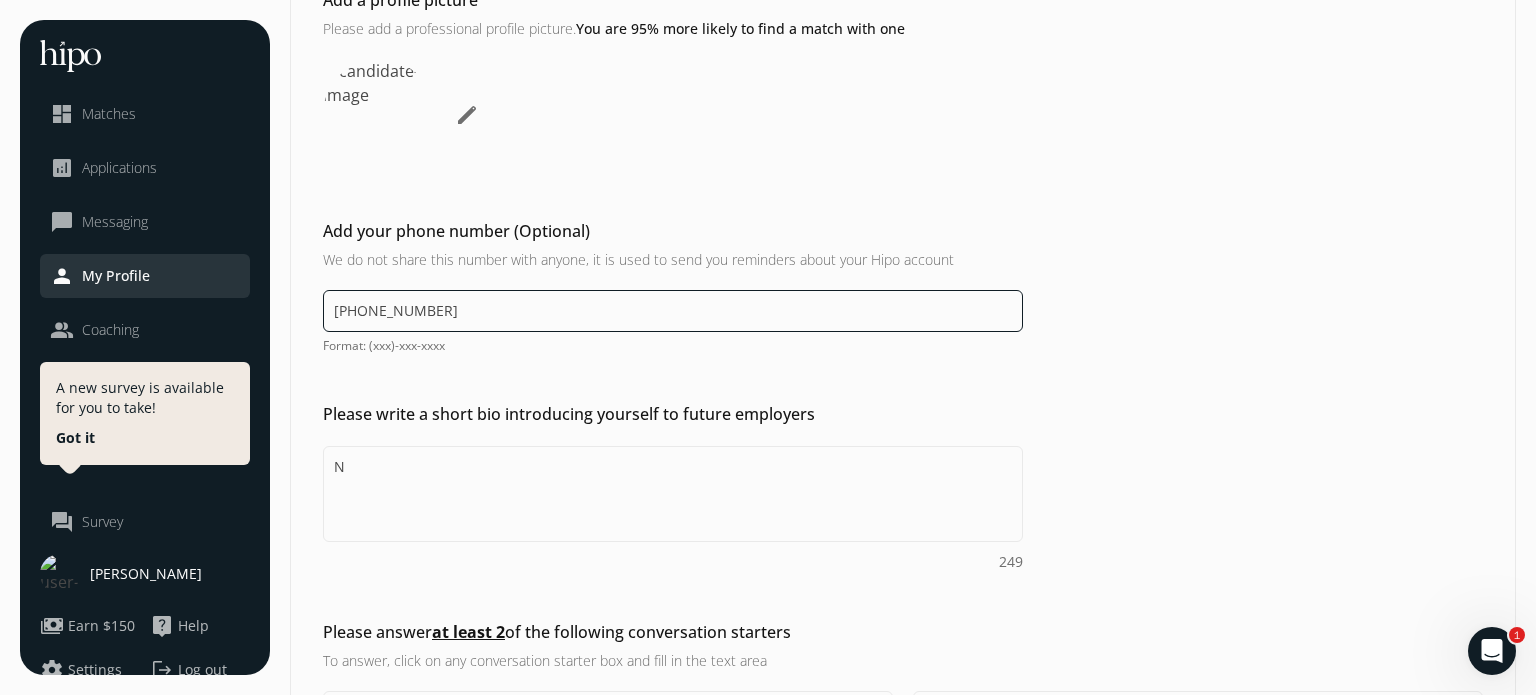 scroll, scrollTop: 199, scrollLeft: 0, axis: vertical 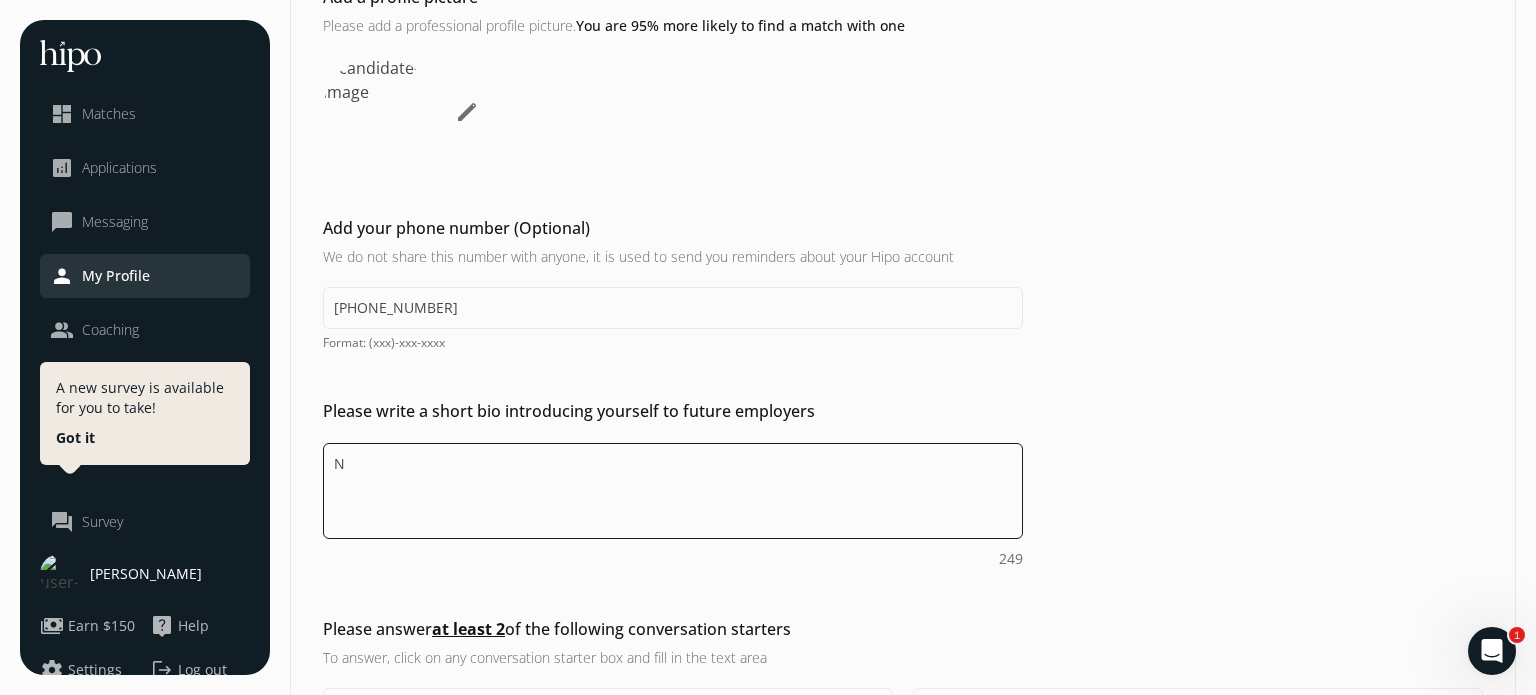 click on "N" at bounding box center (673, 491) 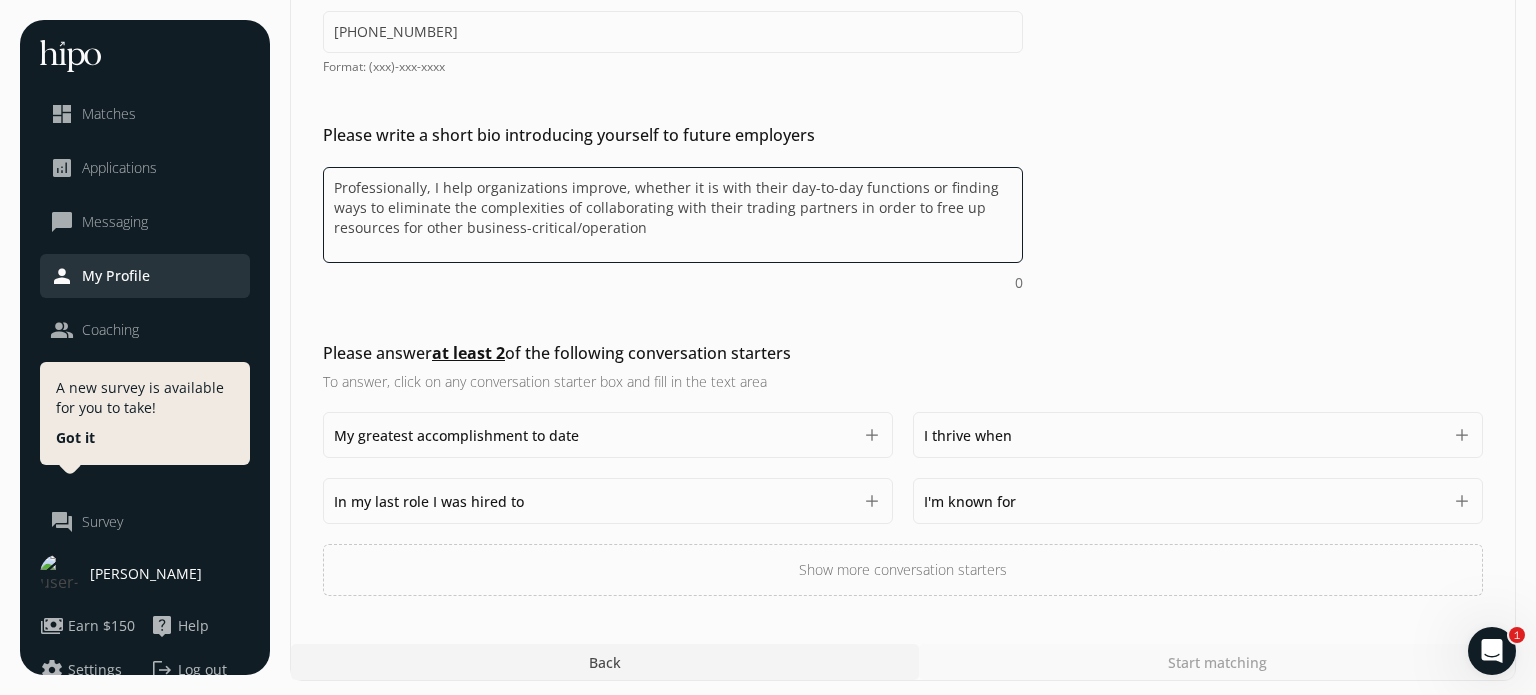 scroll, scrollTop: 478, scrollLeft: 0, axis: vertical 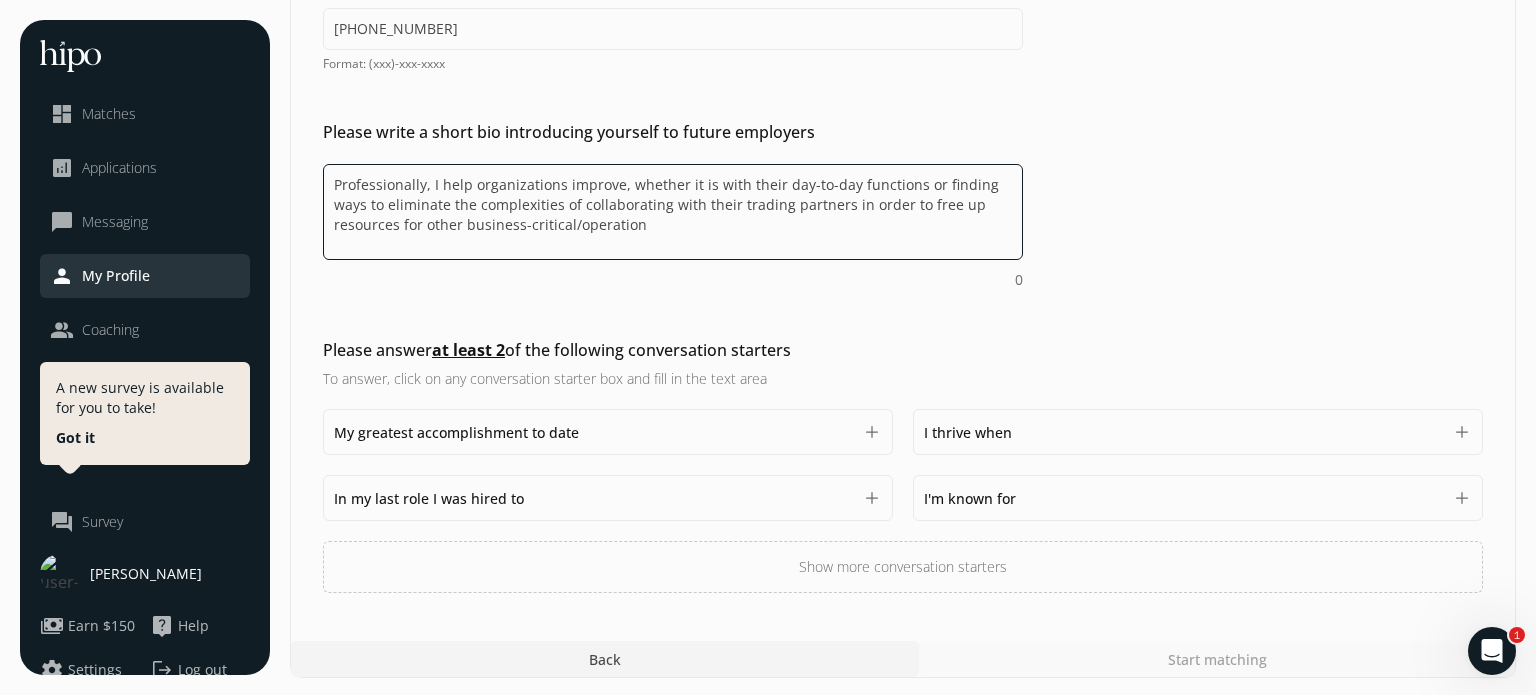 type on "Professionally, I help organizations improve, whether it is with their day-to-day functions or finding ways to eliminate the complexities of collaborating with their trading partners in order to free up resources for other business-critical/operation" 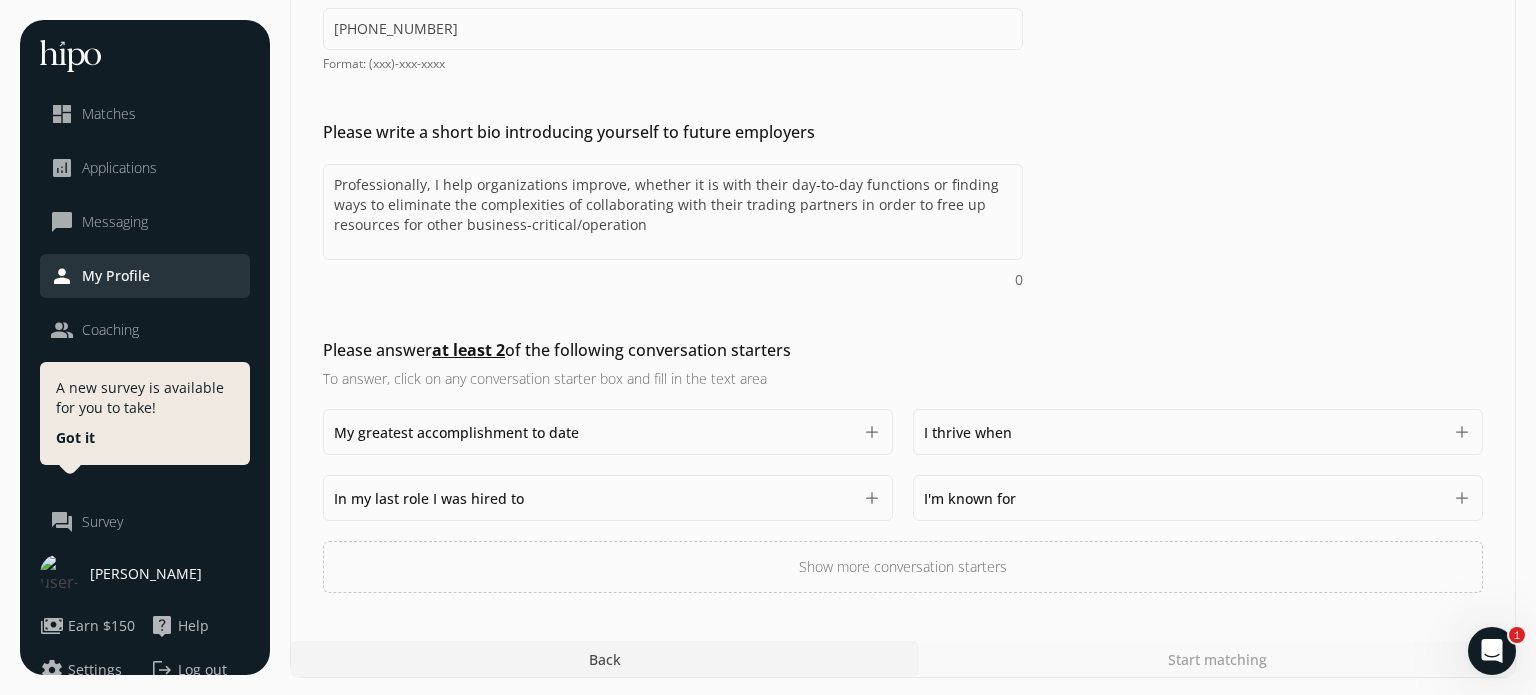click on "I thrive when  1500" at bounding box center [1183, 432] 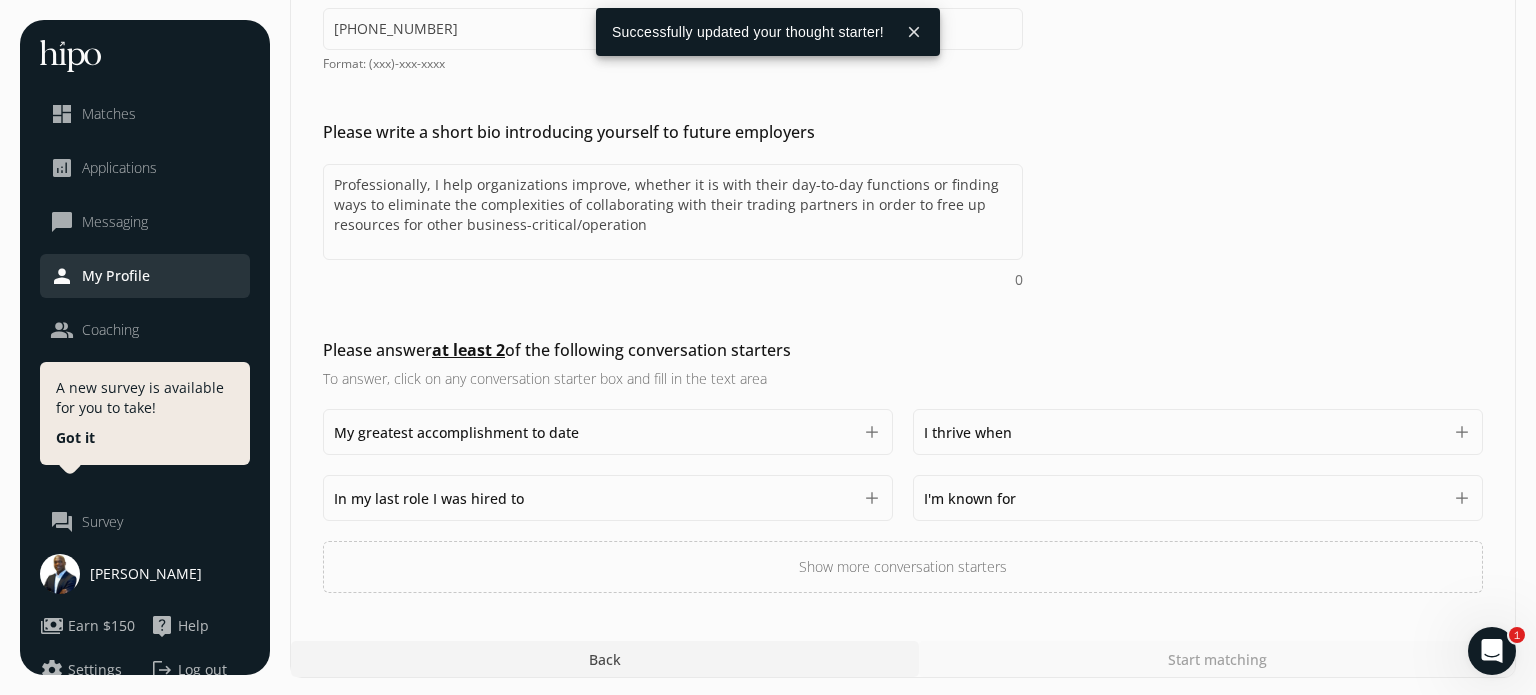 click on "My greatest accomplishment to date  1500" at bounding box center [593, 432] 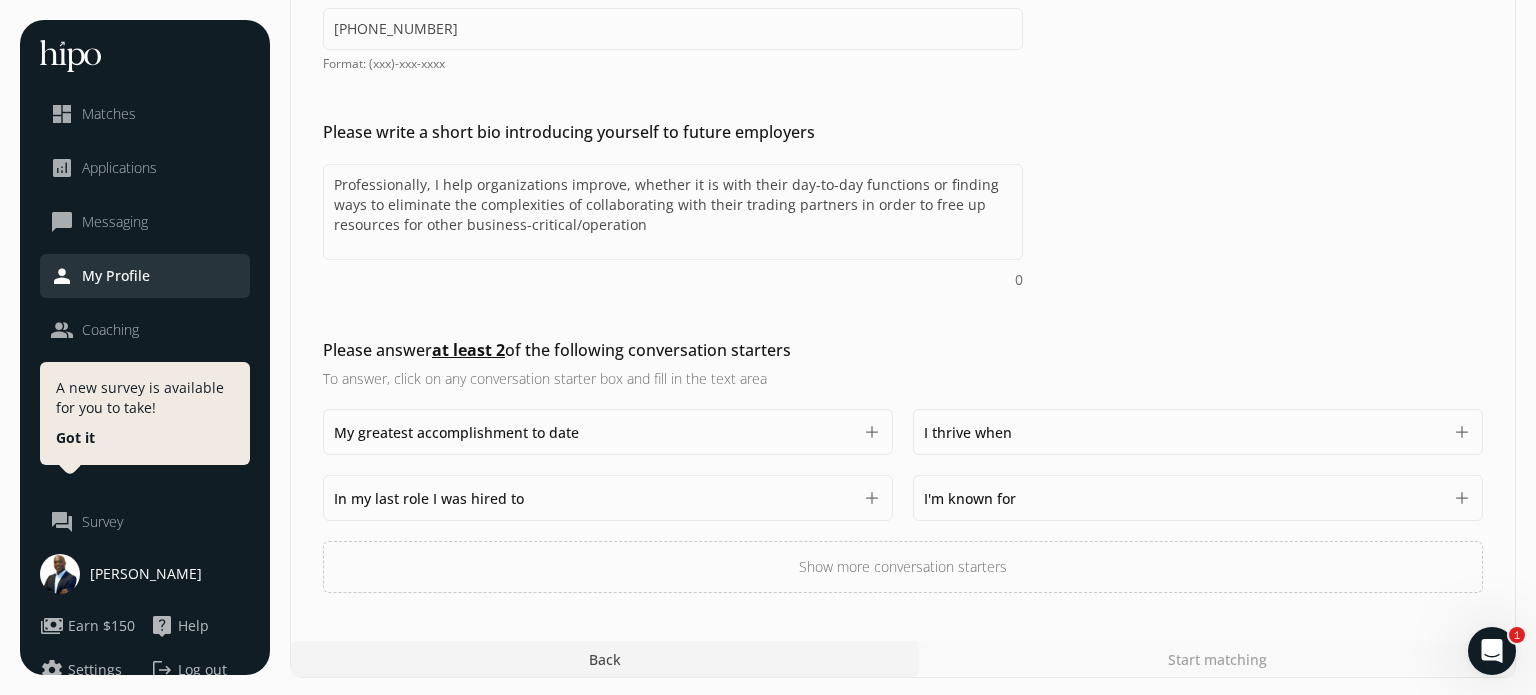 click on "My greatest accomplishment to date  1500" at bounding box center (593, 432) 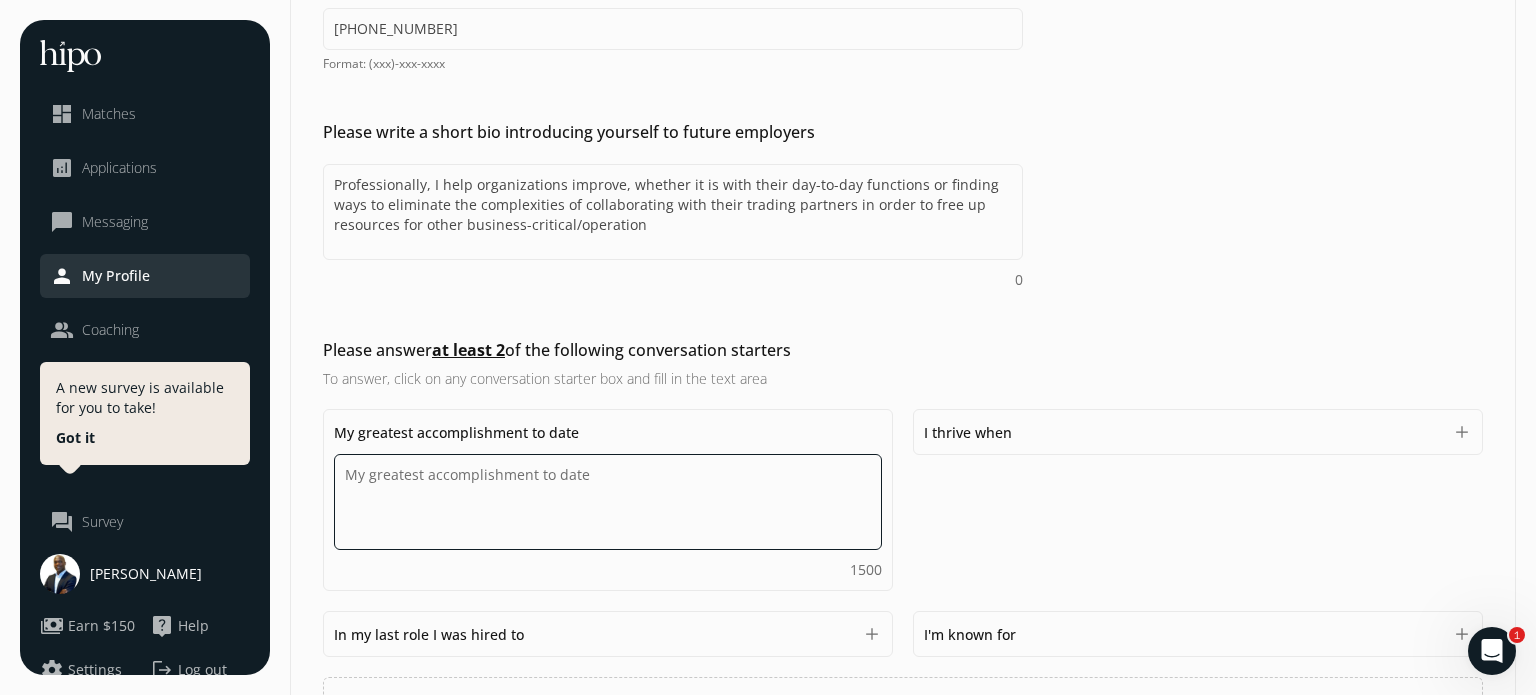click on "Do you feel like we missed asking any questions that would improve your profile or experience?" at bounding box center [608, 502] 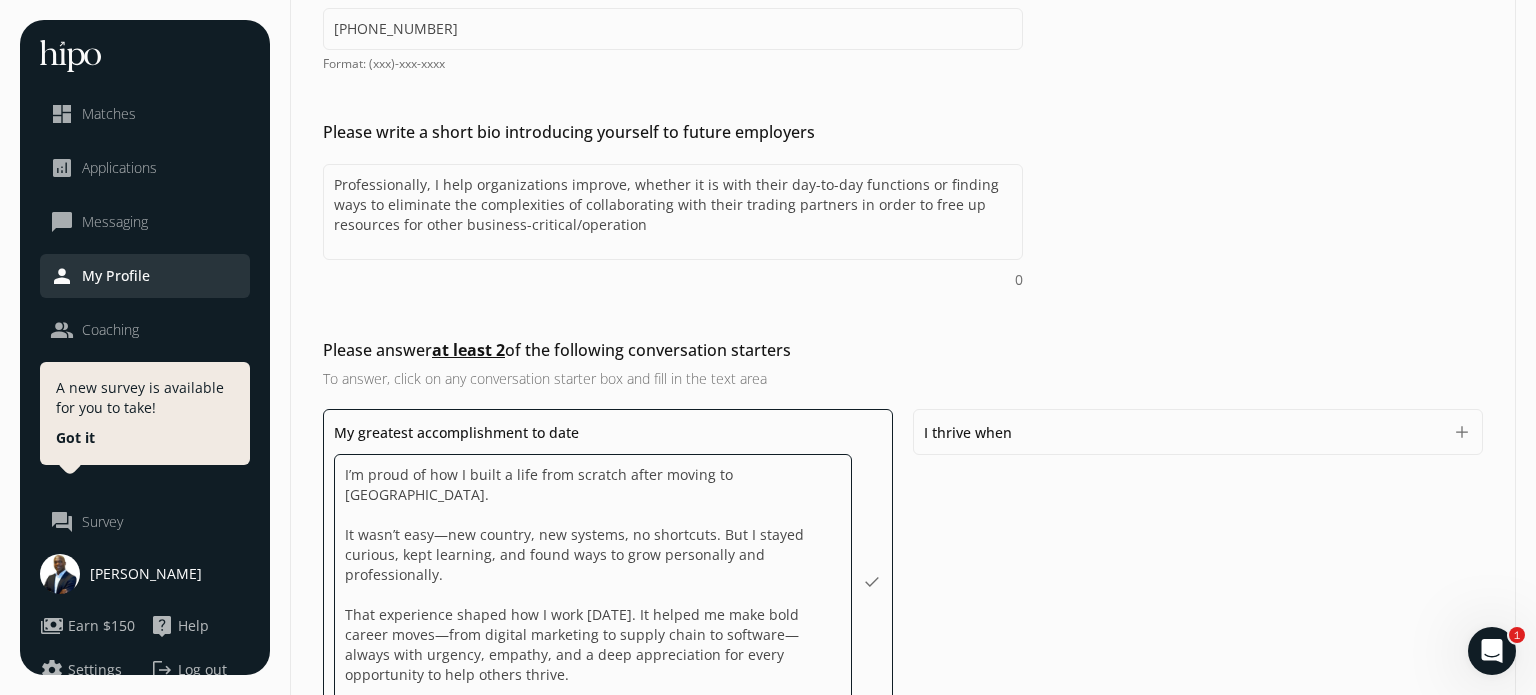 scroll, scrollTop: 485, scrollLeft: 0, axis: vertical 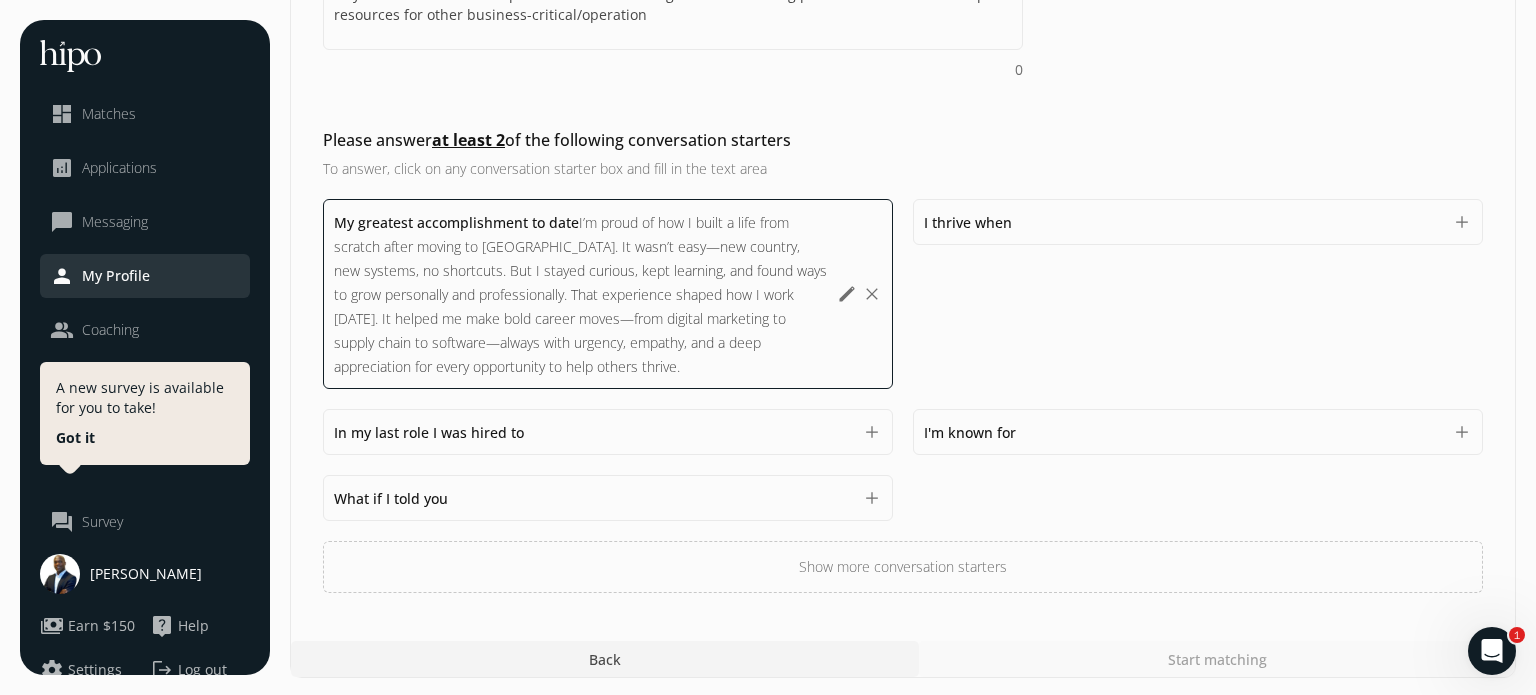 click on "General Sales Customer Success Compensation & Eligibility Social Personal 14 / 14 Add a profile picture Please add a professional profile picture.  You are 95% more likely to find a match with one edit Add your phone number (Optional) We do not share this number with anyone, it is used to send you reminders about your Hipo account  (416) 939-5932 Format: (xxx)-xxx-xxxx Please write a short bio introducing yourself to future employers Professionally, I help organizations improve, whether it is with their day-to-day functions or finding ways to eliminate the complexities of collaborating with their trading partners in order to free up resources for other business-critical/operation 0  Please answer  at least 2  of the following conversation starters  To answer, click on any conversation starter box and fill in the text area  My greatest accomplishment to date  1057 edit clear I thrive when  1500 add In my last role I was hired to  1500 add I'm known for  1500 add What if I told you  1500 add Back" at bounding box center [903, 5] 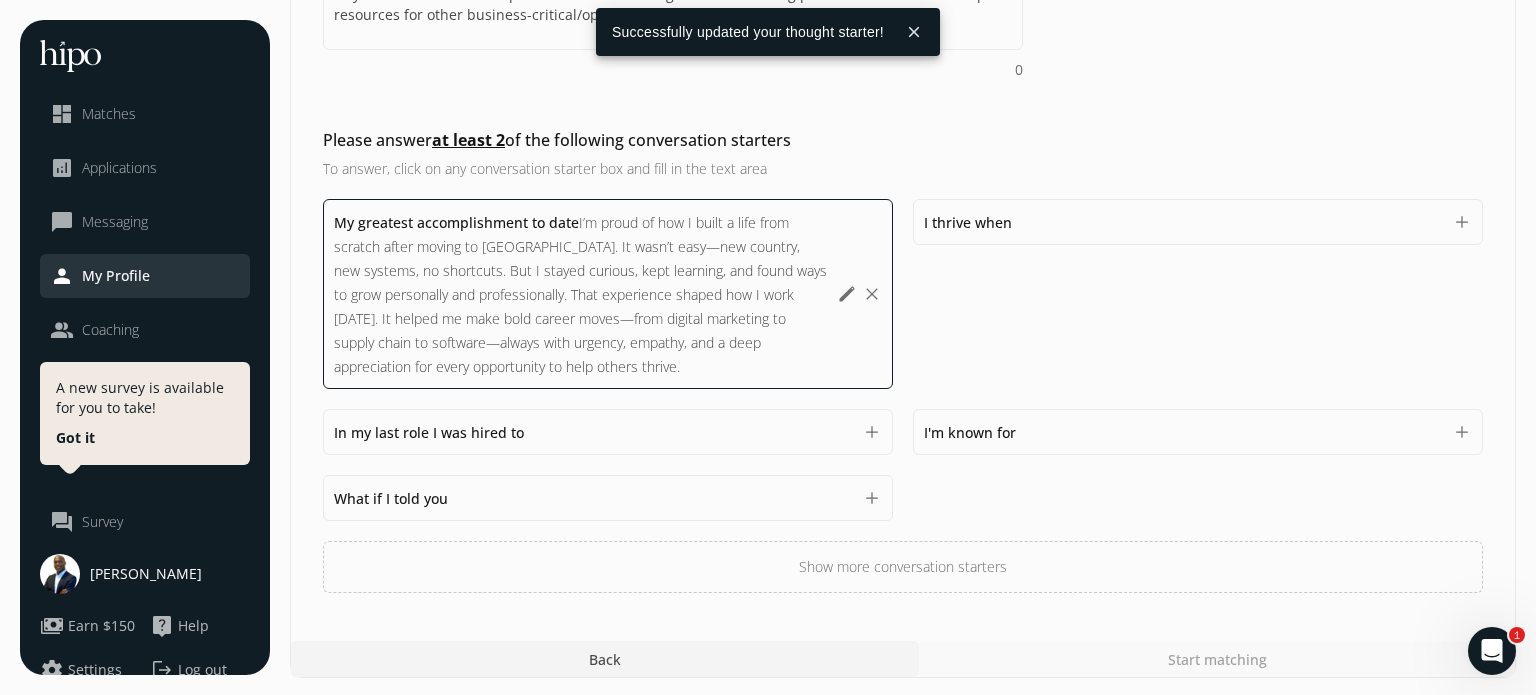 click on "I thrive when  1500 add" at bounding box center (1198, 222) 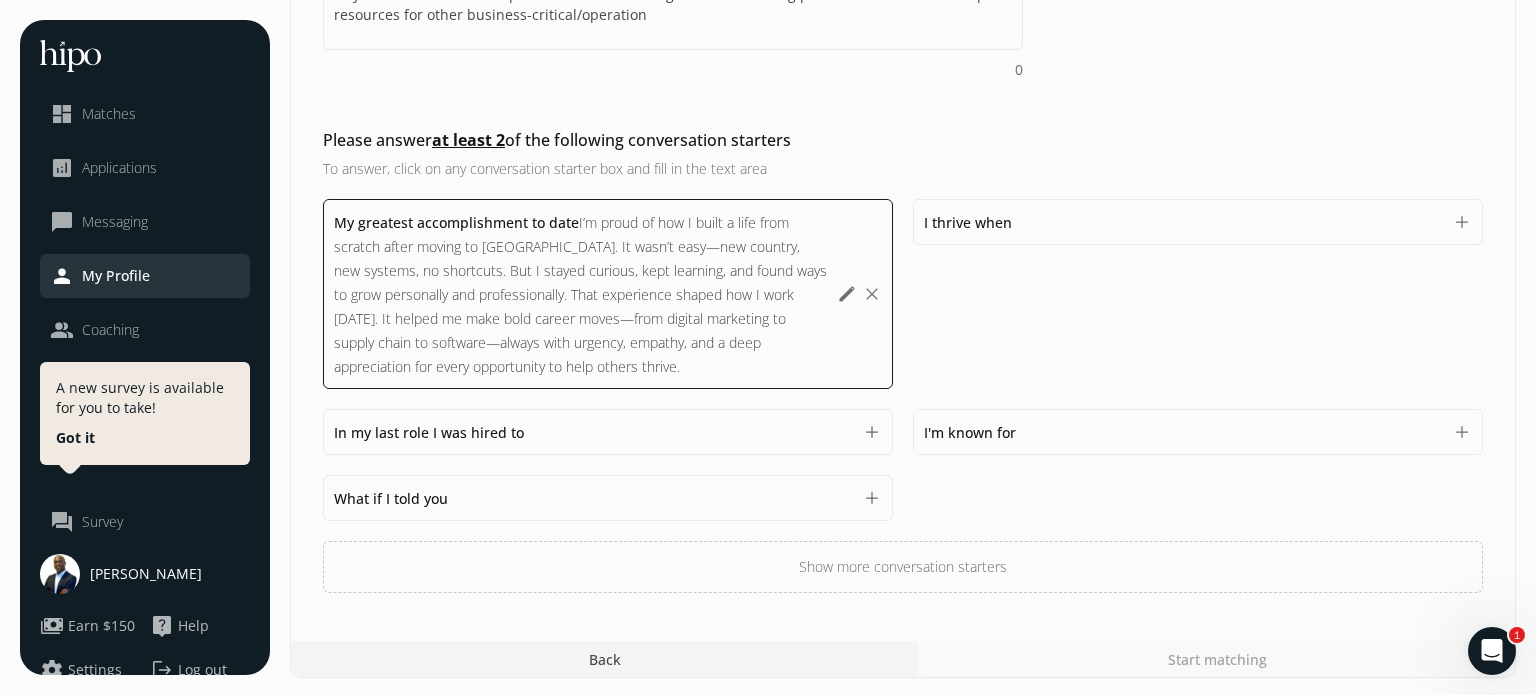 click on "I'm known for  1500" at bounding box center [1183, 432] 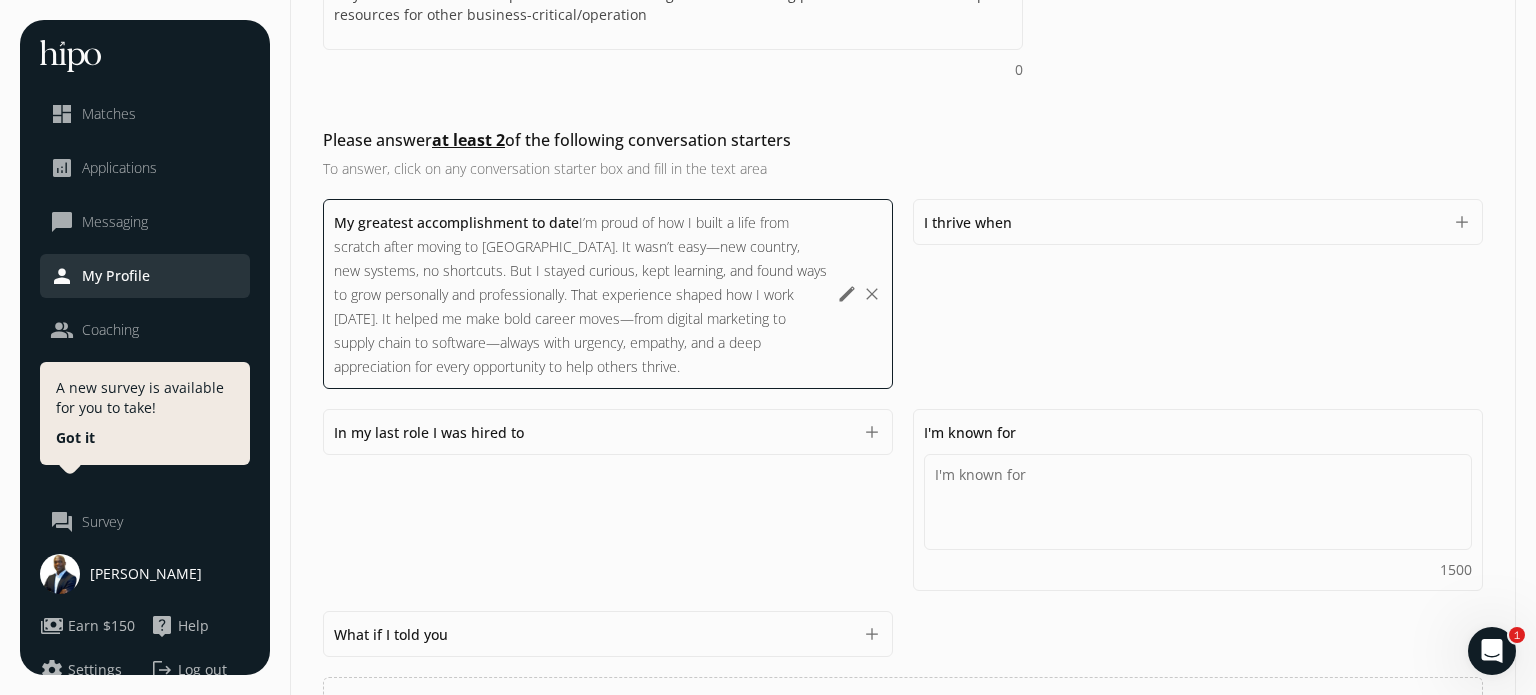 click on "I thrive when  1500 add" 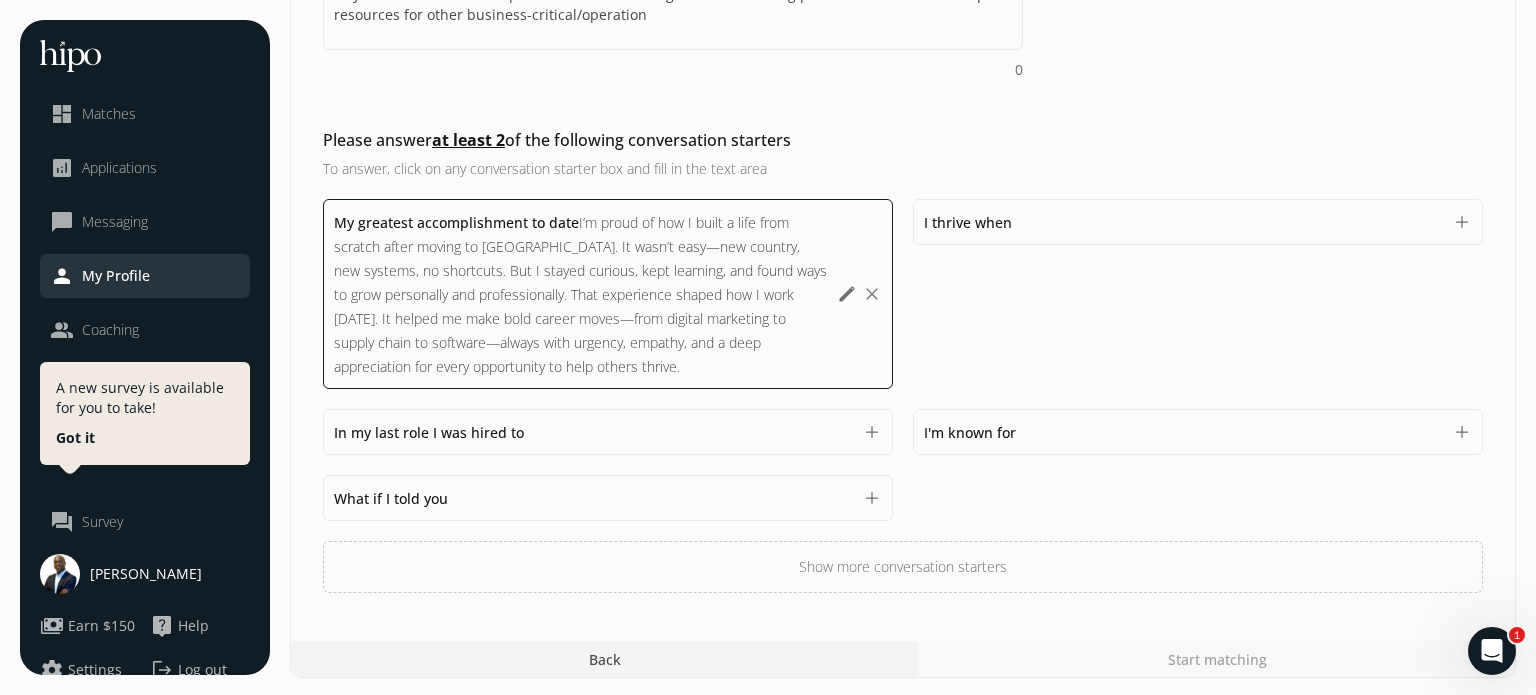click on "I thrive when  1500 add" at bounding box center (1198, 222) 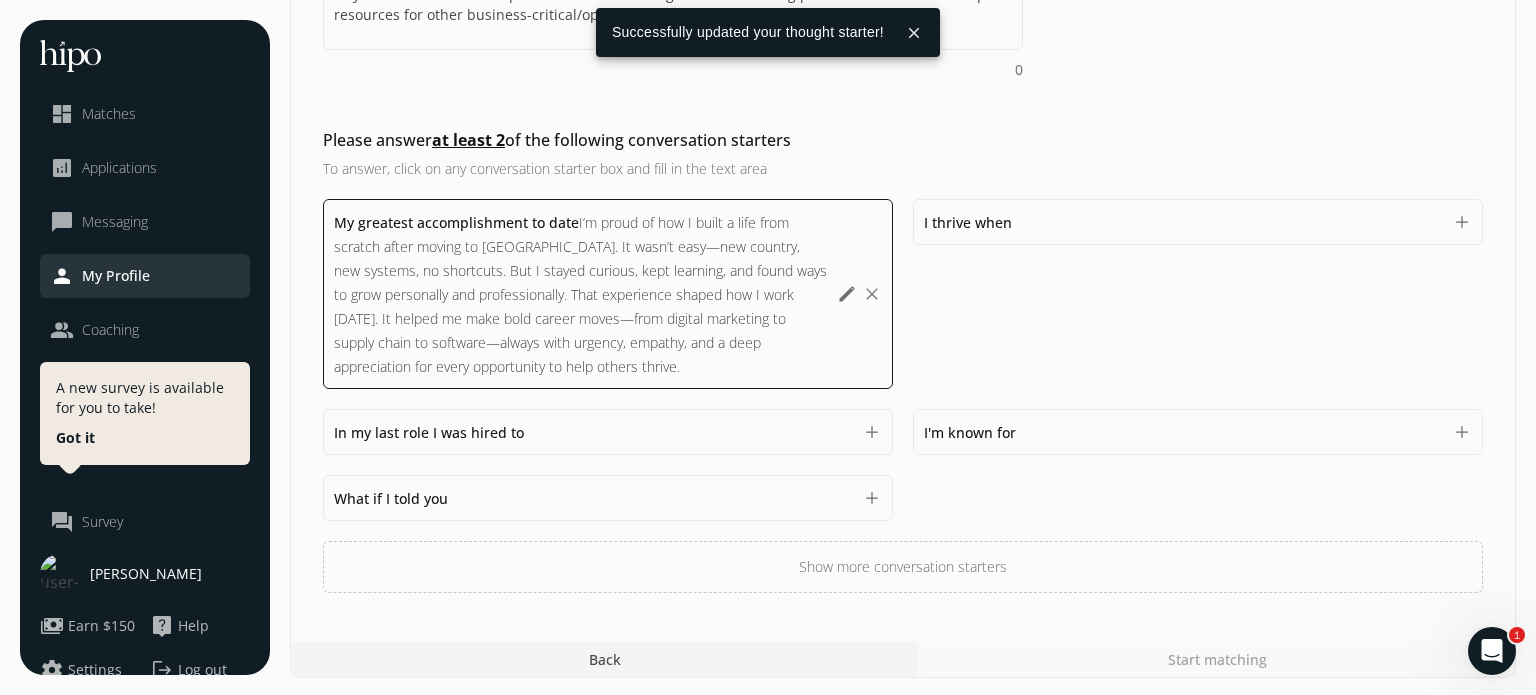 drag, startPoint x: 530, startPoint y: 432, endPoint x: 310, endPoint y: 430, distance: 220.0091 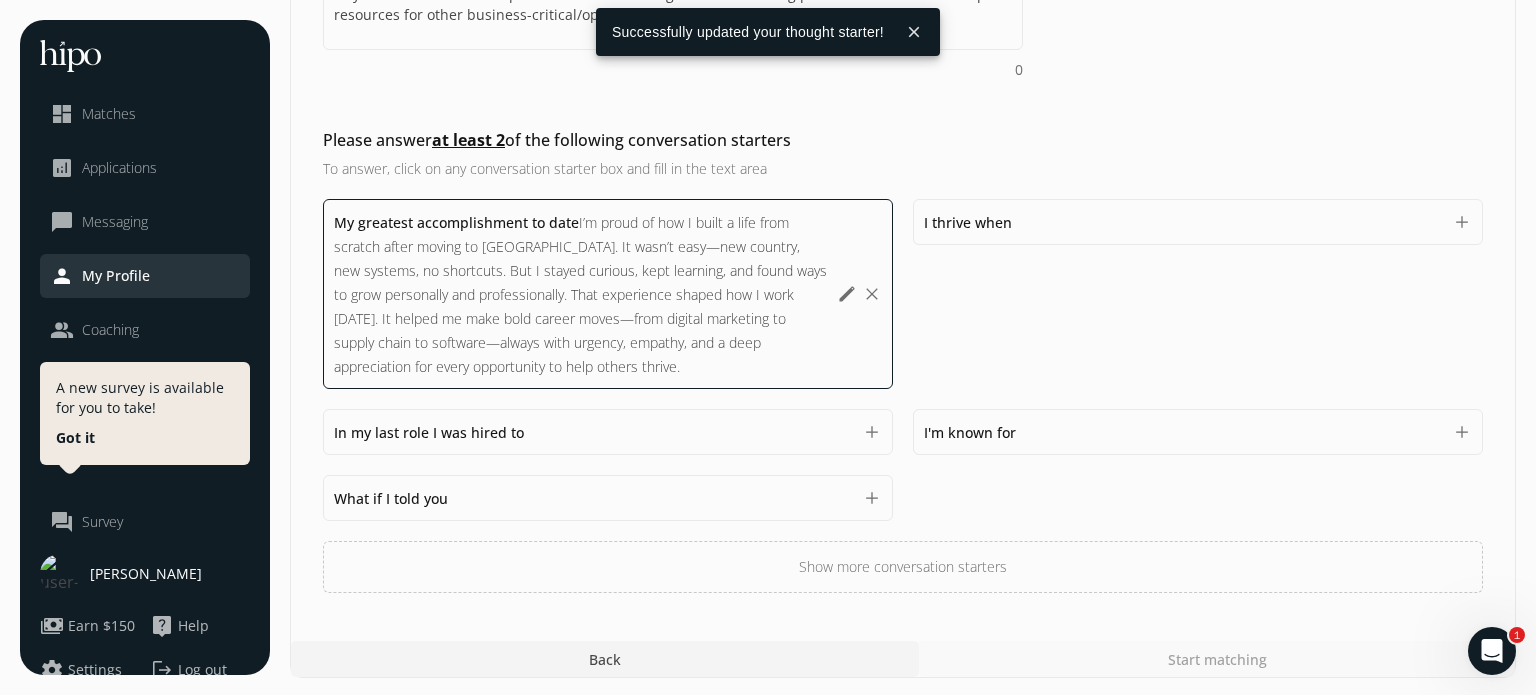copy on "In my last role I was hired to" 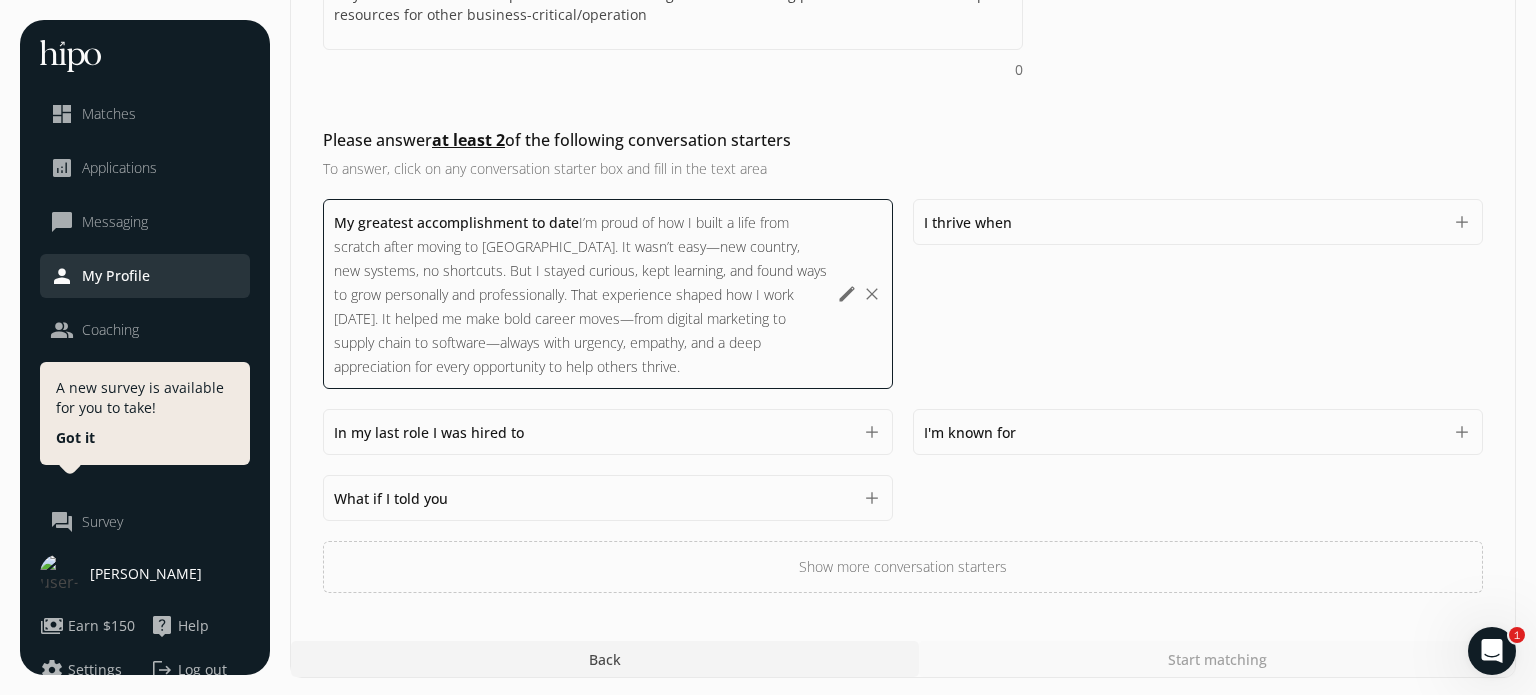 copy on "In my last role I was hired to" 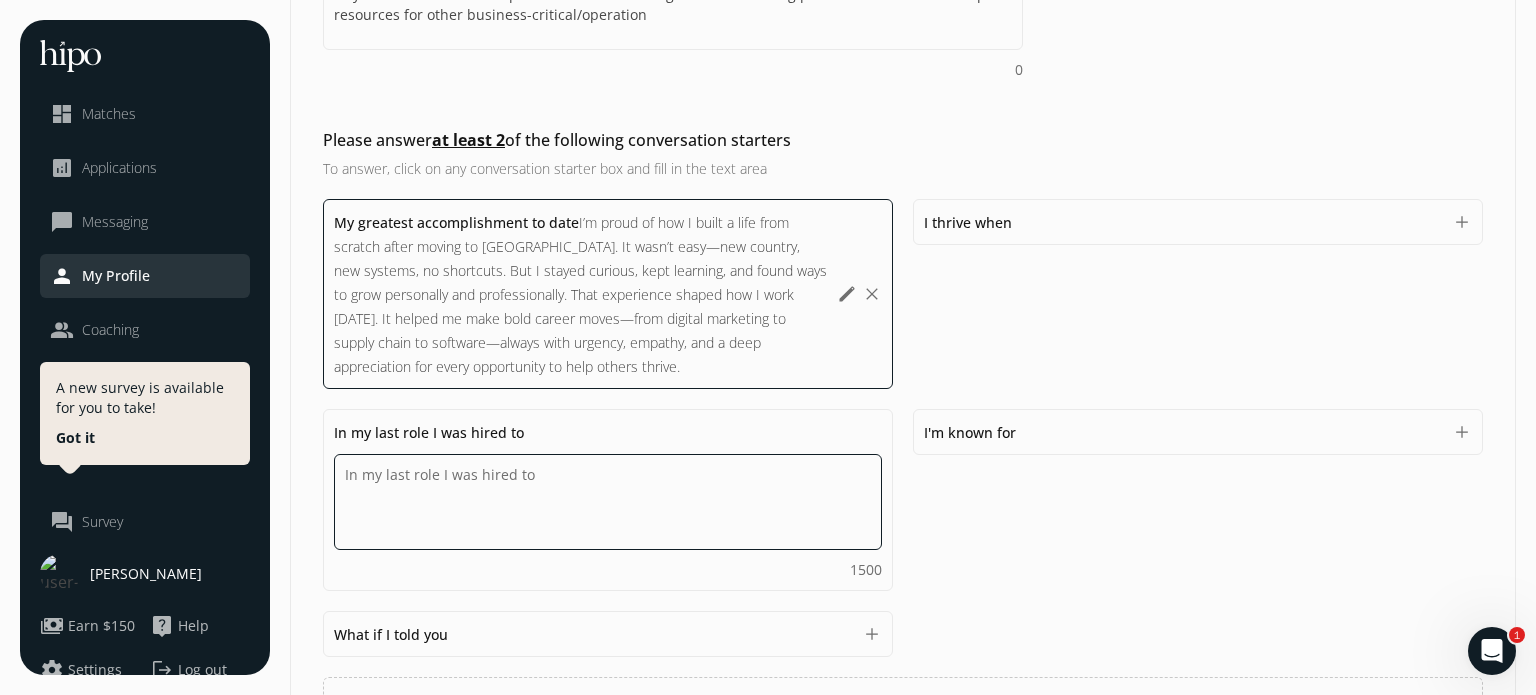 paste on "In my last role, I was hired to drive net-new enterprise sales and revive dormant accounts within highly regulated industries like financial services, healthcare, and manufacturing. I led complex, multi-stakeholder SaaS deals—often tied to ERP modernization and data compliance—while consistently exceeding my $3M quarterly quota through SPIN, MEDDIC, and Challenger-based selling." 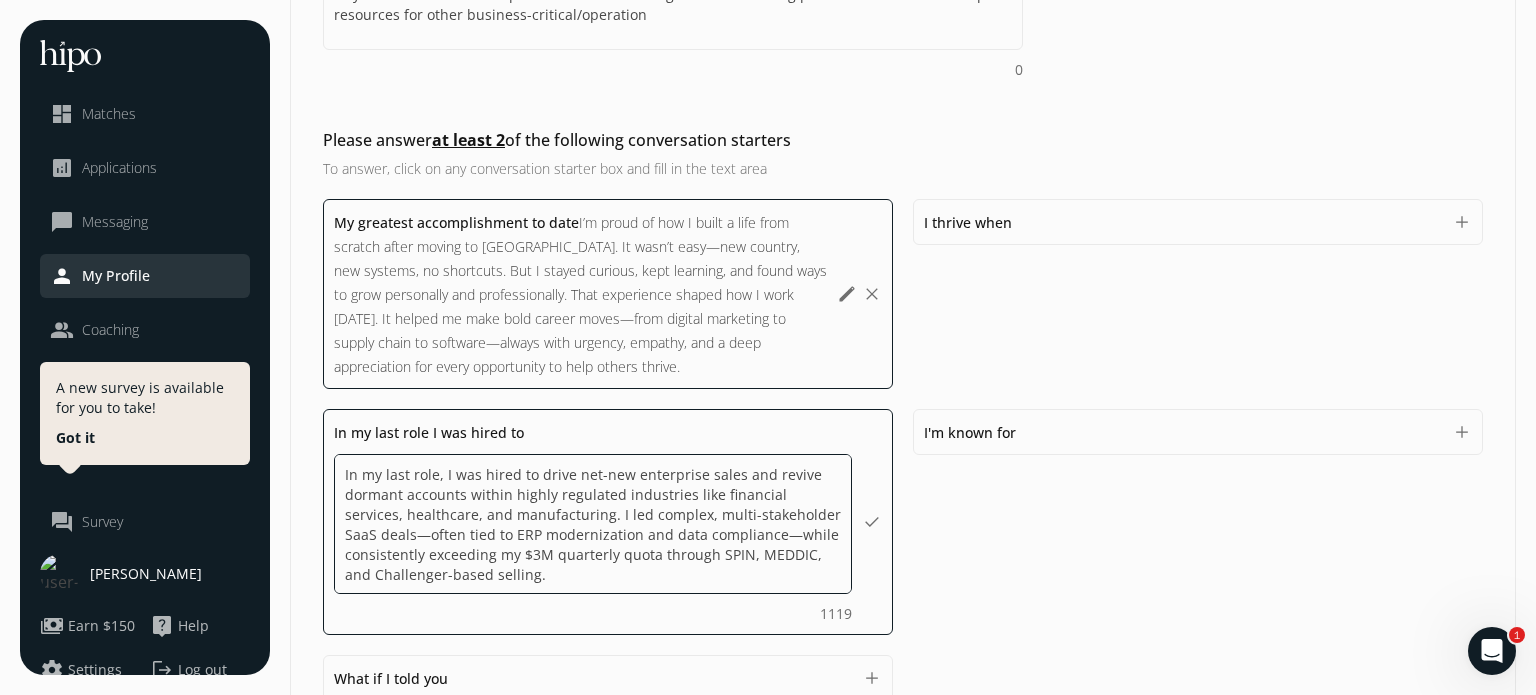 click on "In my last role, I was hired to drive net-new enterprise sales and revive dormant accounts within highly regulated industries like financial services, healthcare, and manufacturing. I led complex, multi-stakeholder SaaS deals—often tied to ERP modernization and data compliance—while consistently exceeding my $3M quarterly quota through SPIN, MEDDIC, and Challenger-based selling." at bounding box center [0, 0] 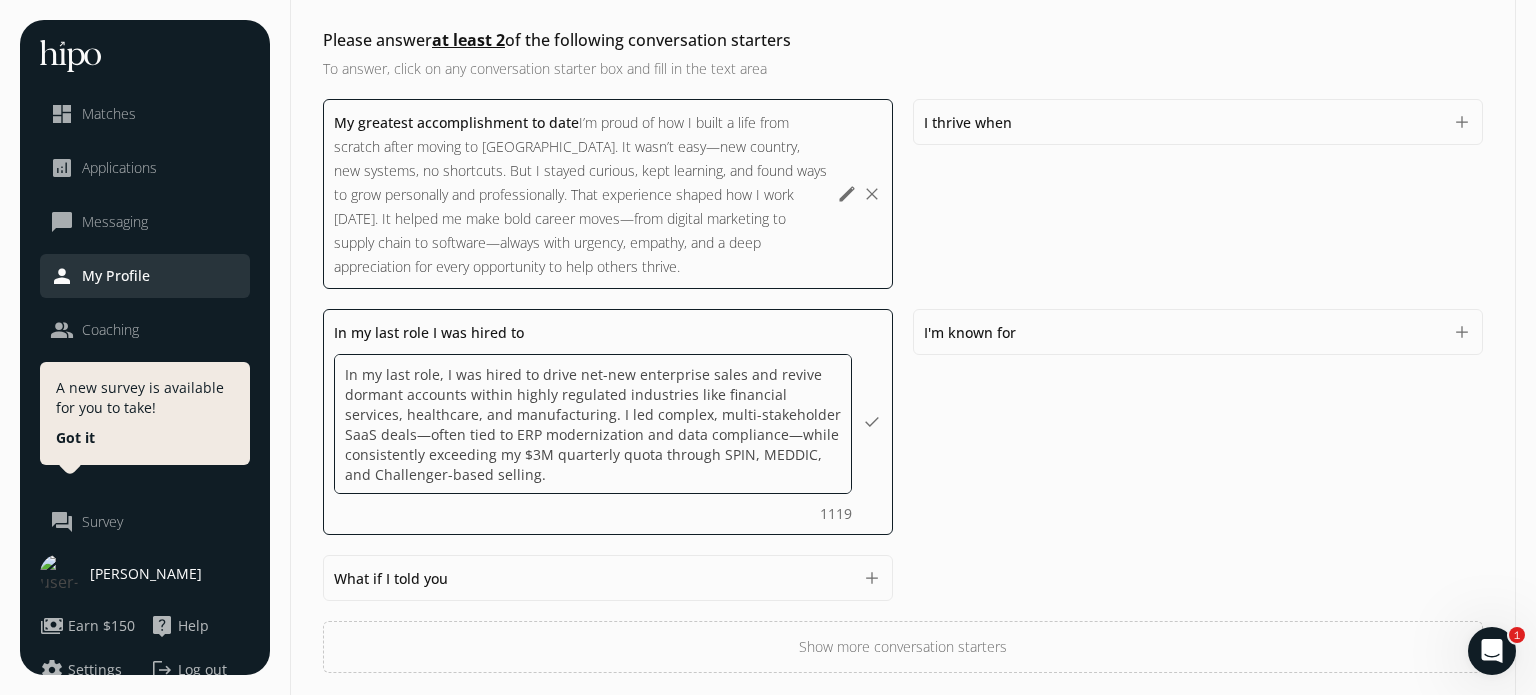 scroll, scrollTop: 784, scrollLeft: 0, axis: vertical 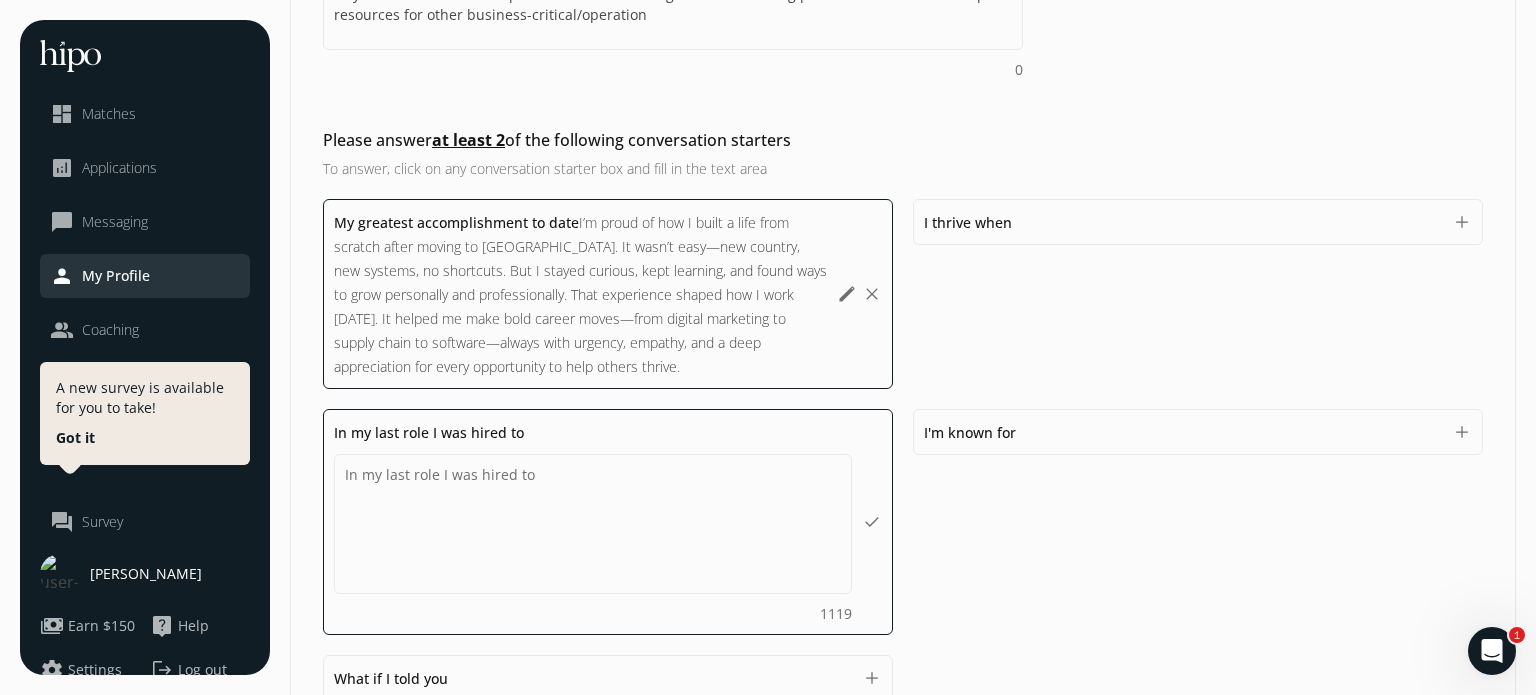 click on "Please answer  at least 2  of the following conversation starters  To answer, click on any conversation starter box and fill in the text area  My greatest accomplishment to date  I’m proud of how I built a life from scratch after moving to Canada.
It wasn’t easy—new country, new systems, no shortcuts. But I stayed curious, kept learning, and found ways to grow personally and professionally.
That experience shaped how I work today. It helped me make bold career moves—from digital marketing to supply chain to software—always with urgency, empathy, and a deep appreciation for every opportunity to help others thrive. 1057 edit clear I thrive when  1500 add In my last role I was hired to  1119 done I'm known for  1500 add What if I told you  1500 add  Show more conversation starters" 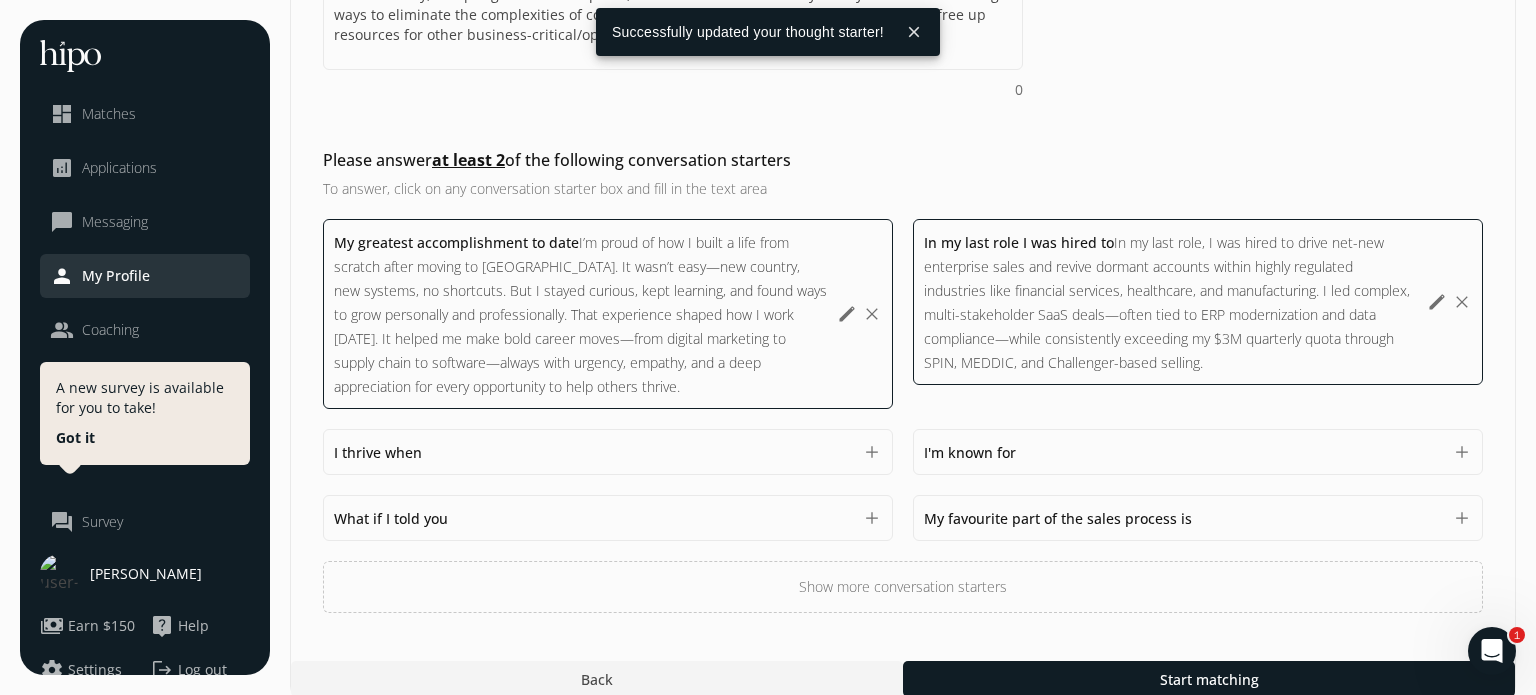 scroll, scrollTop: 688, scrollLeft: 0, axis: vertical 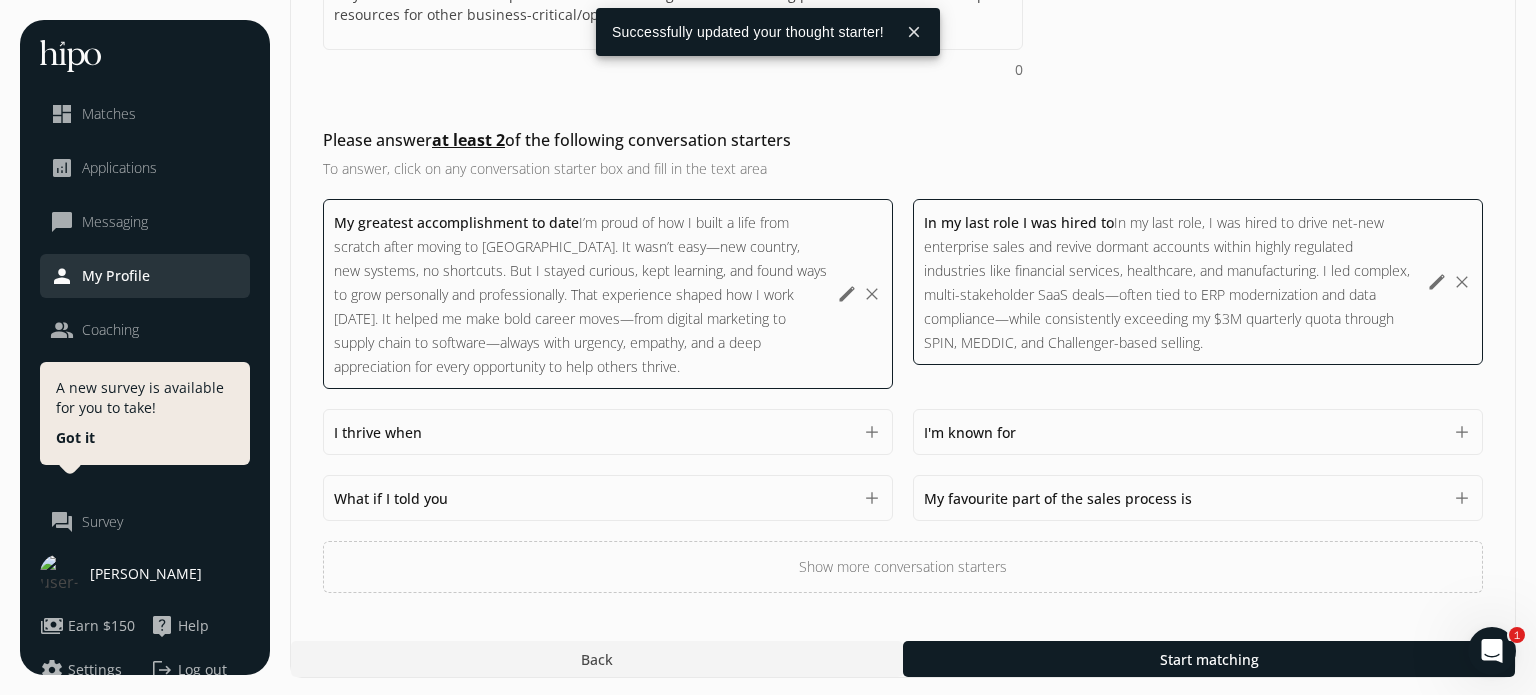 click on "I thrive when  1500 add" at bounding box center [608, 432] 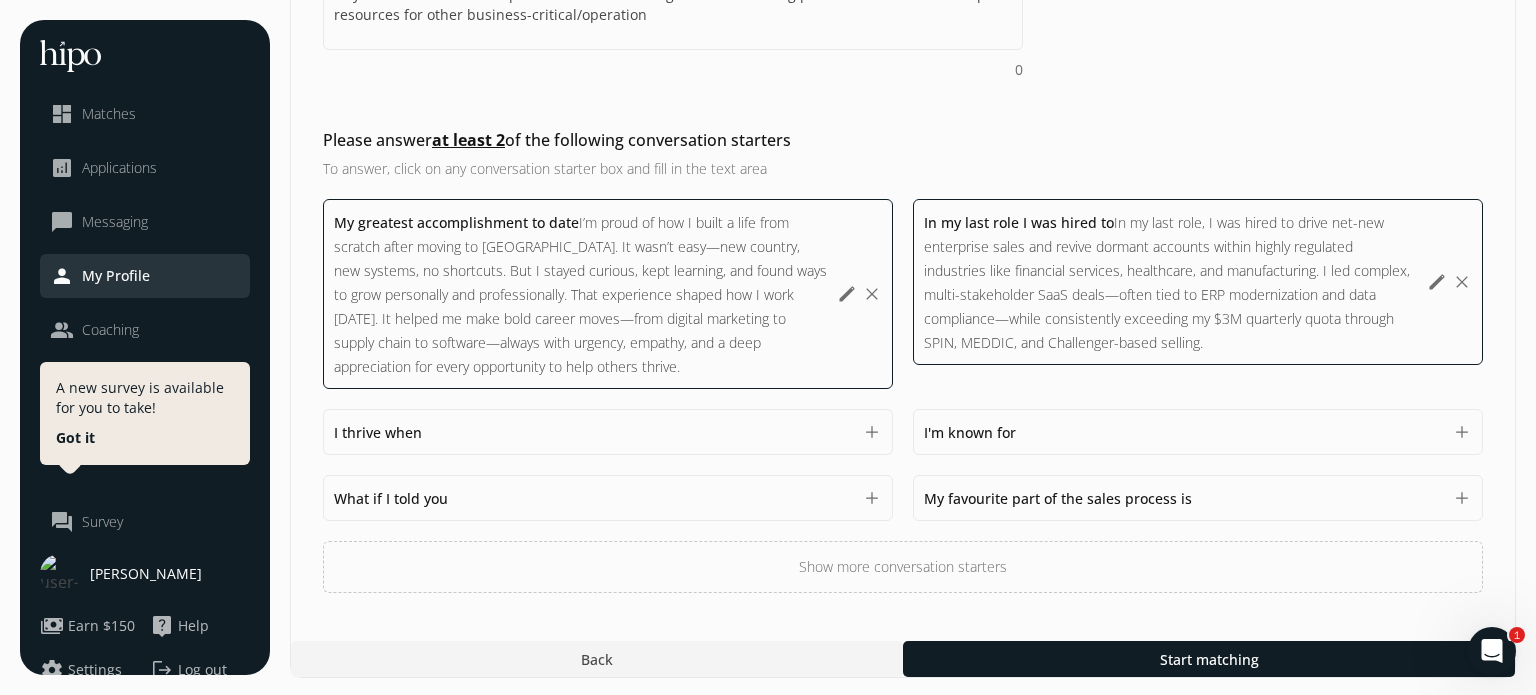 click on "I thrive when  1500" at bounding box center [593, 432] 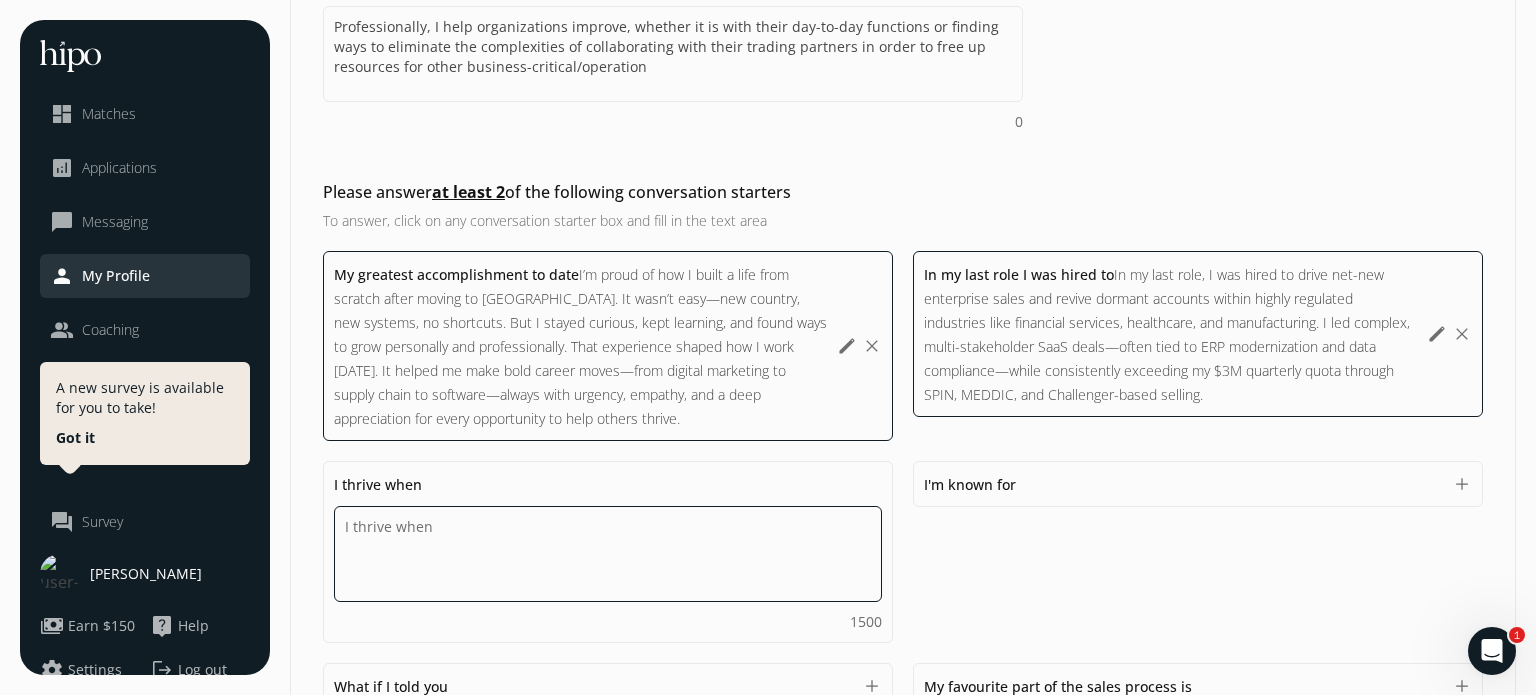 scroll, scrollTop: 652, scrollLeft: 0, axis: vertical 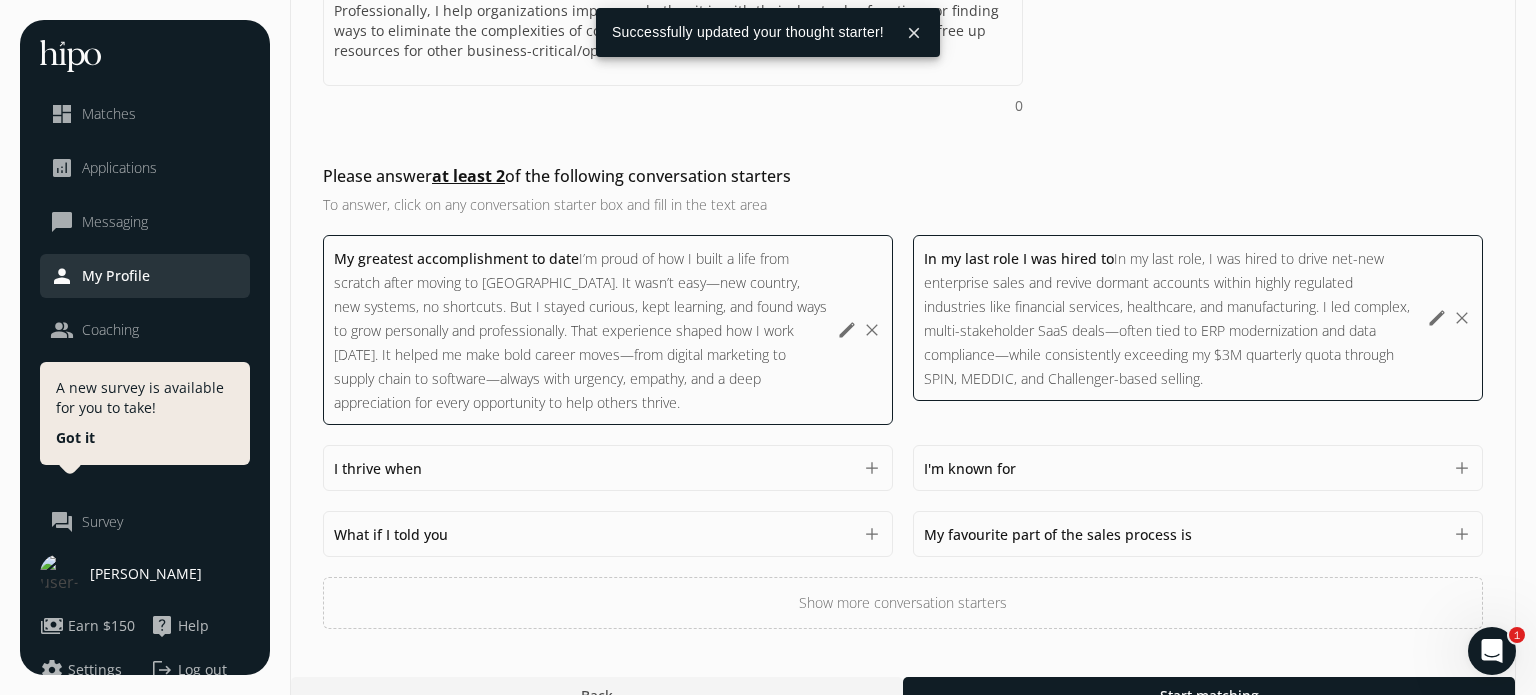 drag, startPoint x: 432, startPoint y: 462, endPoint x: 349, endPoint y: 471, distance: 83.48653 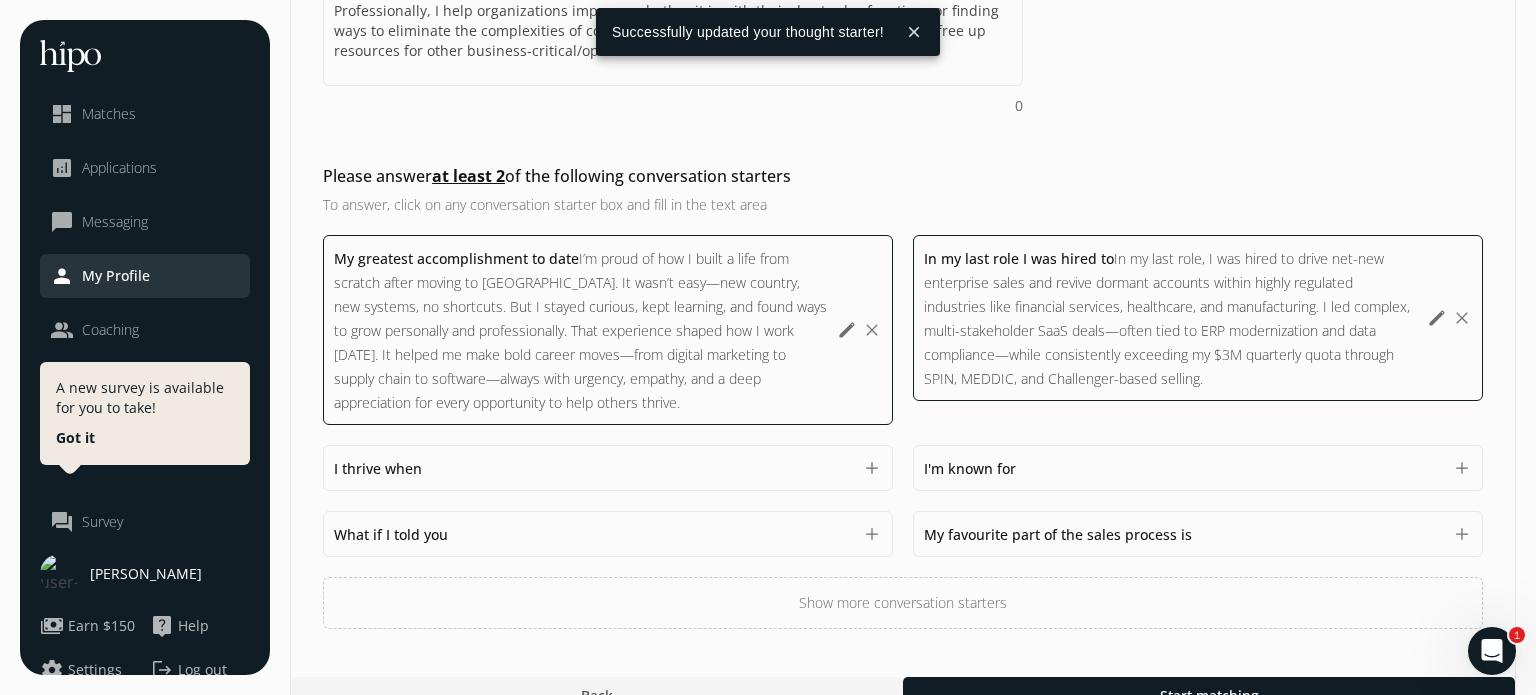 copy on "I thrive when" 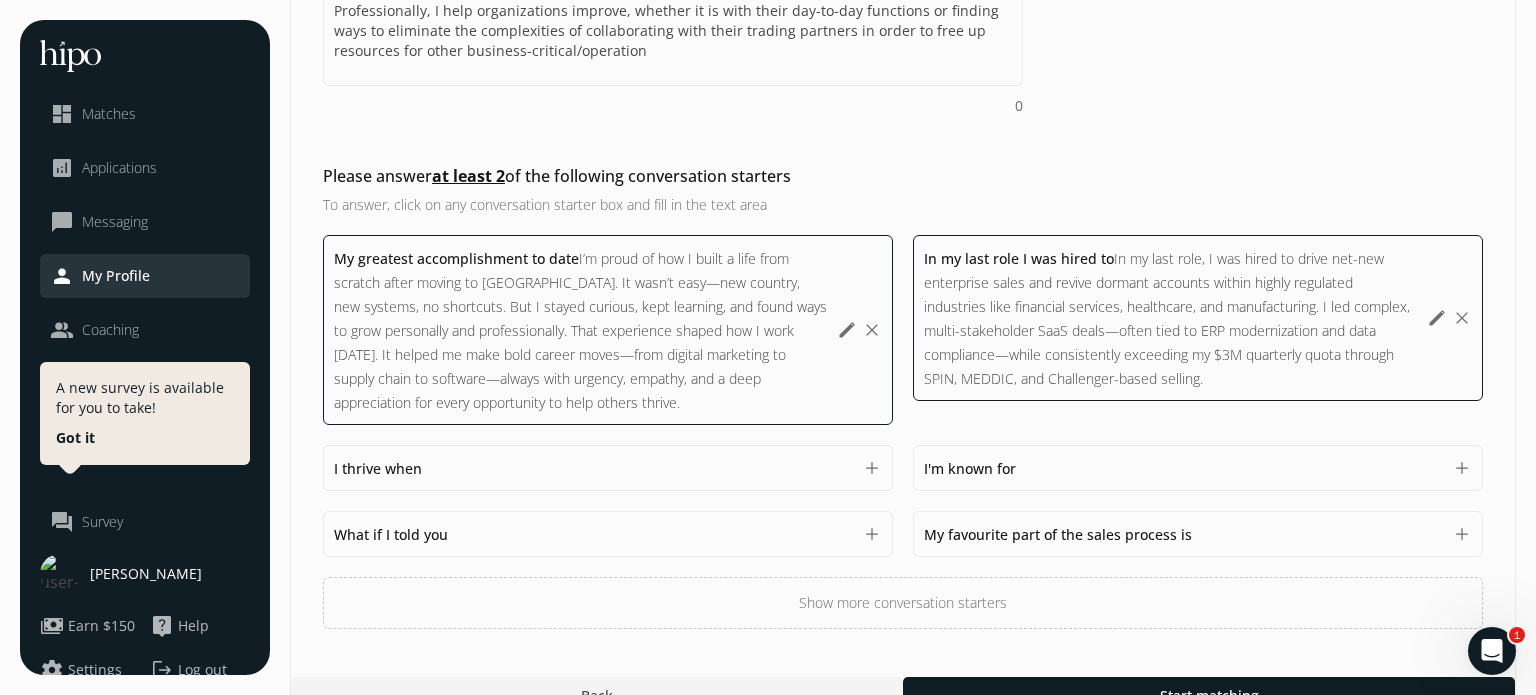 click on "I thrive when  1500" at bounding box center (593, 468) 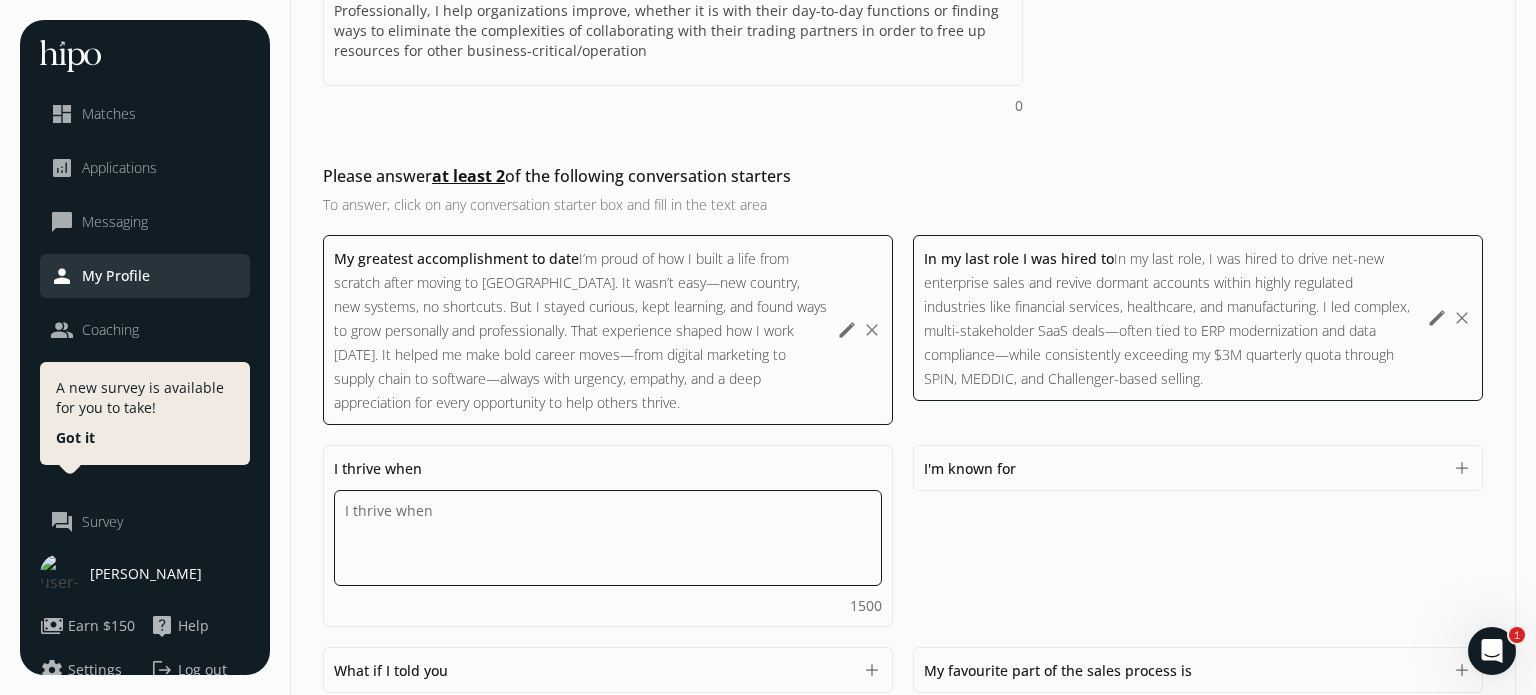 paste on "Here’s a strong, authentic way to complete that sentence in your voice:
---
**I thrive when** I’m helping customers unlock the full value of a solution—especially when I can simplify complex ideas, build trust across teams, and turn initial interest into long-term partnerships. I’m at my best when there’s room to move fast, solve real problems, and lead with service.
---
Want a version that leans more into sales? Or more customer success focused?" 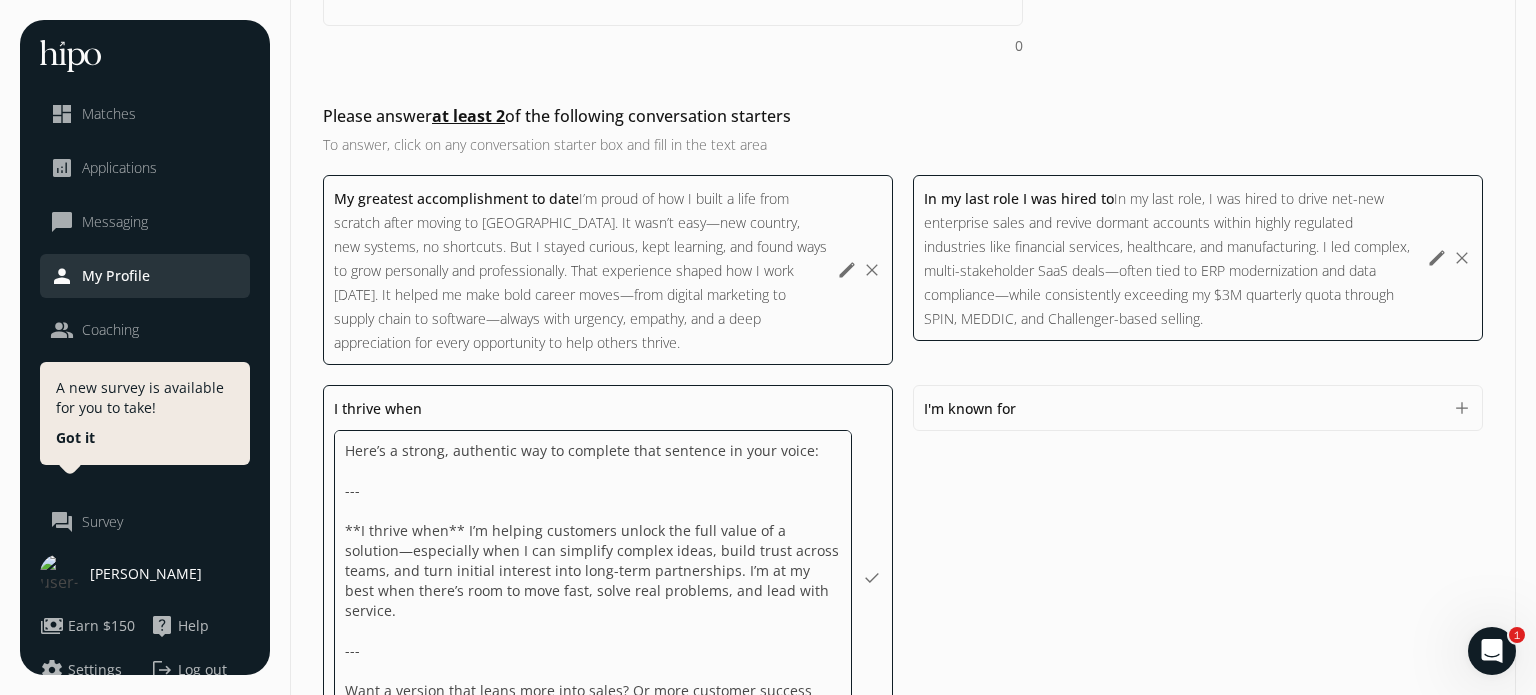scroll, scrollTop: 712, scrollLeft: 0, axis: vertical 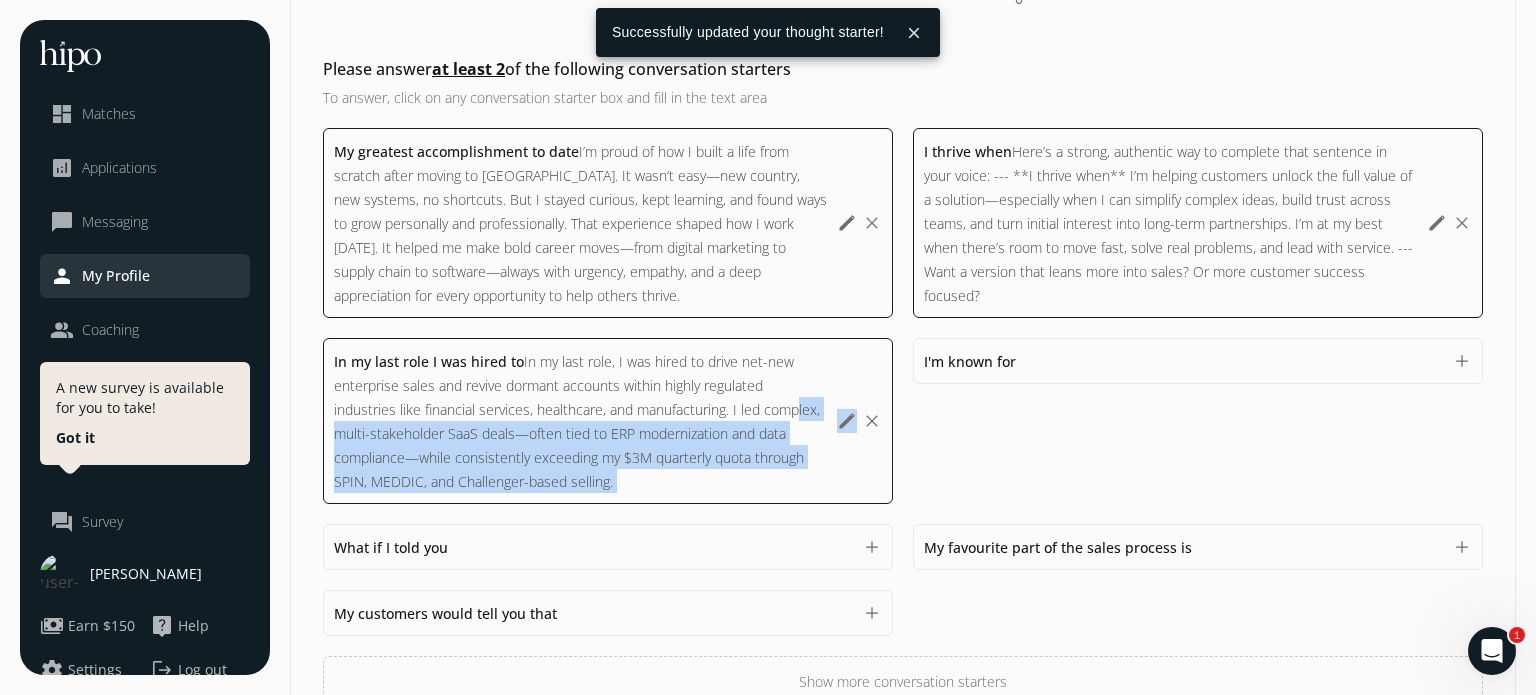 click on "In my last role I was hired to  In my last role, I was hired to drive net-new enterprise sales and revive dormant accounts within highly regulated industries like financial services, healthcare, and manufacturing. I led complex, multi-stakeholder SaaS deals—often tied to ERP modernization and data compliance—while consistently exceeding my $3M quarterly quota through SPIN, MEDDIC, and Challenger-based selling. In my last role, I was hired to drive net-new enterprise sales and revive dormant accounts within highly regulated industries like financial services, healthcare, and manufacturing. I led complex, multi-stakeholder SaaS deals—often tied to ERP modernization and data compliance—while consistently exceeding my $3M quarterly quota through SPIN, MEDDIC, and Challenger-based selling. 1119 edit clear" at bounding box center [608, 421] 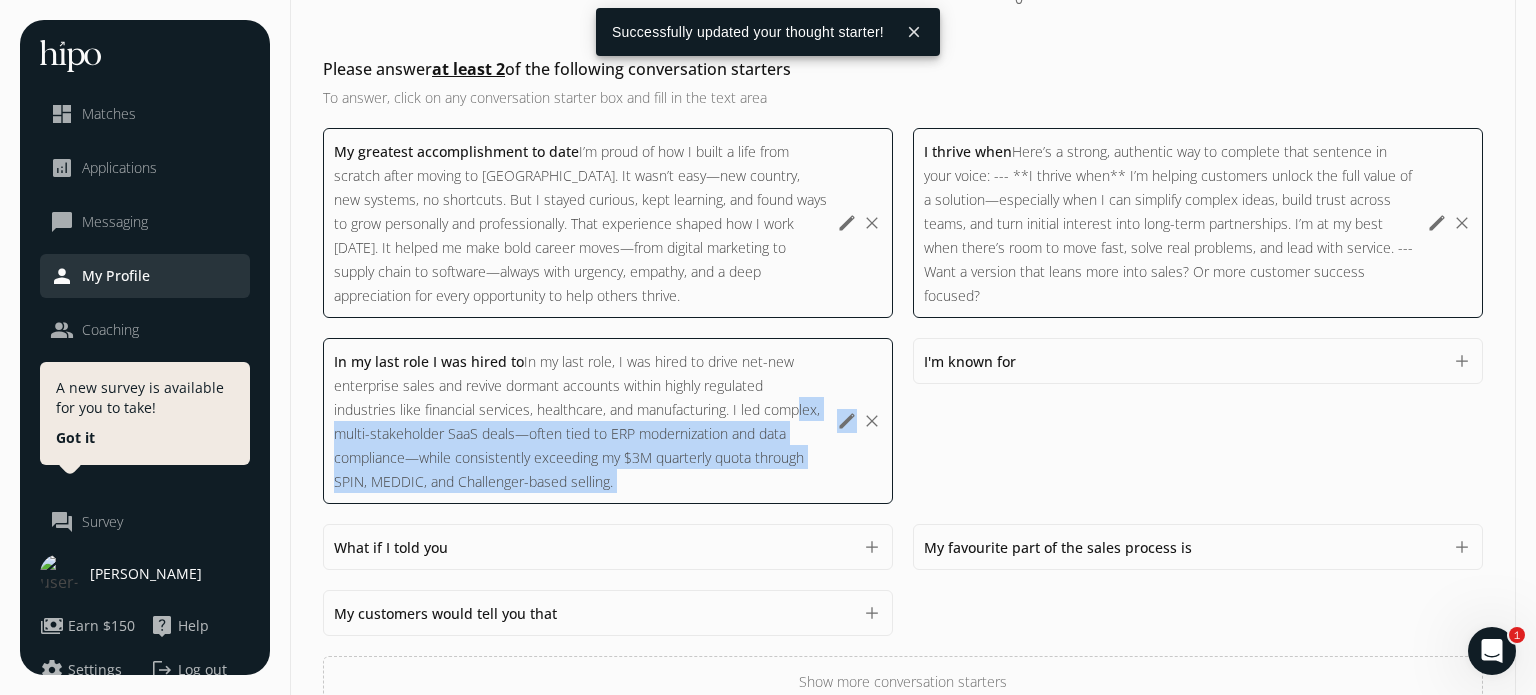 scroll, scrollTop: 728, scrollLeft: 0, axis: vertical 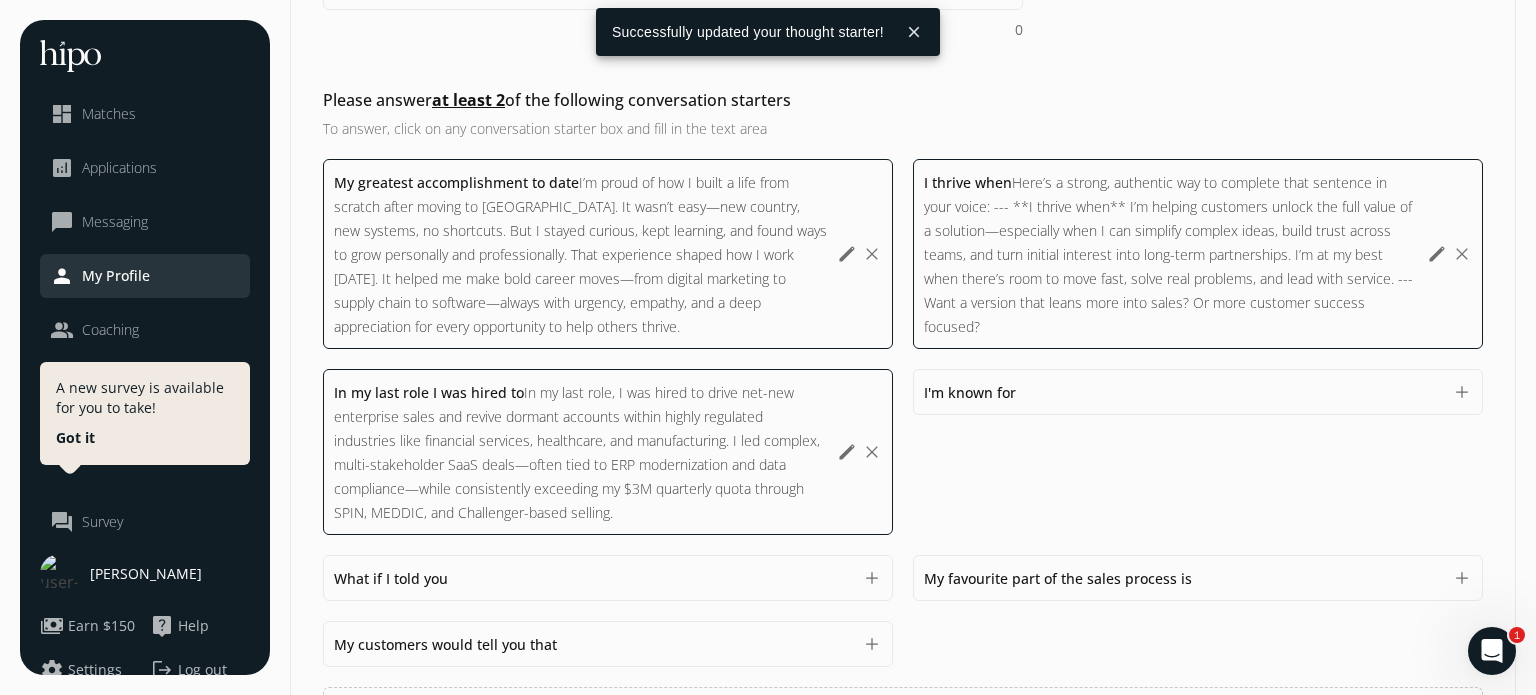 click on "I'm known for  1500 add" 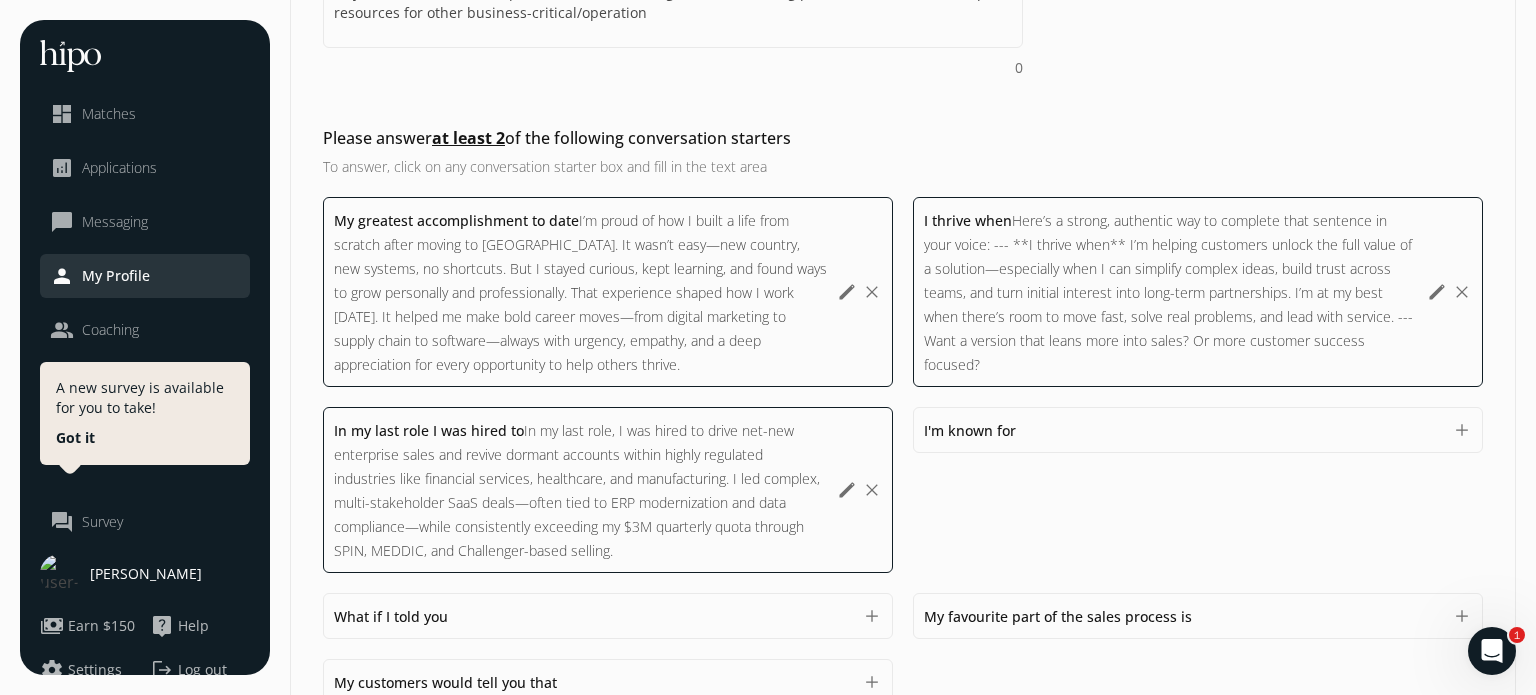 scroll, scrollTop: 685, scrollLeft: 0, axis: vertical 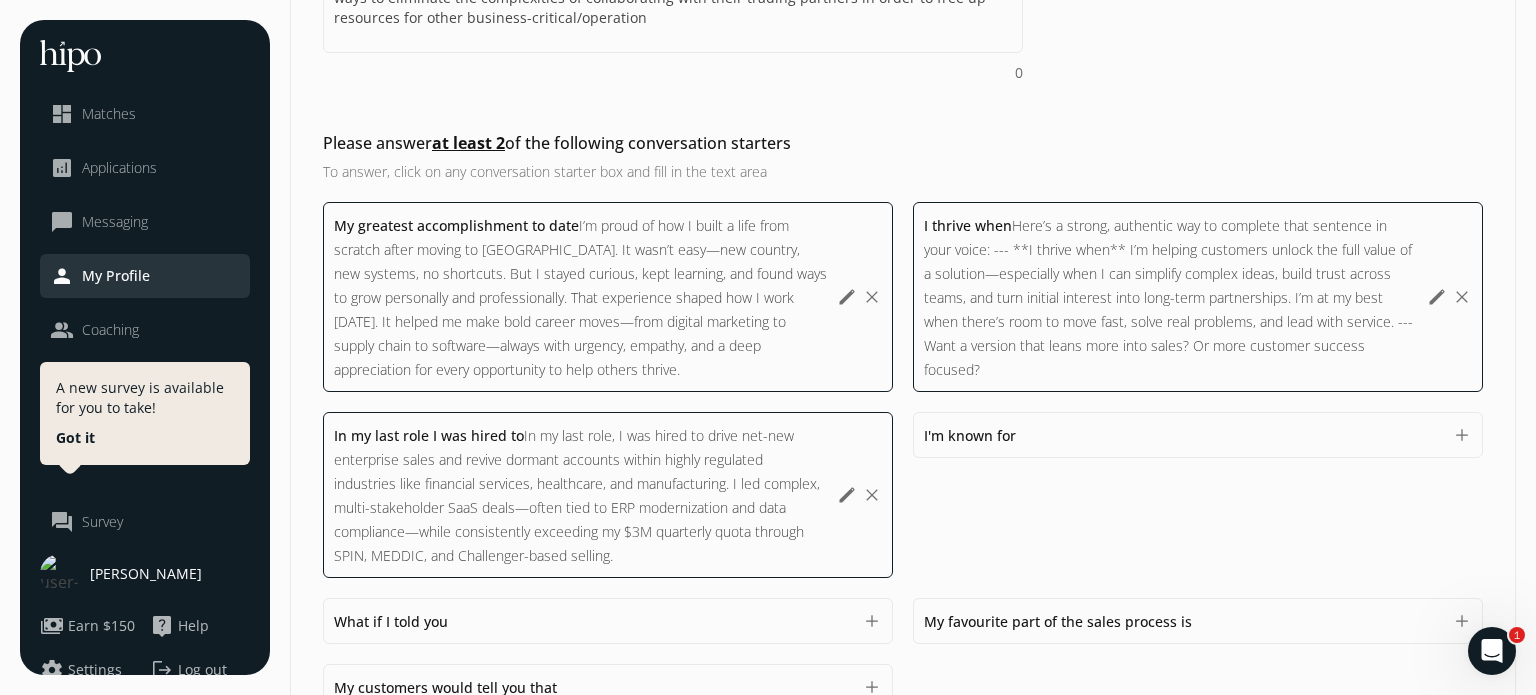 click on "Here’s a strong, authentic way to complete that sentence in your voice:
---
**I thrive when** I’m helping customers unlock the full value of a solution—especially when I can simplify complex ideas, build trust across teams, and turn initial interest into long-term partnerships. I’m at my best when there’s room to move fast, solve real problems, and lead with service.
---
Want a version that leans more into sales? Or more customer success focused?" at bounding box center [1168, 297] 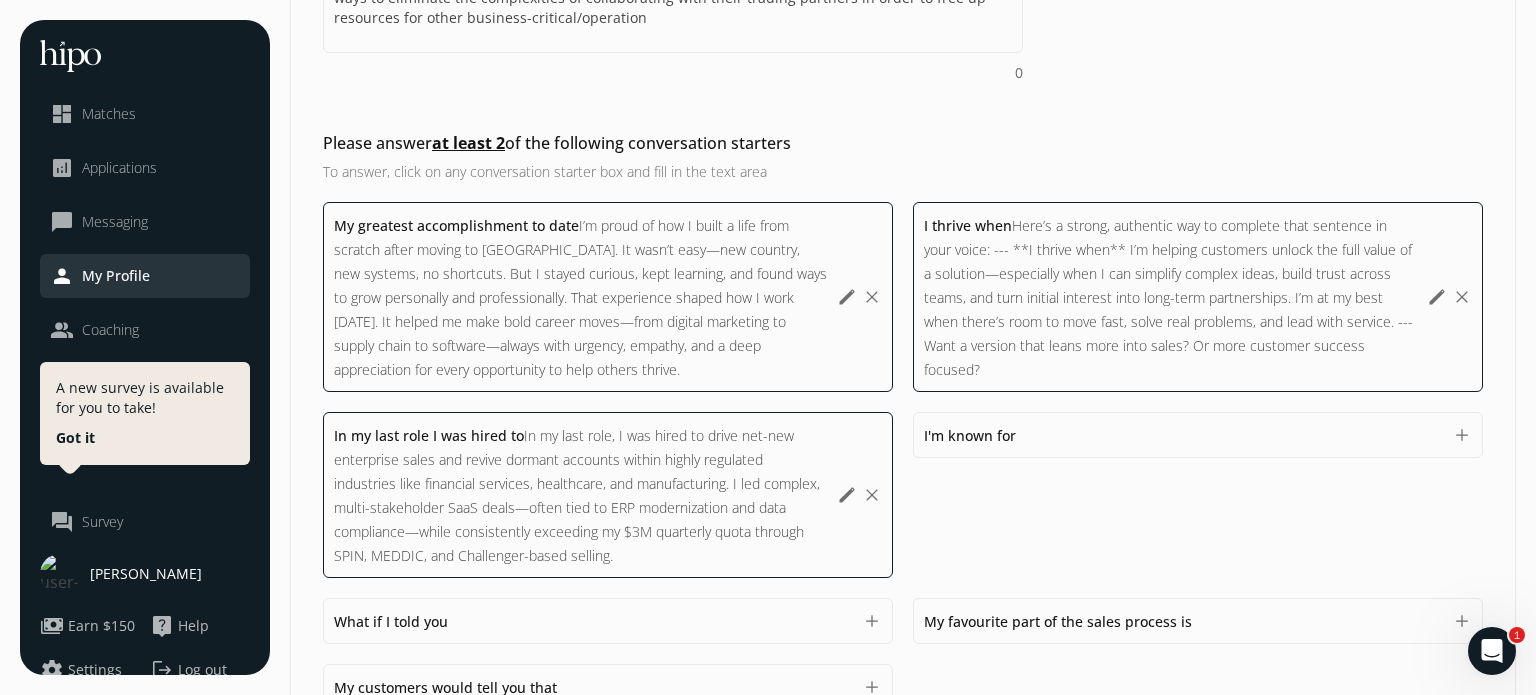 scroll, scrollTop: 1, scrollLeft: 0, axis: vertical 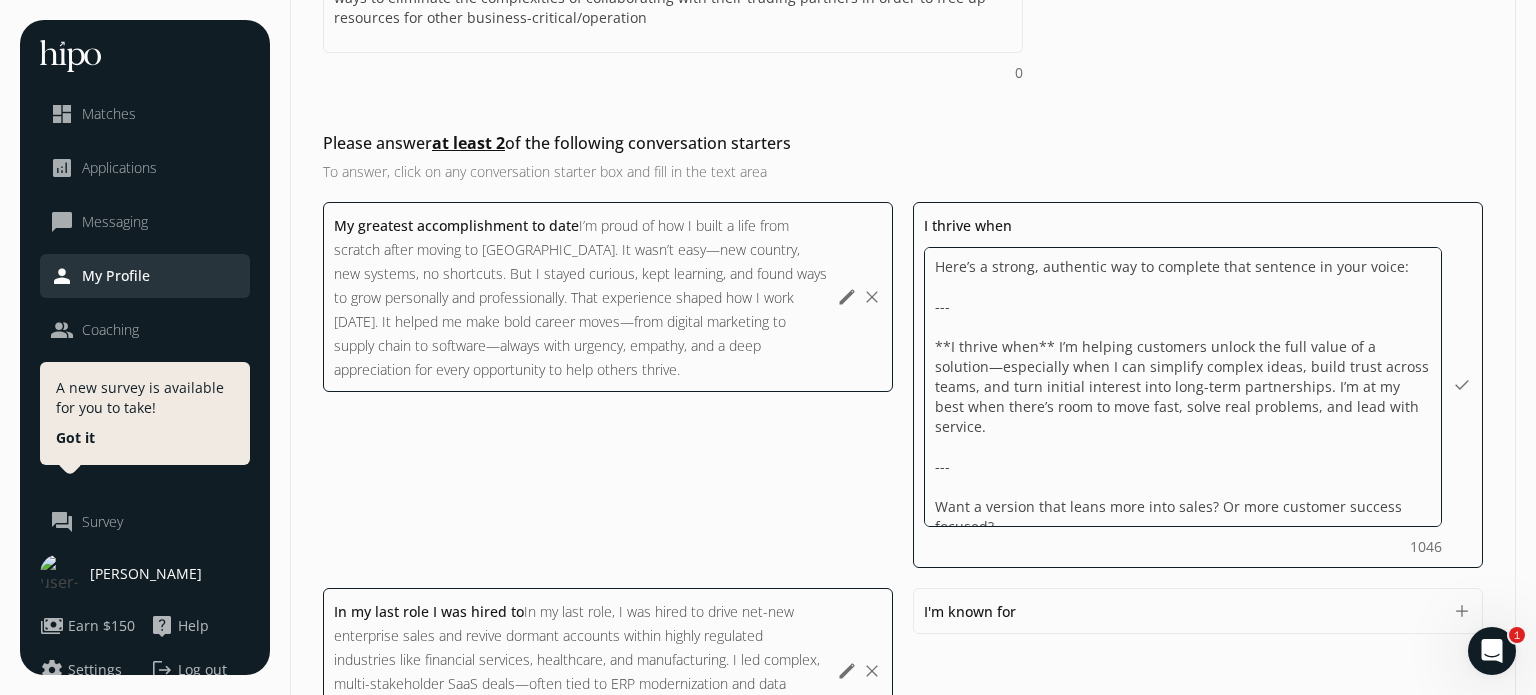 drag, startPoint x: 994, startPoint y: 502, endPoint x: 936, endPoint y: 447, distance: 79.93122 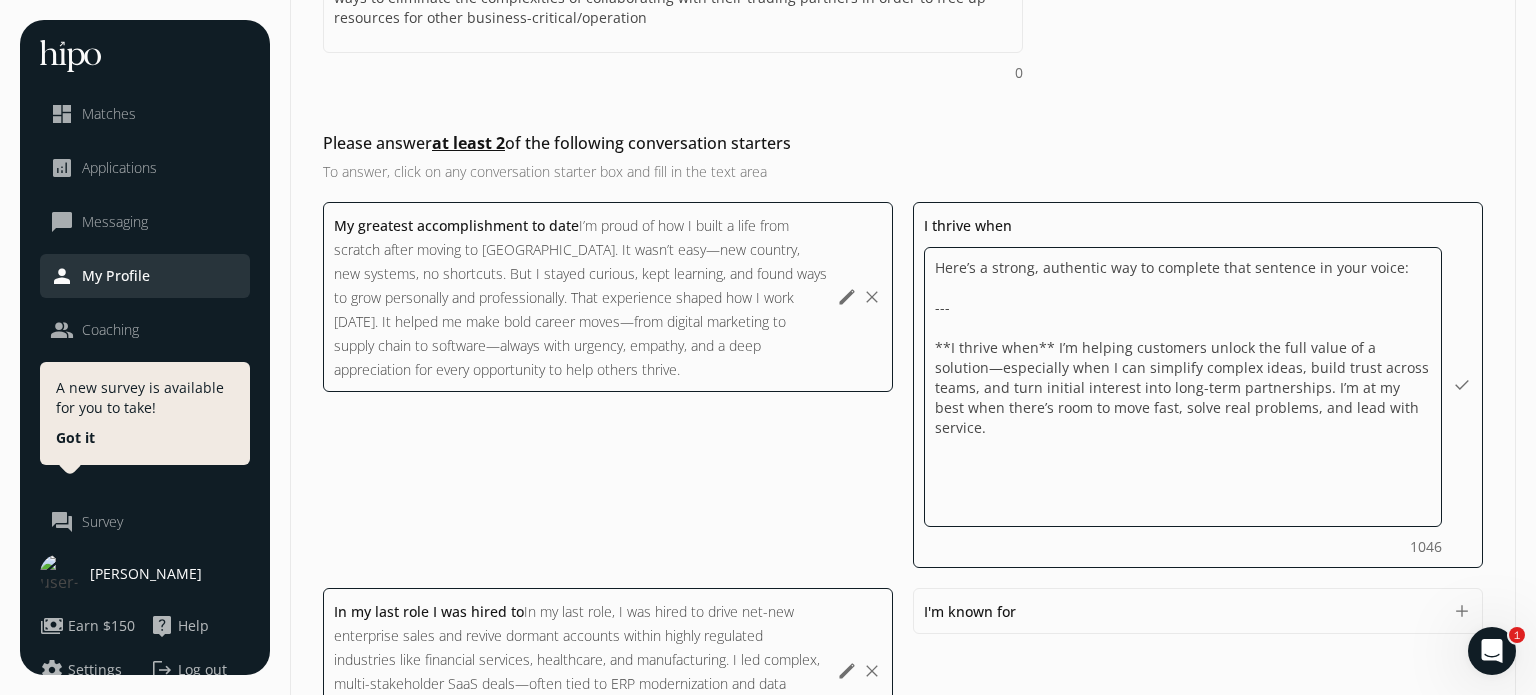 scroll, scrollTop: 0, scrollLeft: 0, axis: both 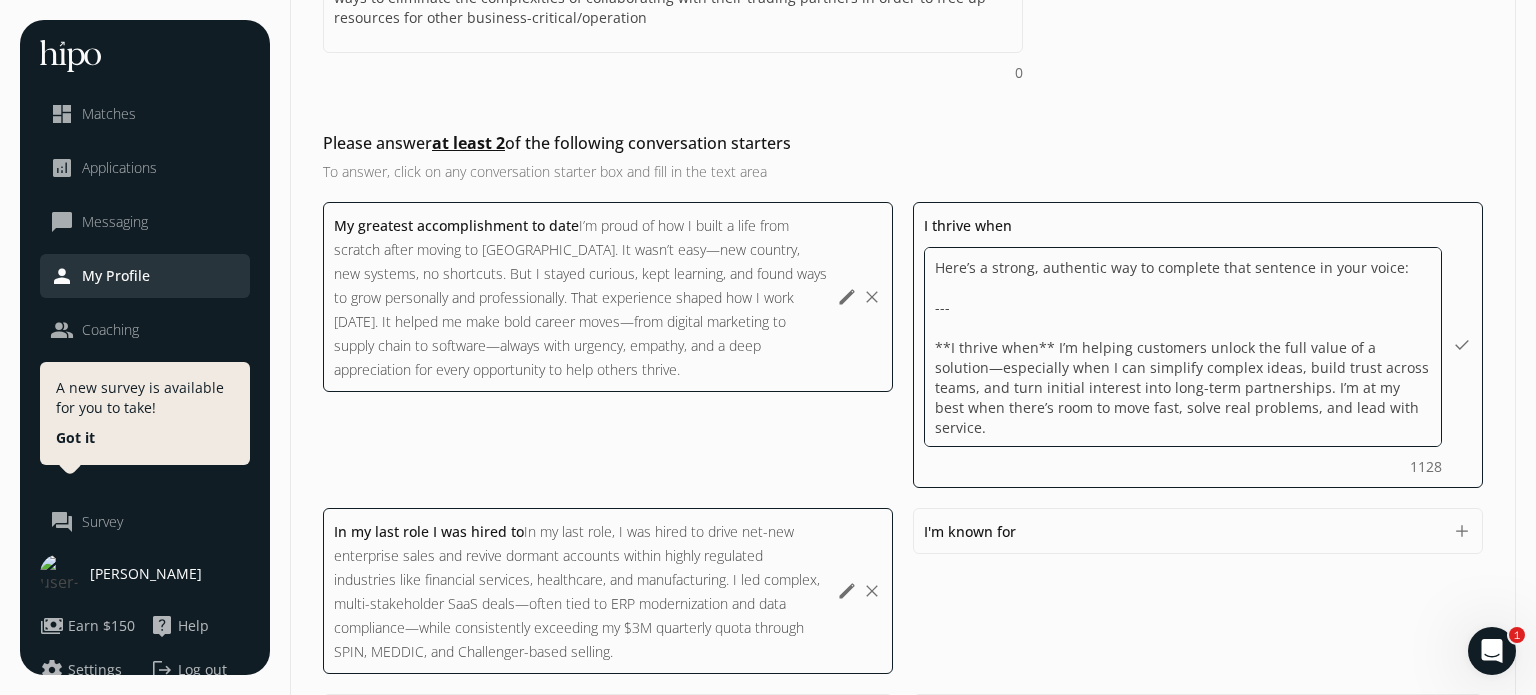 drag, startPoint x: 1054, startPoint y: 346, endPoint x: 902, endPoint y: 264, distance: 172.70784 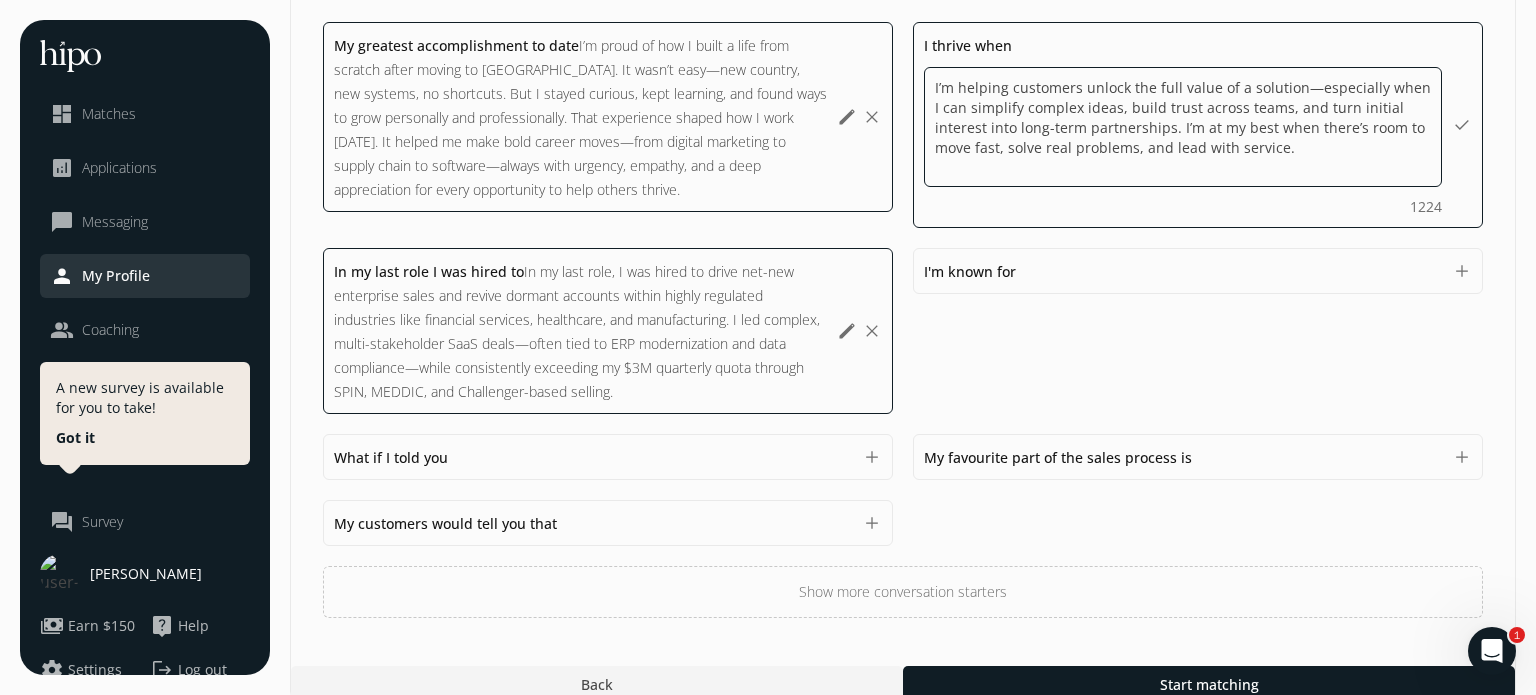 scroll, scrollTop: 780, scrollLeft: 0, axis: vertical 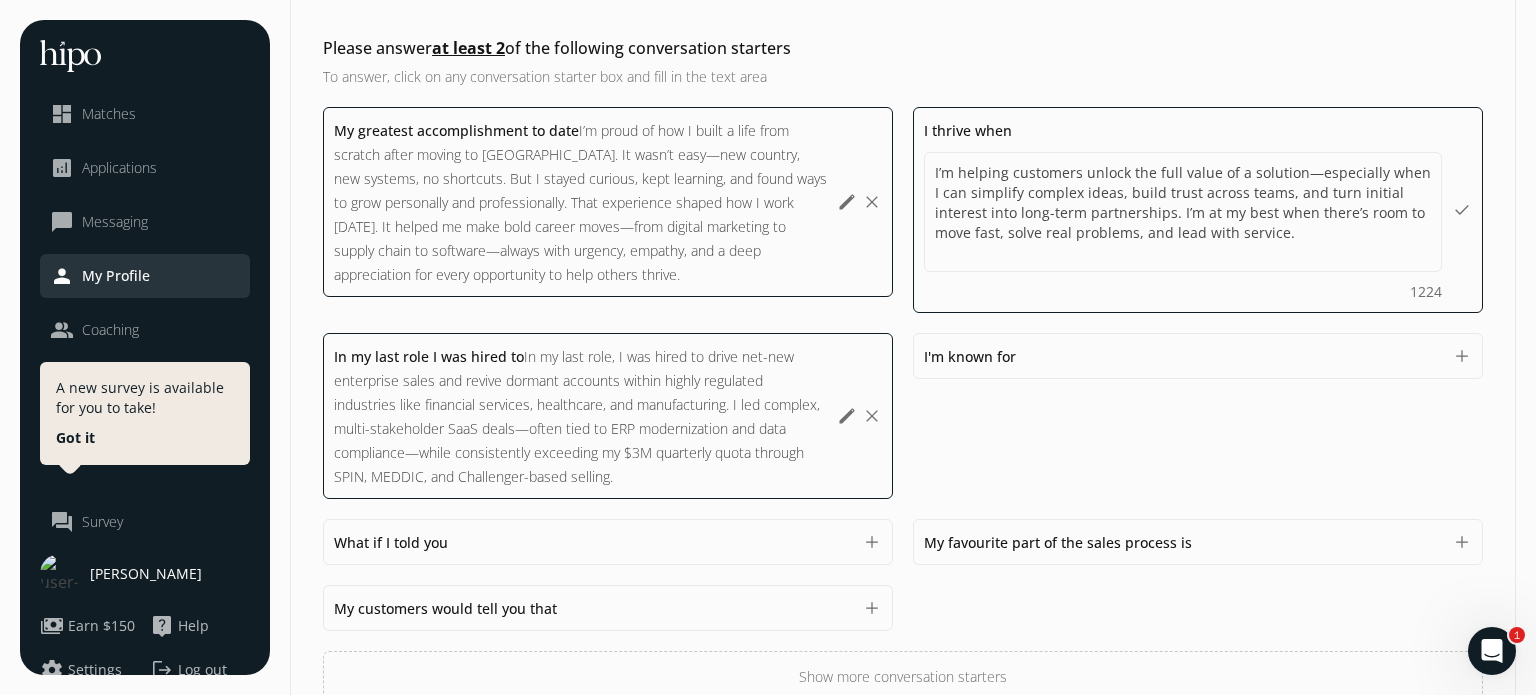 type on "I’m helping customers unlock the full value of a solution—especially when I can simplify complex ideas, build trust across teams, and turn initial interest into long-term partnerships. I’m at my best when there’s room to move fast, solve real problems, and lead with service." 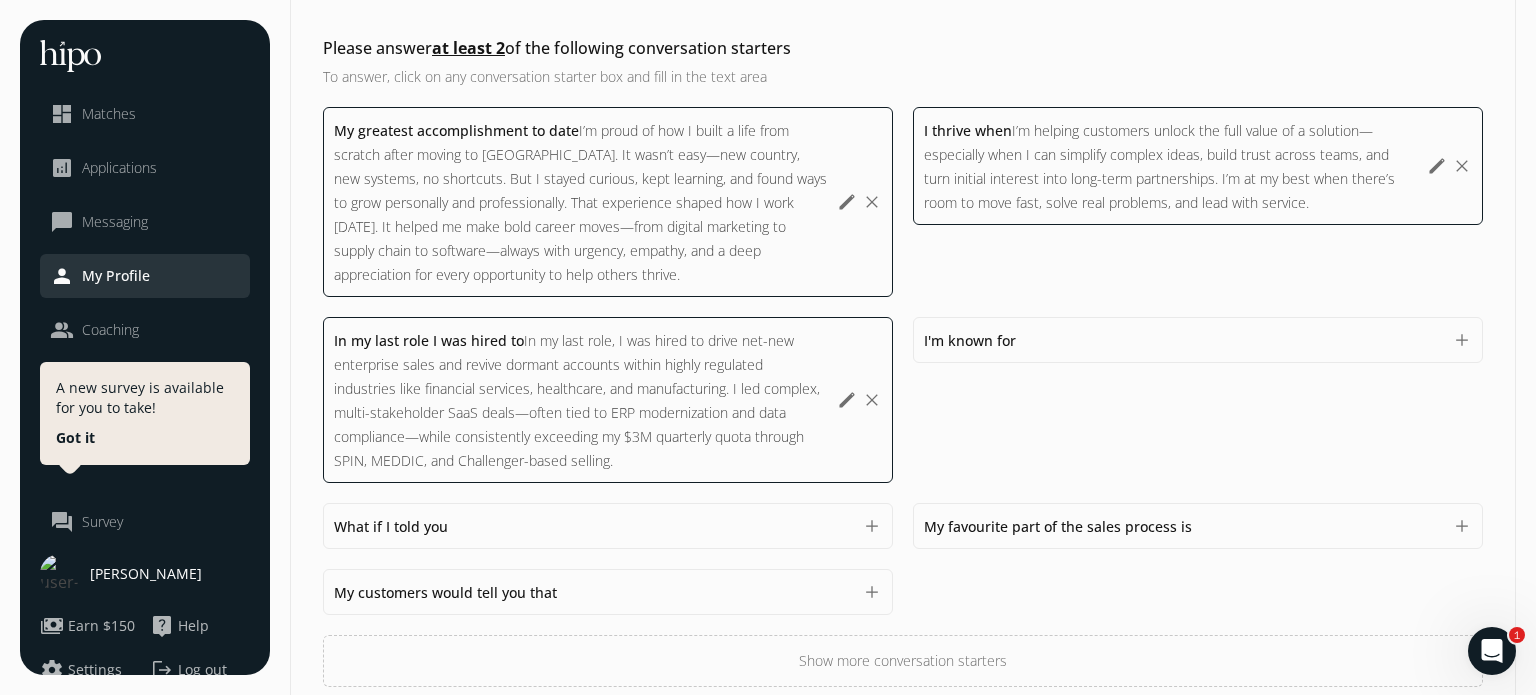 click on "I’m proud of how I built a life from scratch after moving to Canada.
It wasn’t easy—new country, new systems, no shortcuts. But I stayed curious, kept learning, and found ways to grow personally and professionally.
That experience shaped how I work today. It helped me make bold career moves—from digital marketing to supply chain to software—always with urgency, empathy, and a deep appreciation for every opportunity to help others thrive." at bounding box center [580, 202] 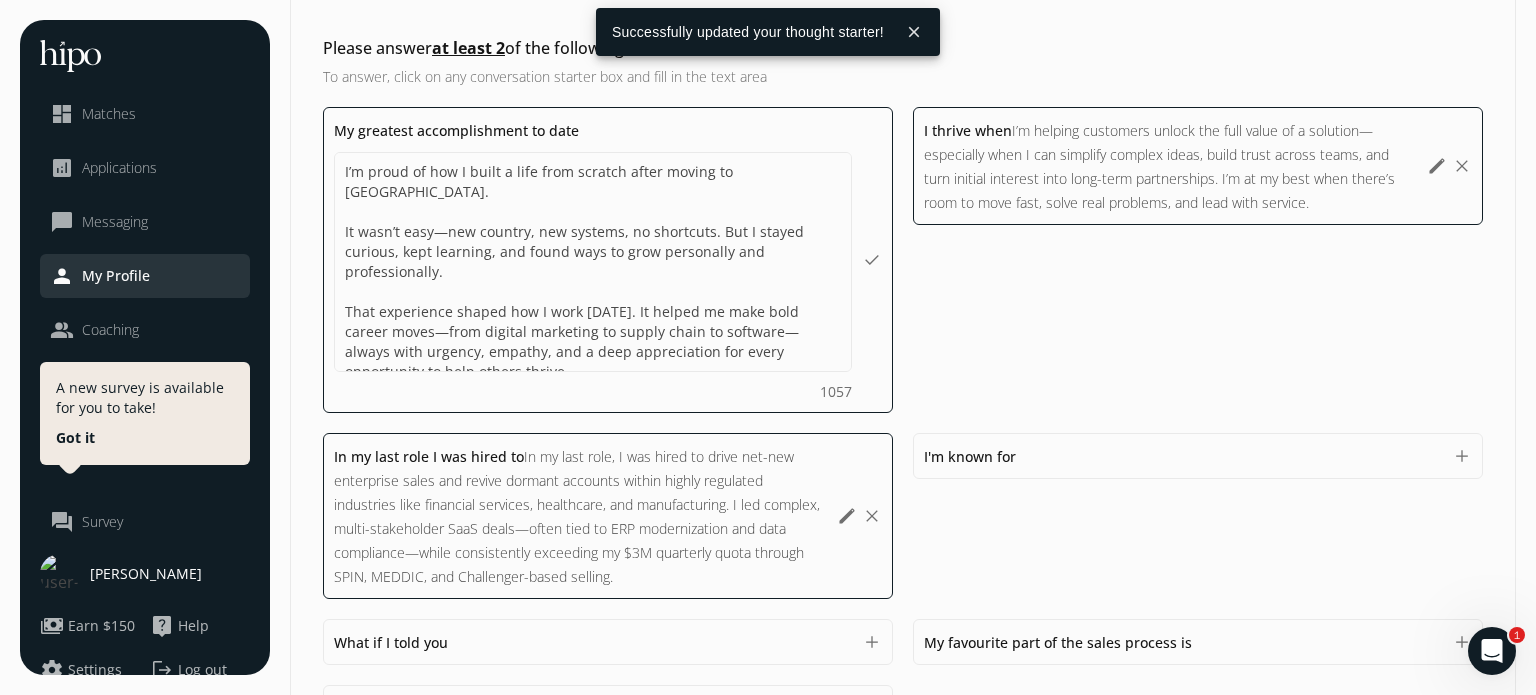 click on "My greatest accomplishment to date  I’m proud of how I built a life from scratch after moving to Canada.
It wasn’t easy—new country, new systems, no shortcuts. But I stayed curious, kept learning, and found ways to grow personally and professionally.
That experience shaped how I work today. It helped me make bold career moves—from digital marketing to supply chain to software—always with urgency, empathy, and a deep appreciation for every opportunity to help others thrive. I’m proud of how I built a life from scratch after moving to Canada.
It wasn’t easy—new country, new systems, no shortcuts. But I stayed curious, kept learning, and found ways to grow personally and professionally.
That experience shaped how I work today. It helped me make bold career moves—from digital marketing to supply chain to software—always with urgency, empathy, and a deep appreciation for every opportunity to help others thrive. 1057 done I thrive when  1225 edit clear In my last role I was hired to  1119" at bounding box center [903, 455] 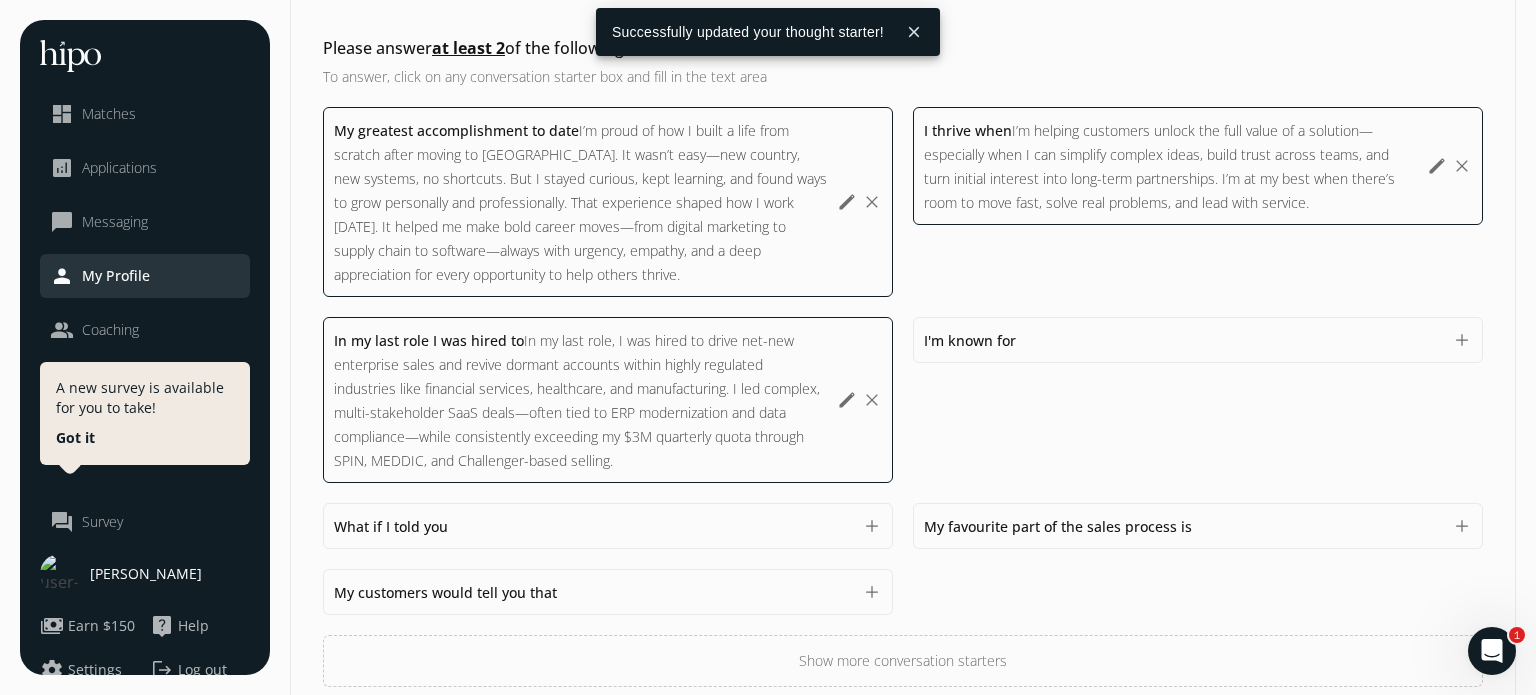 drag, startPoint x: 1123, startPoint y: 170, endPoint x: 1099, endPoint y: 327, distance: 158.8238 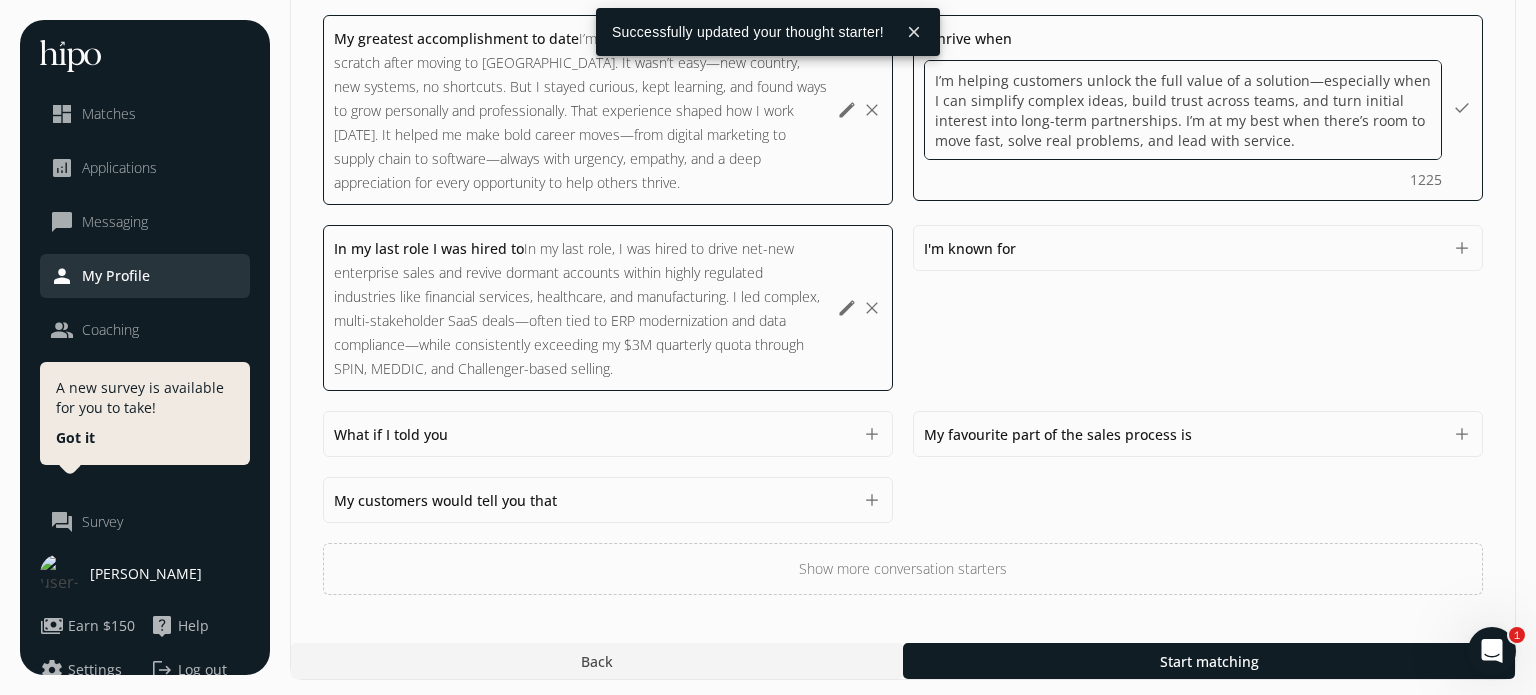 scroll, scrollTop: 873, scrollLeft: 0, axis: vertical 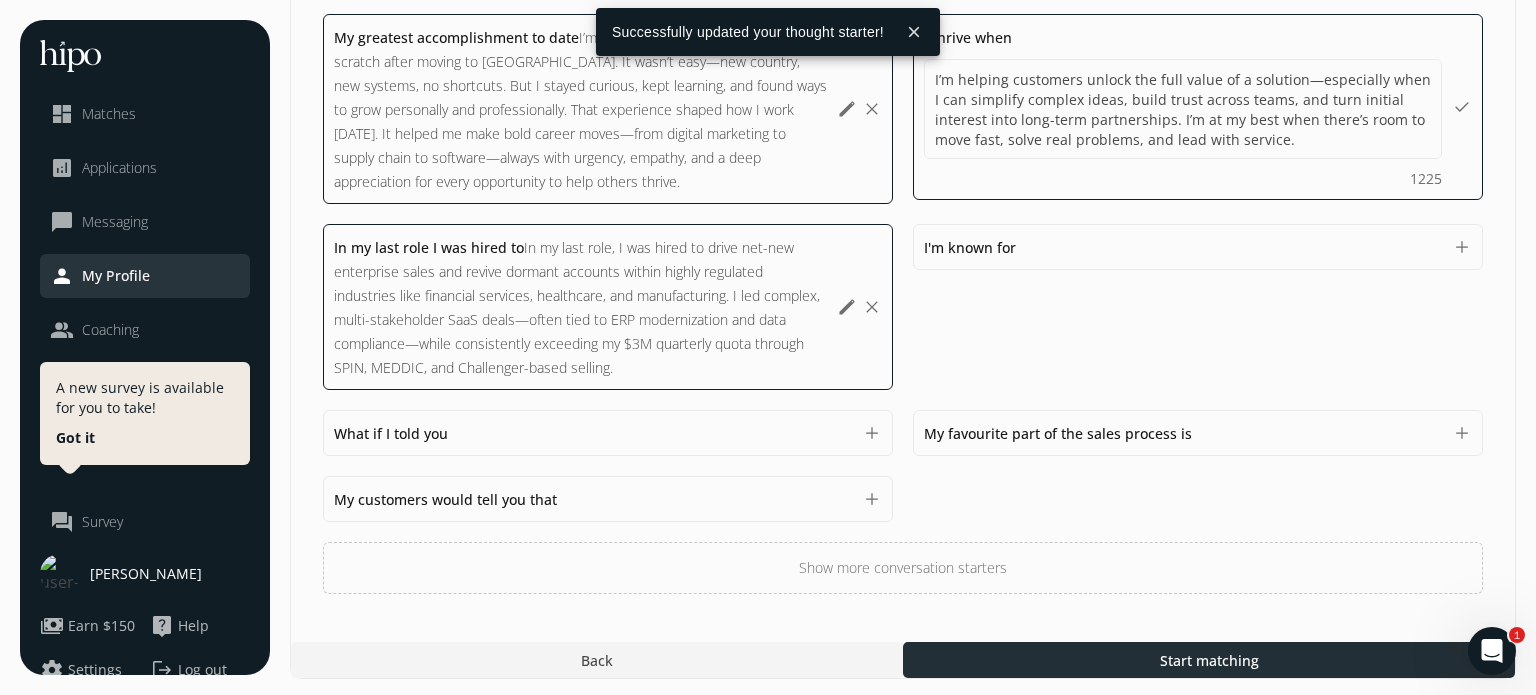 click at bounding box center (1209, 660) 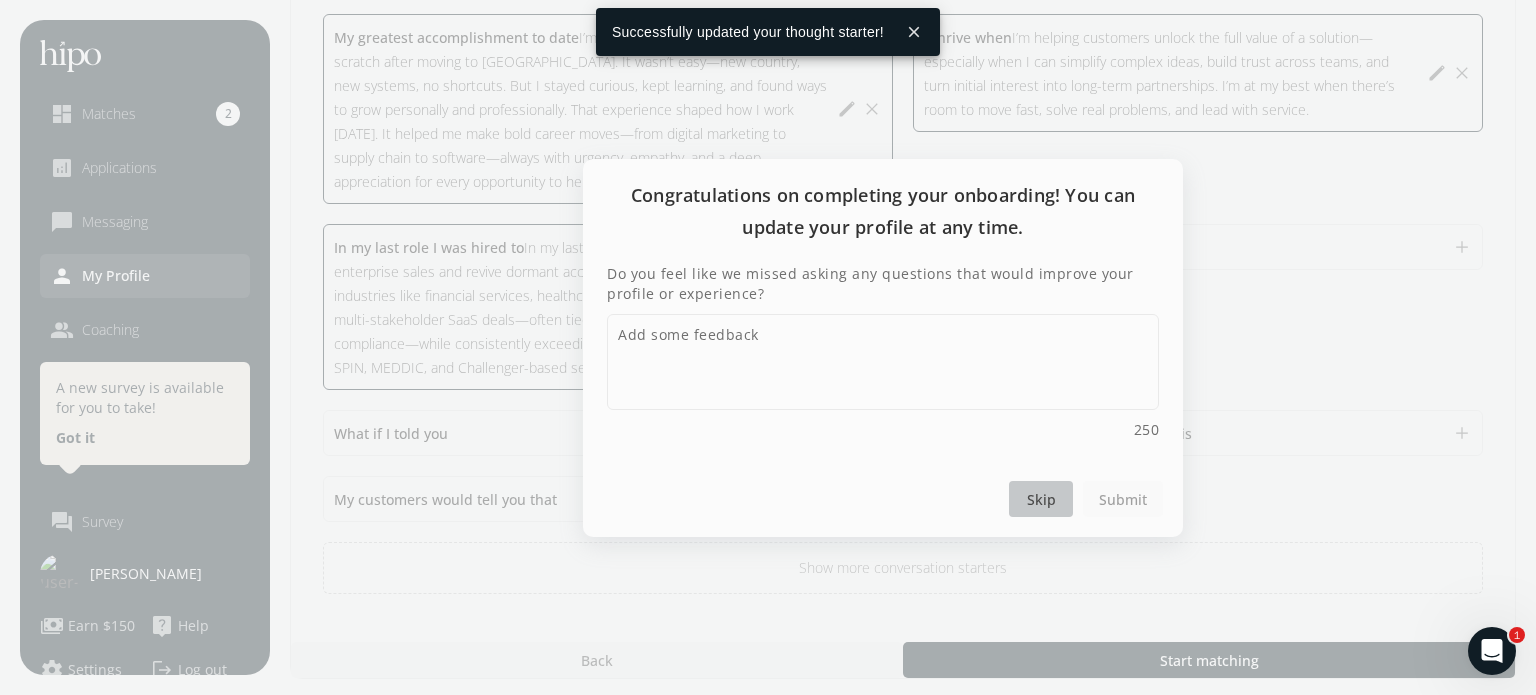 click on "Skip" at bounding box center (1041, 498) 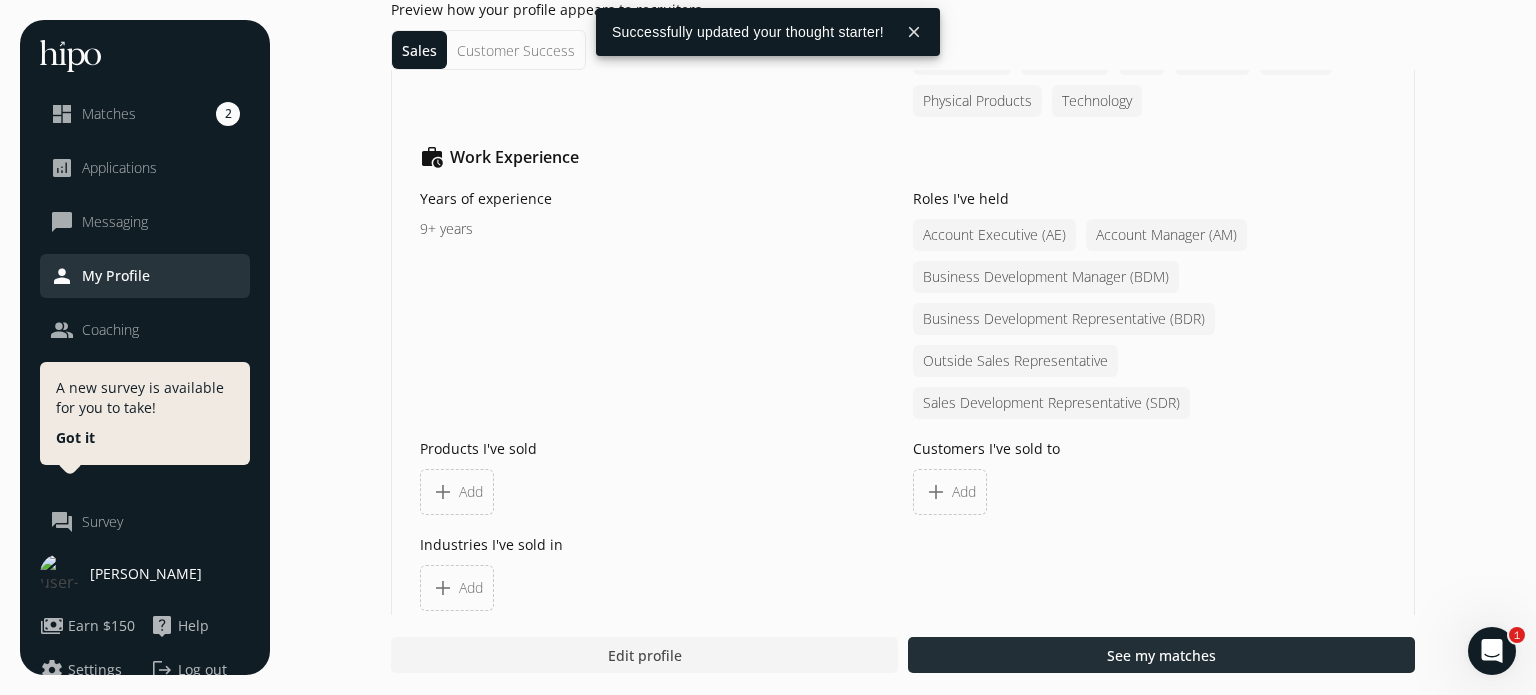 scroll, scrollTop: 1519, scrollLeft: 0, axis: vertical 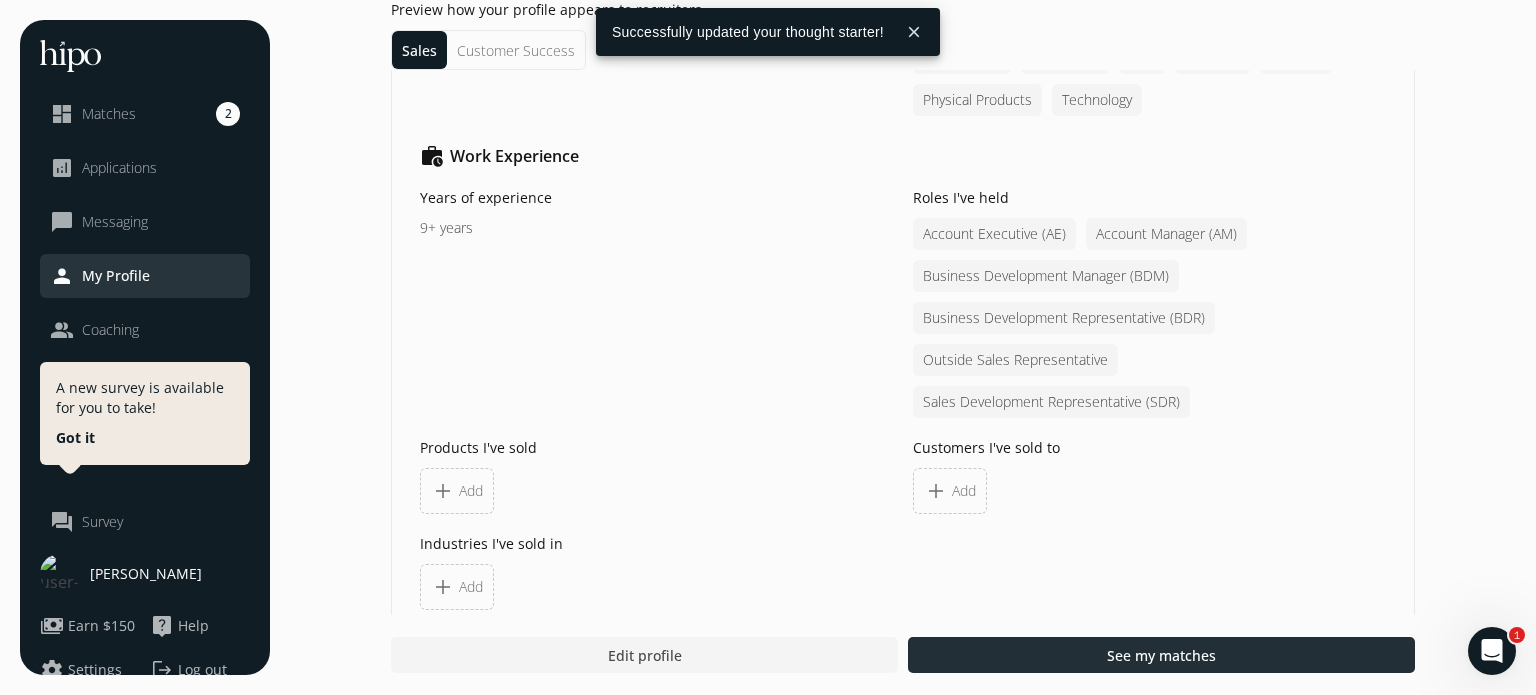 click on "See my matches" at bounding box center (1161, 655) 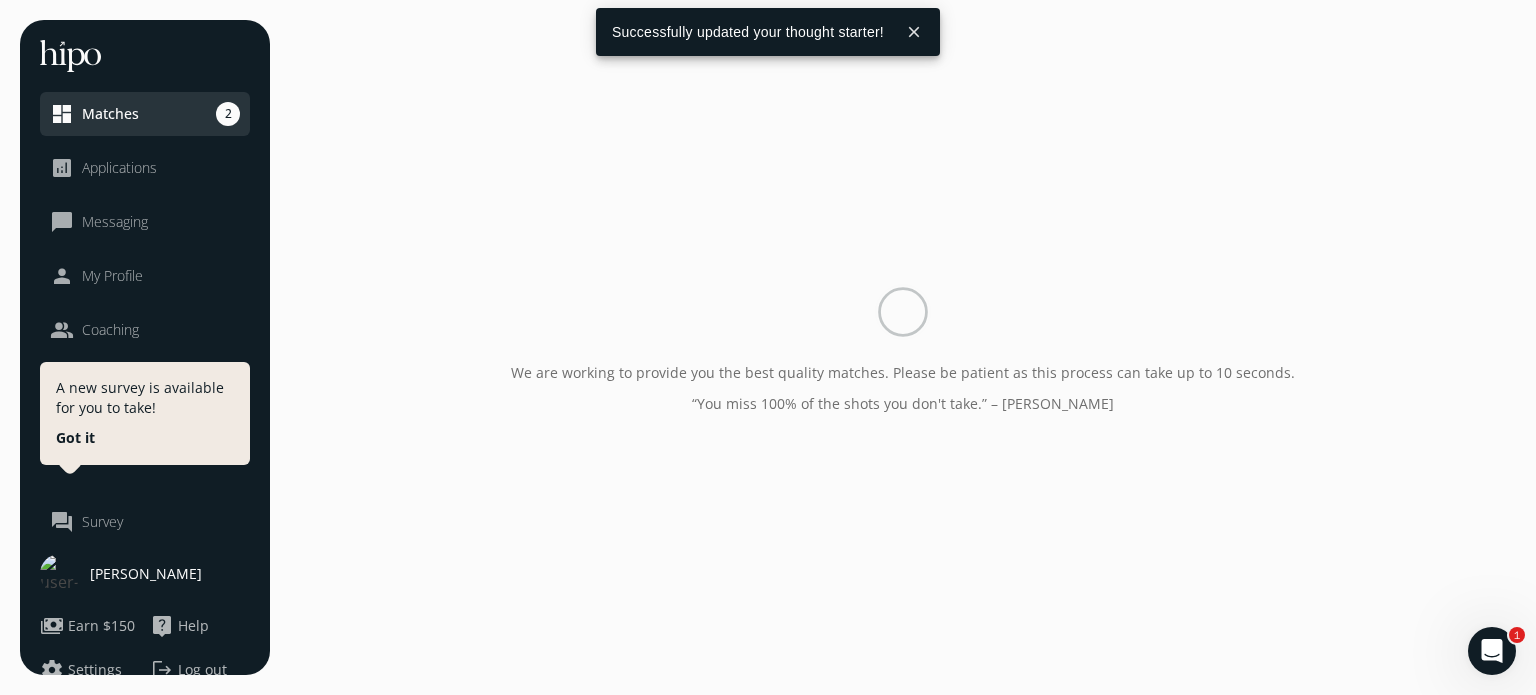scroll, scrollTop: 0, scrollLeft: 0, axis: both 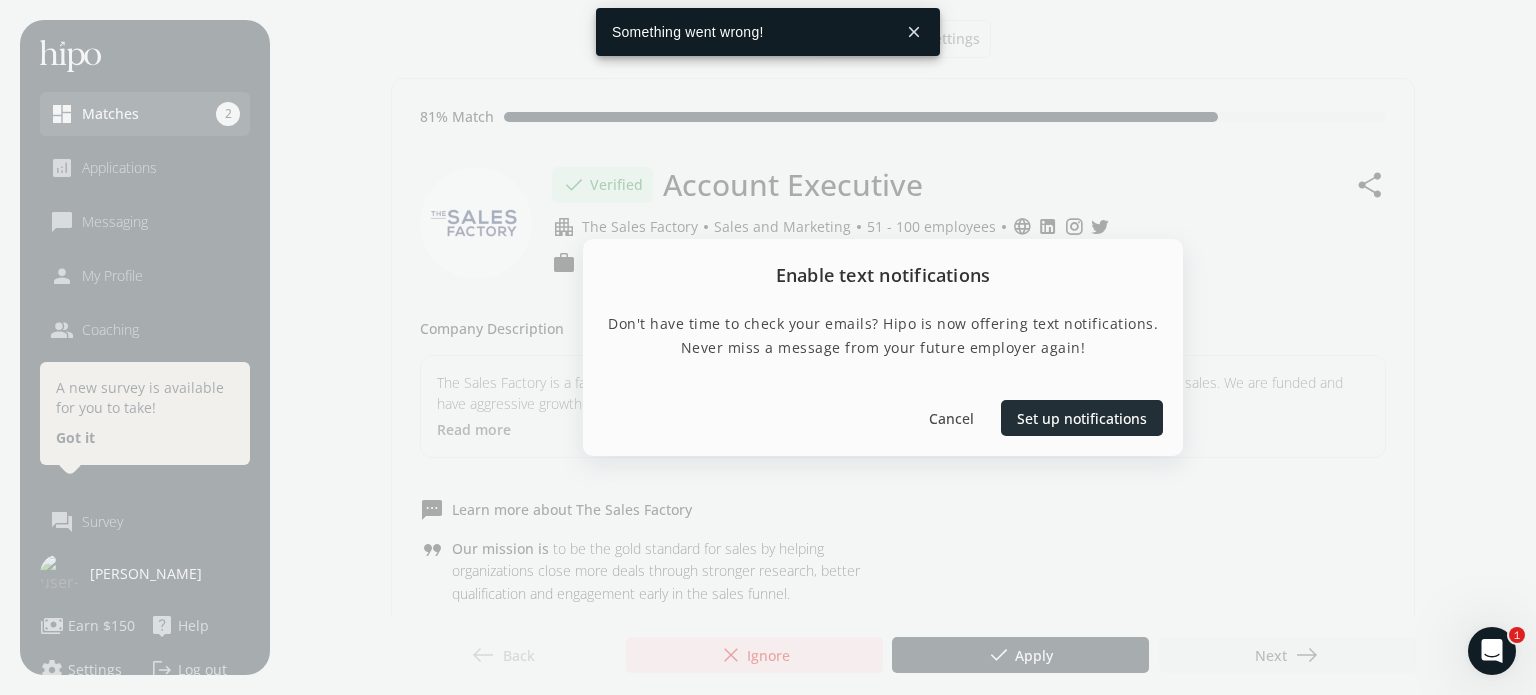 click on "Set up notifications" at bounding box center [1082, 418] 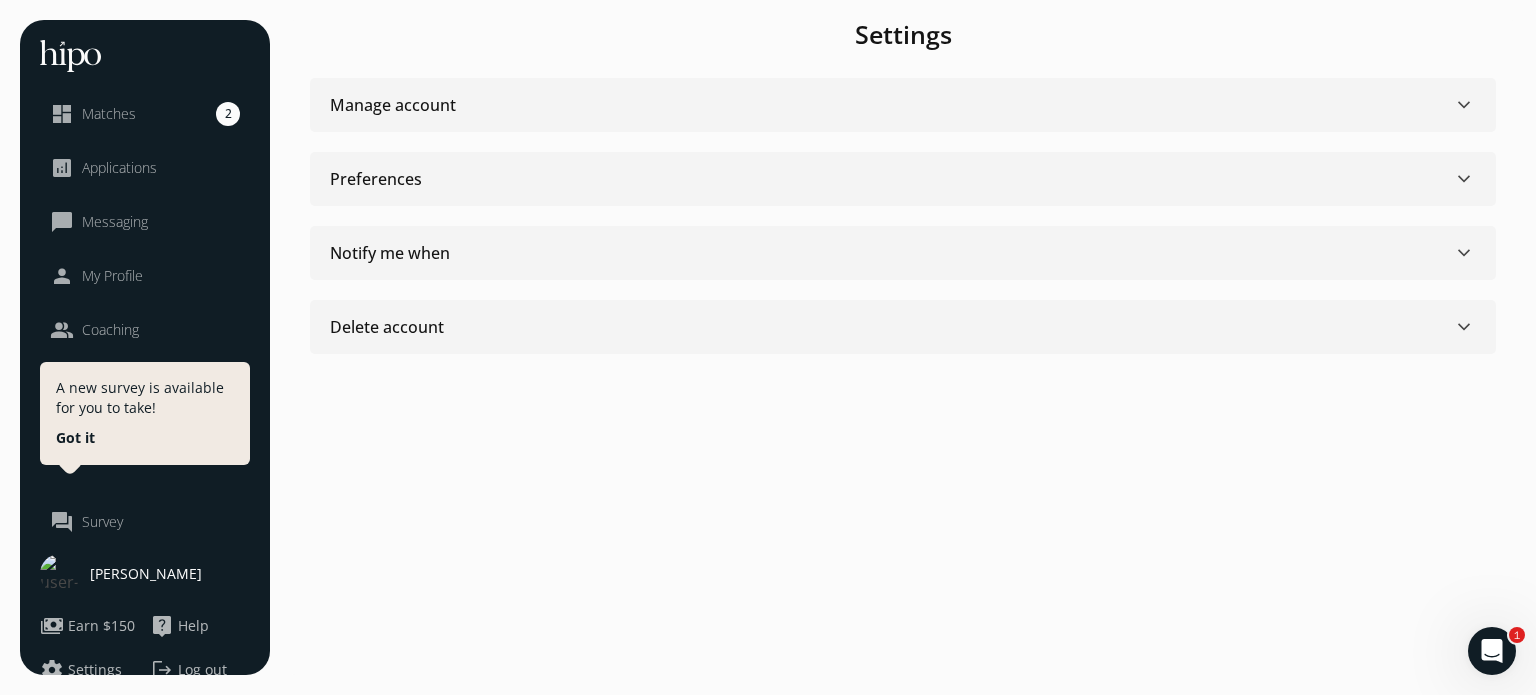 click on "Manage account keyboard_arrow_down" at bounding box center [903, 105] 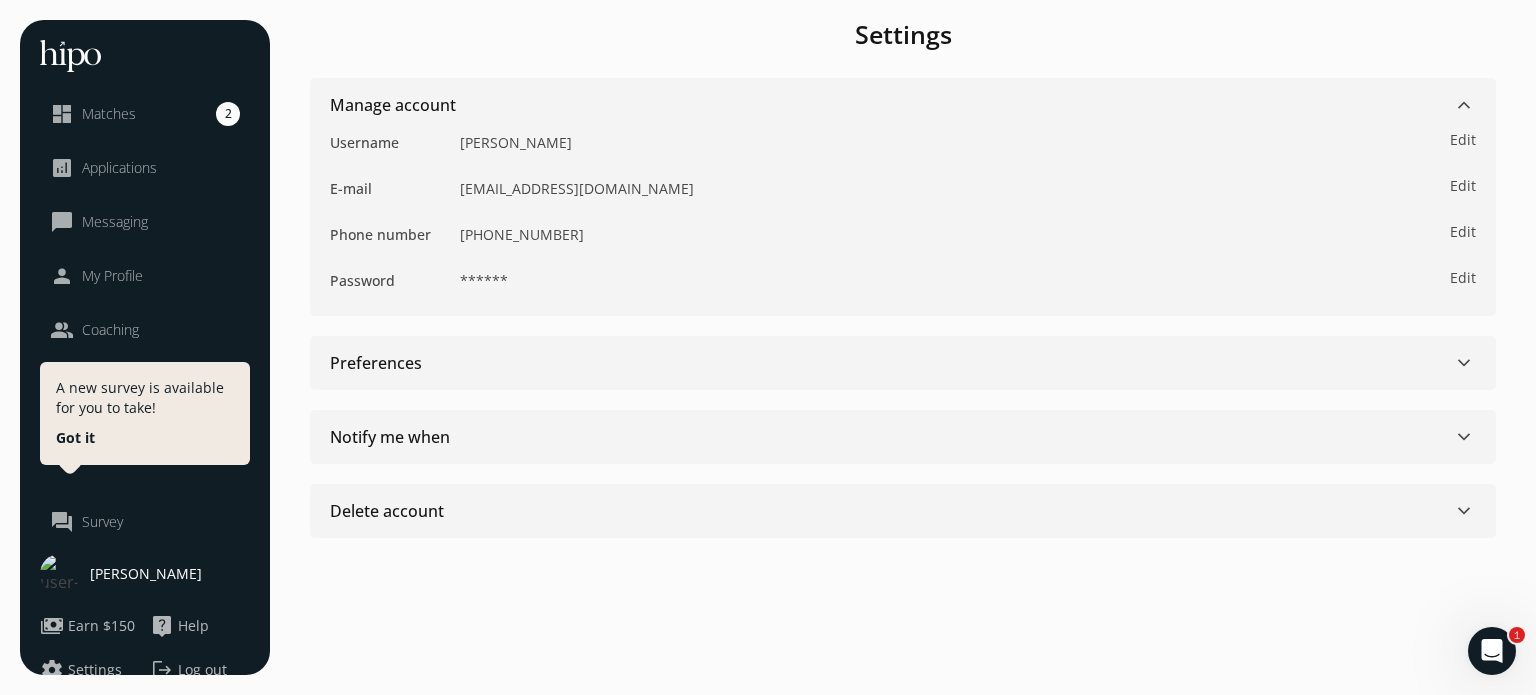 click on "Preferences keyboard_arrow_down" at bounding box center [903, 363] 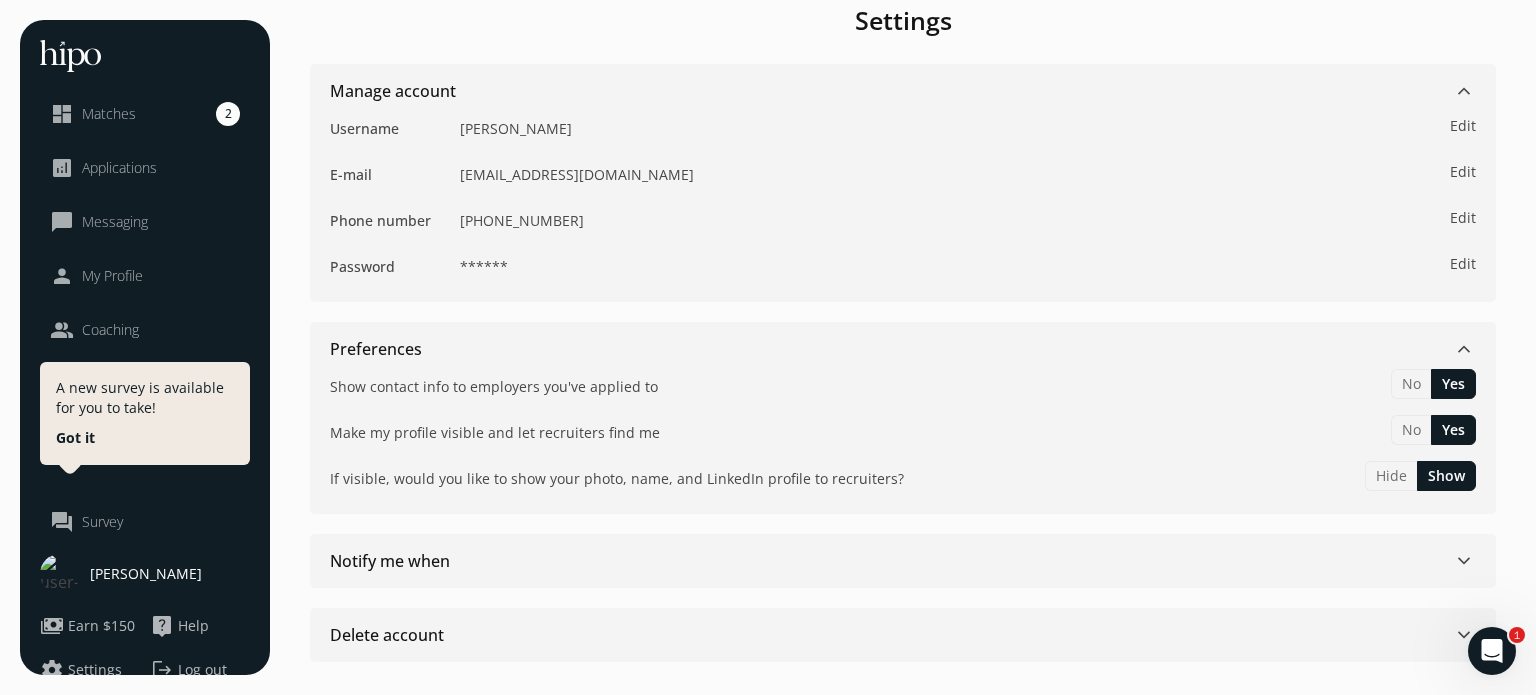 scroll, scrollTop: 20, scrollLeft: 0, axis: vertical 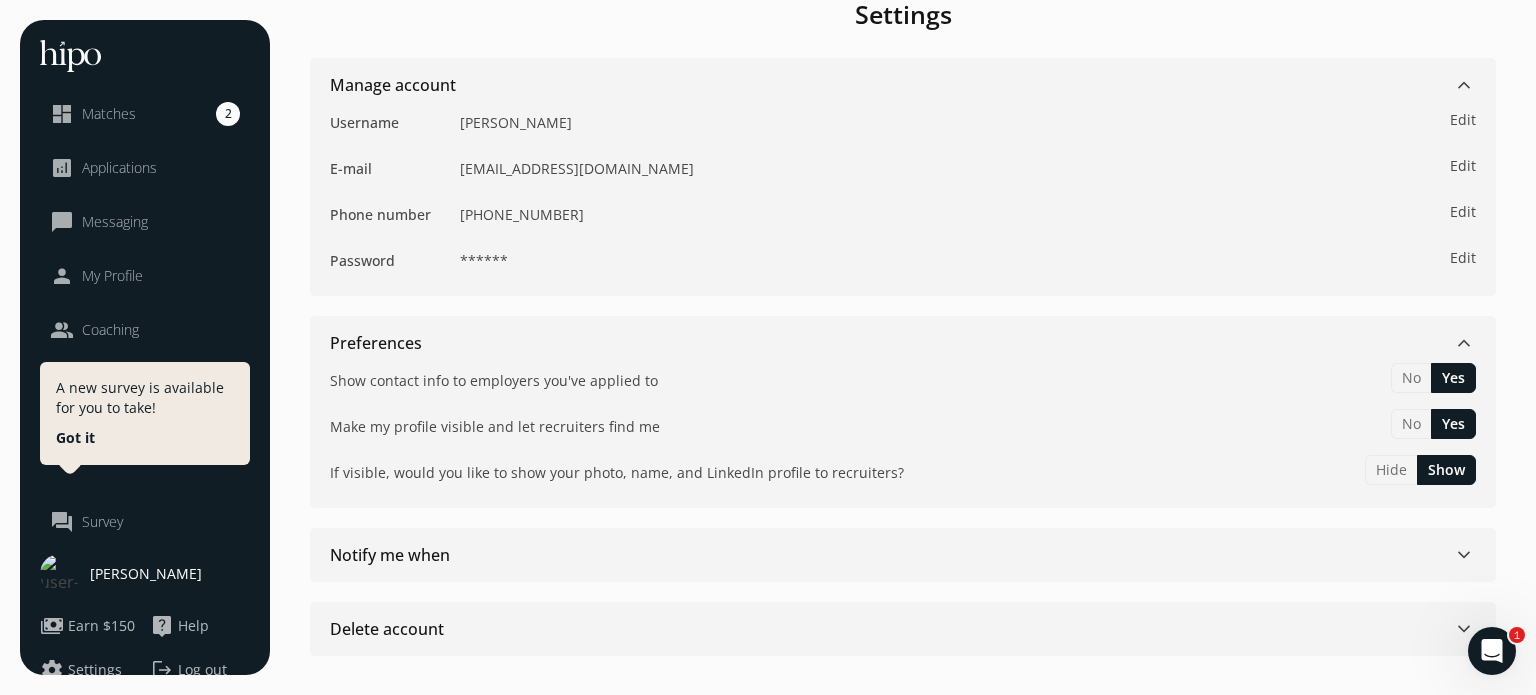click on "Notify me when keyboard_arrow_down" at bounding box center (903, 555) 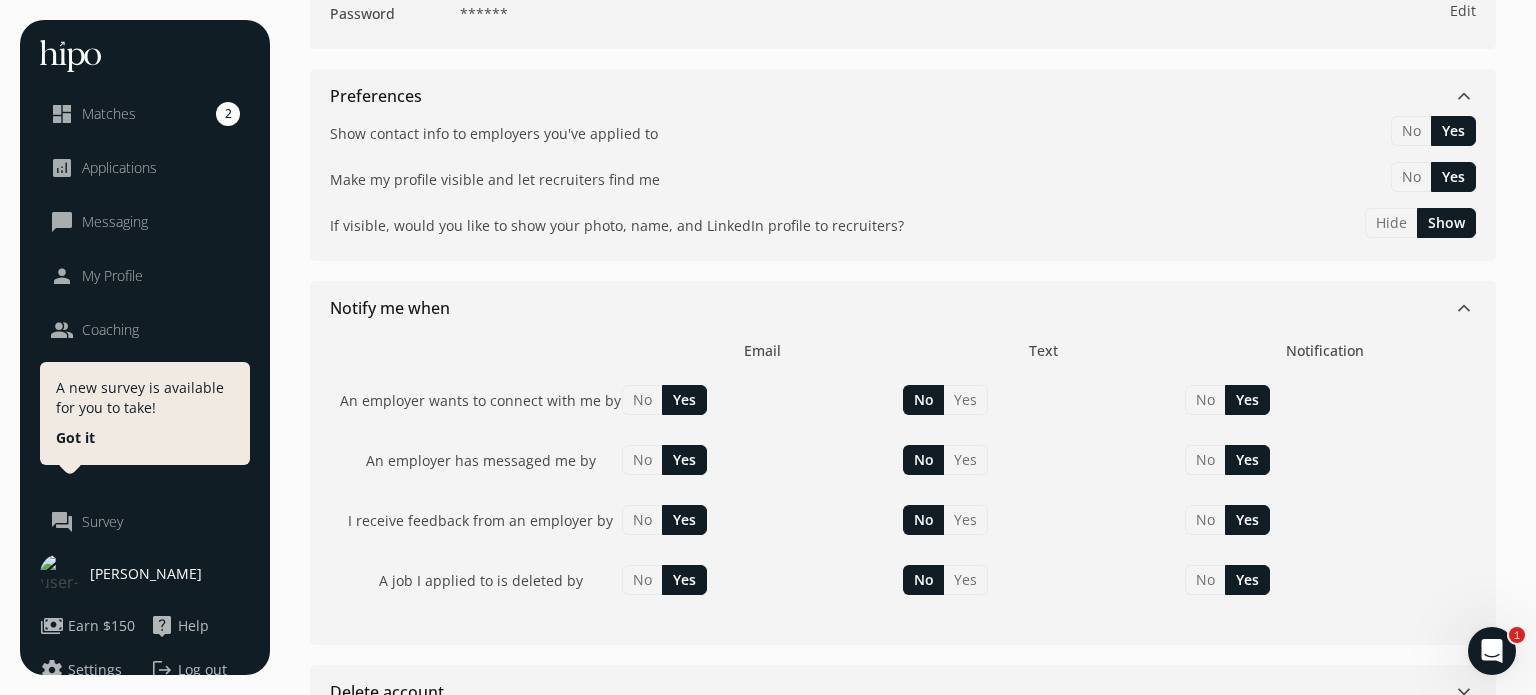 scroll, scrollTop: 331, scrollLeft: 0, axis: vertical 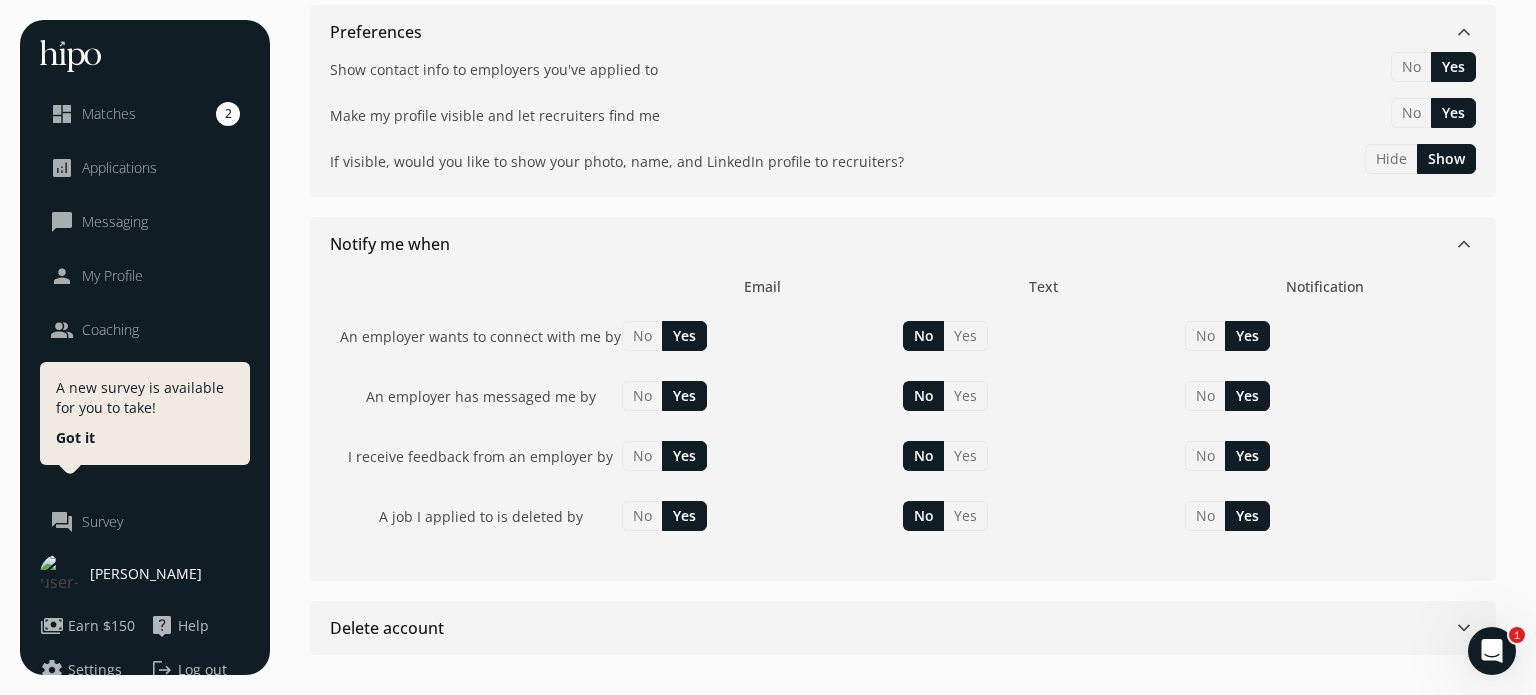 click on "Change name New first name New last name Cancel Done Change email New email address close Cancel Done Edit phone number  Phone number  Format: (xxx) xxx-xxxx Cancel  Done  Change your password Current password New password Confirm new password Cancel Done Thank you!  Please click the link sent to your new e-mail to verify your account changes.  Done Settings Manage account keyboard_arrow_down Username Abdul Adamson Edit edit E-mail abdul_adamson@hotmail.com Edit edit Phone number (416) 939-5932 Edit edit Password ****** Edit edit Preferences keyboard_arrow_down Show Show contact info to employers you've applied to No Yes Show Make my profile visible and let recruiters find me No Yes Show If visible, would you like to show your photo, name, and LinkedIn profile to recruiters? Hide Show Notify me when keyboard_arrow_down Email Text Notification  An employer wants to connect with me by  No Yes No Yes No Yes  An employer wants to connect with me by  Email No Yes Text No Yes Notification No Yes No Yes No Yes No No" at bounding box center (903, 182) 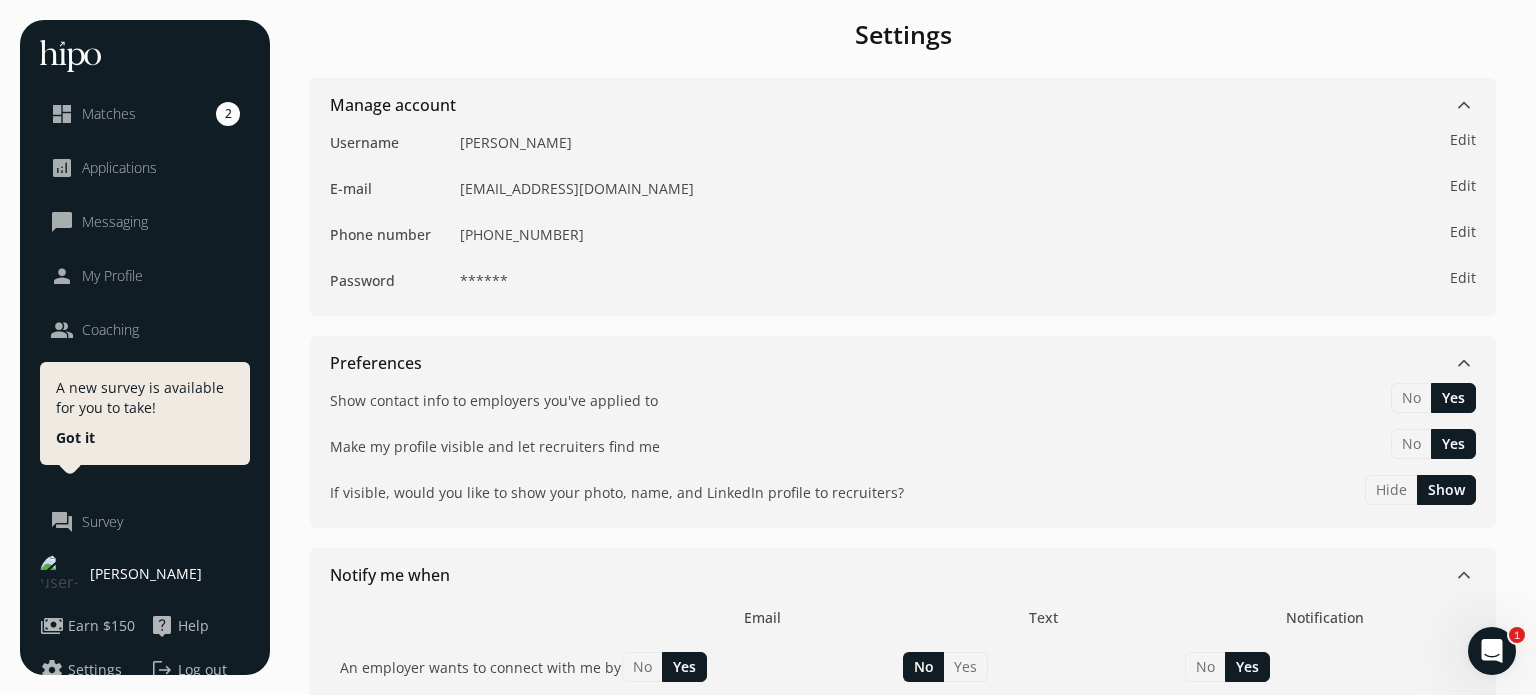 scroll, scrollTop: 0, scrollLeft: 0, axis: both 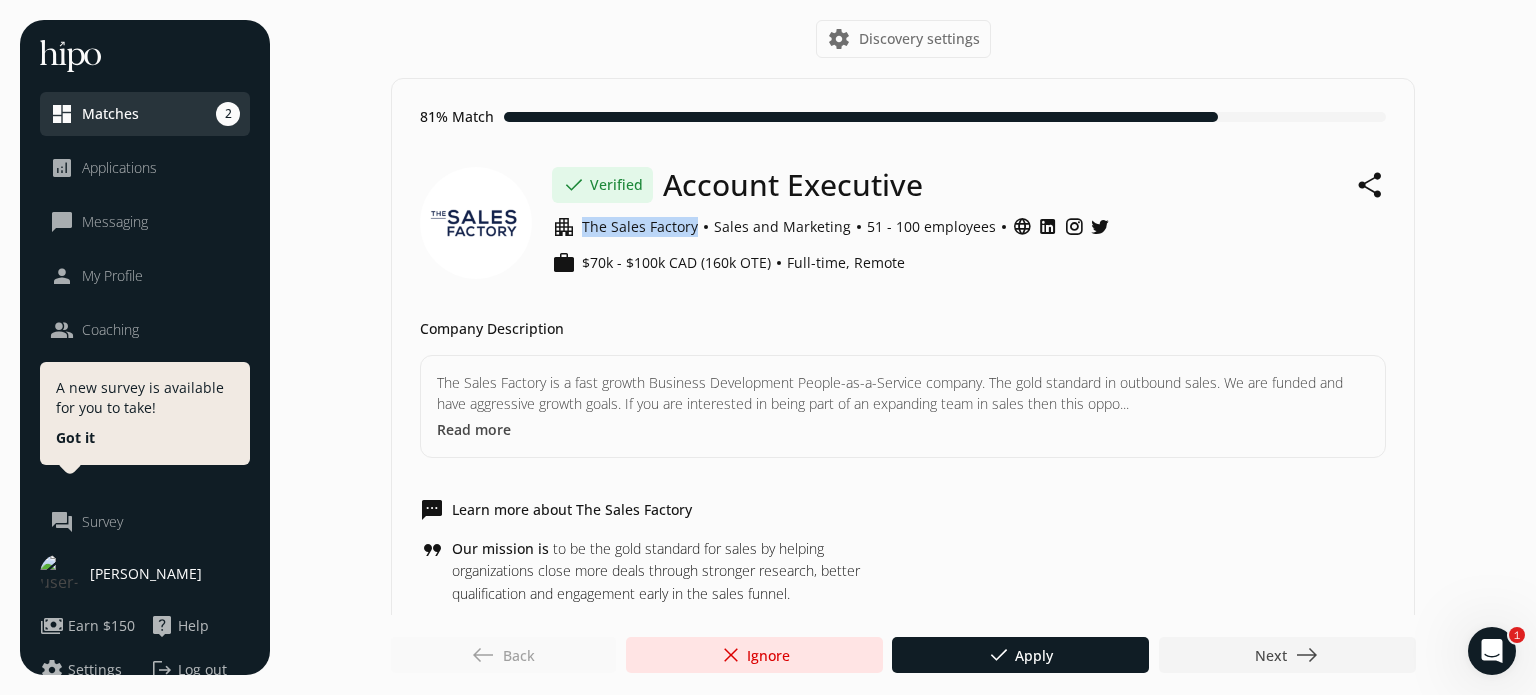 drag, startPoint x: 694, startPoint y: 228, endPoint x: 598, endPoint y: 231, distance: 96.04687 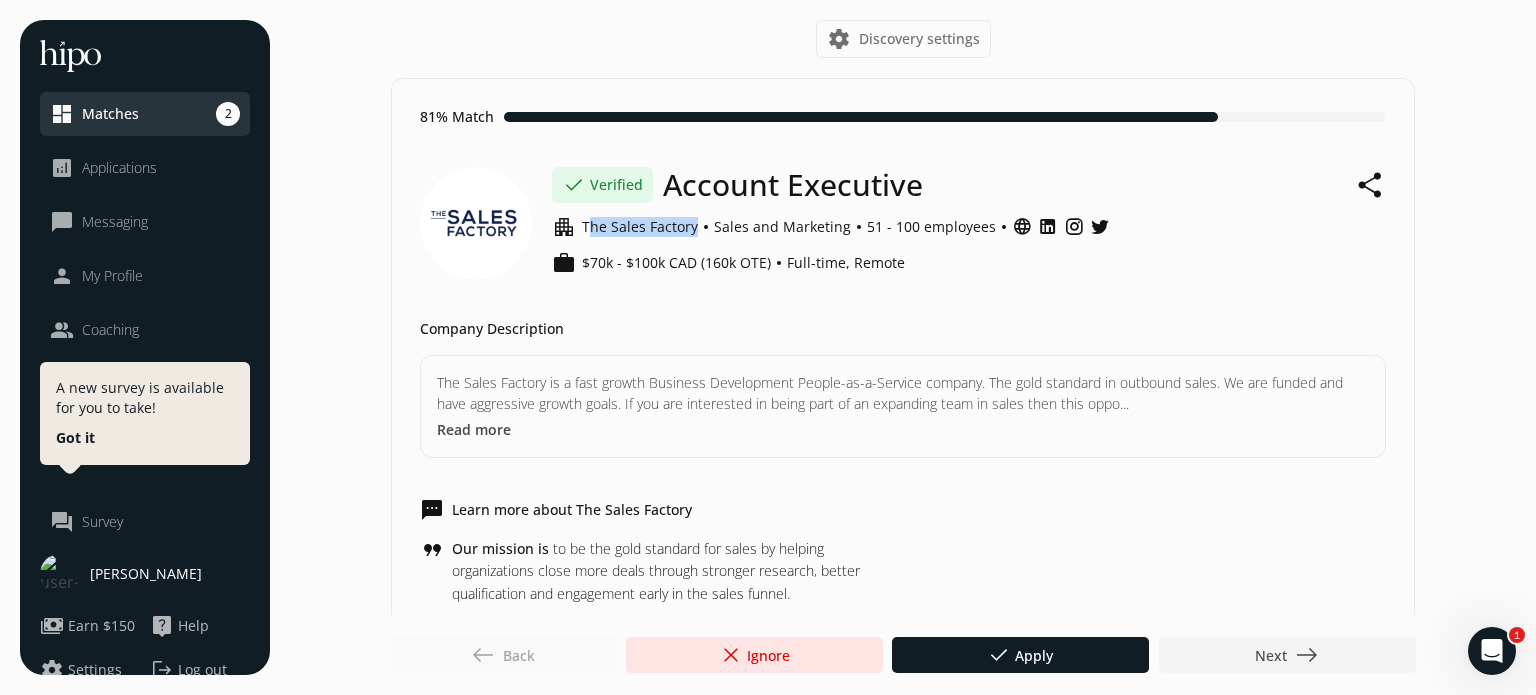 click on "The Sales Factory" at bounding box center [640, 227] 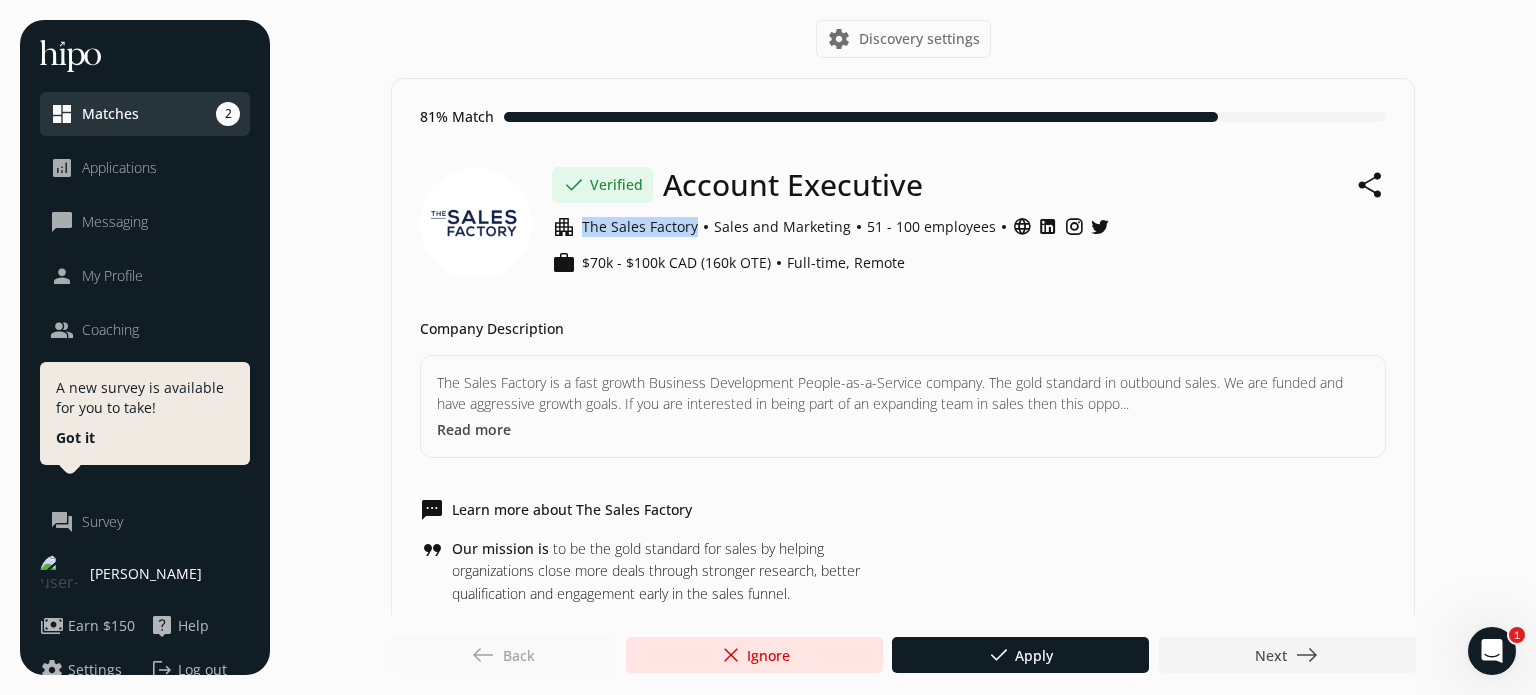 drag, startPoint x: 695, startPoint y: 228, endPoint x: 582, endPoint y: 228, distance: 113 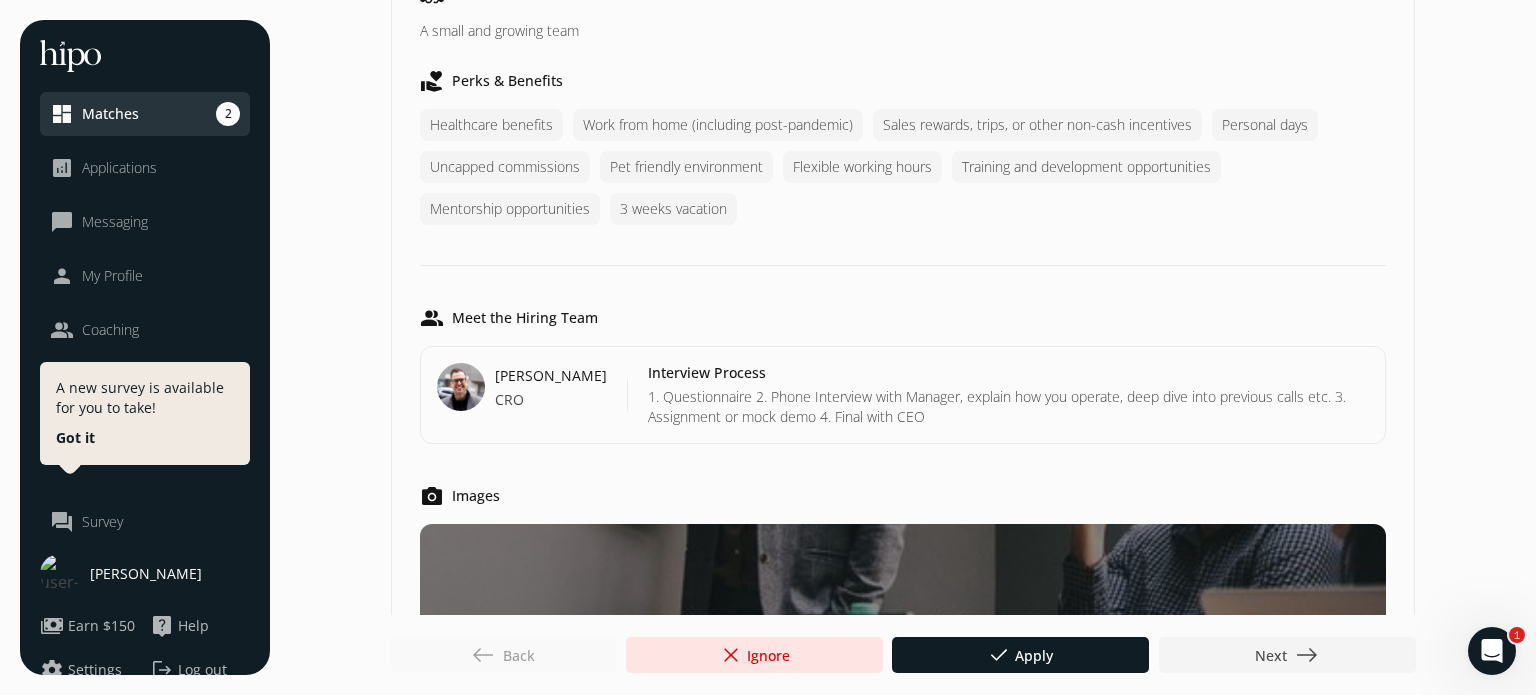 scroll, scrollTop: 1705, scrollLeft: 0, axis: vertical 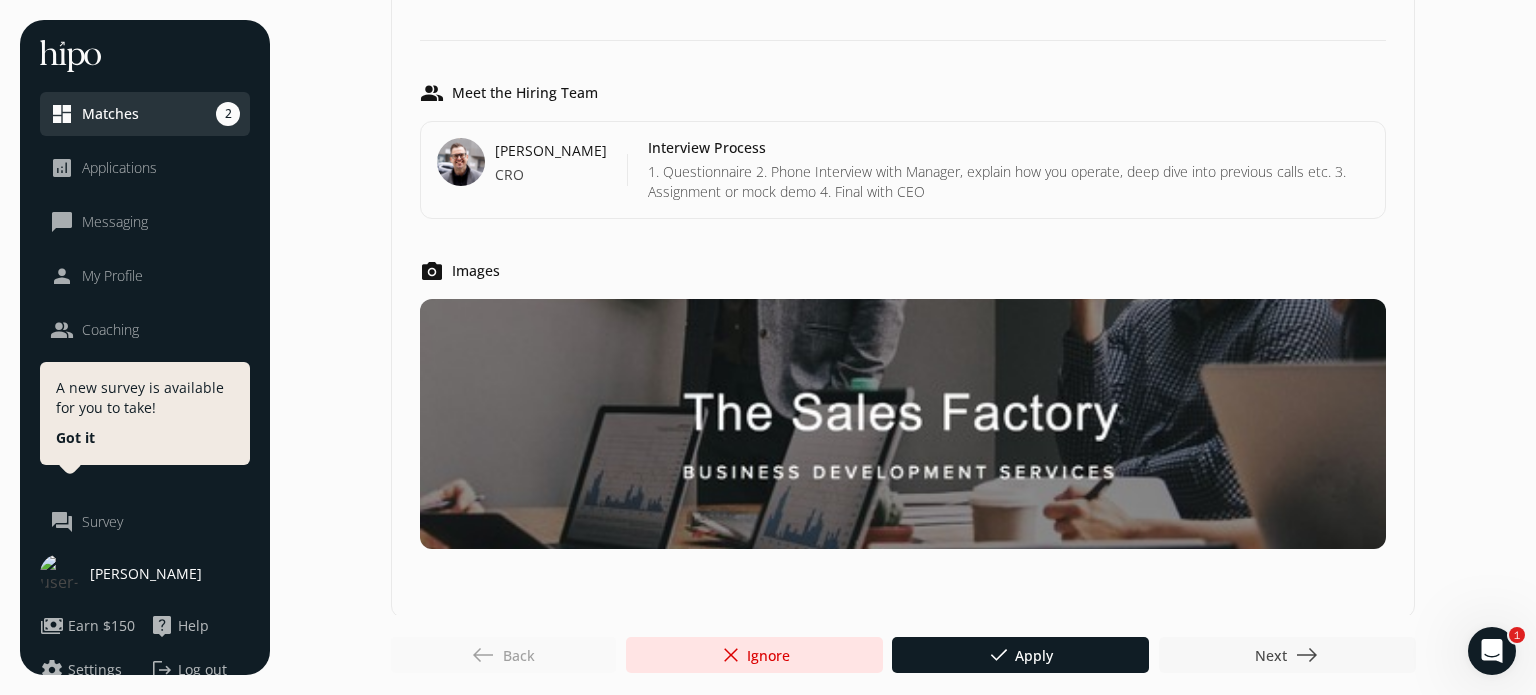 click on "east" 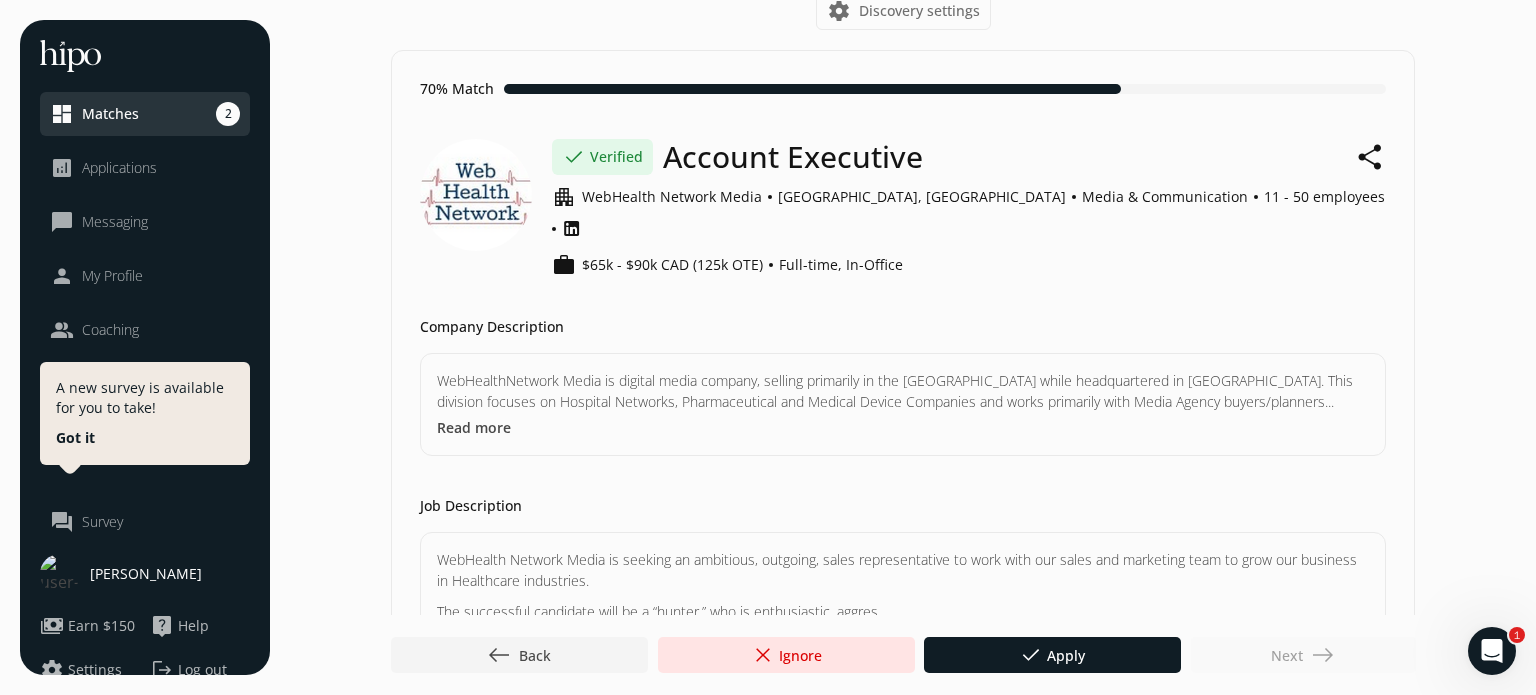 scroll, scrollTop: 31, scrollLeft: 0, axis: vertical 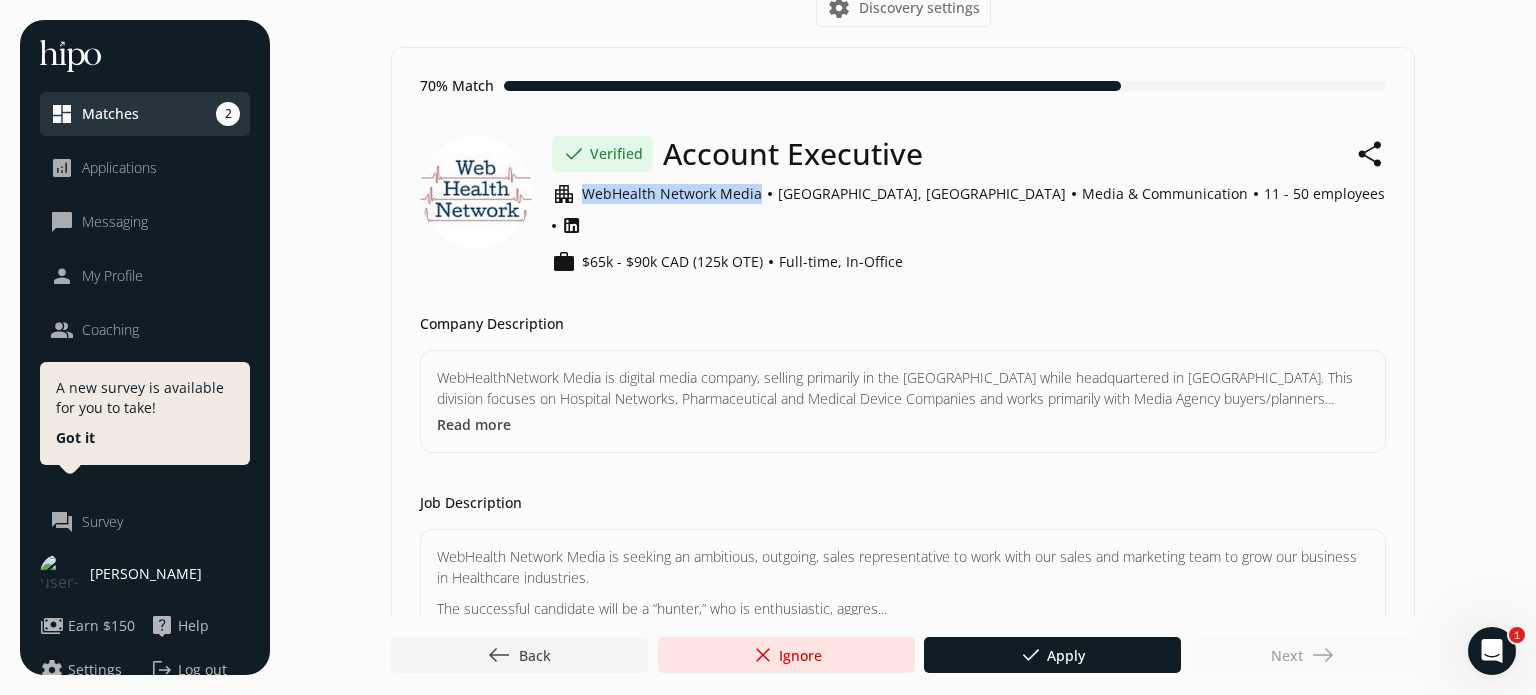drag, startPoint x: 755, startPoint y: 201, endPoint x: 582, endPoint y: 199, distance: 173.01157 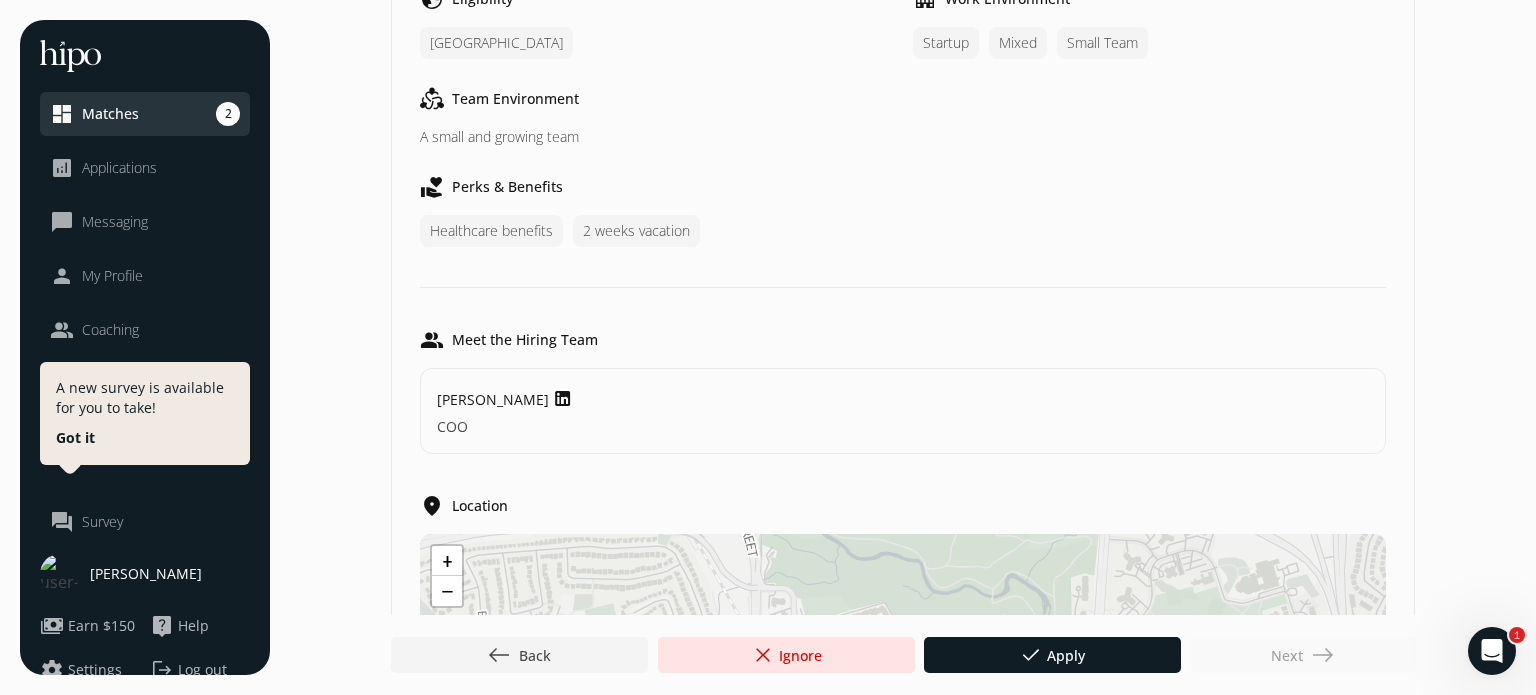 scroll, scrollTop: 986, scrollLeft: 0, axis: vertical 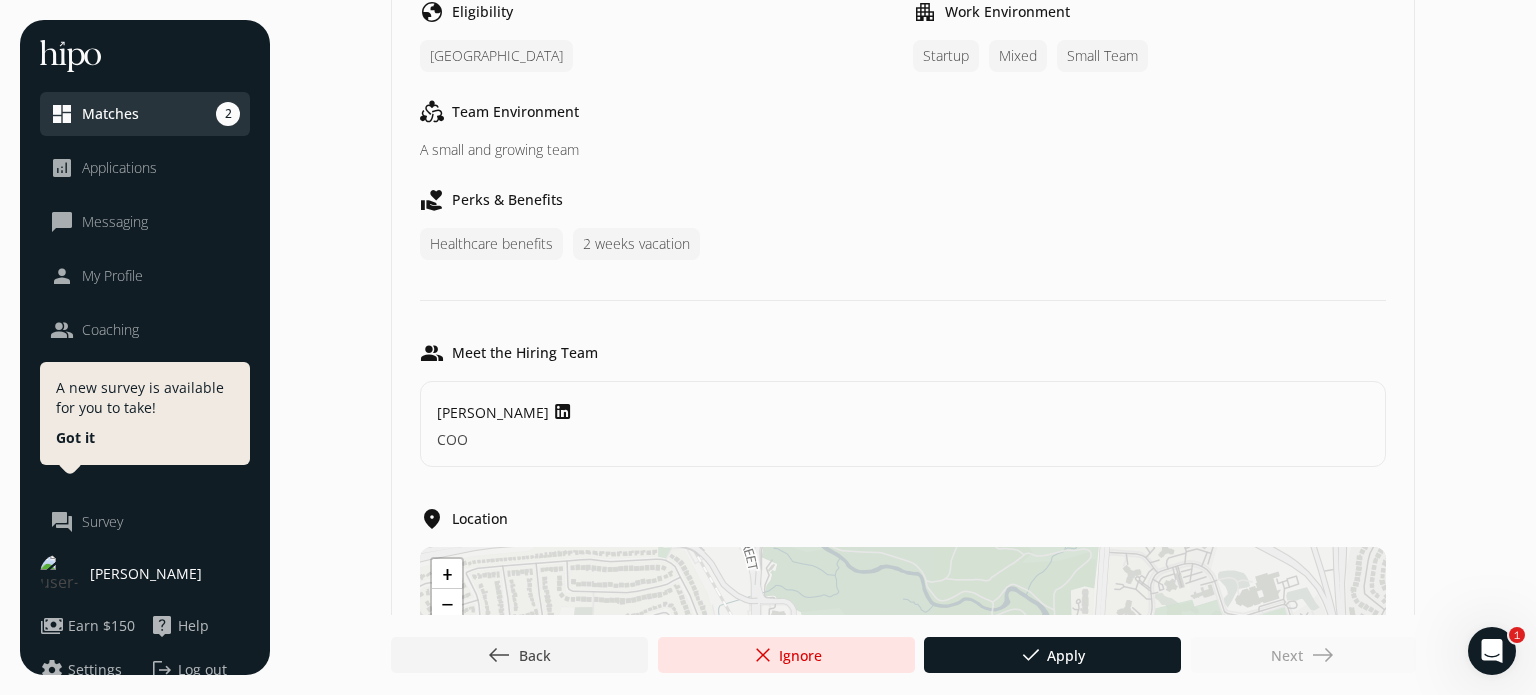click on "Got it" at bounding box center [75, 438] 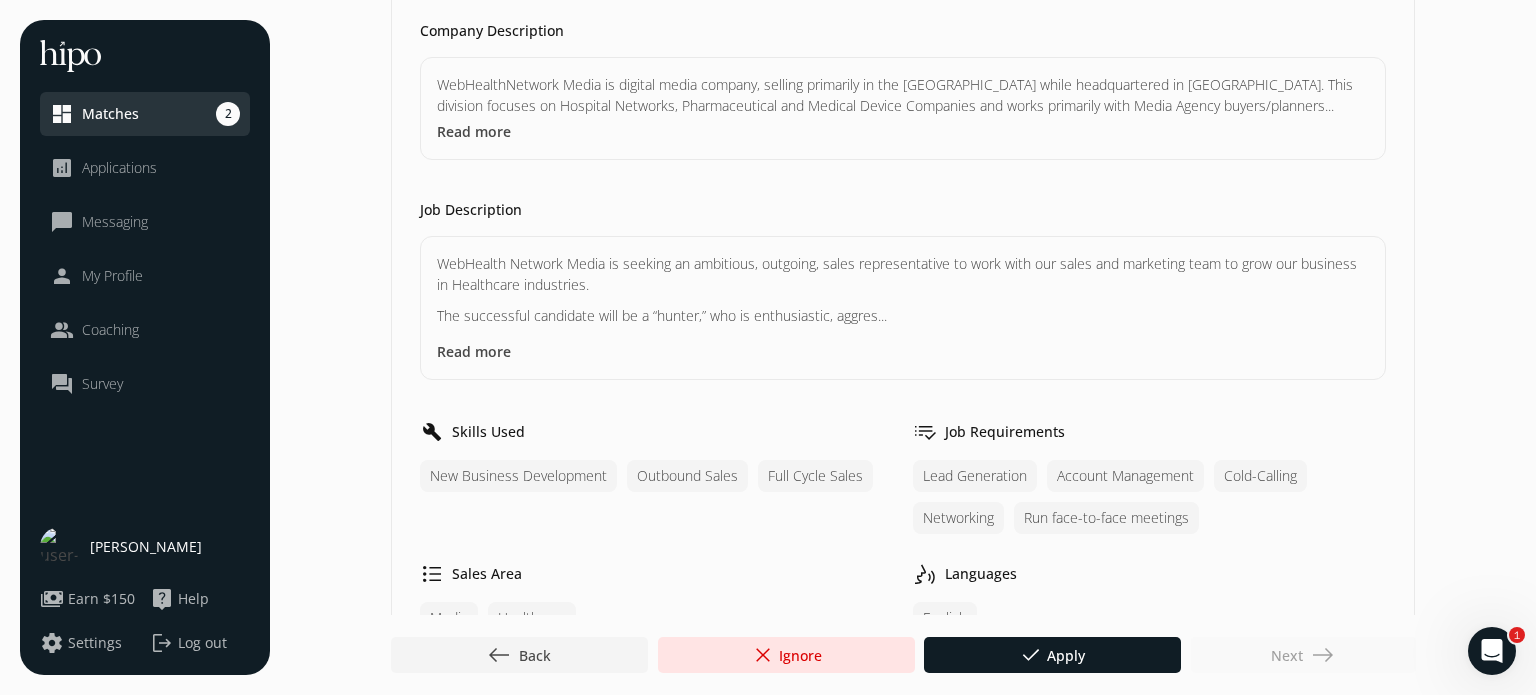 scroll, scrollTop: 348, scrollLeft: 0, axis: vertical 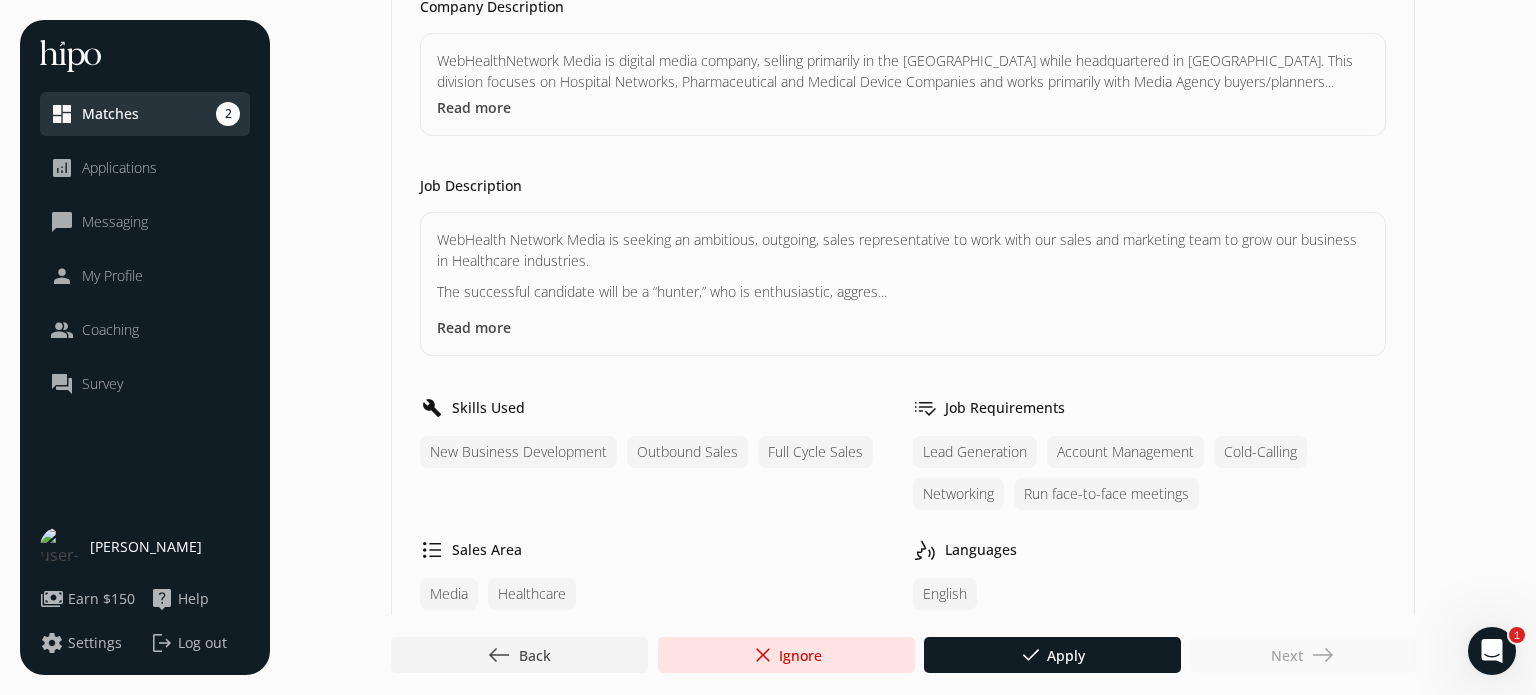click on "Next  east" 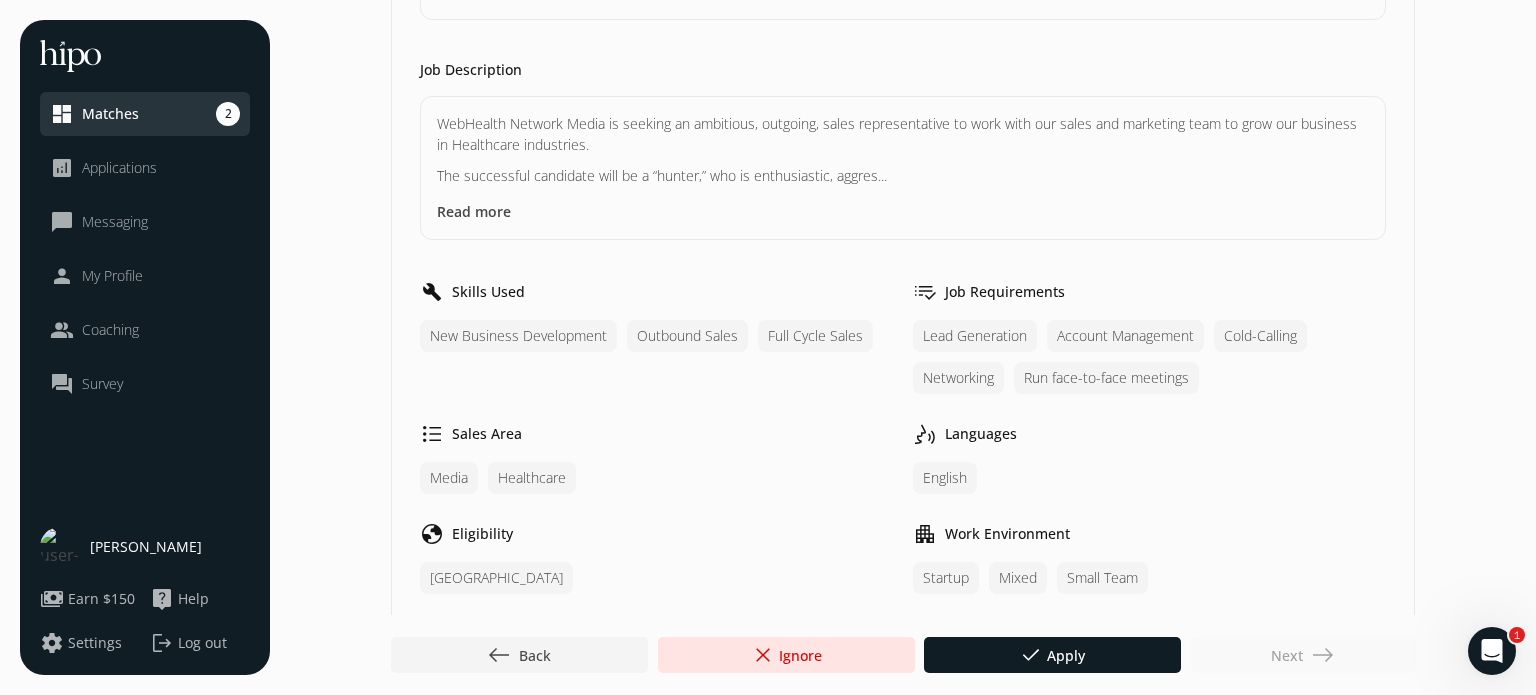 scroll, scrollTop: 0, scrollLeft: 0, axis: both 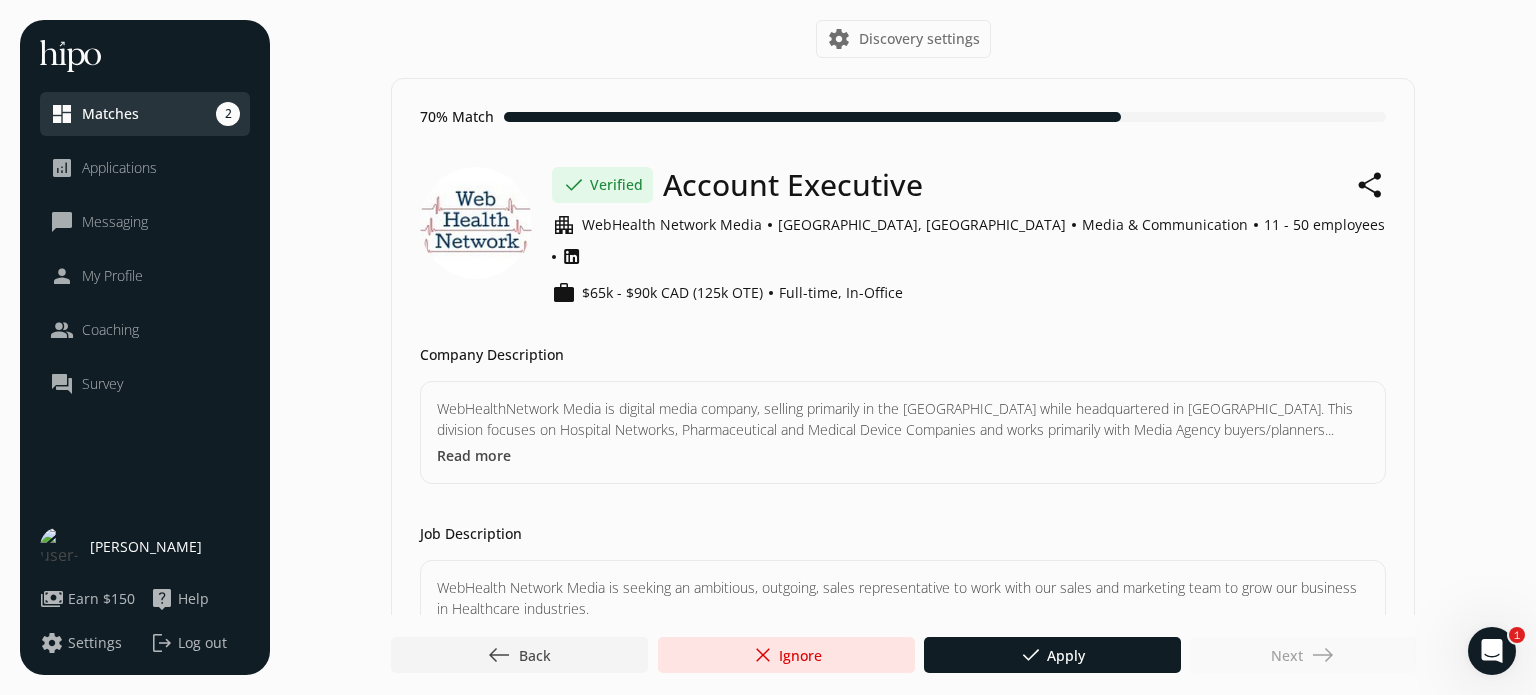 click 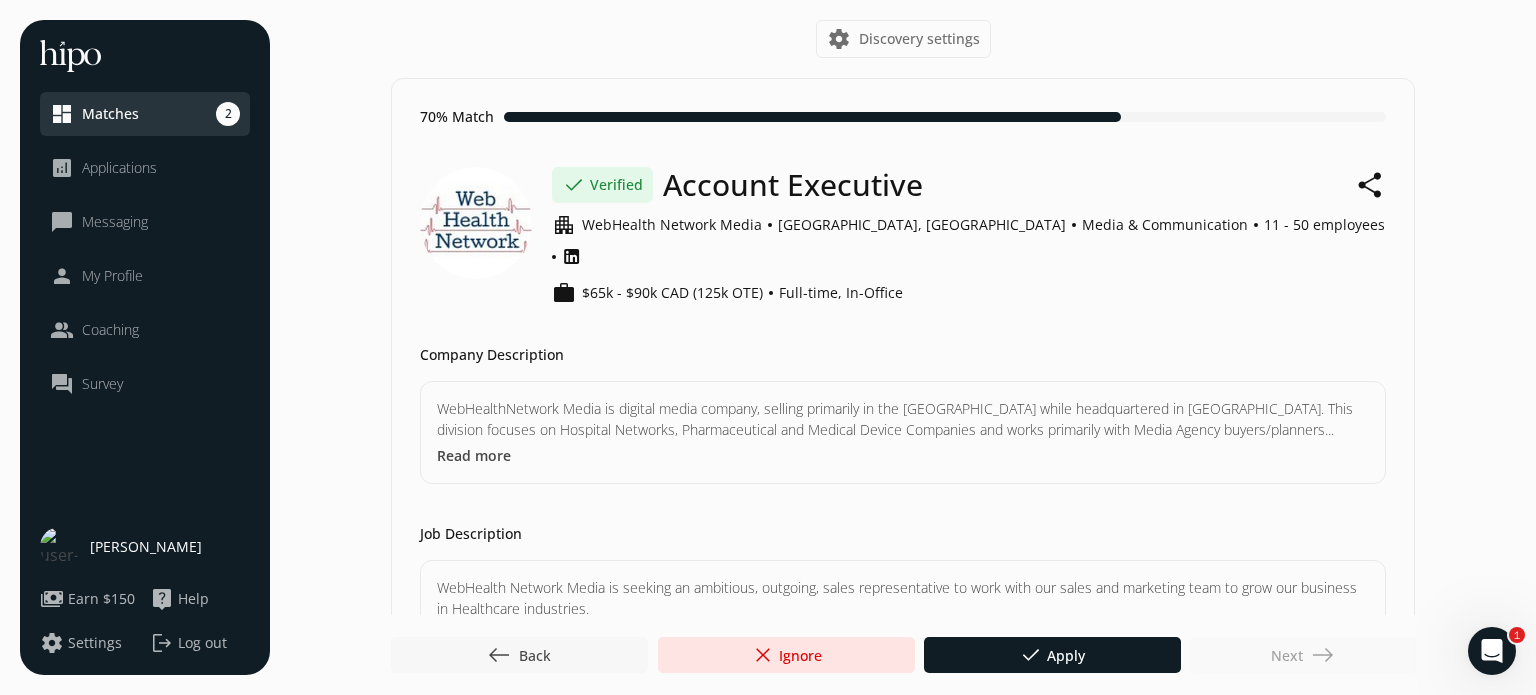 click on "west  Back" at bounding box center [519, 655] 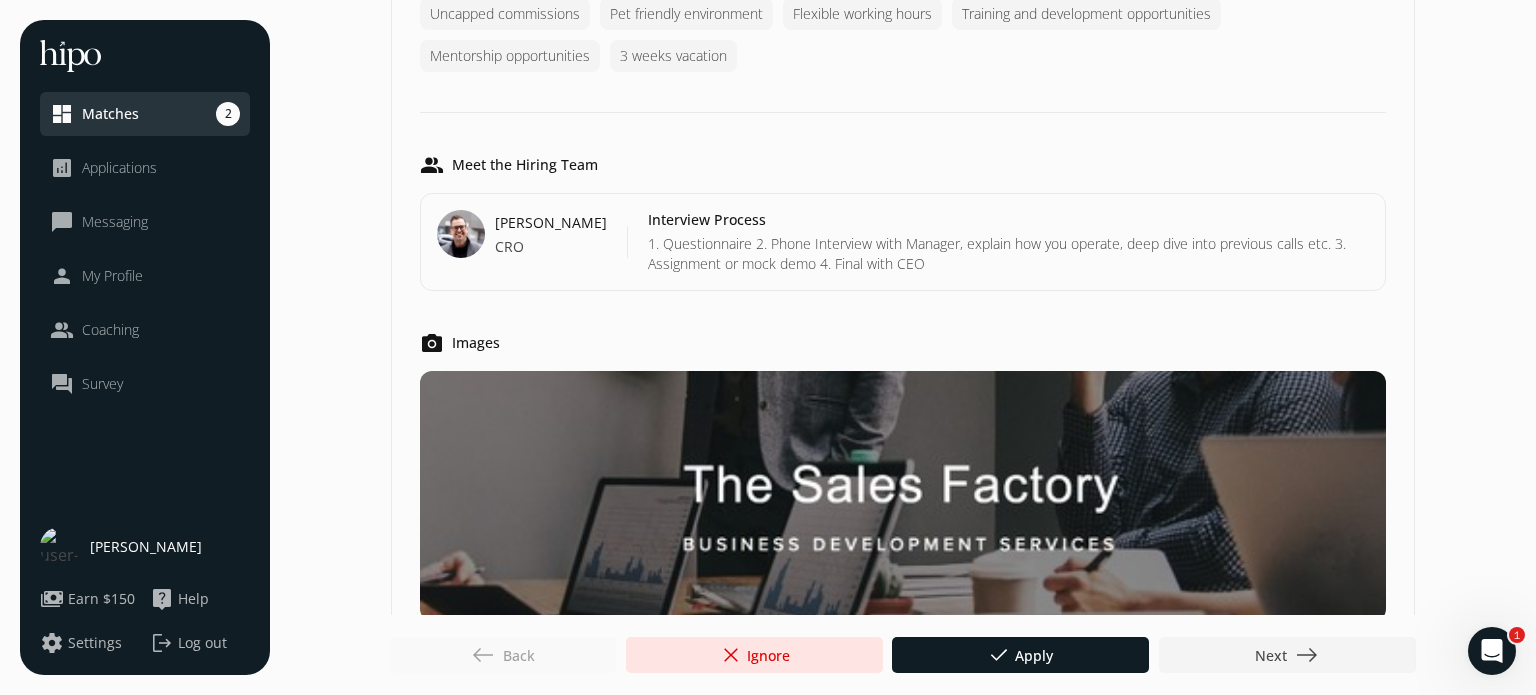 scroll, scrollTop: 1705, scrollLeft: 0, axis: vertical 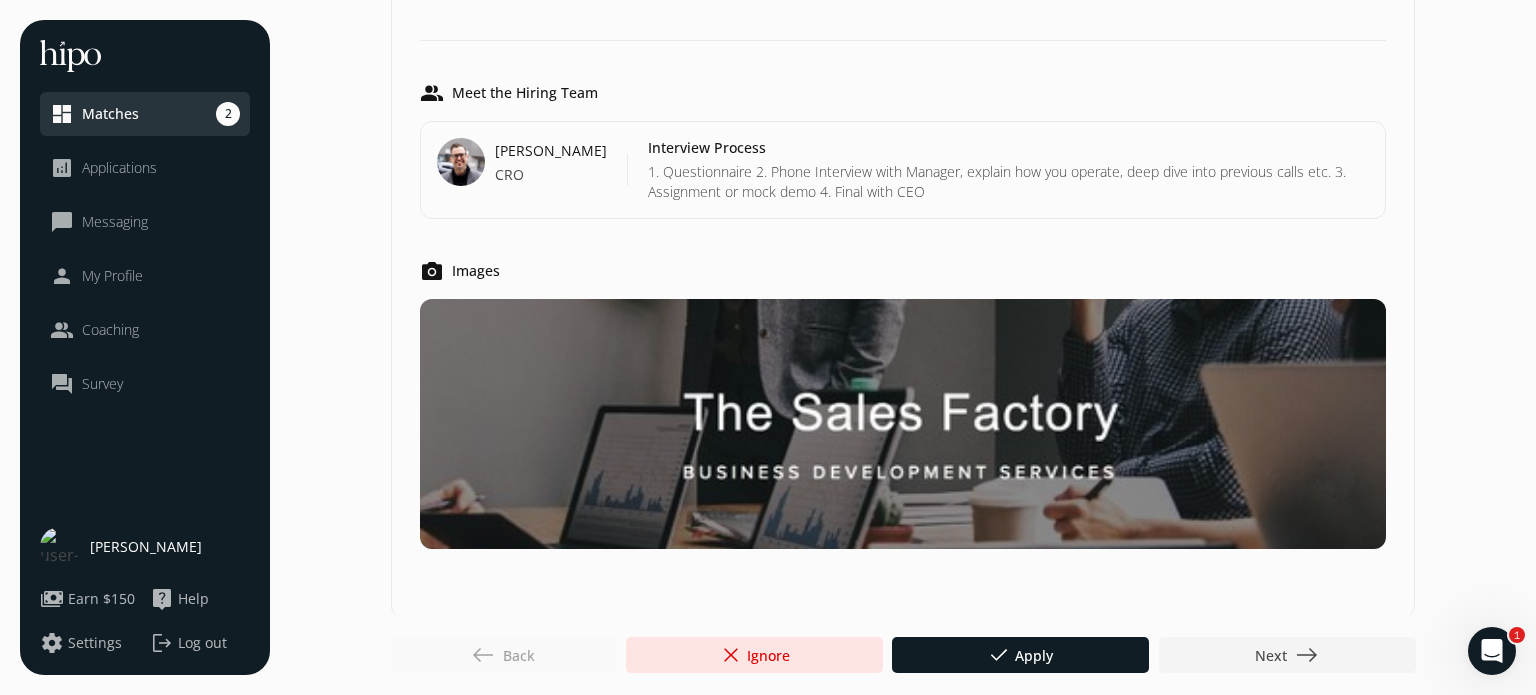 click on "My Profile" 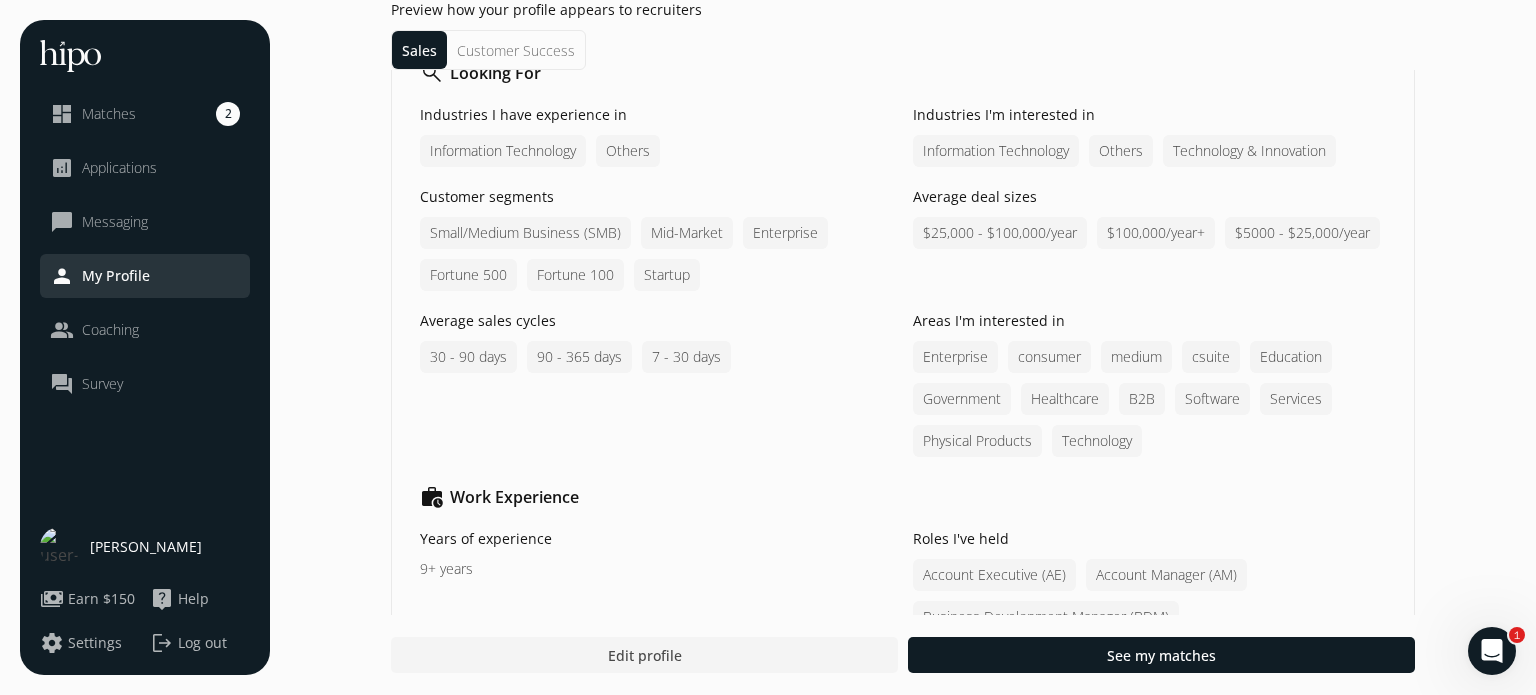 scroll, scrollTop: 1507, scrollLeft: 0, axis: vertical 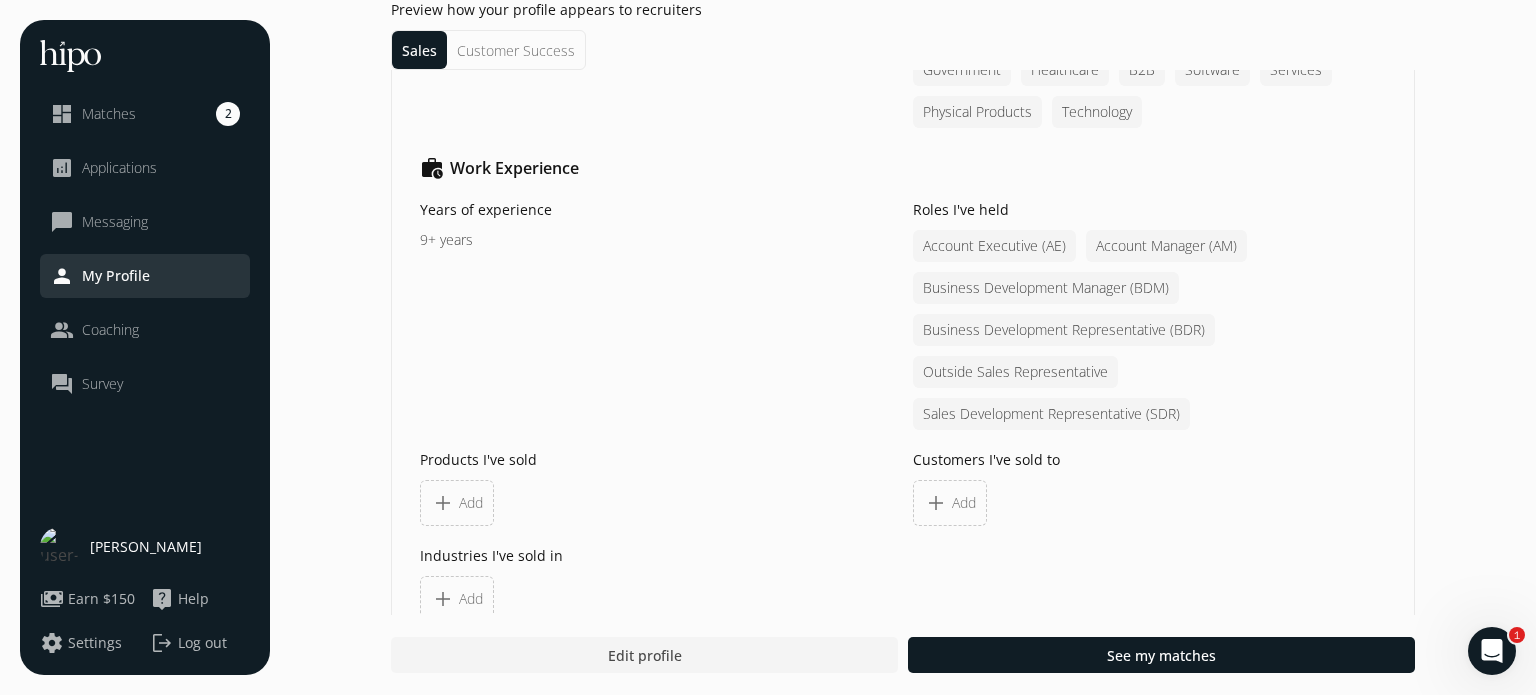 click on "Coaching" 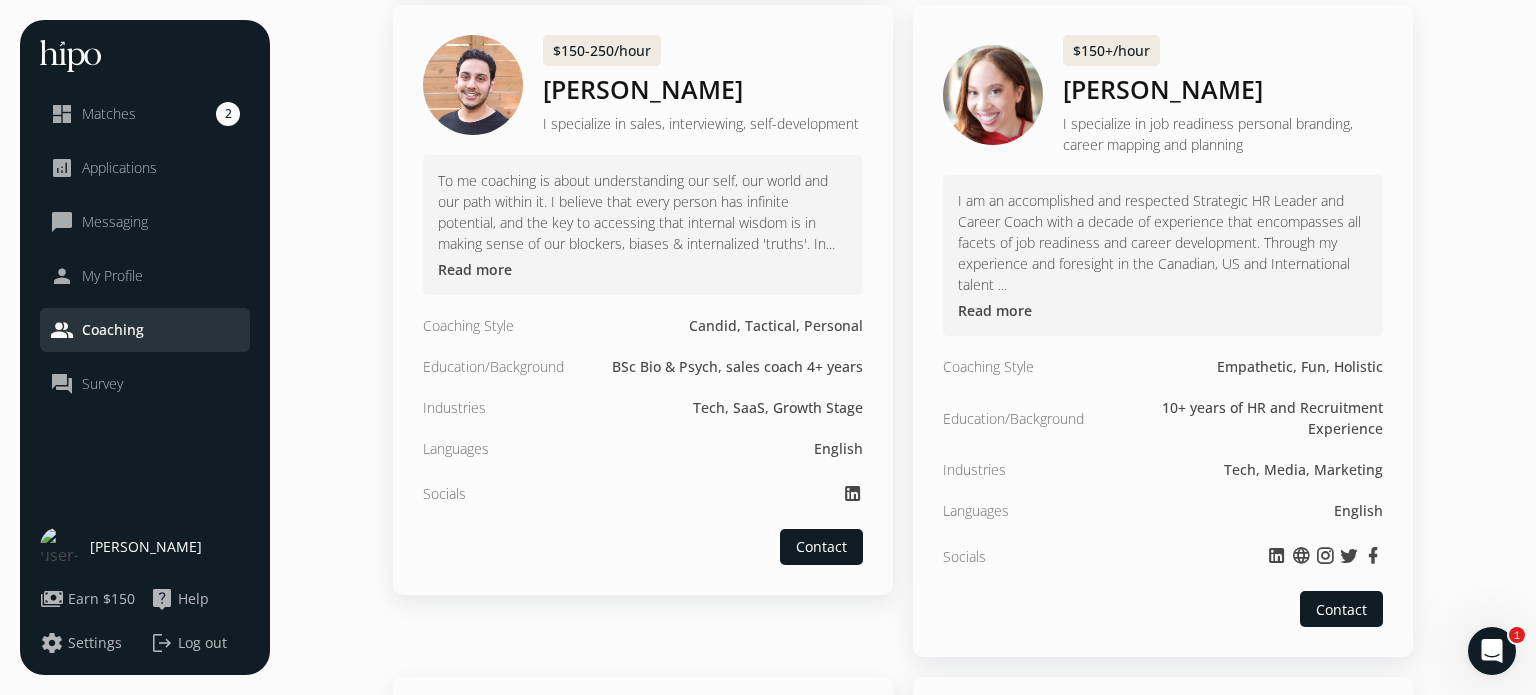 scroll, scrollTop: 0, scrollLeft: 0, axis: both 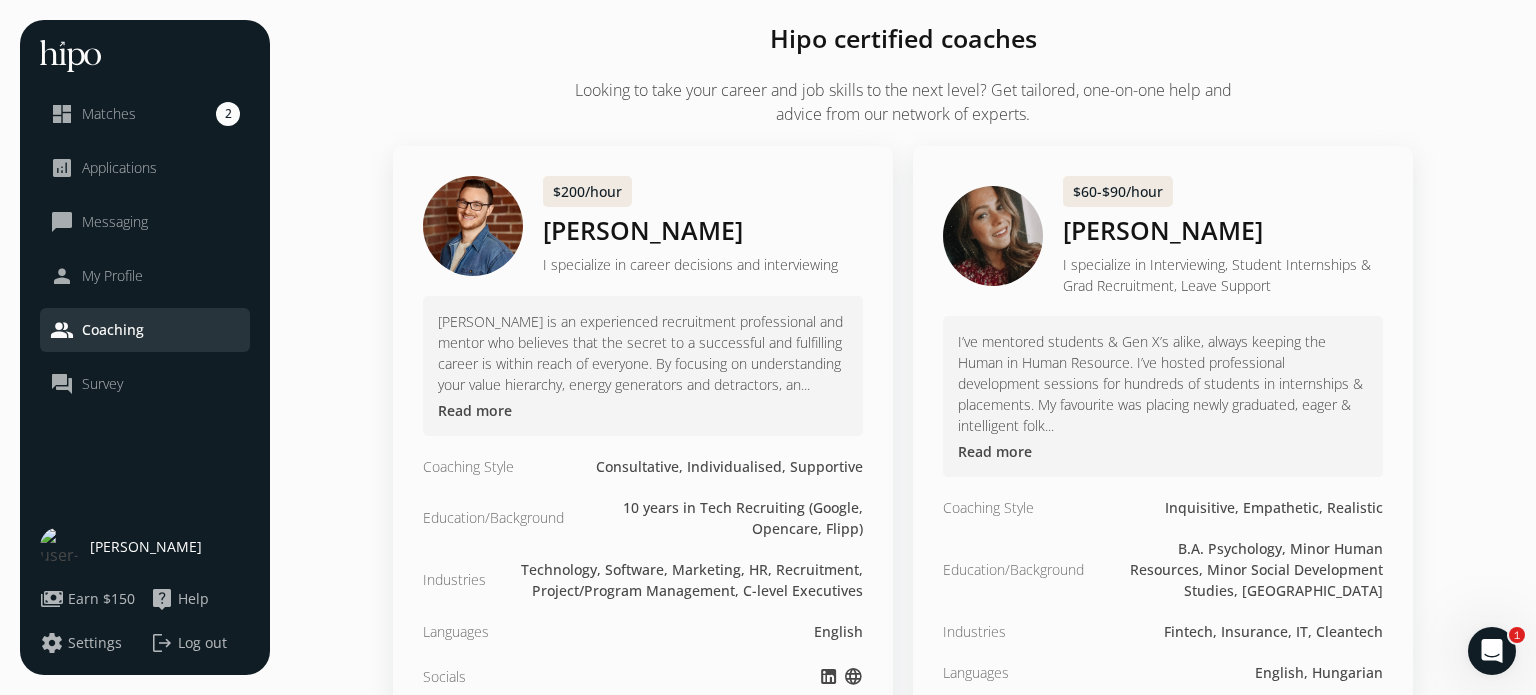 click on "Survey" 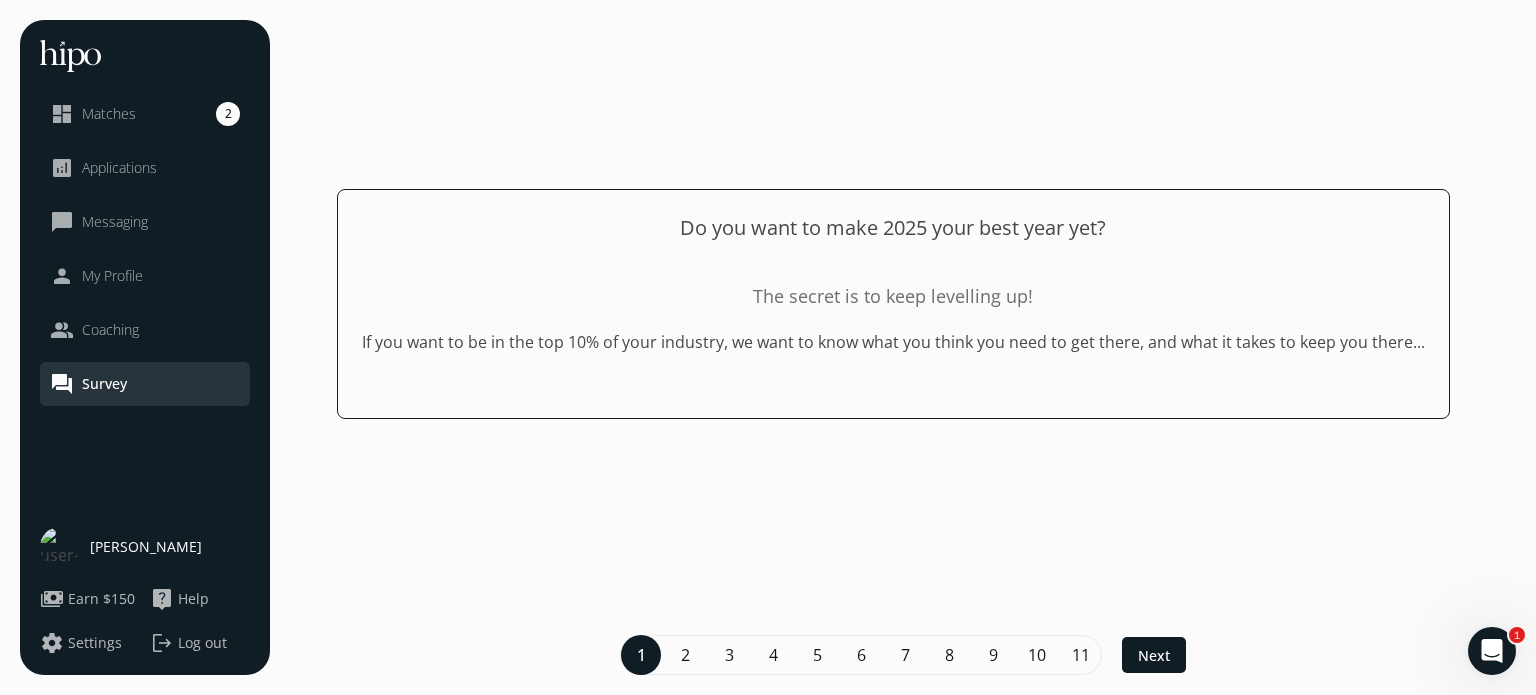 click on "Matches" 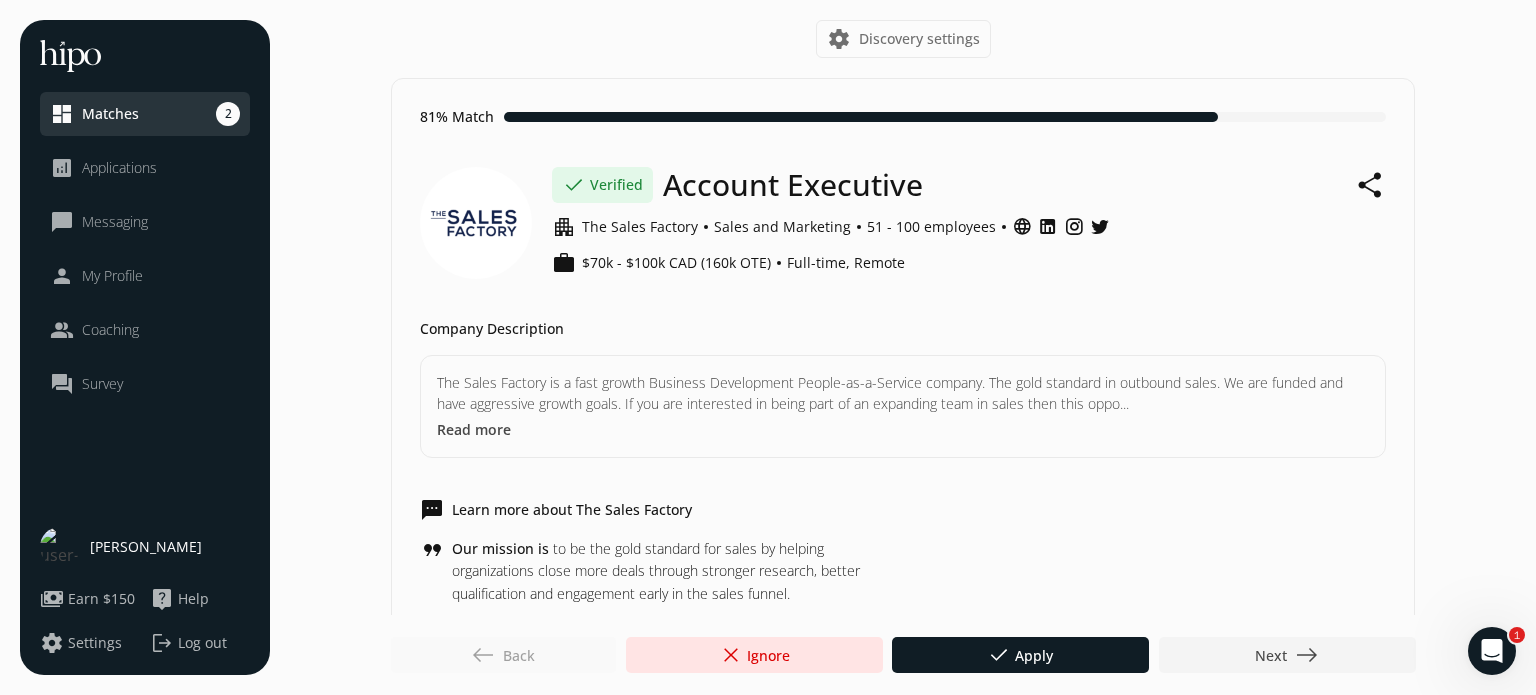 click on "Discovery settings" at bounding box center [919, 39] 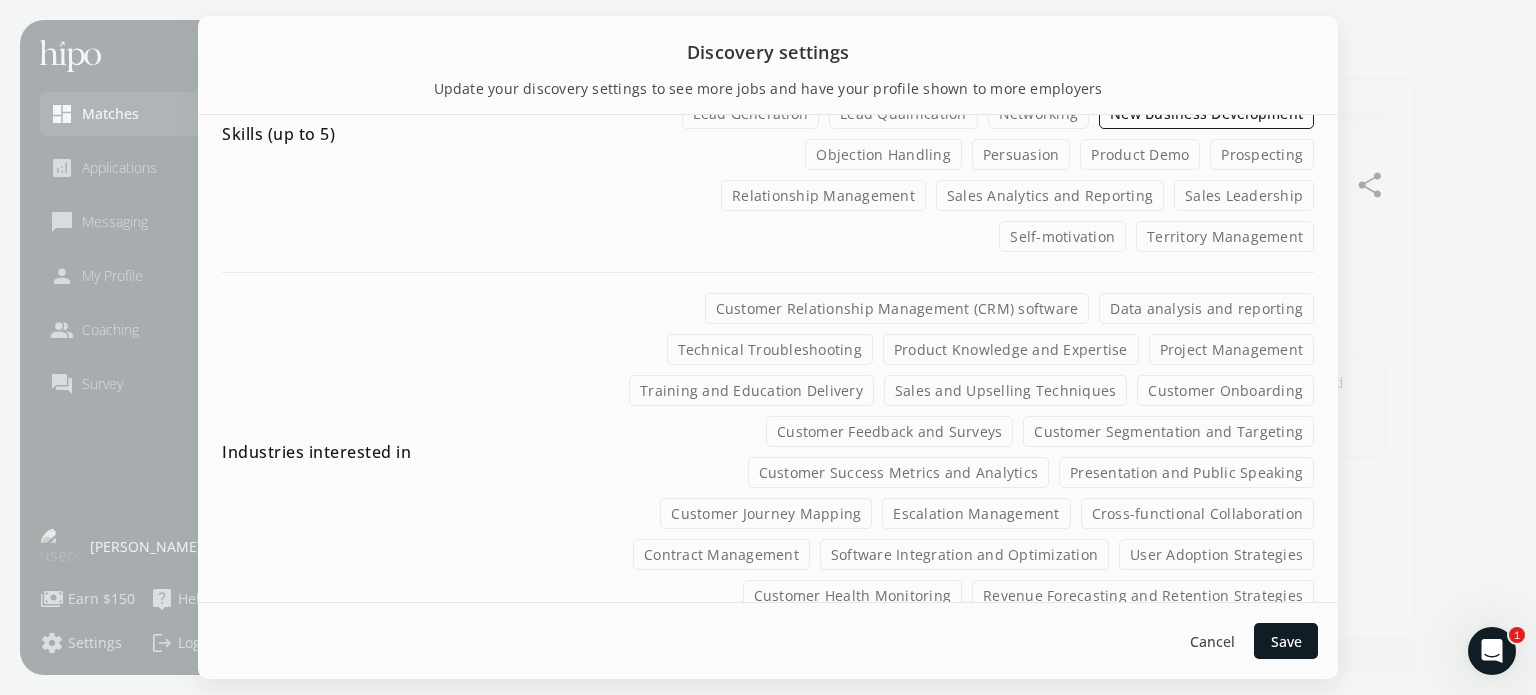 scroll, scrollTop: 1172, scrollLeft: 0, axis: vertical 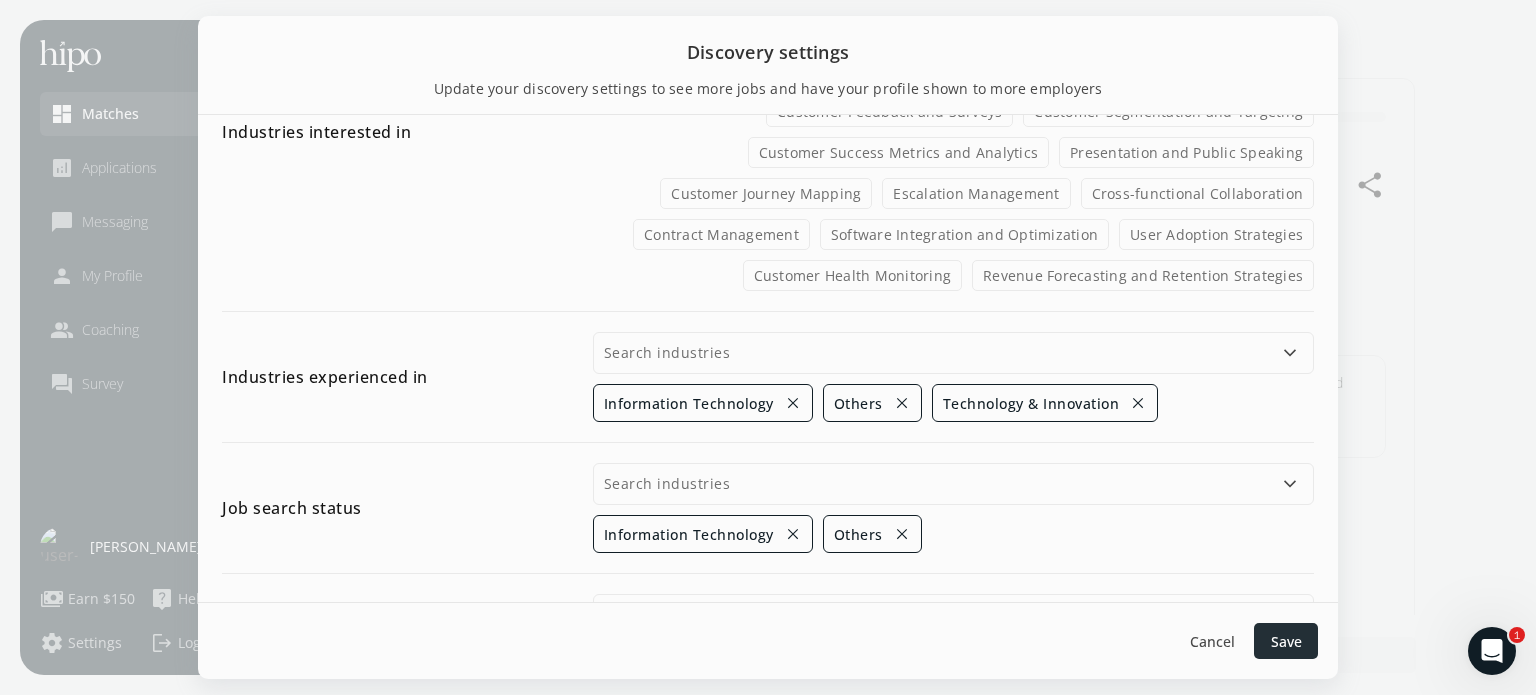 click at bounding box center (1286, 641) 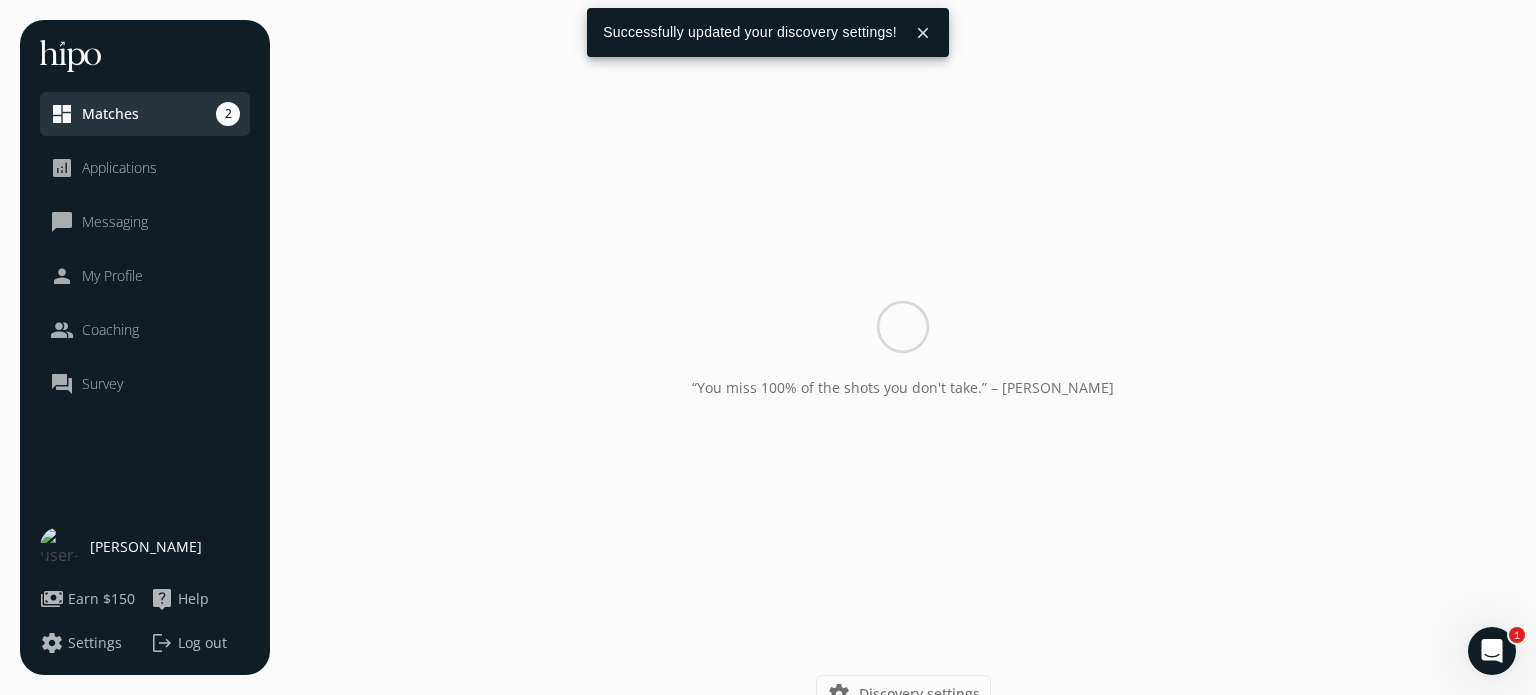 scroll, scrollTop: 0, scrollLeft: 0, axis: both 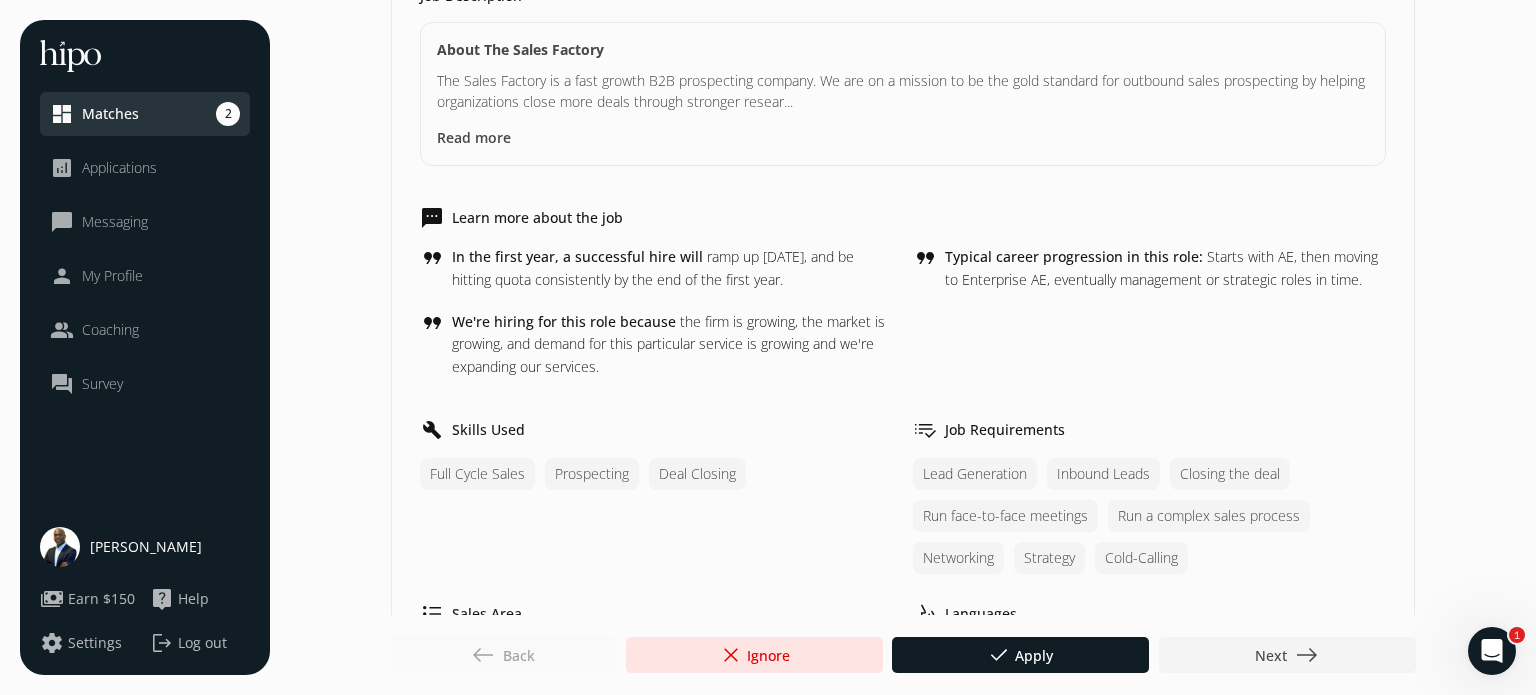 click 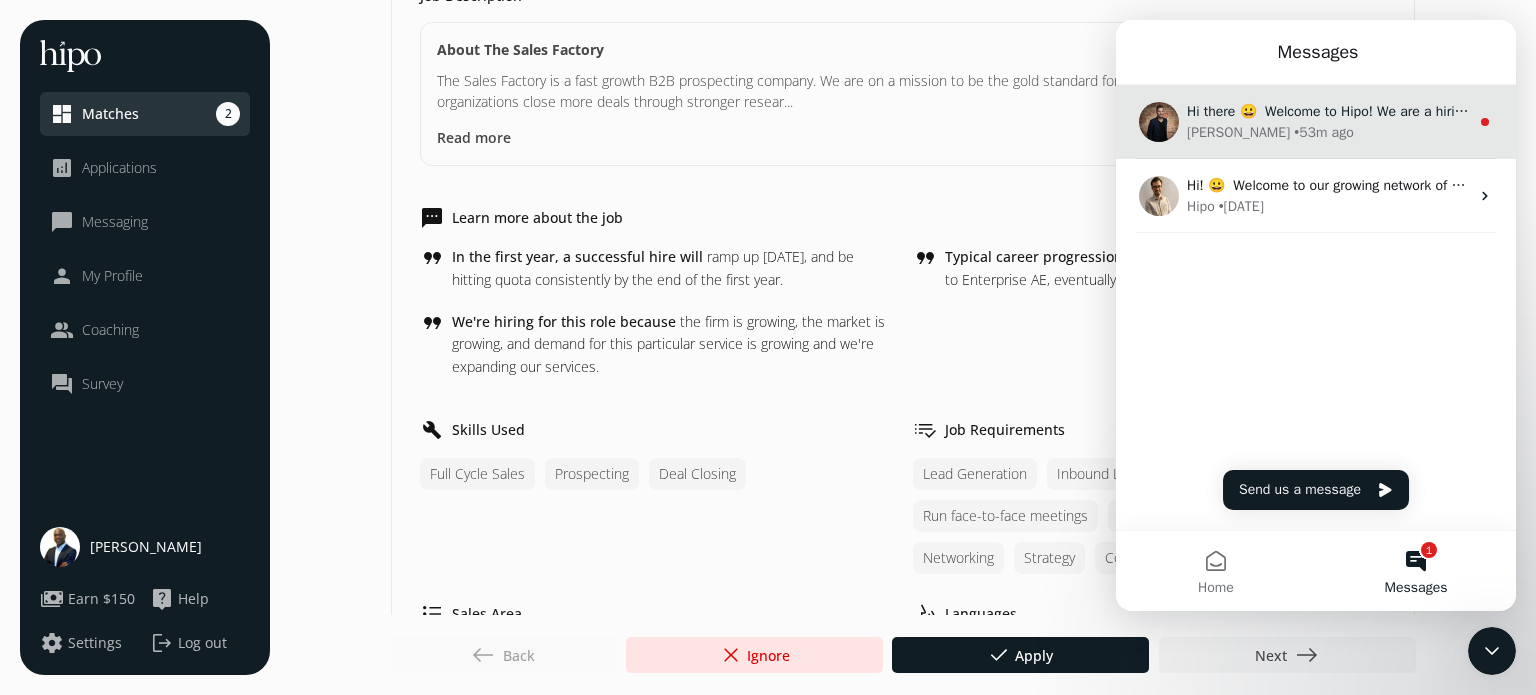 click on "Adam •  53m ago" at bounding box center (1328, 132) 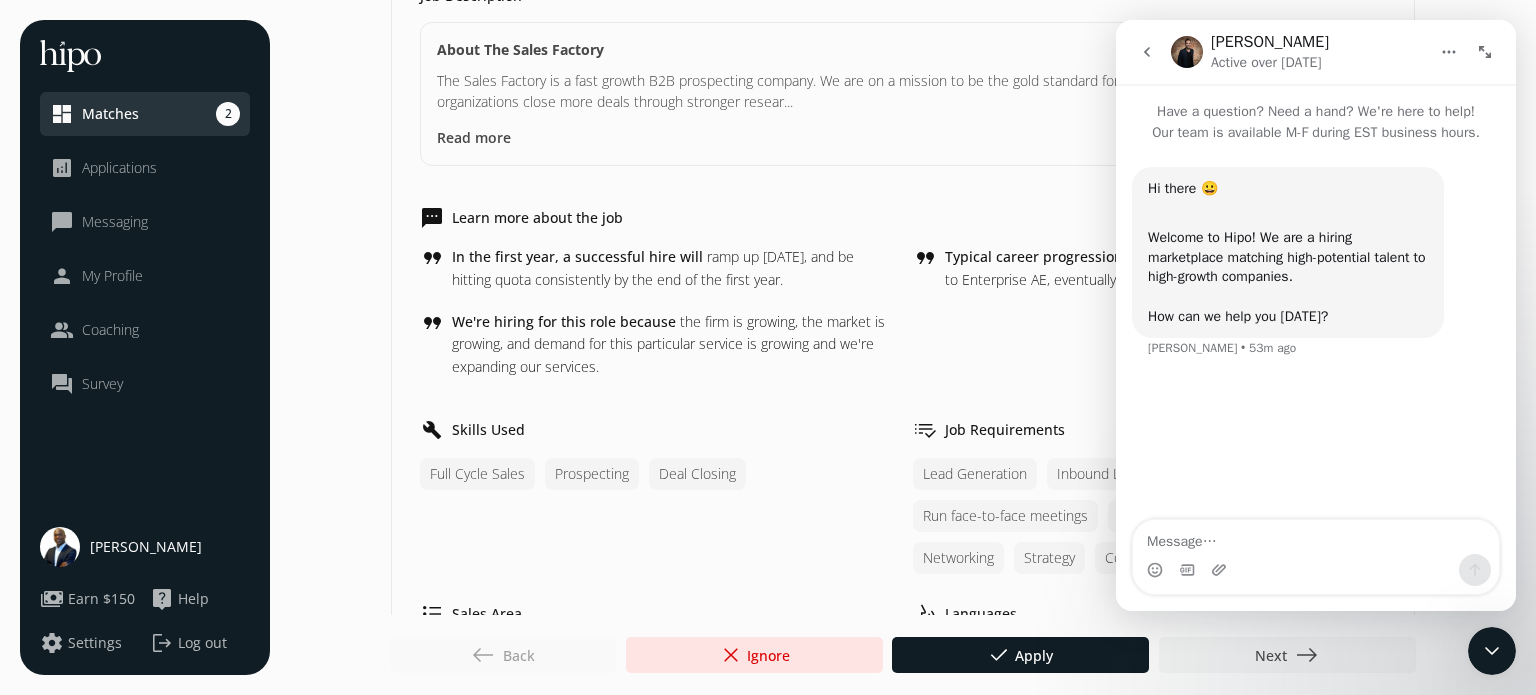 click 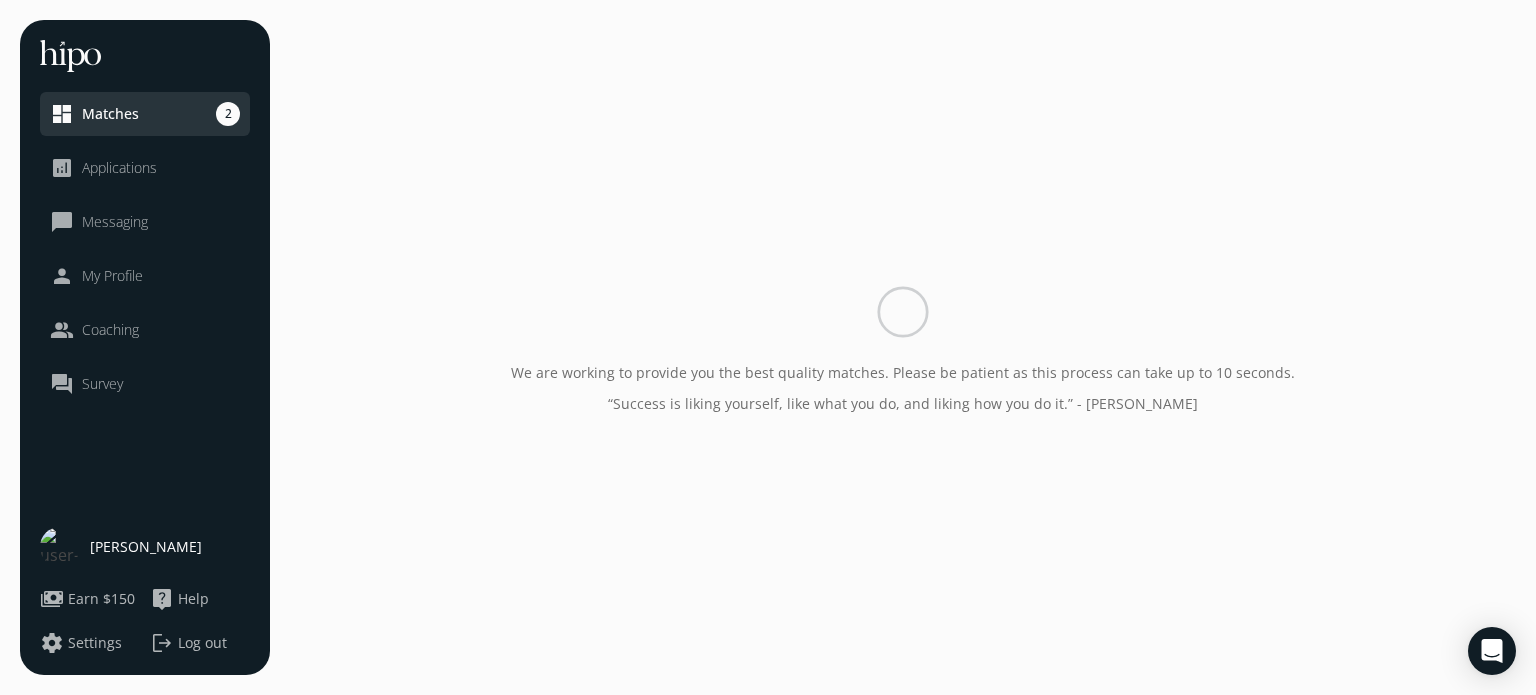 scroll, scrollTop: 0, scrollLeft: 0, axis: both 